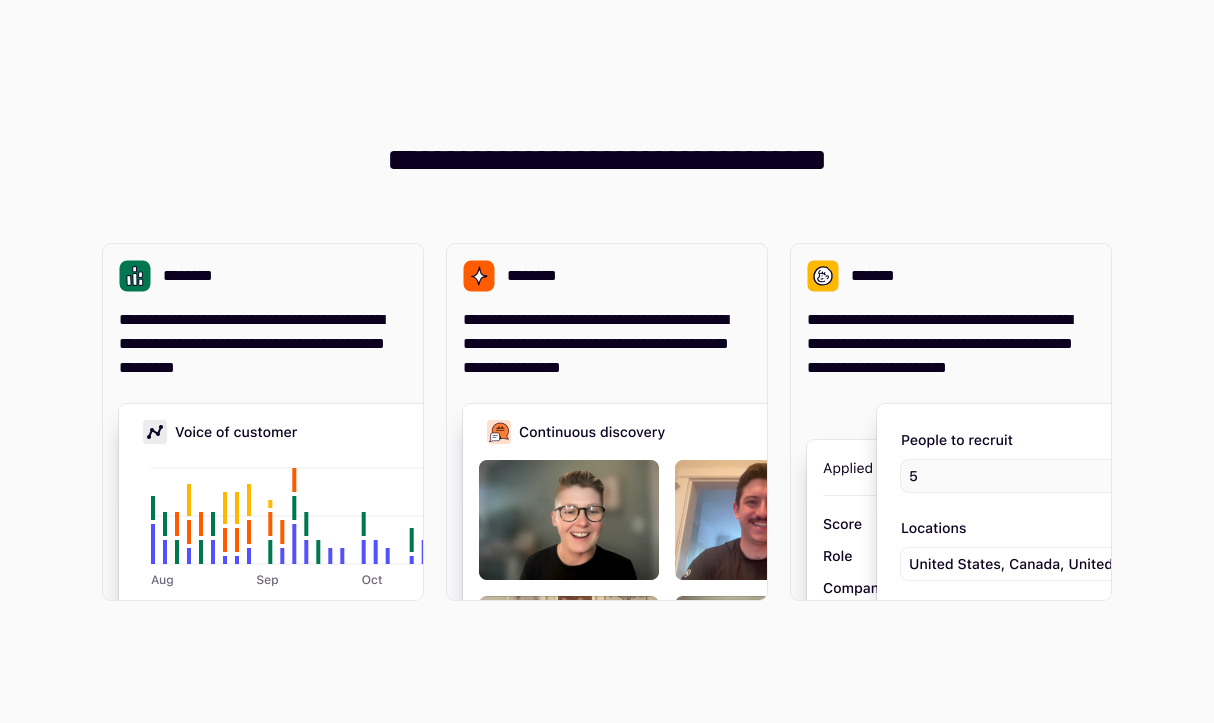 scroll, scrollTop: 0, scrollLeft: 0, axis: both 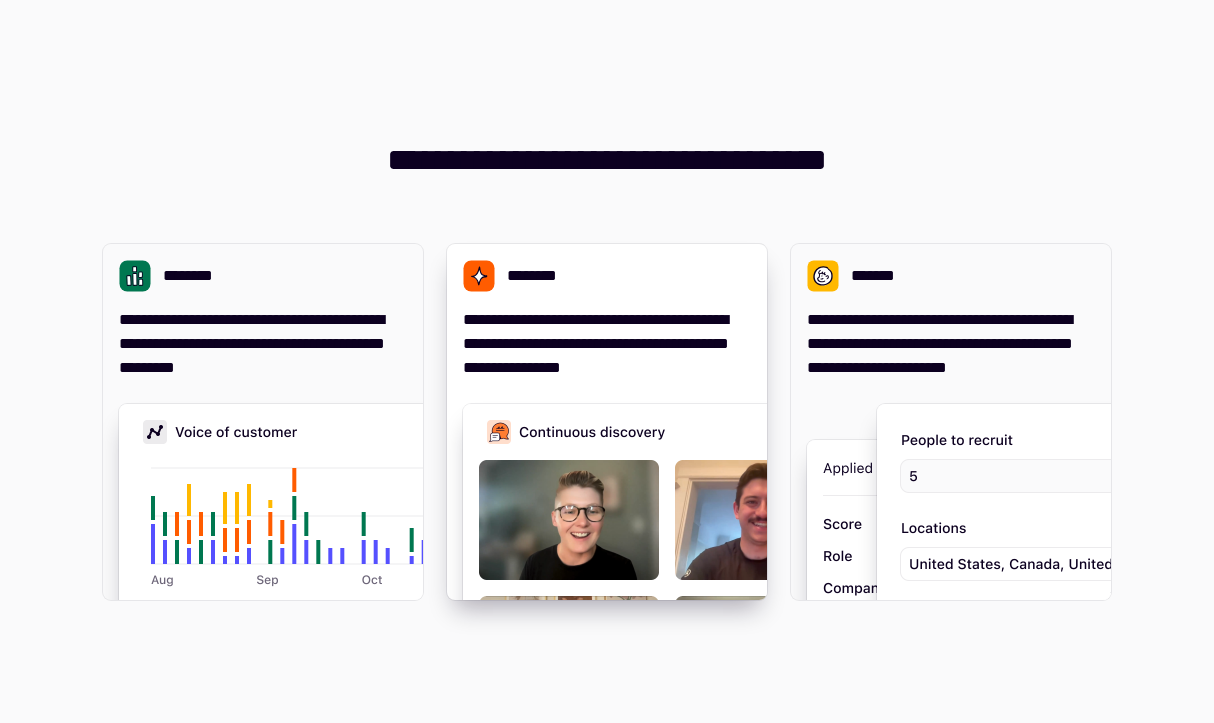 click on "**********" at bounding box center [607, 344] 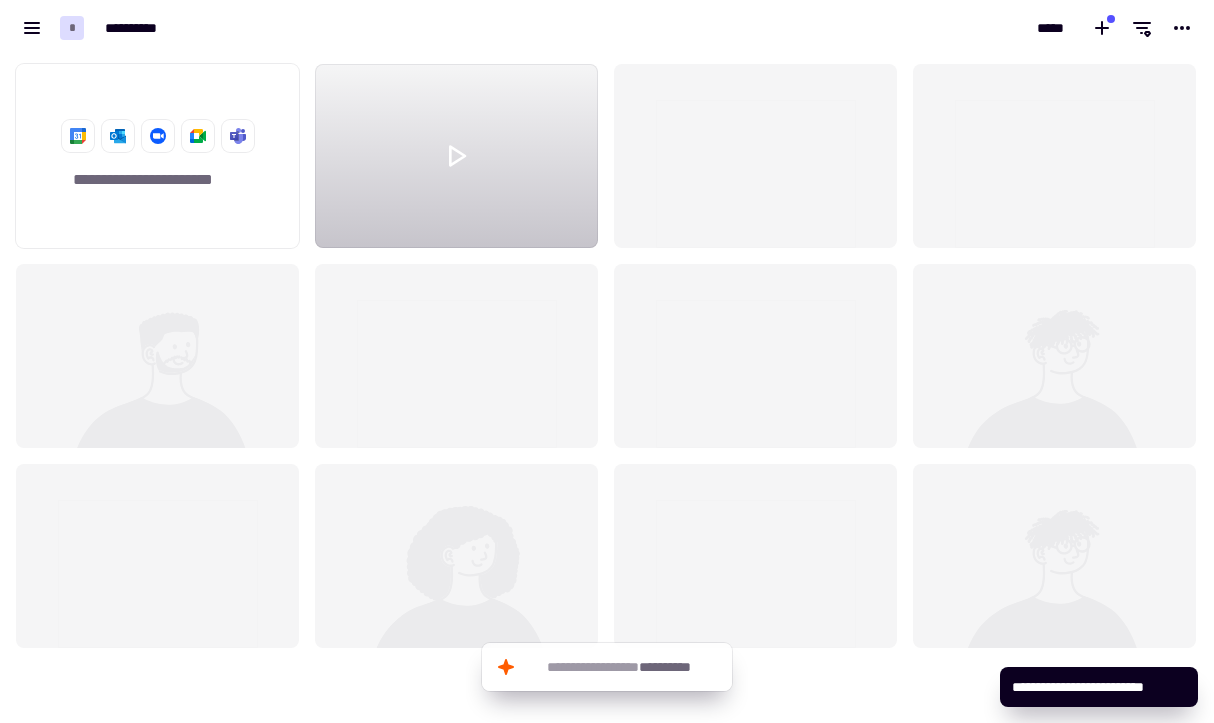 scroll, scrollTop: 1, scrollLeft: 1, axis: both 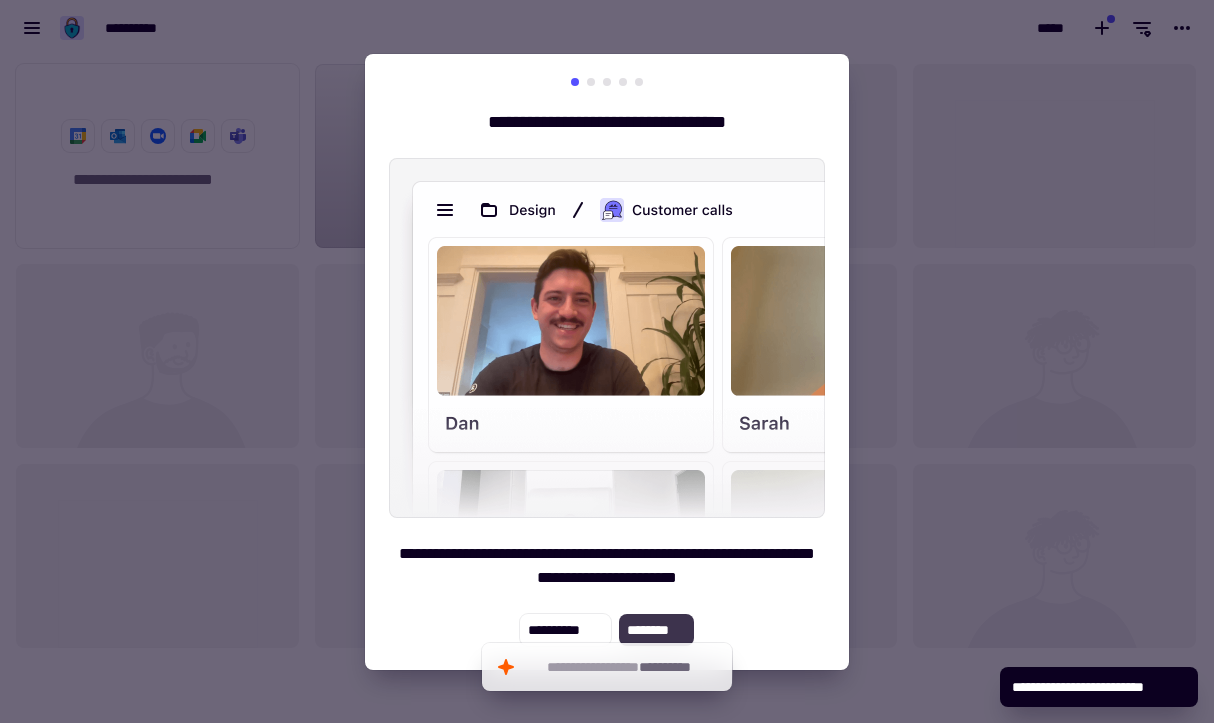 click on "********" 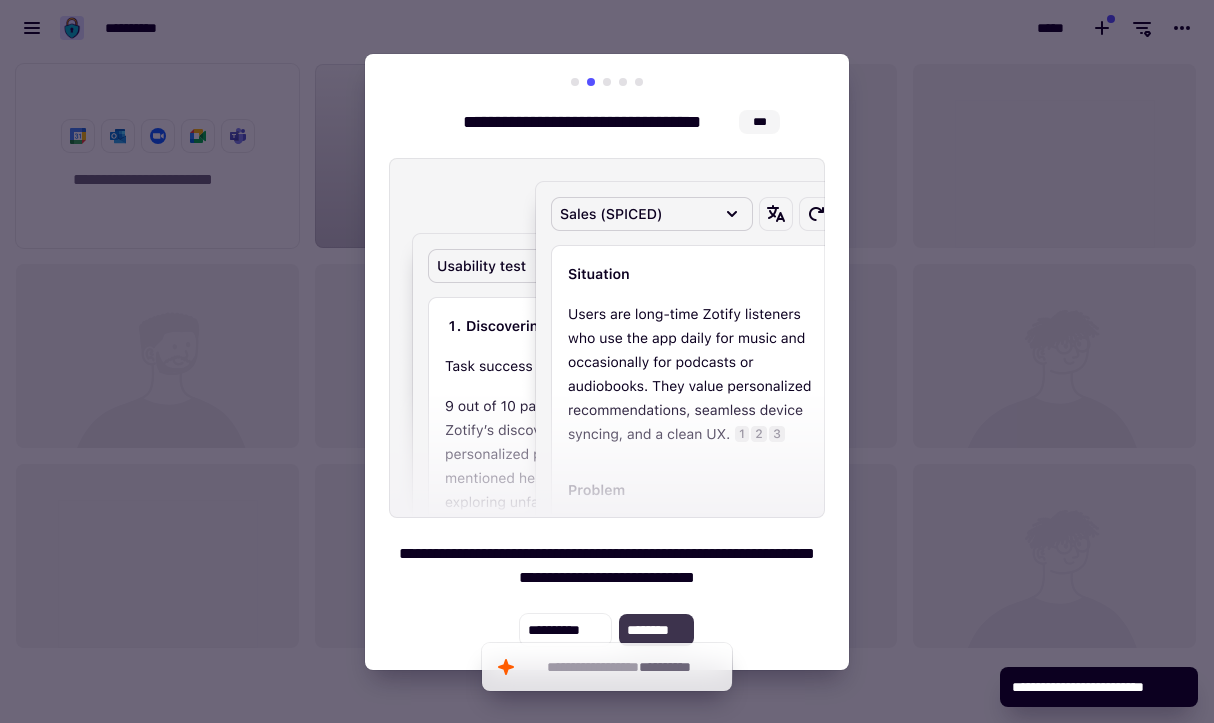 click on "********" 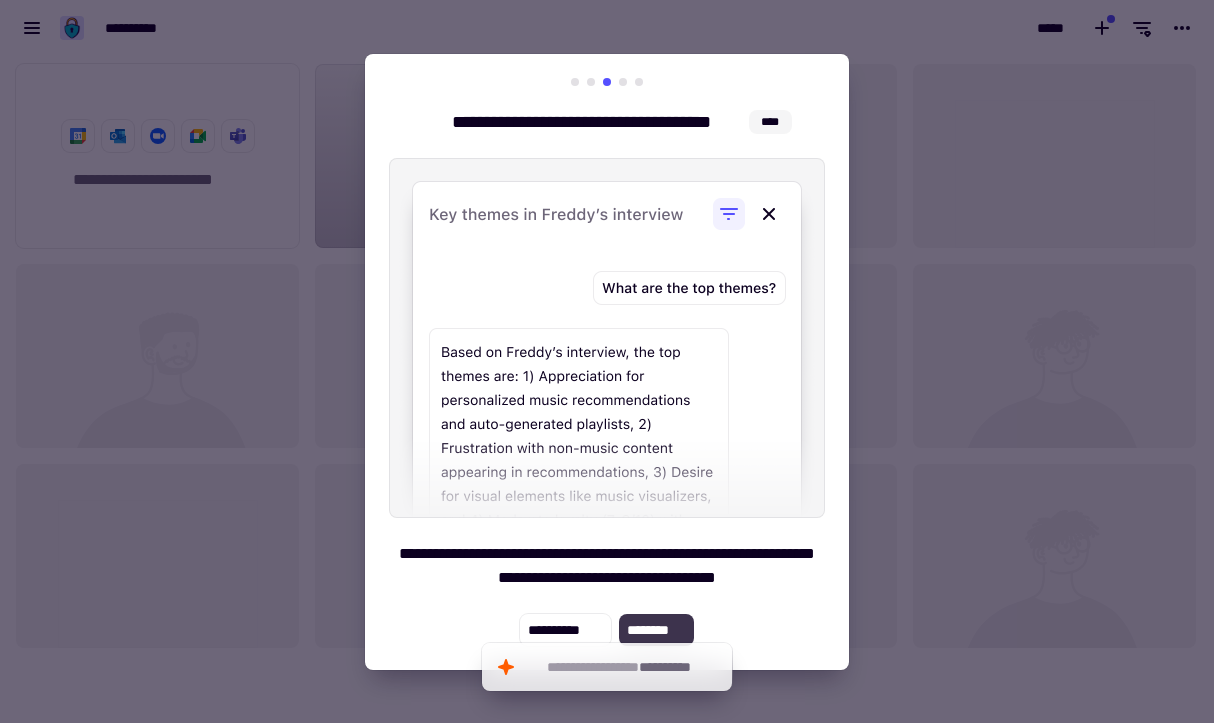 click on "********" 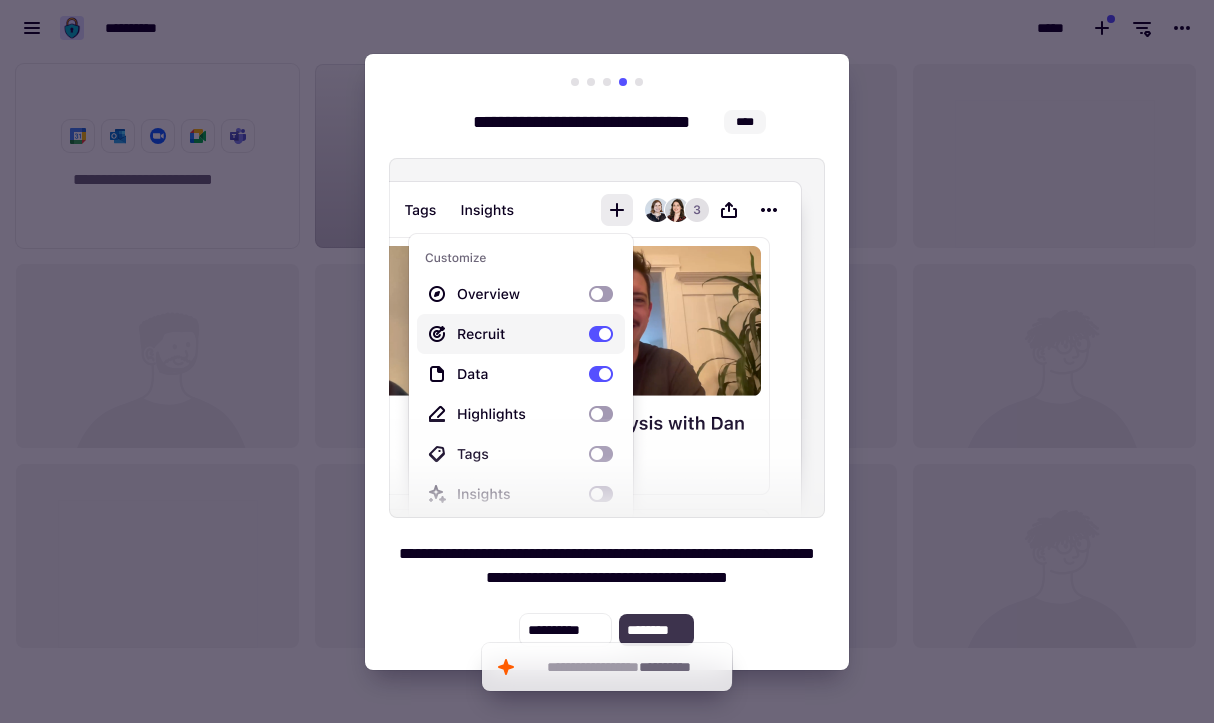 click on "********" 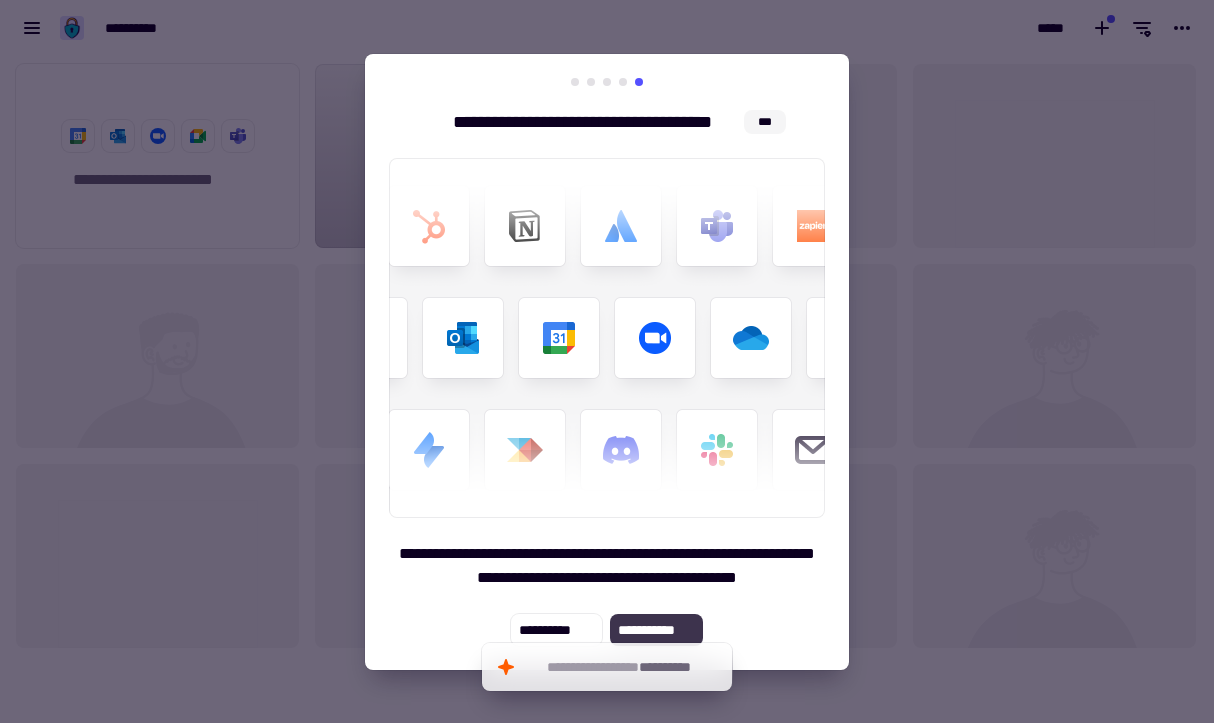 click on "**********" 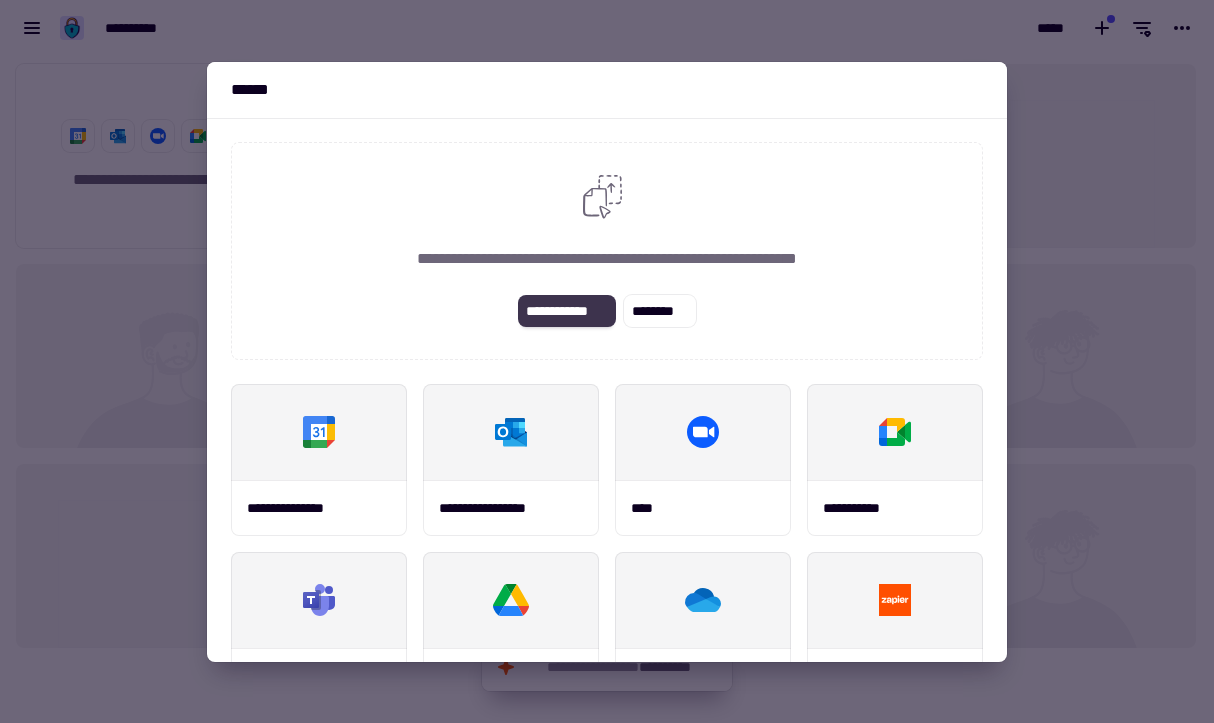 click on "**********" 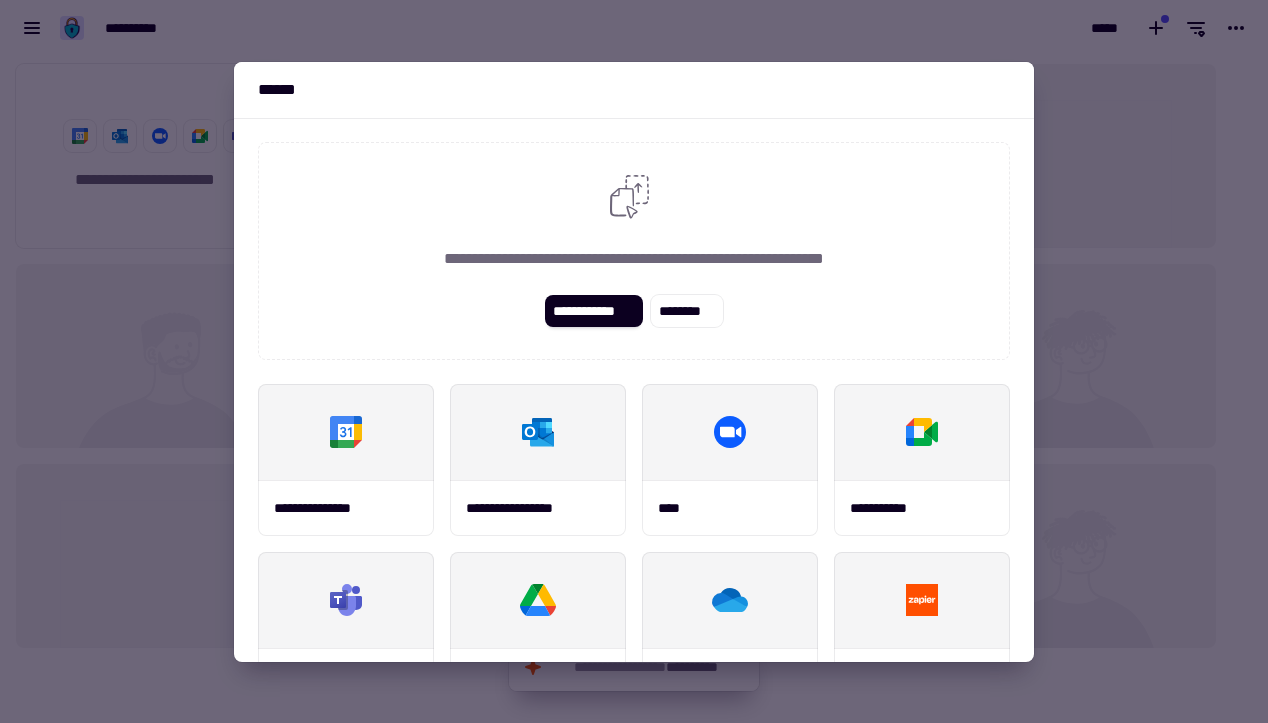 scroll, scrollTop: 1, scrollLeft: 1, axis: both 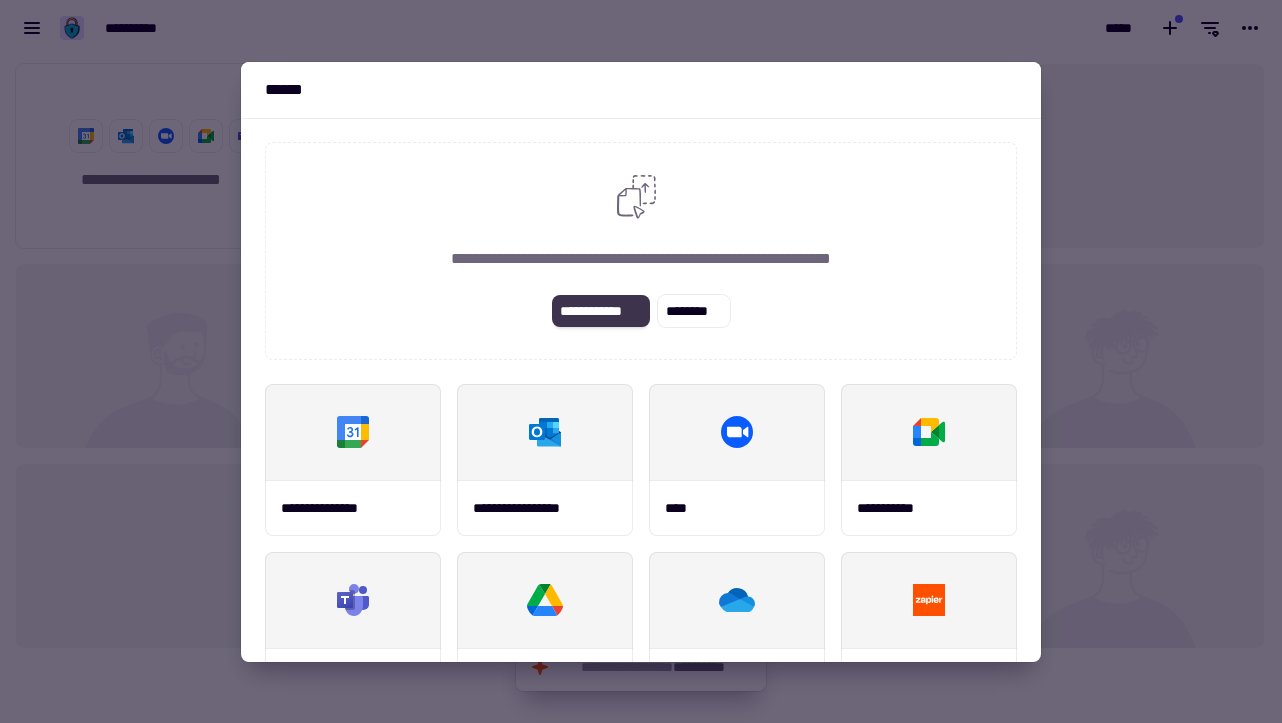 click on "**********" 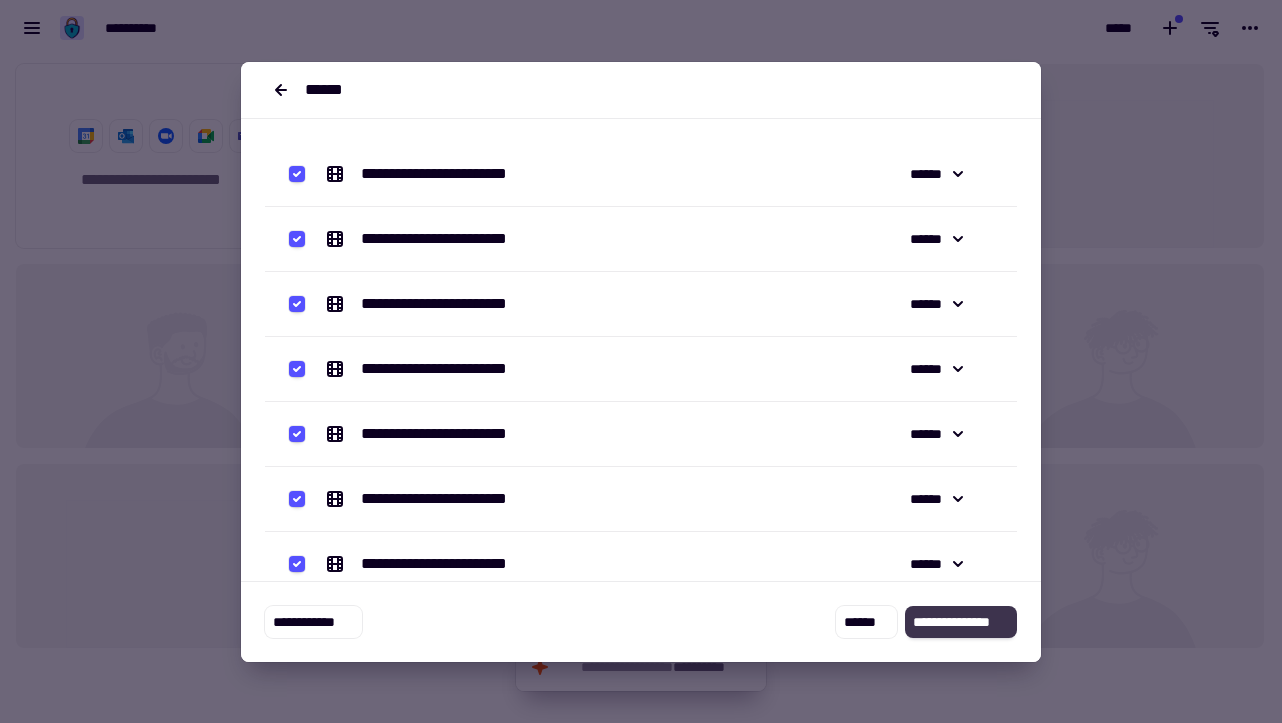 click on "**********" 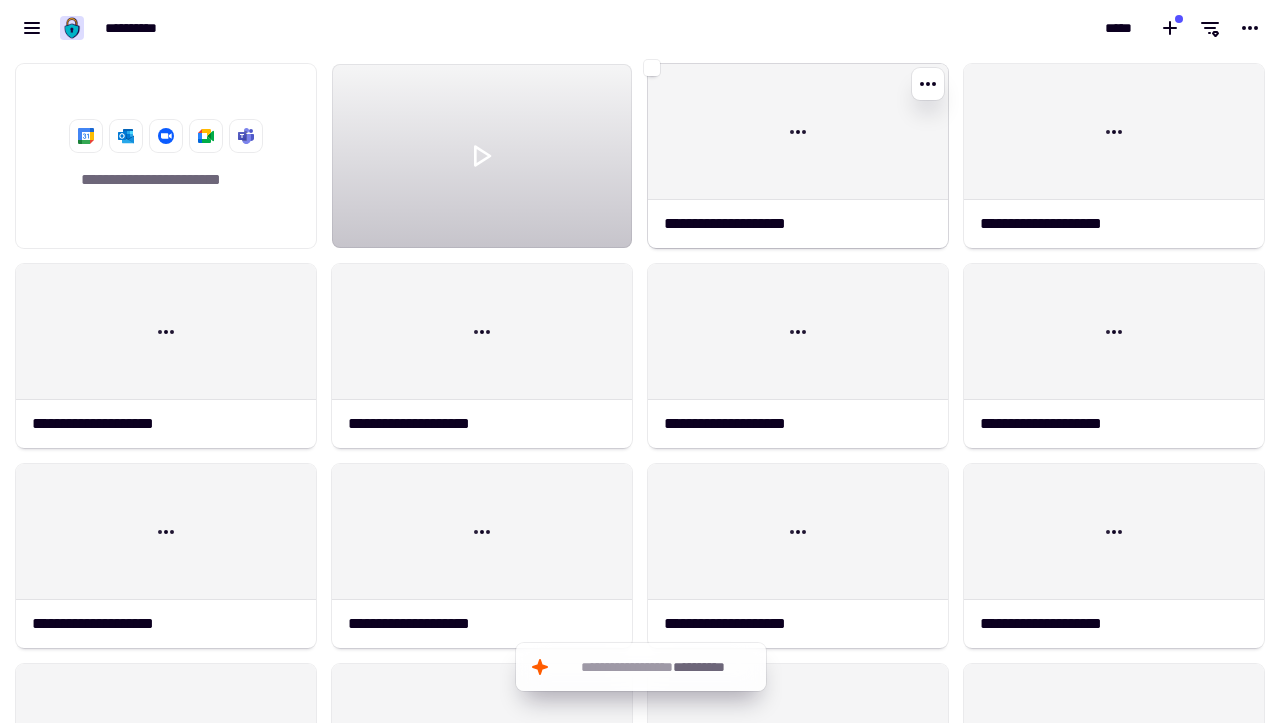 click 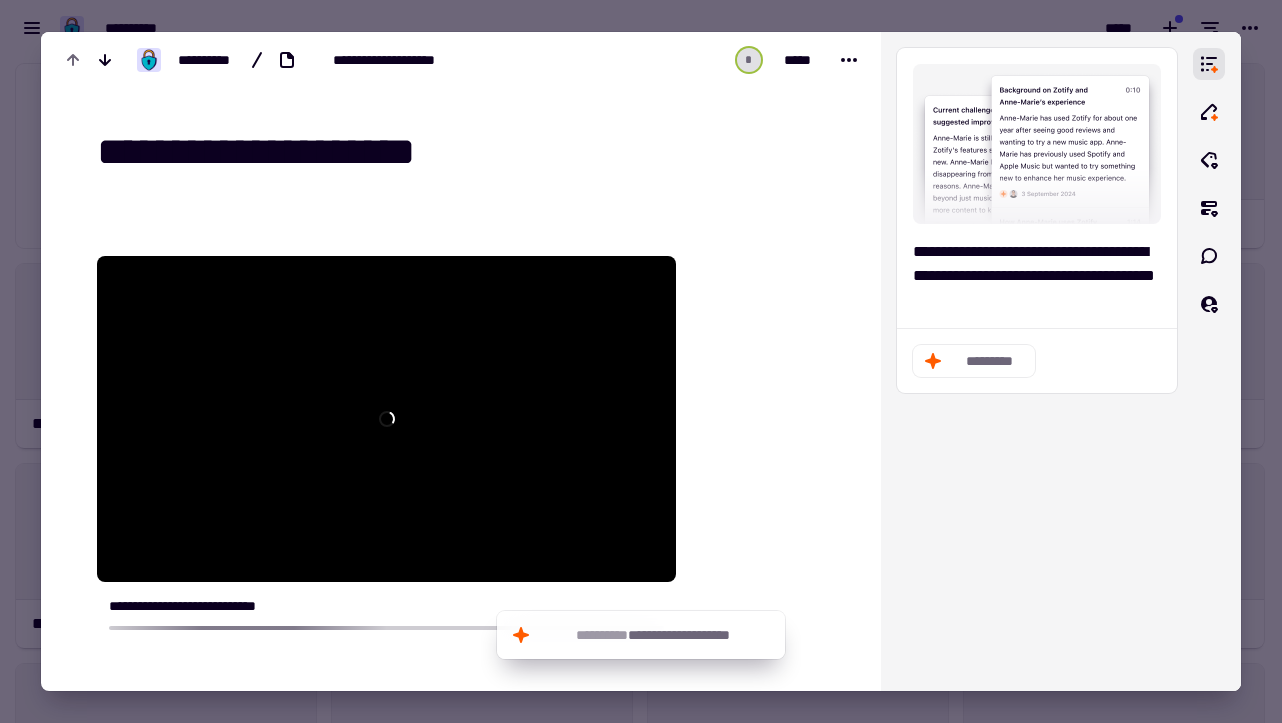 scroll, scrollTop: 0, scrollLeft: 0, axis: both 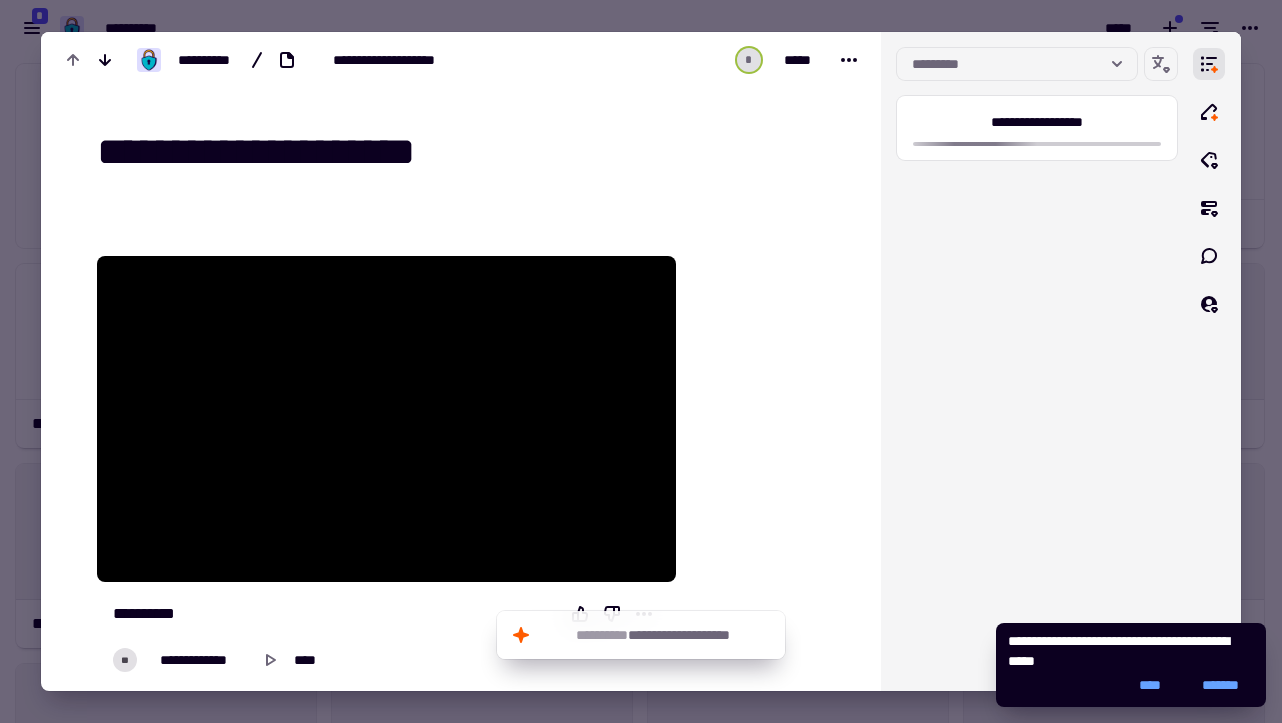 click at bounding box center (641, 361) 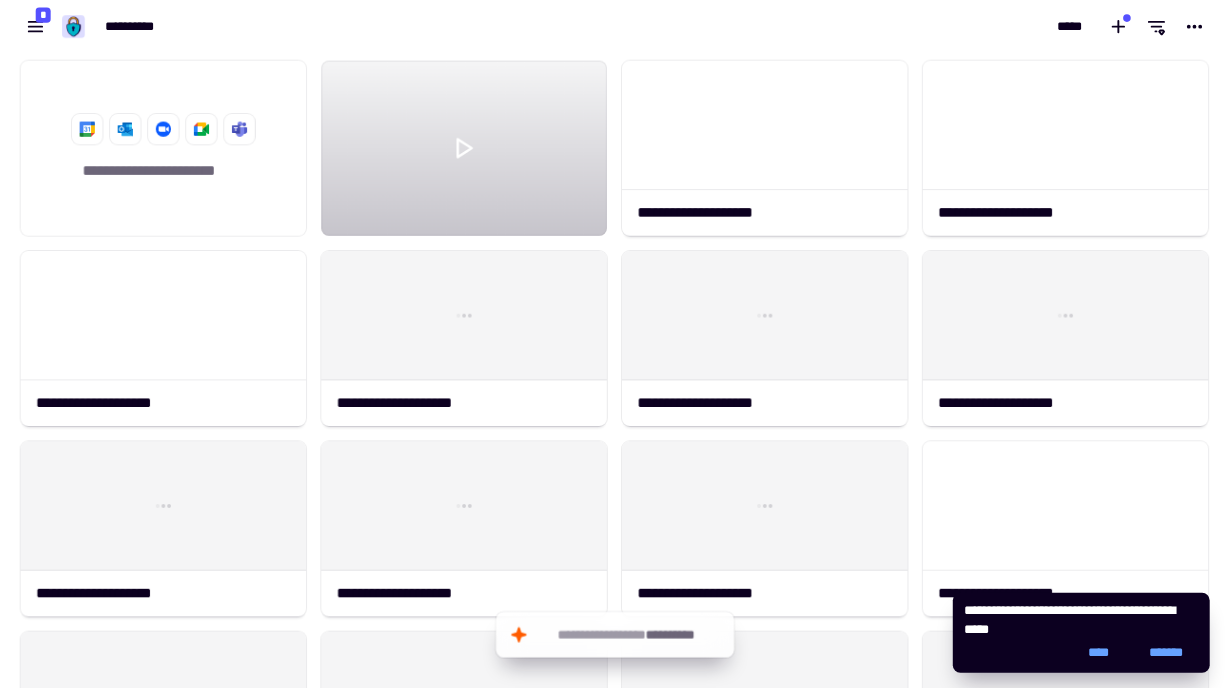 scroll, scrollTop: 0, scrollLeft: 0, axis: both 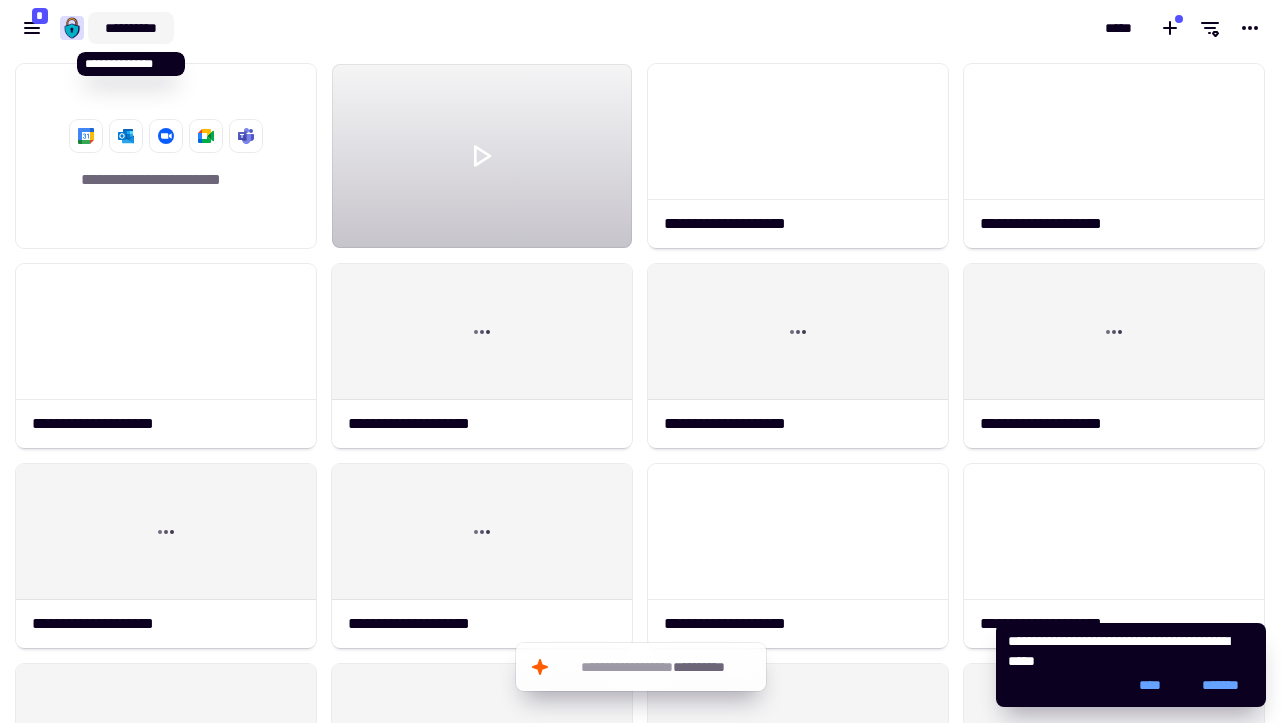 click on "**********" 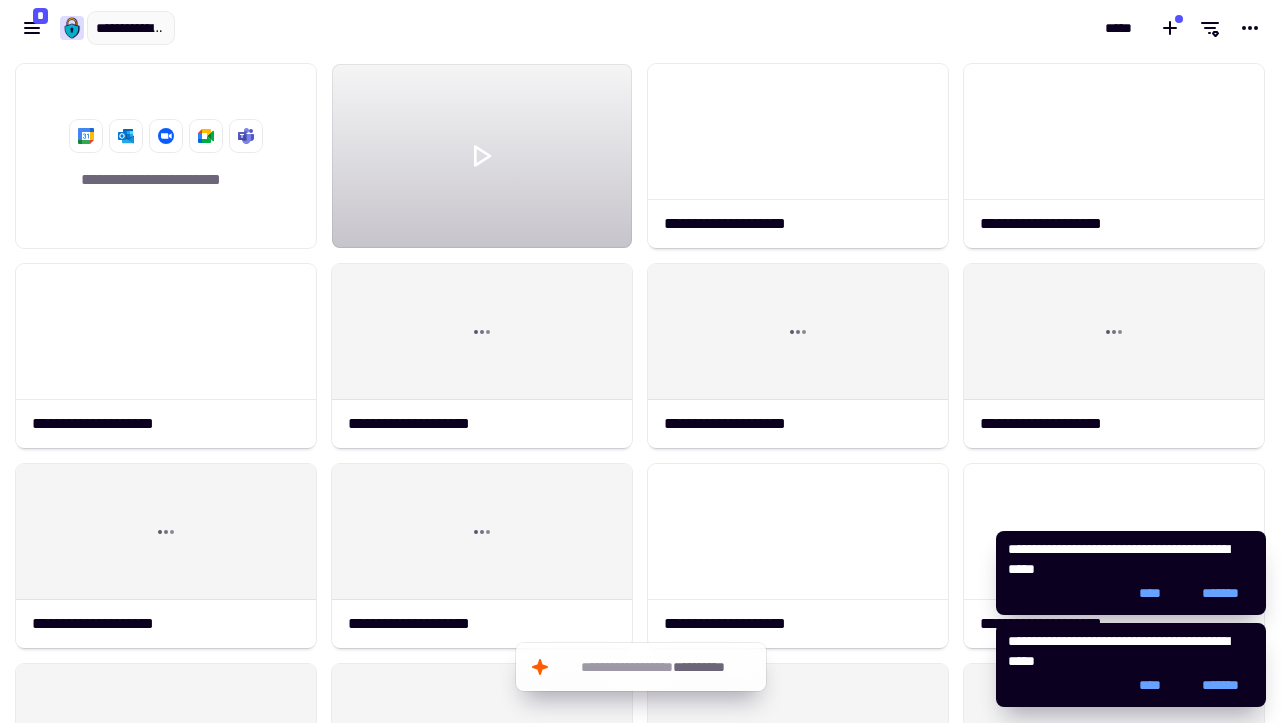 type on "**********" 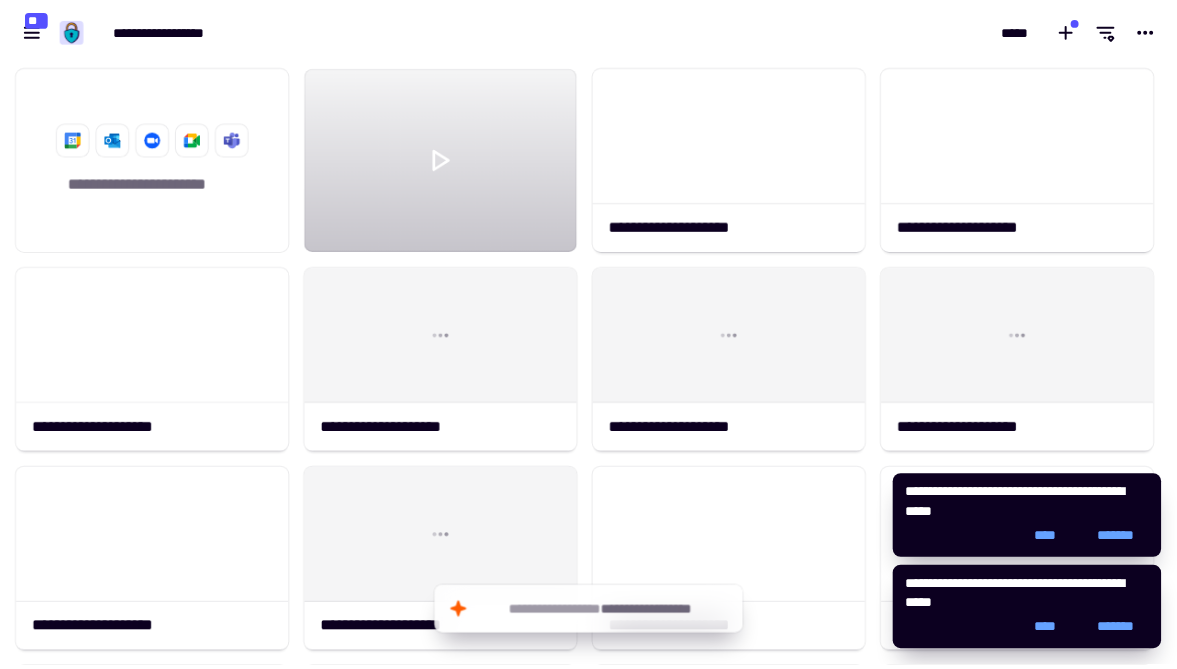 scroll, scrollTop: 613, scrollLeft: 1177, axis: both 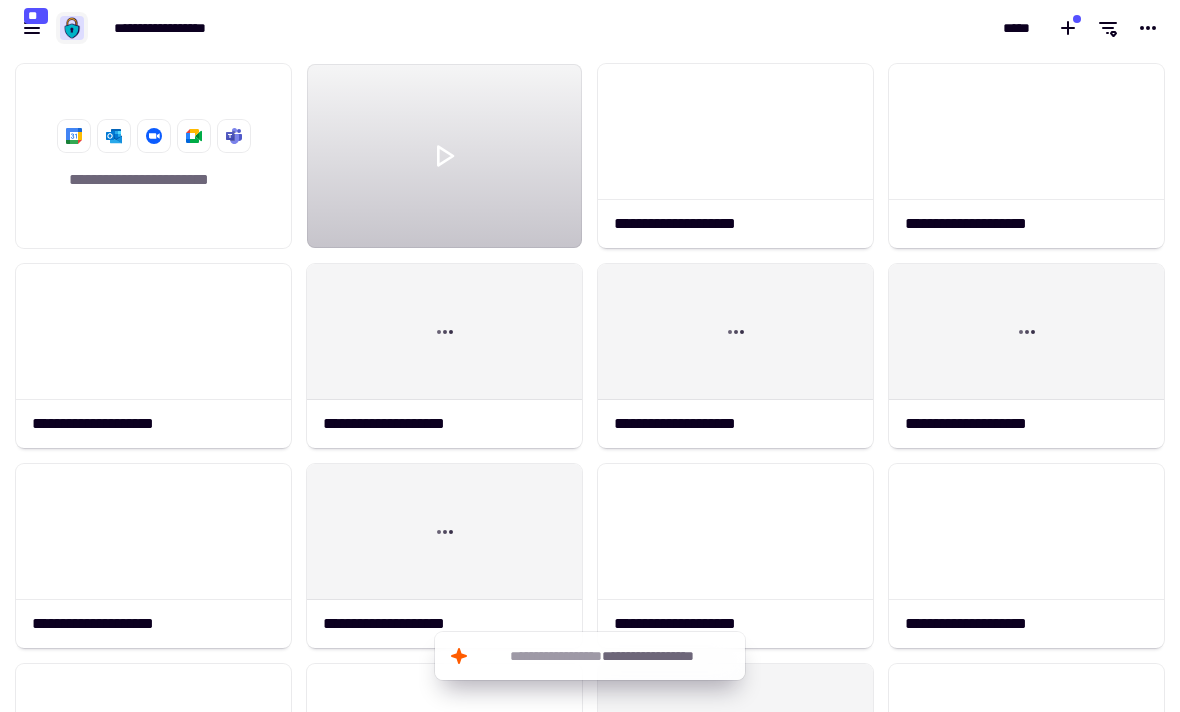 click 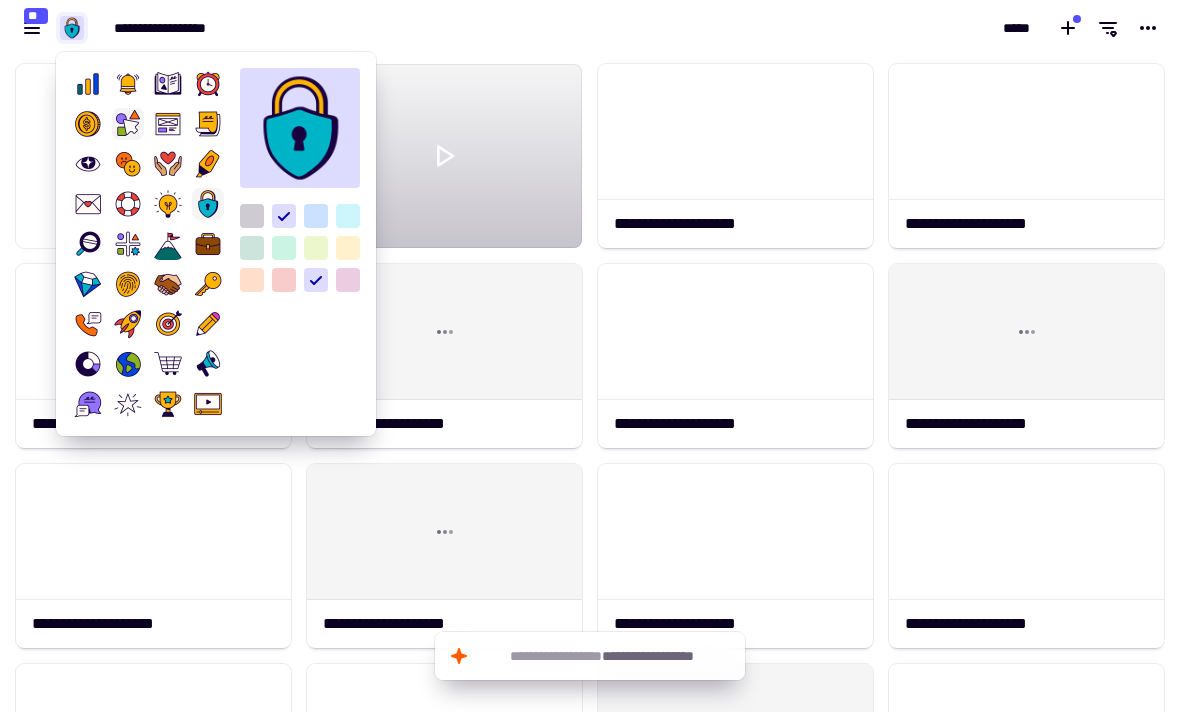 click at bounding box center [128, 124] 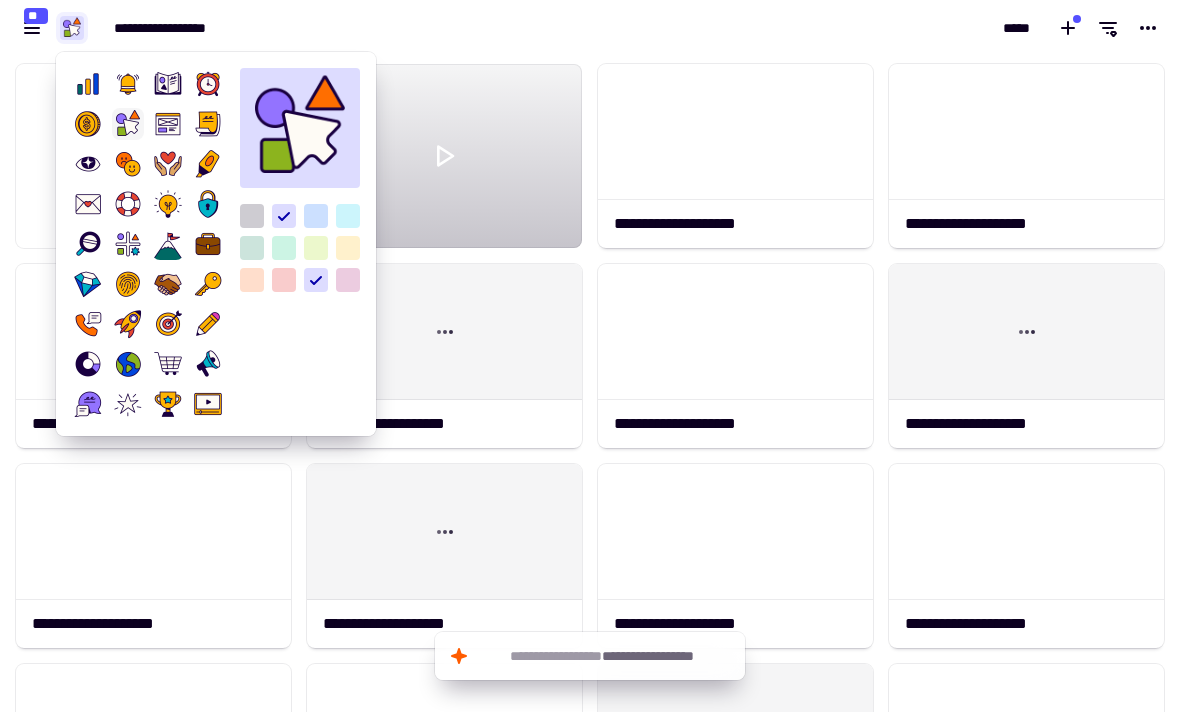 click on "**********" at bounding box center [295, 28] 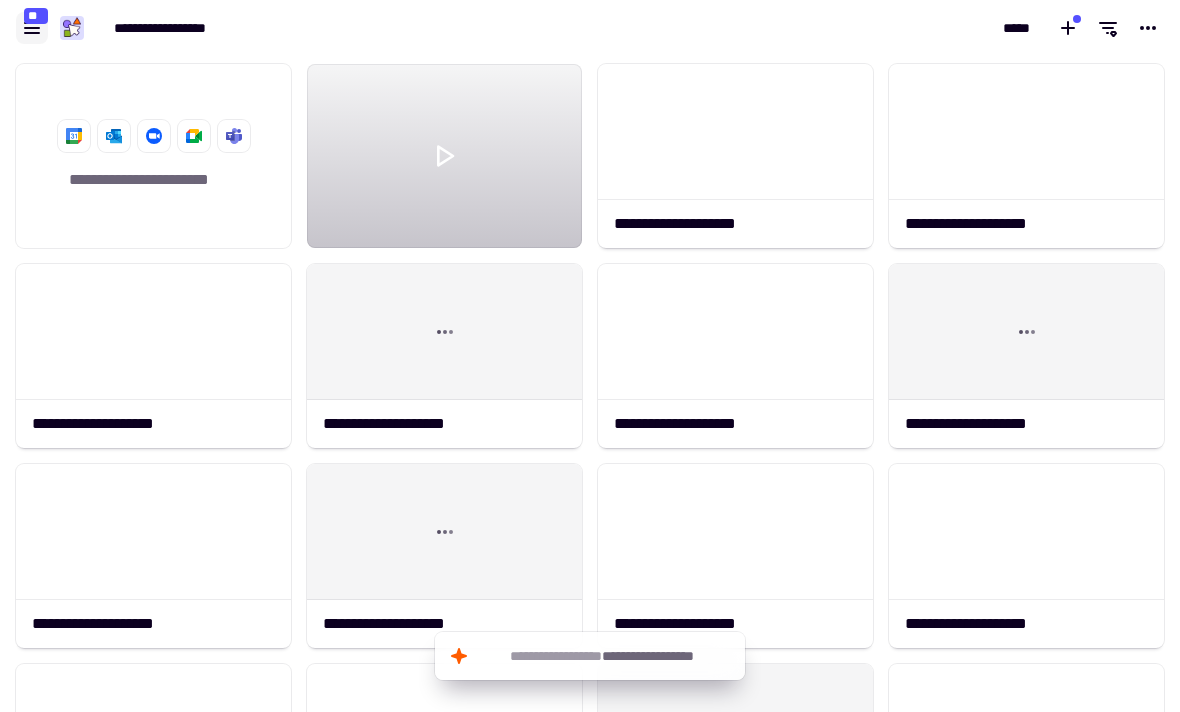 click 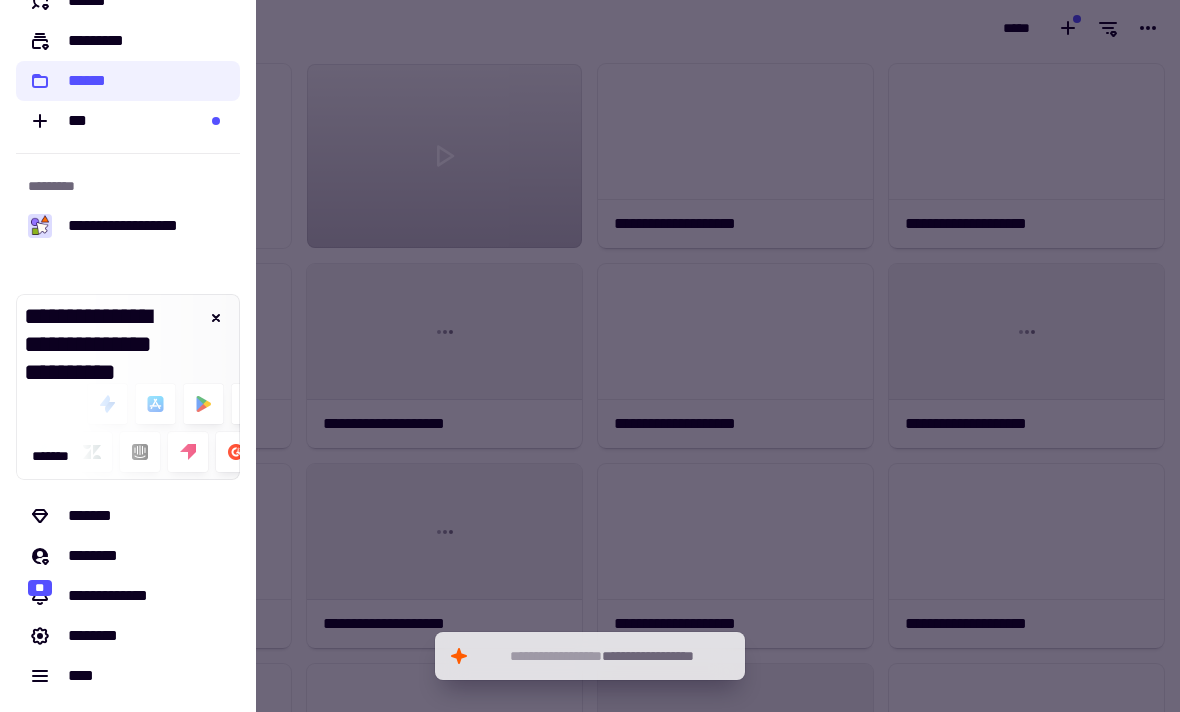 scroll, scrollTop: 115, scrollLeft: 0, axis: vertical 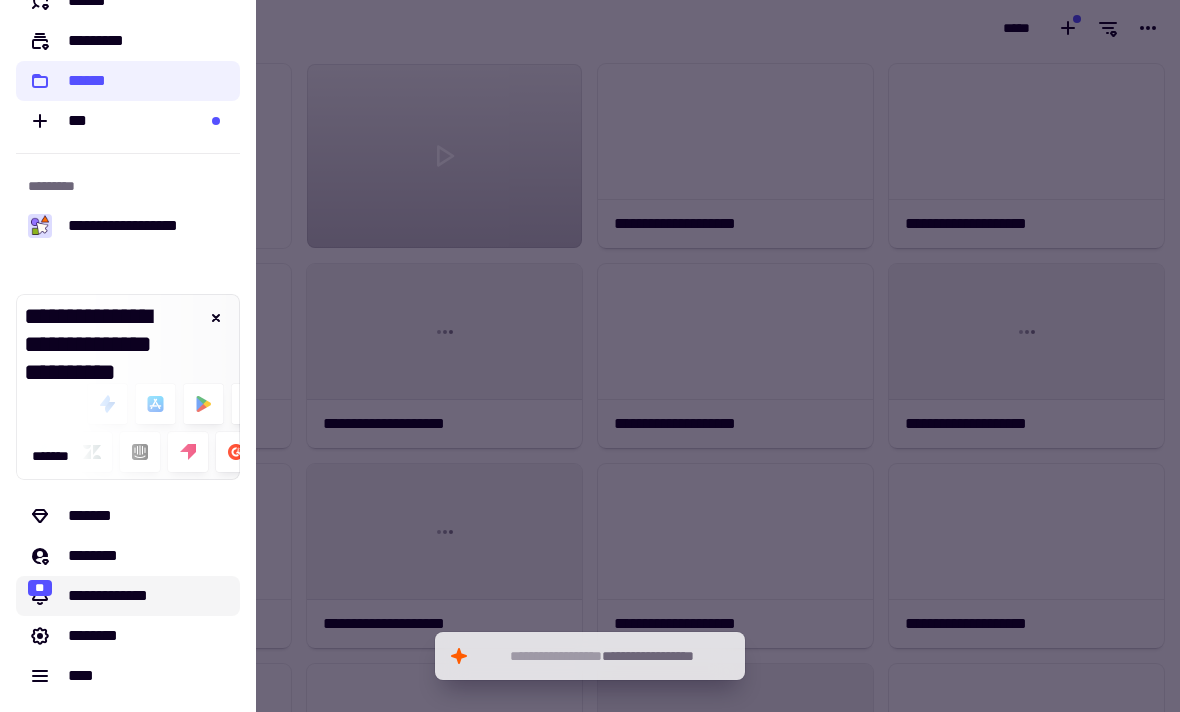 click on "**********" 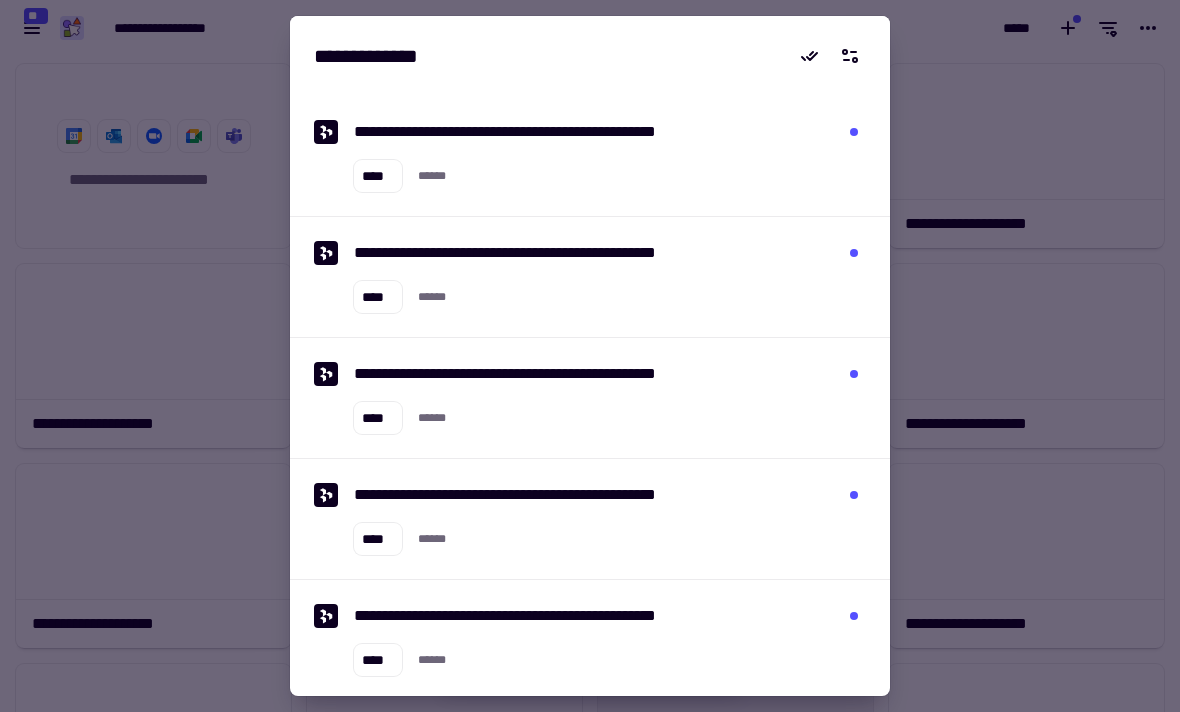scroll, scrollTop: -1, scrollLeft: 0, axis: vertical 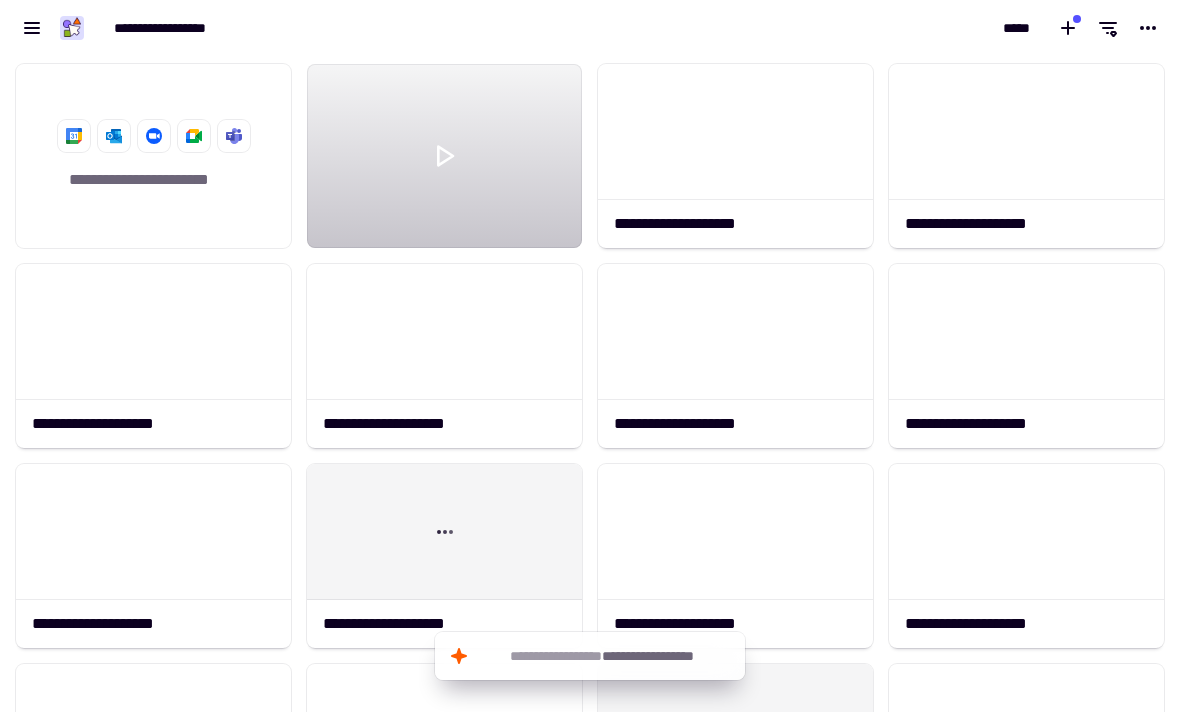 click 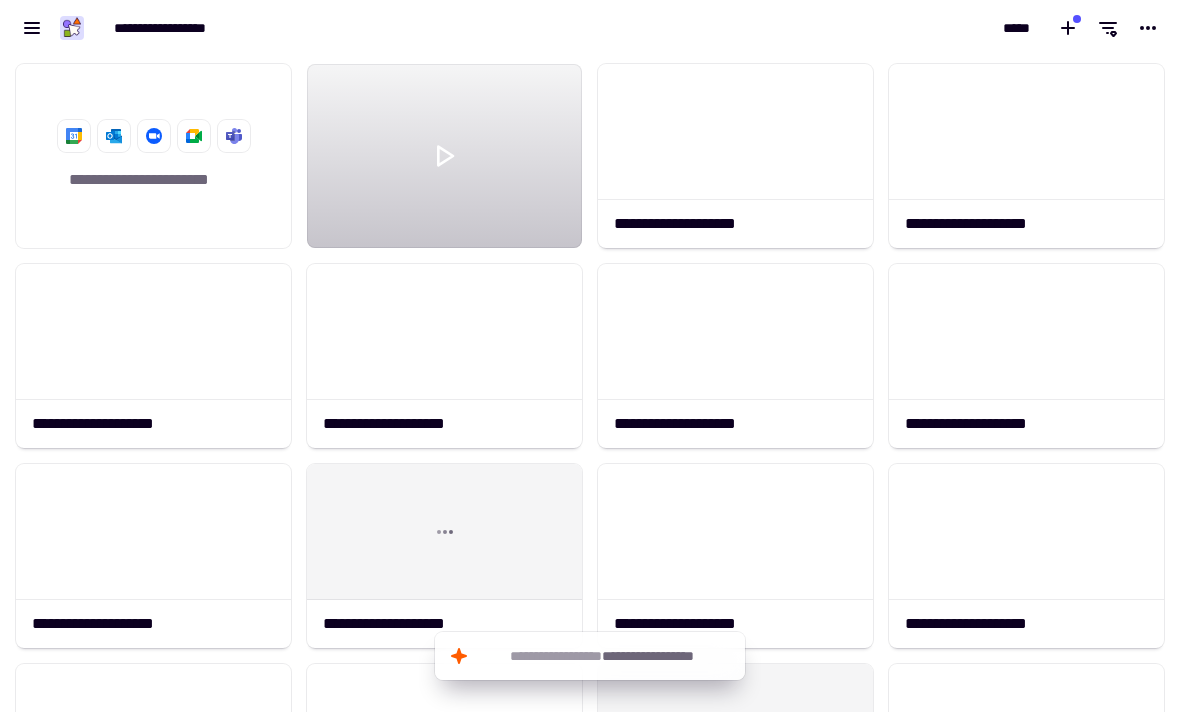 click 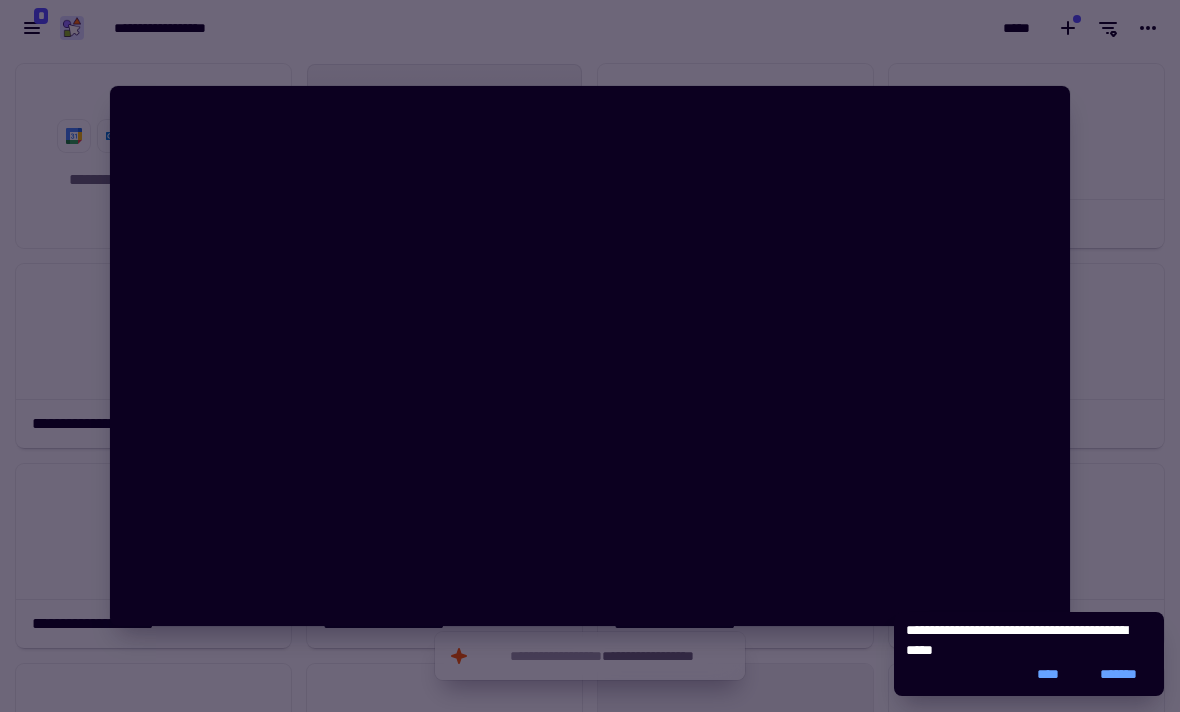 click at bounding box center (590, 356) 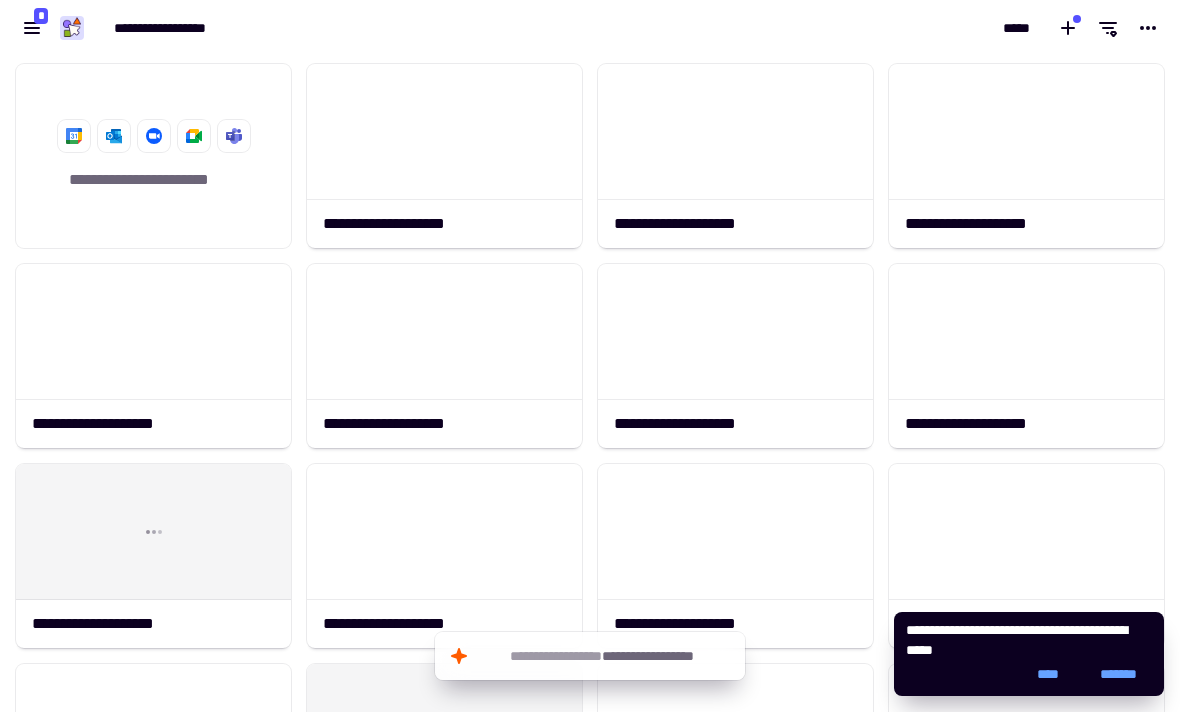 scroll, scrollTop: 0, scrollLeft: 0, axis: both 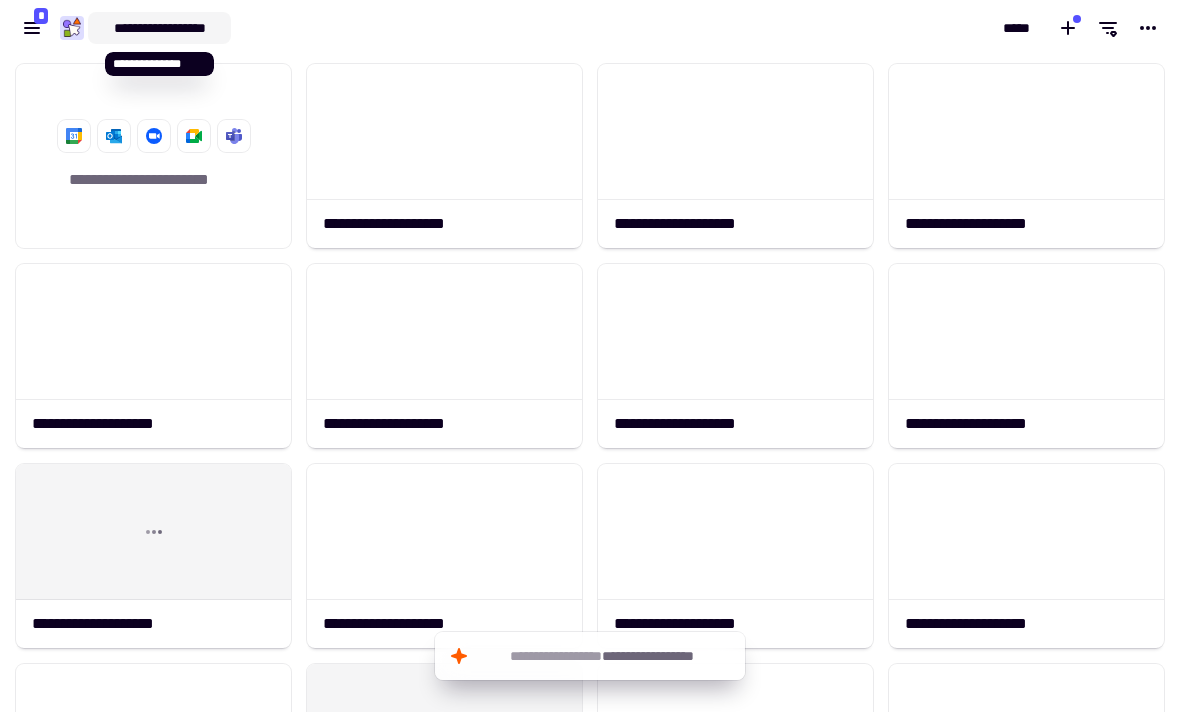 click on "**********" 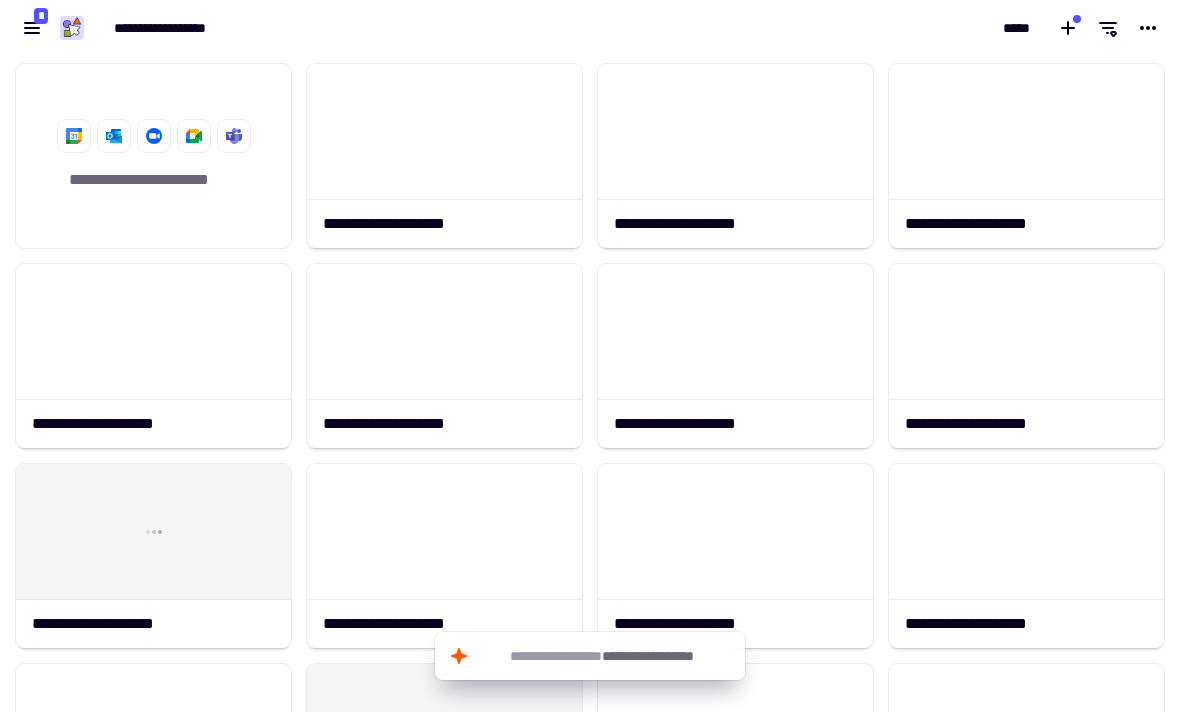 click on "**********" at bounding box center [295, 28] 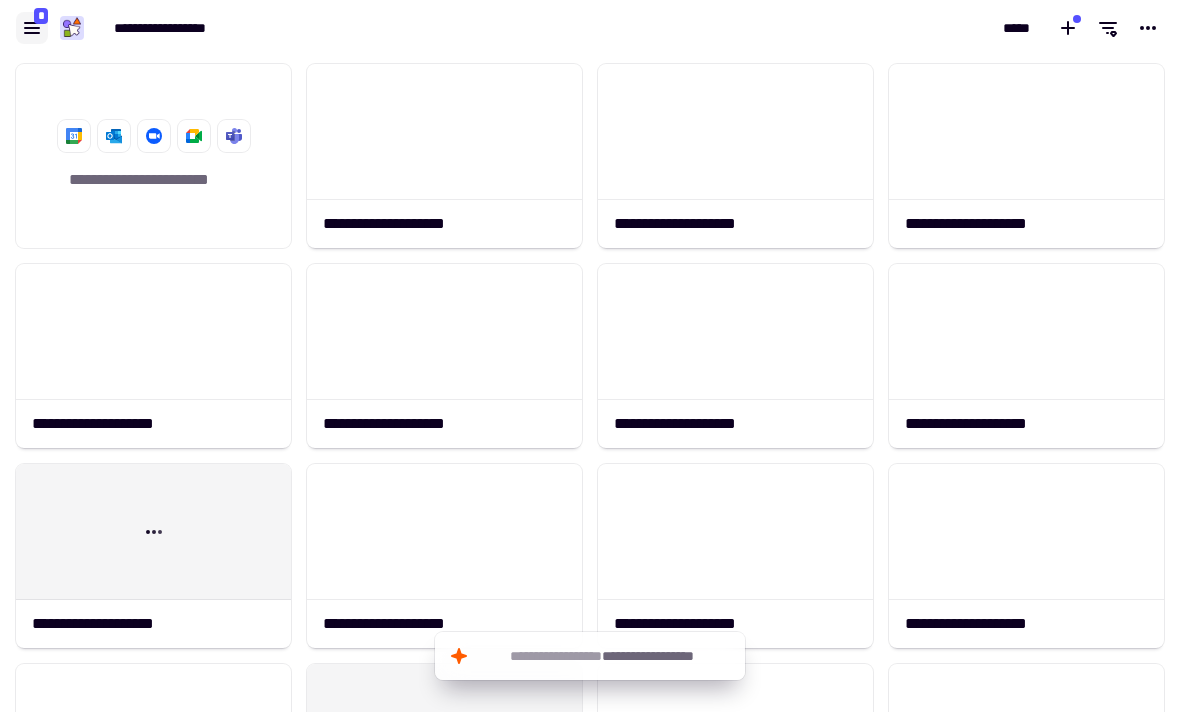 click 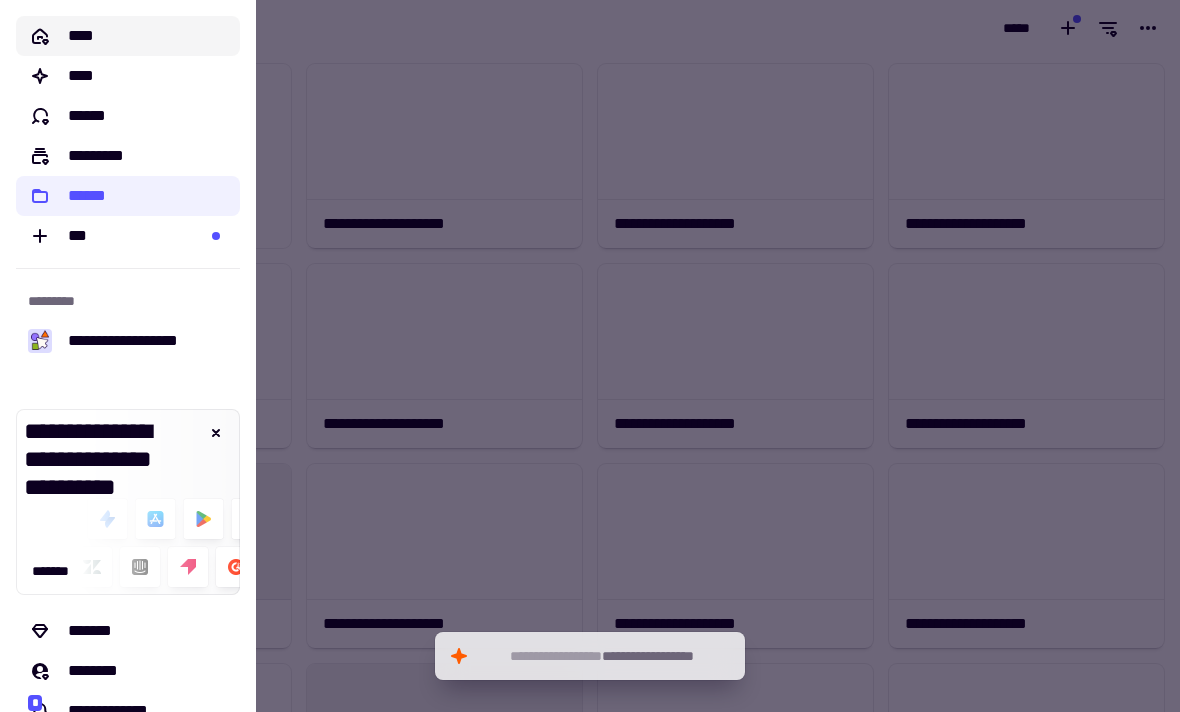 click on "****" 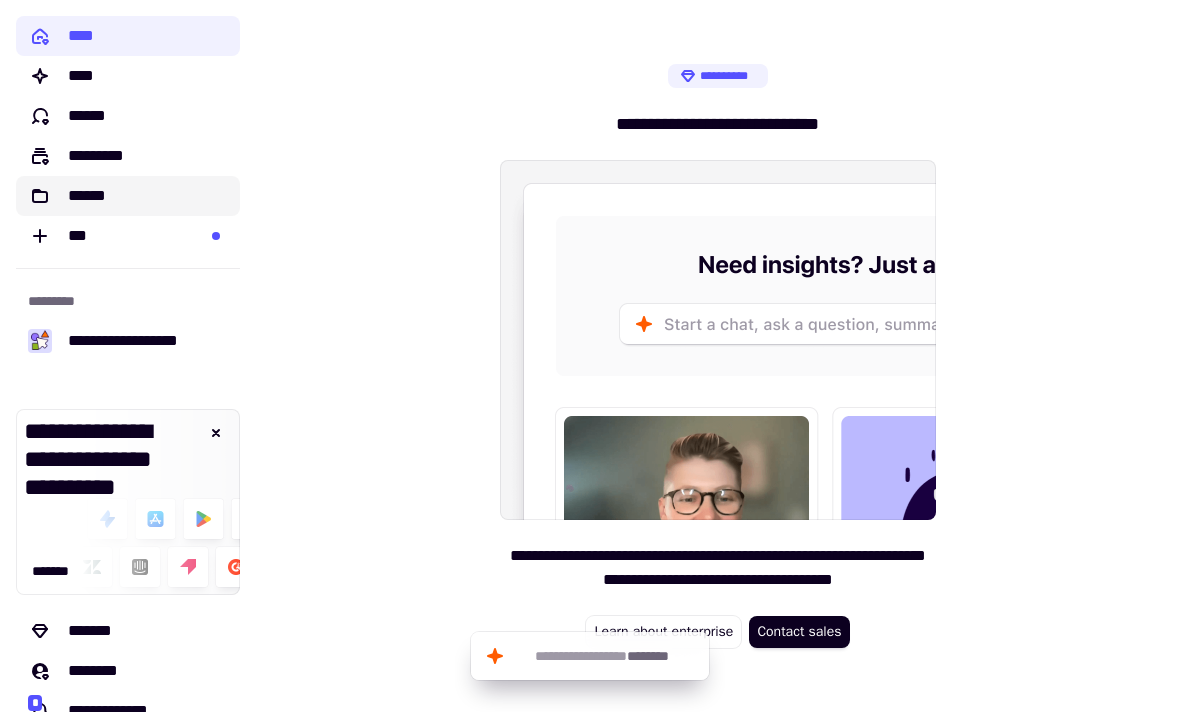 click on "******" 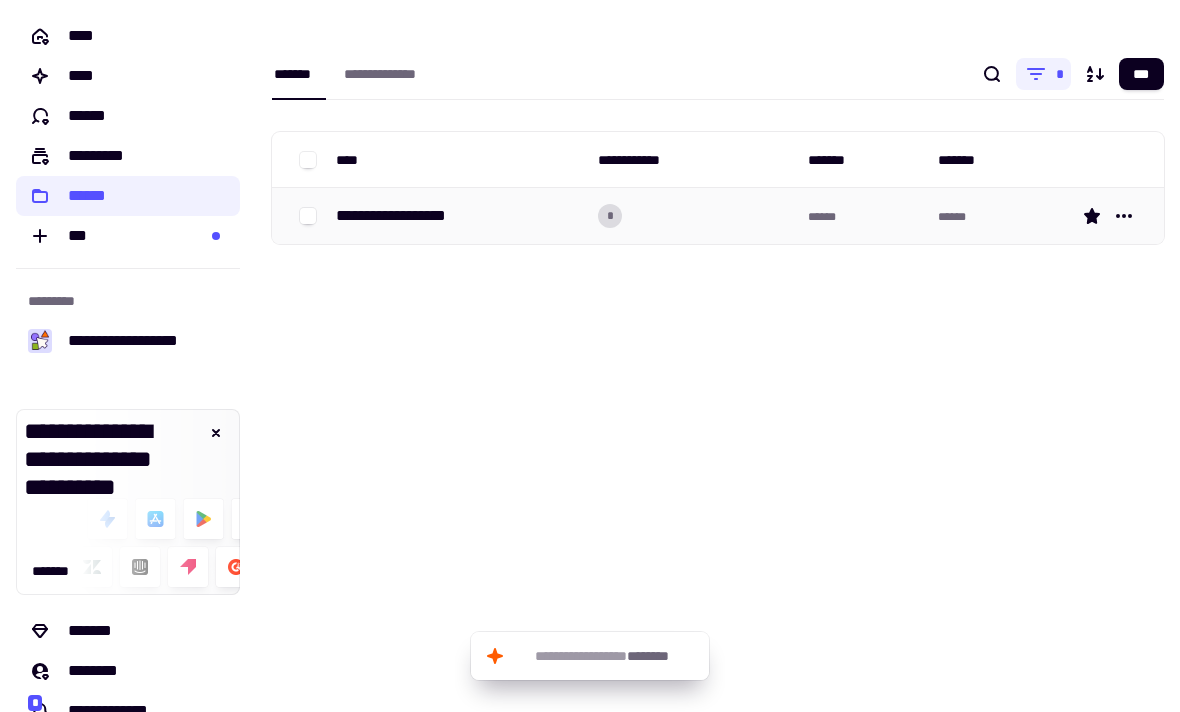 click on "**********" at bounding box center (407, 216) 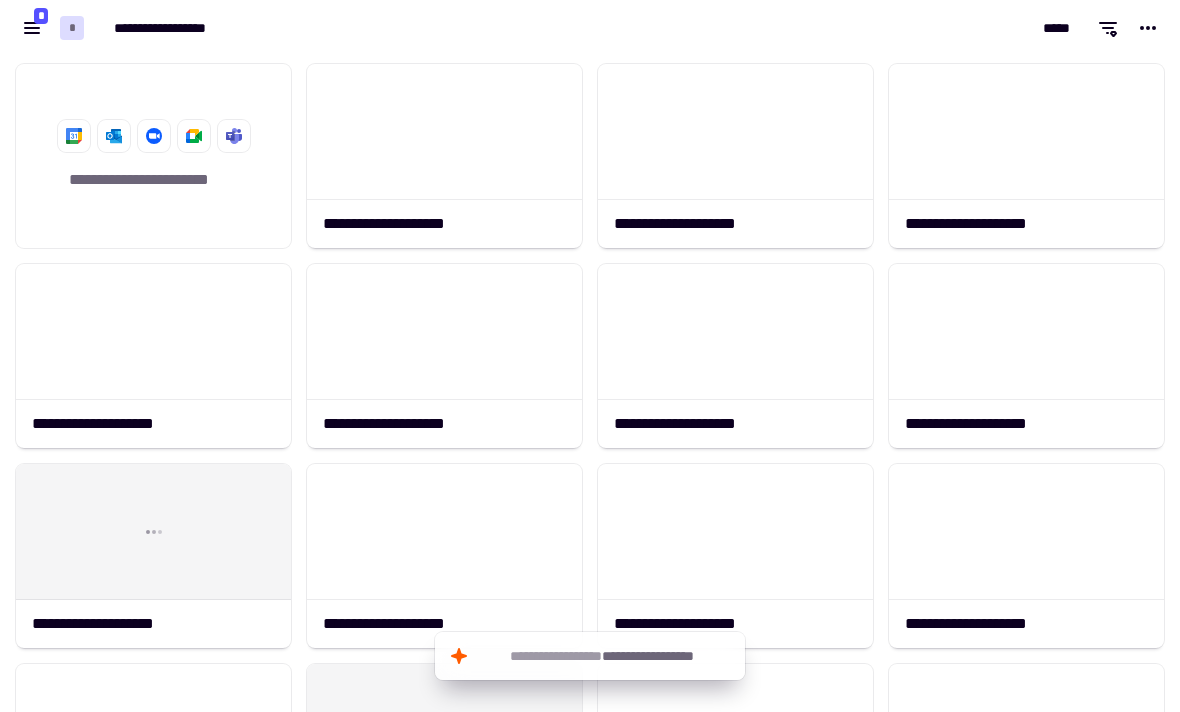 scroll, scrollTop: 1, scrollLeft: 1, axis: both 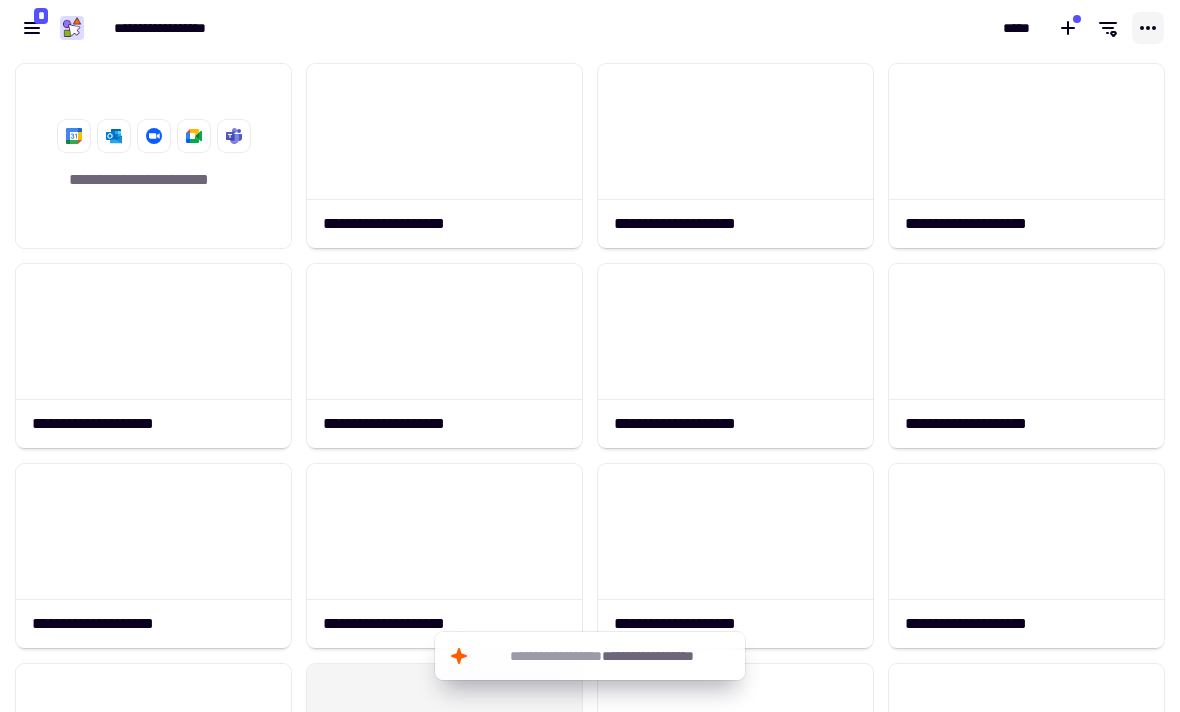 click 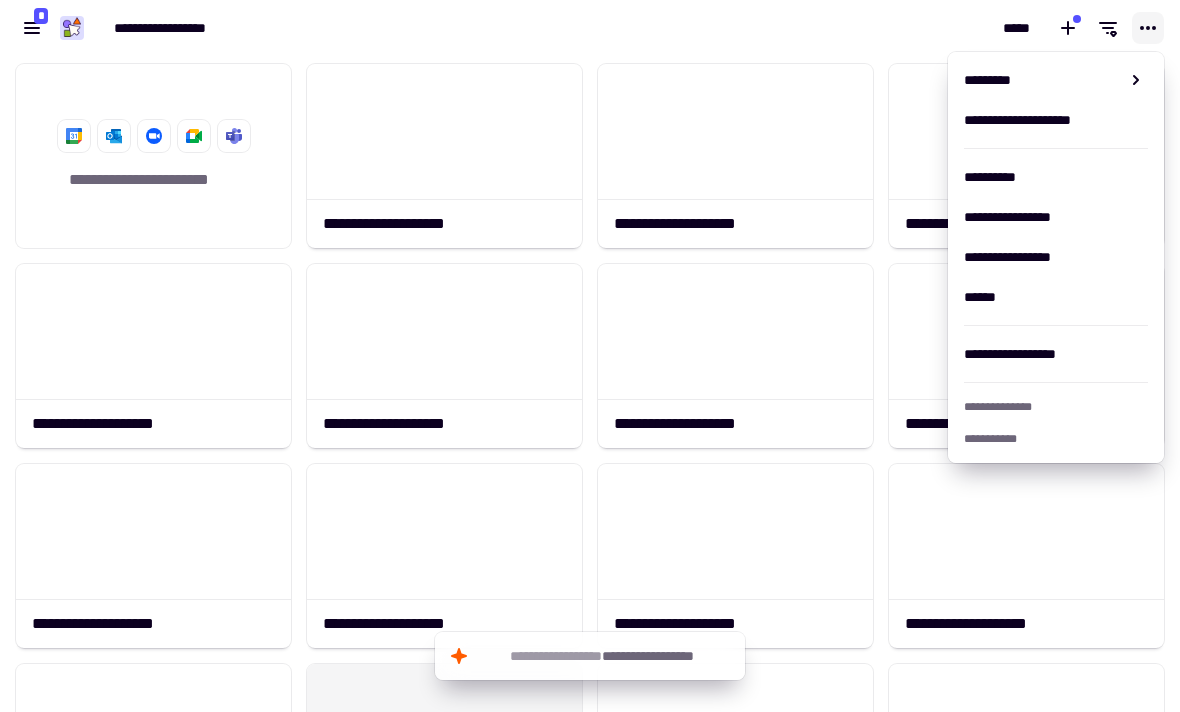 click 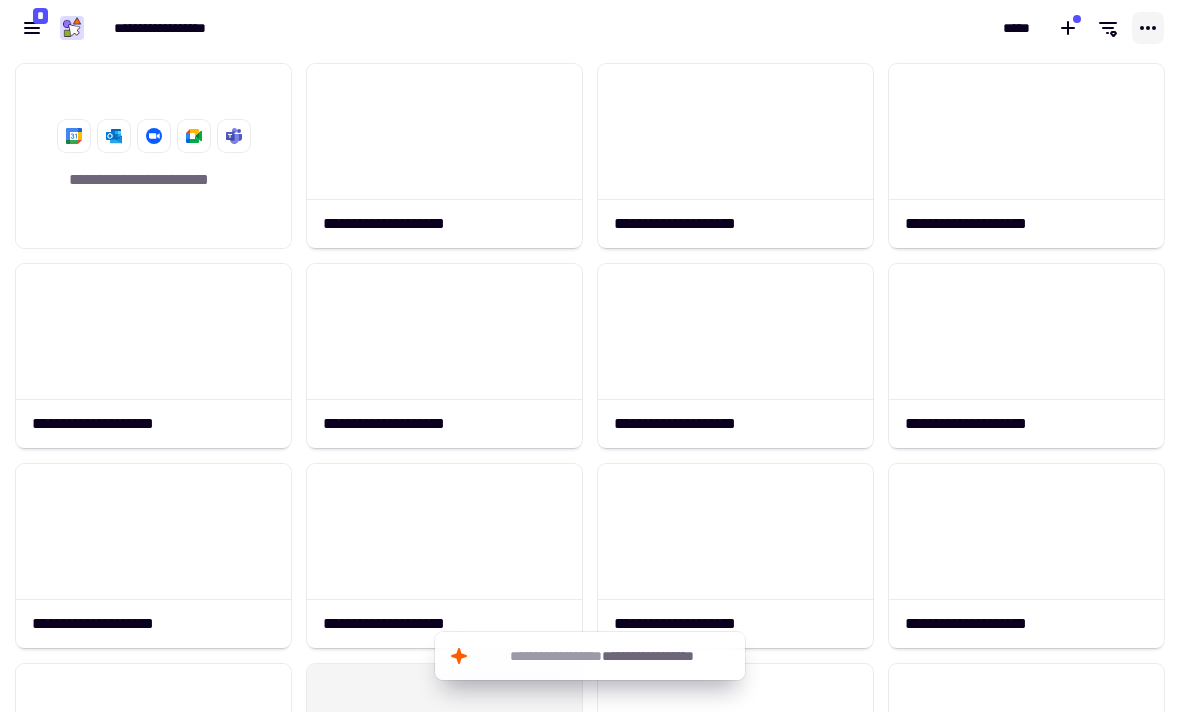 click 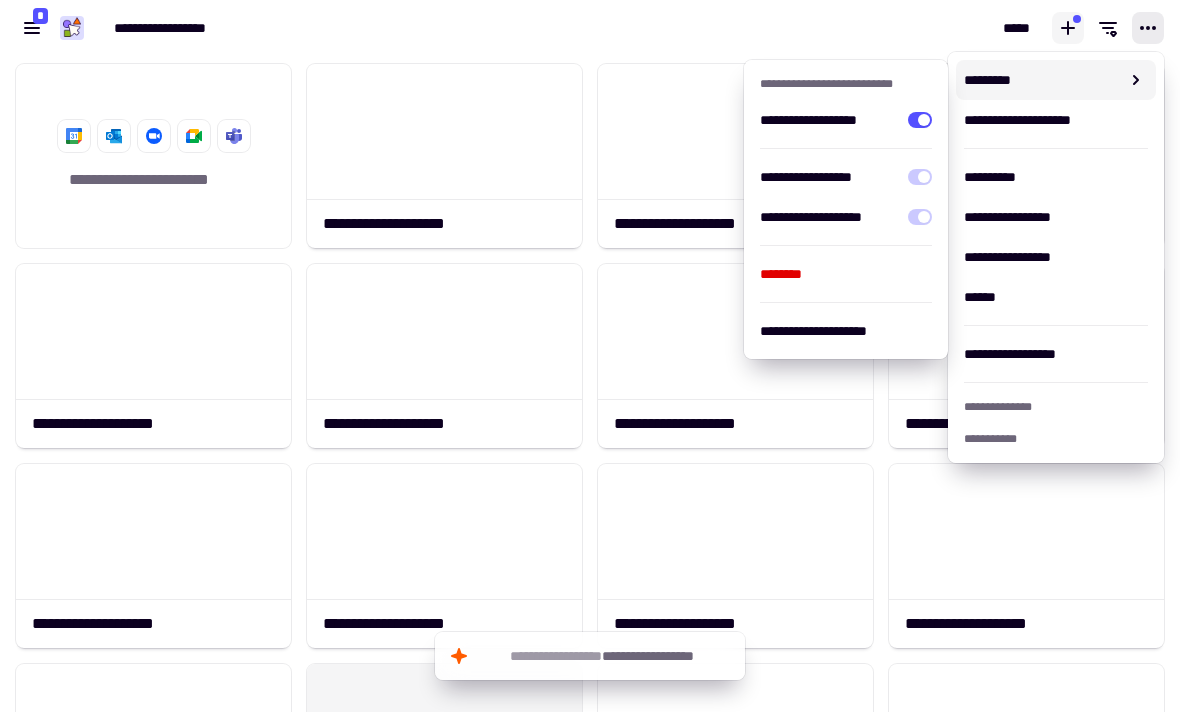 click 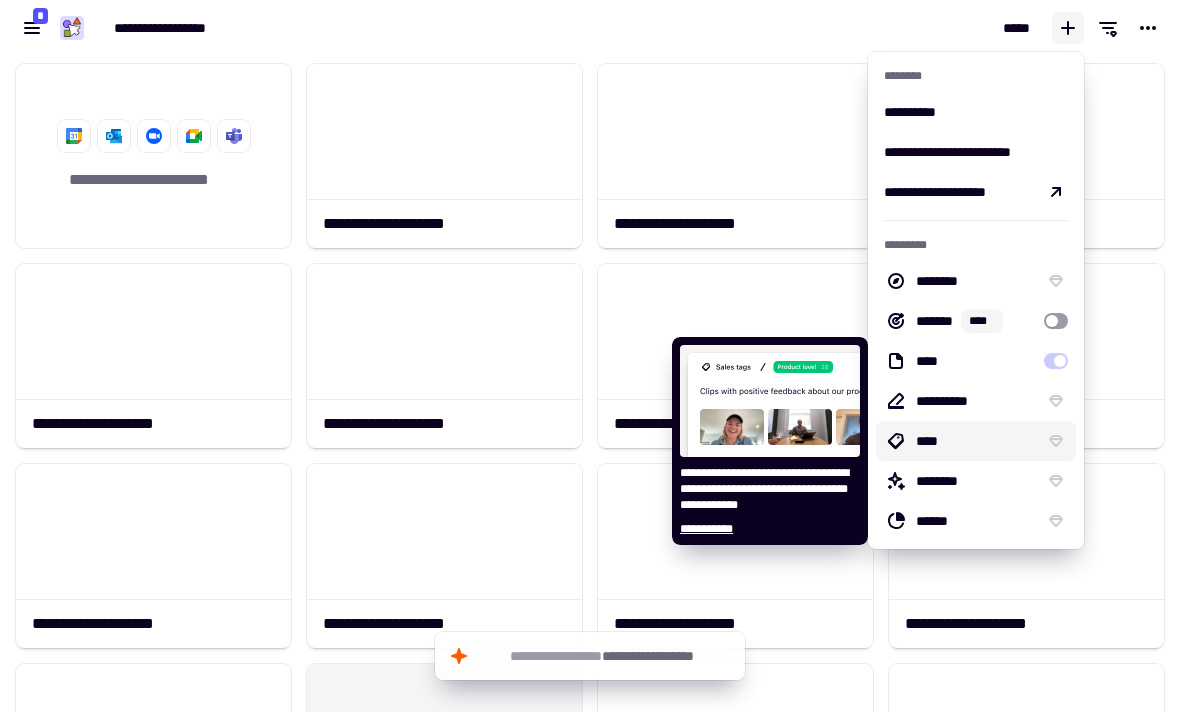 click on "****" at bounding box center (976, 441) 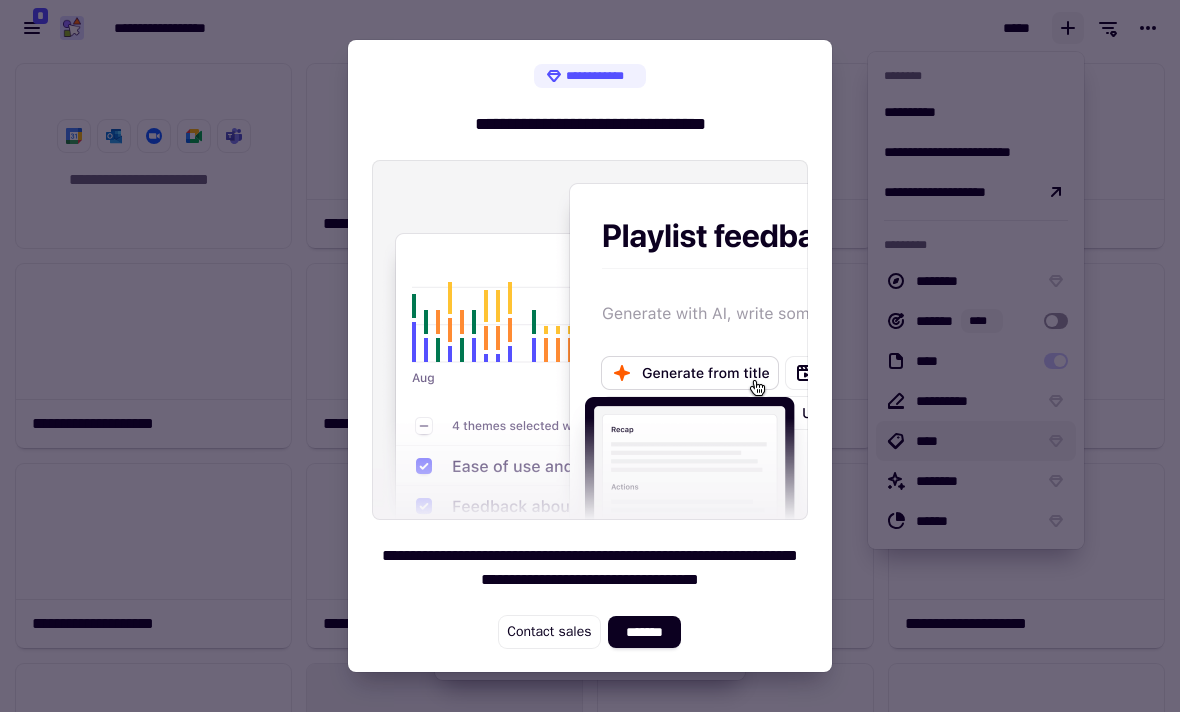 click at bounding box center [590, 356] 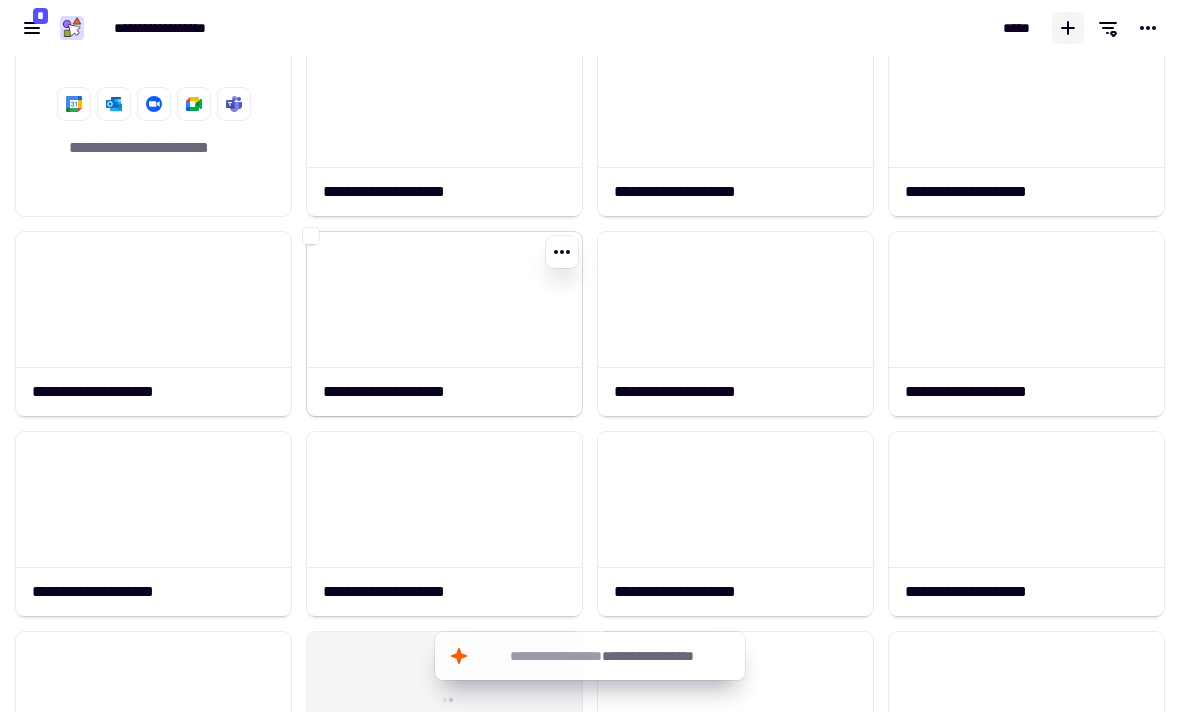 scroll, scrollTop: 34, scrollLeft: 0, axis: vertical 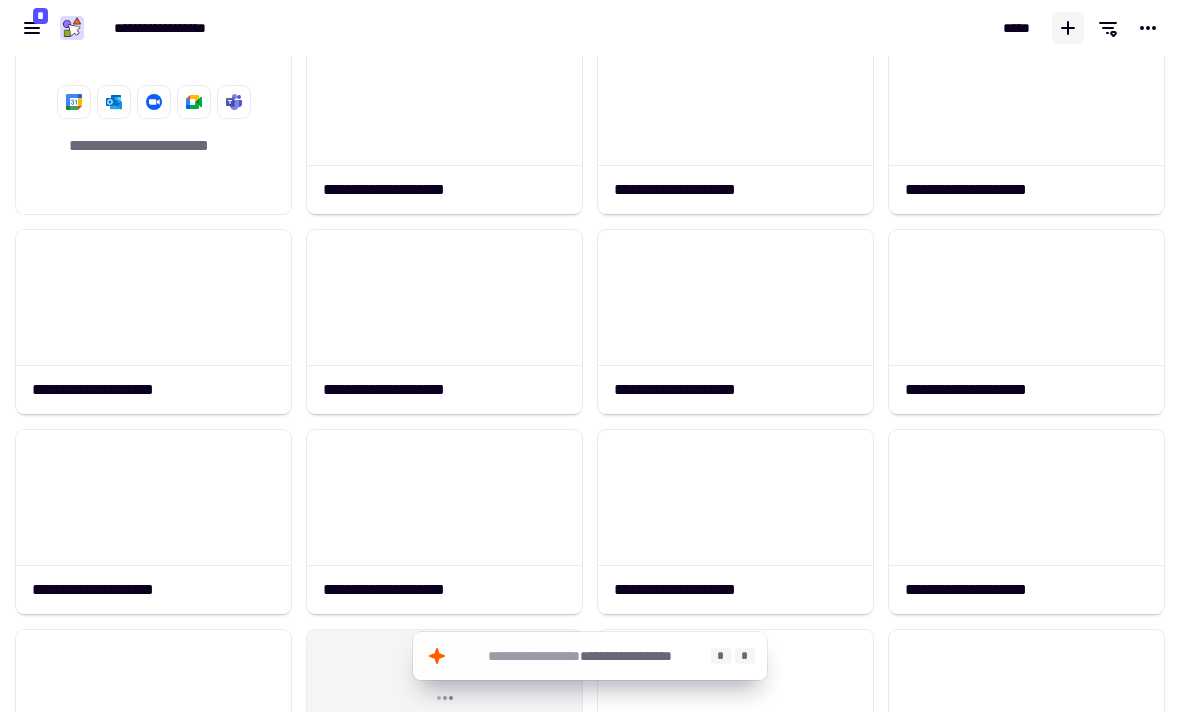 click on "**********" 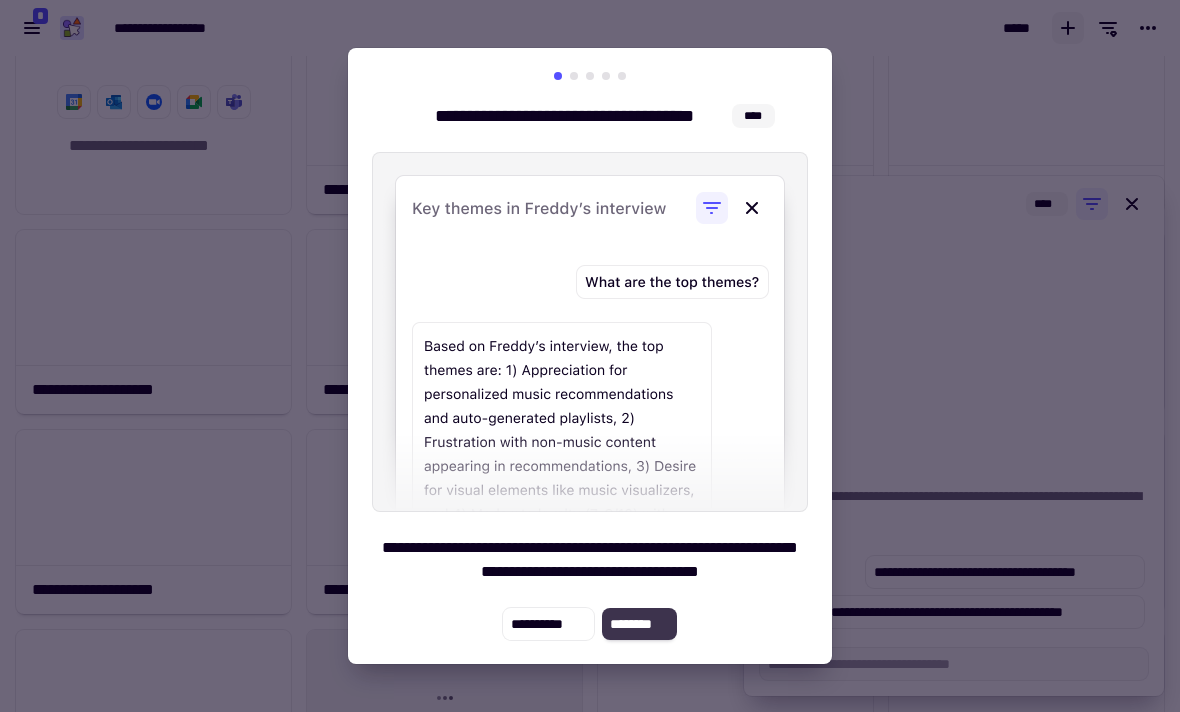 click on "********" 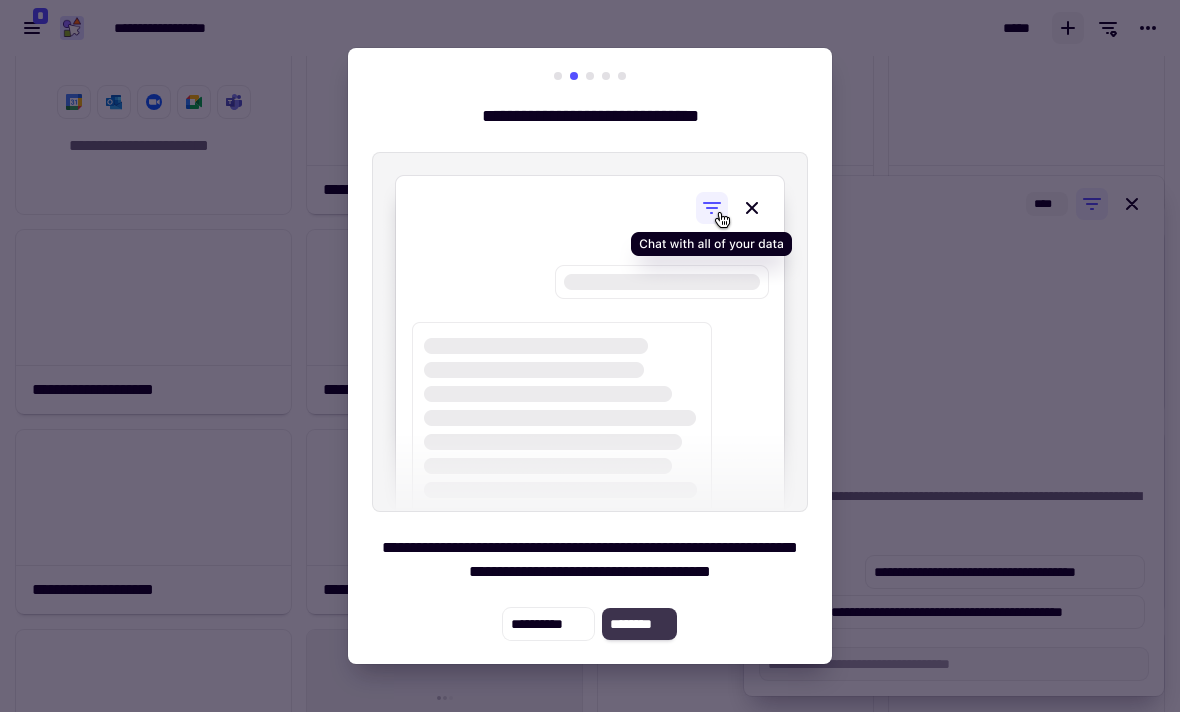 click on "********" 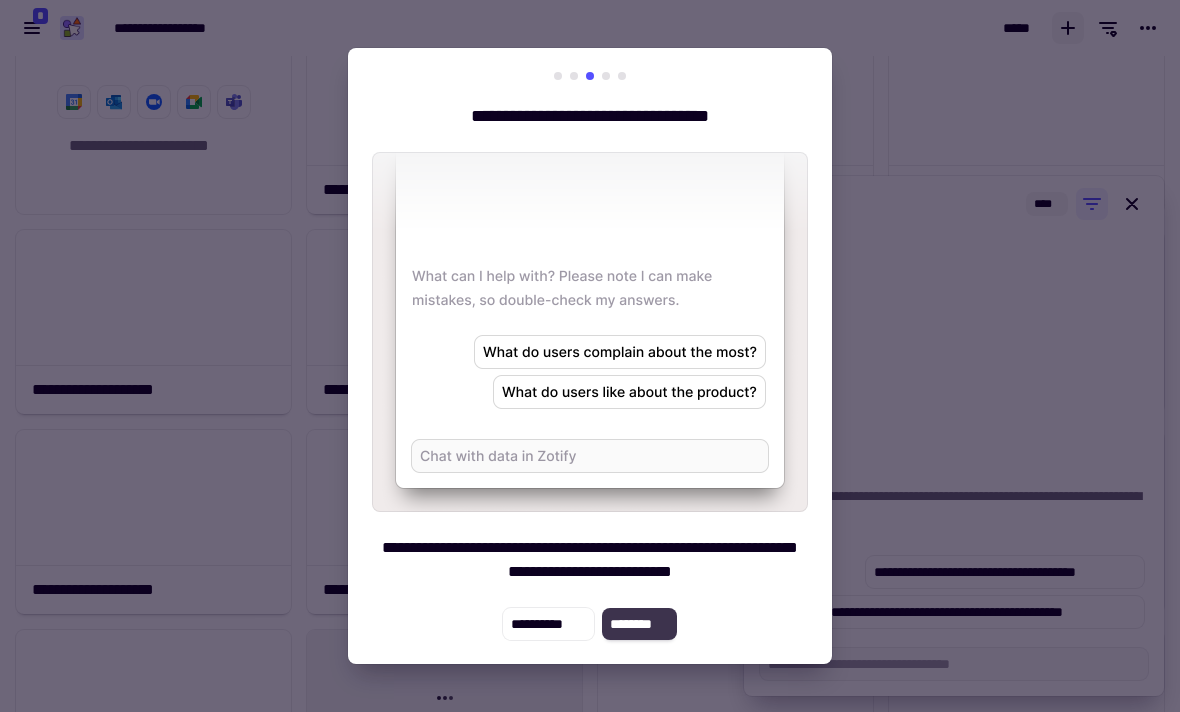 click on "********" 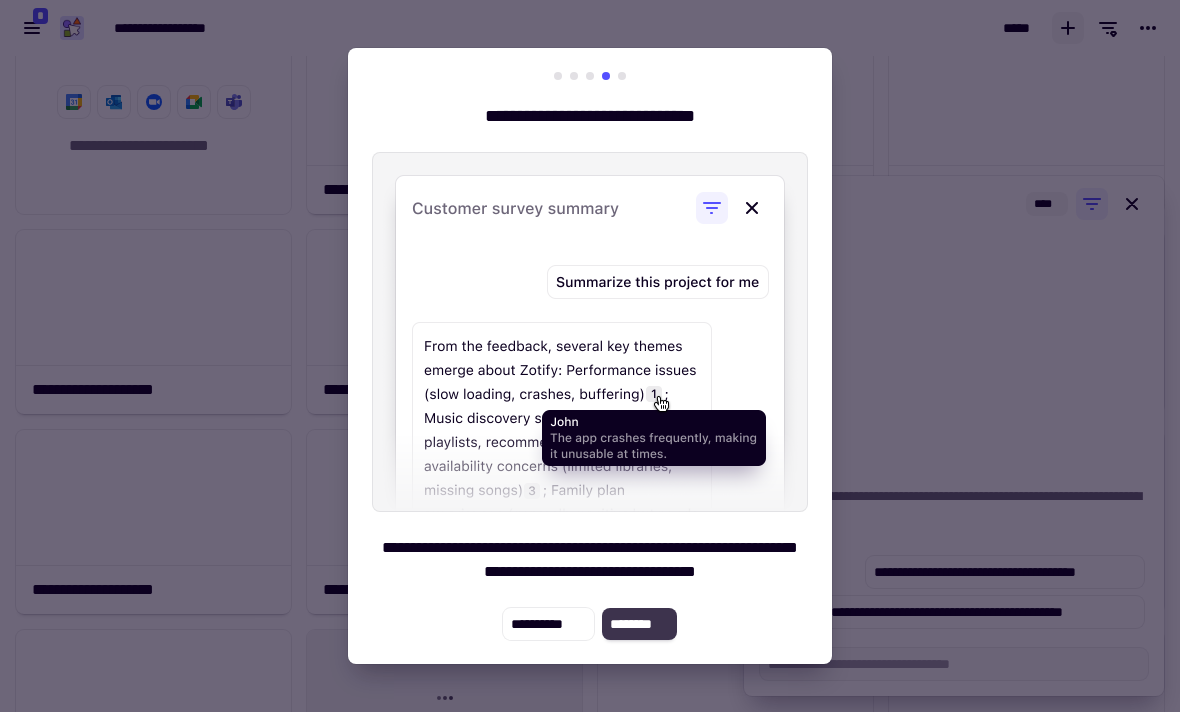 click on "********" 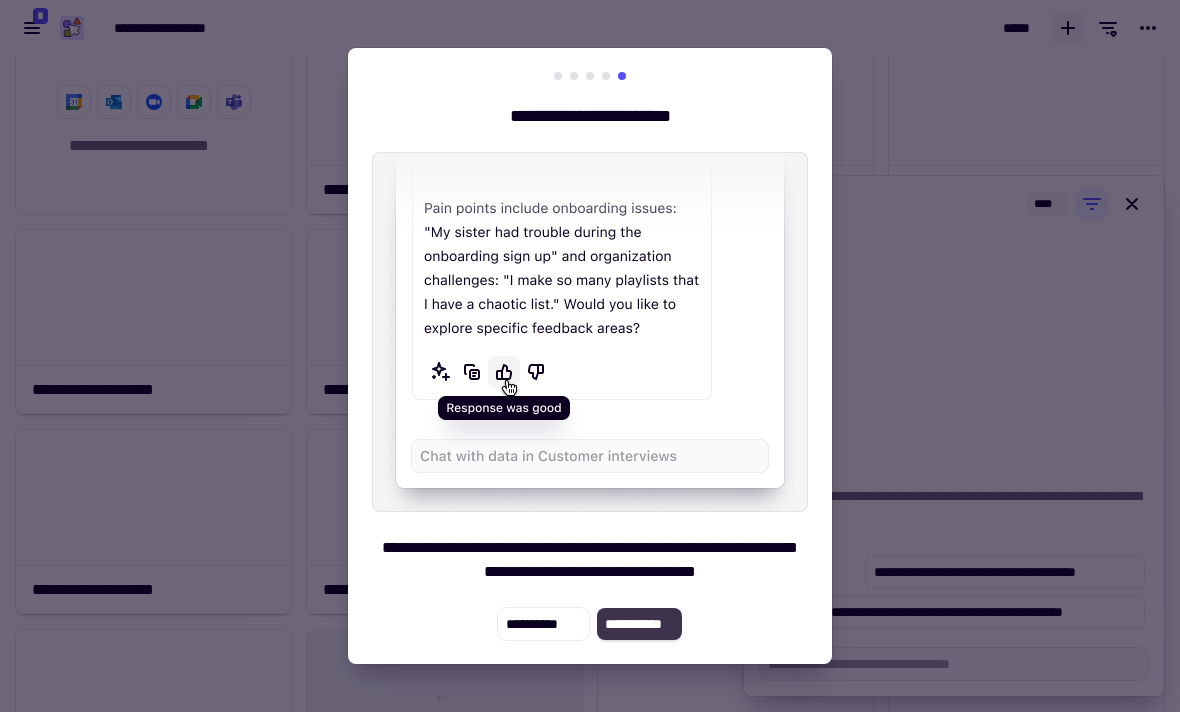 click on "**********" 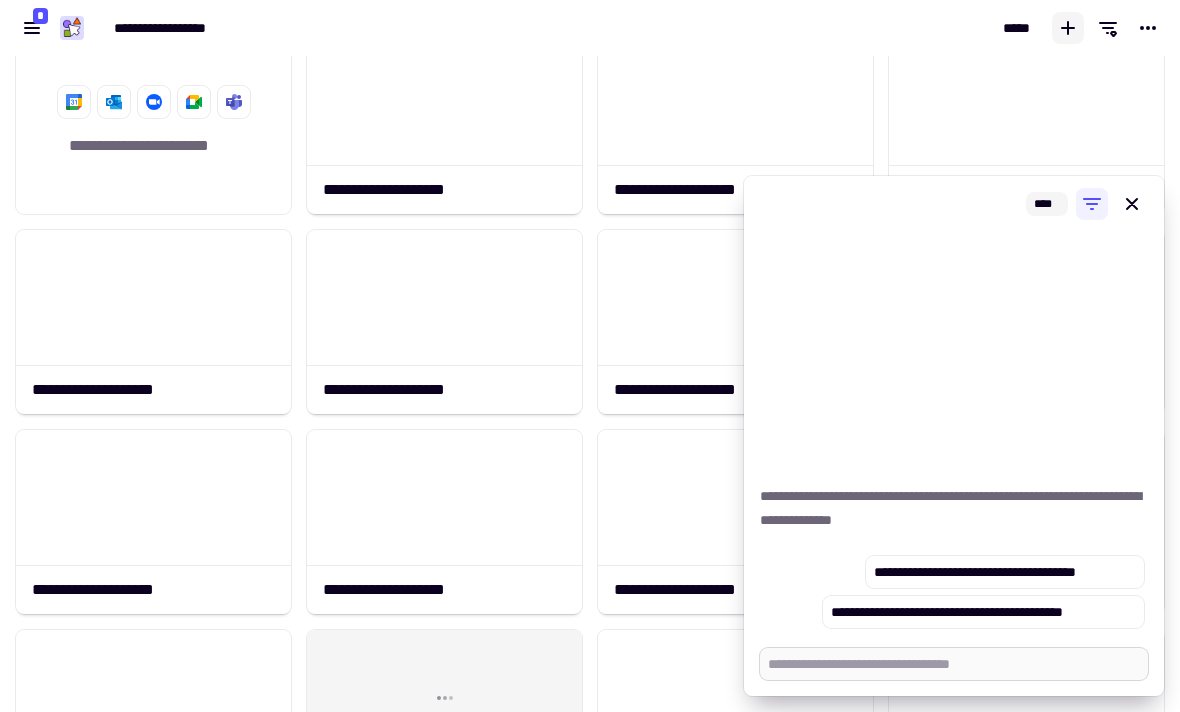 click at bounding box center (954, 664) 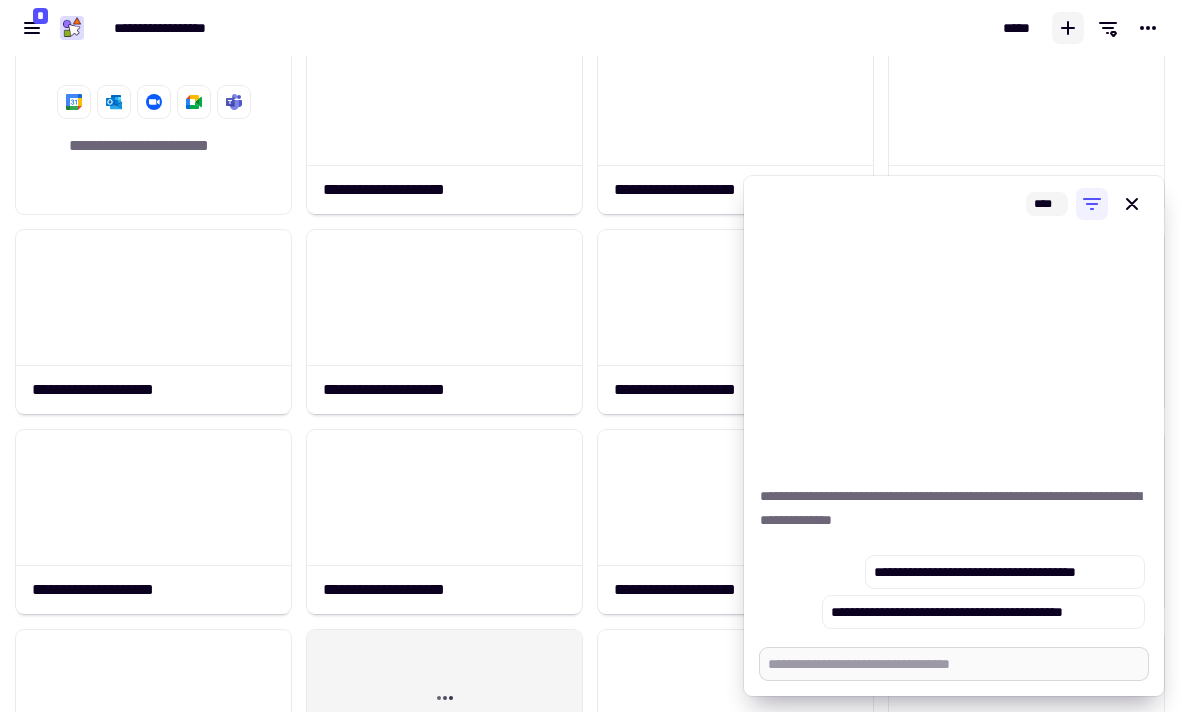 type on "*" 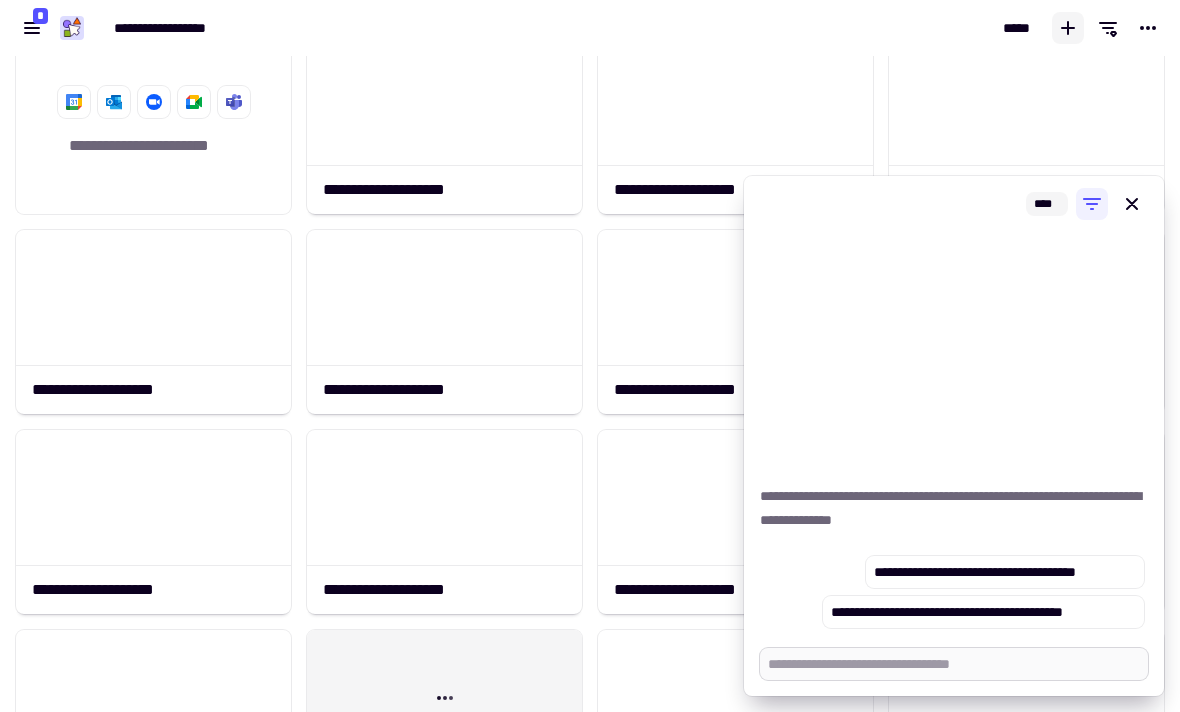 type on "*" 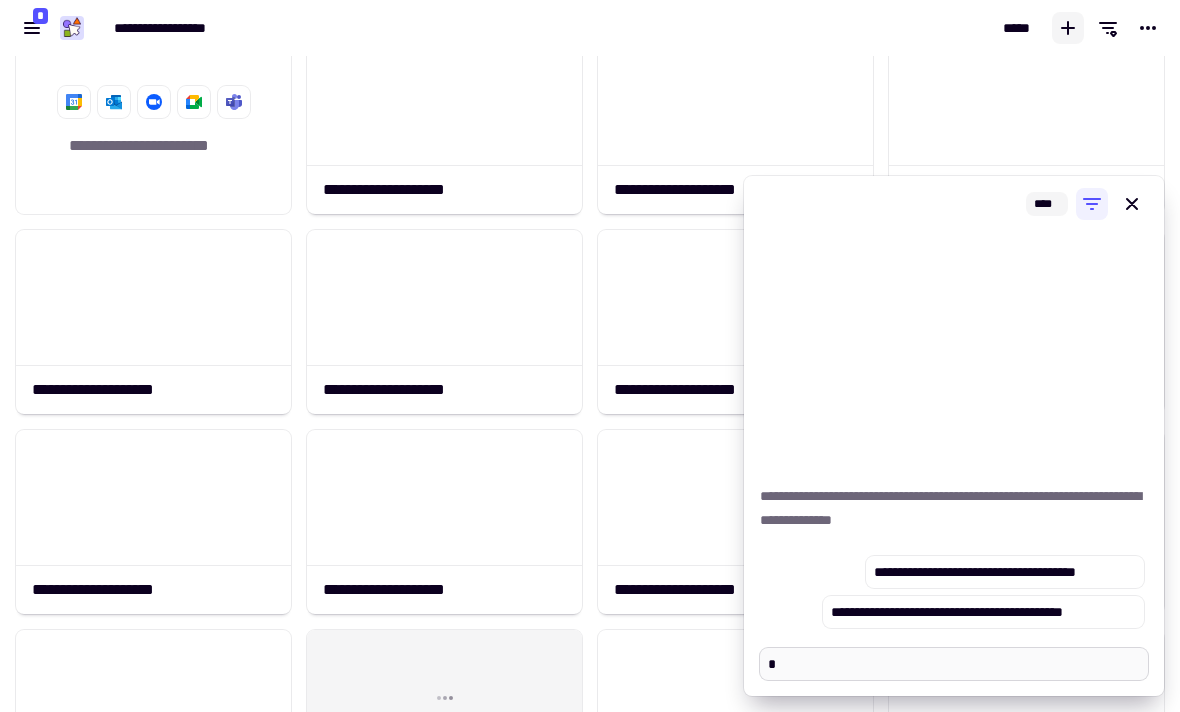 type on "*" 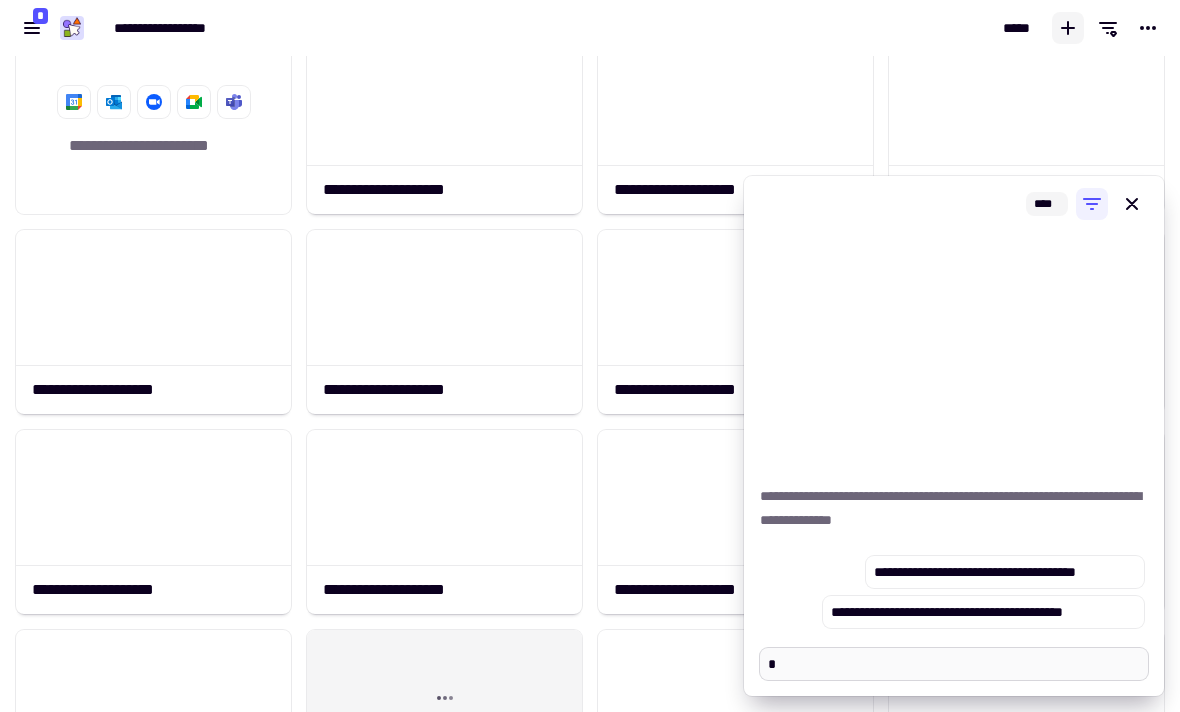 type on "**" 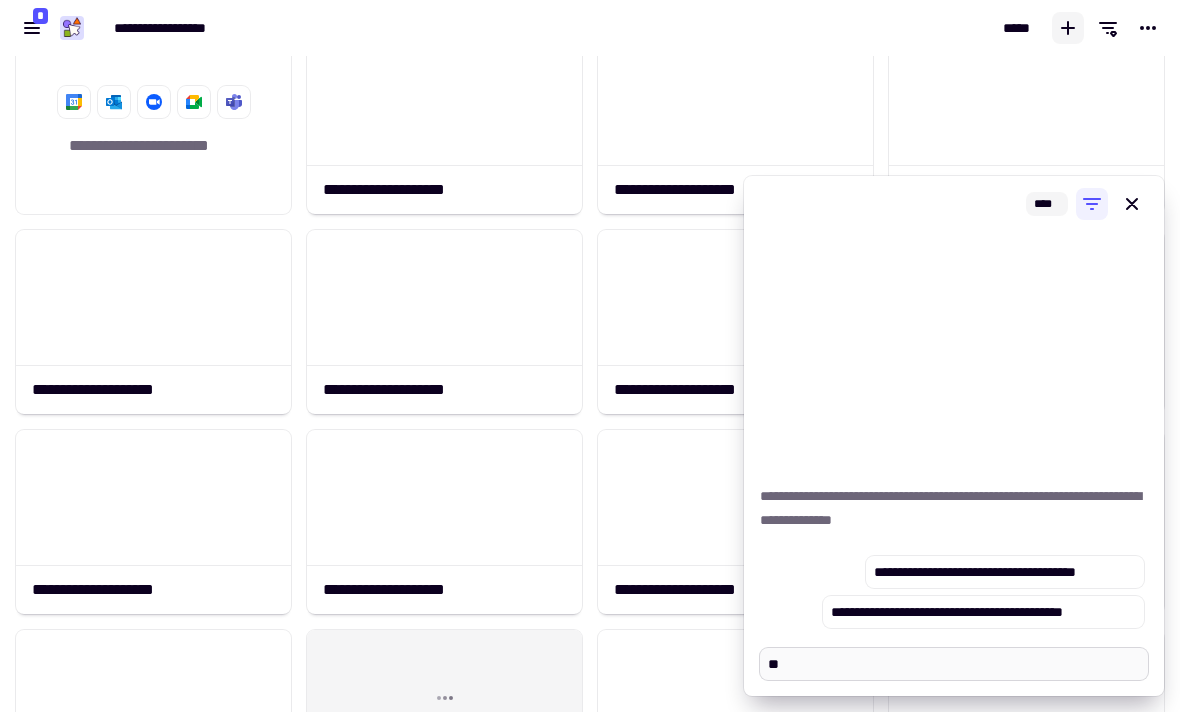 type on "*" 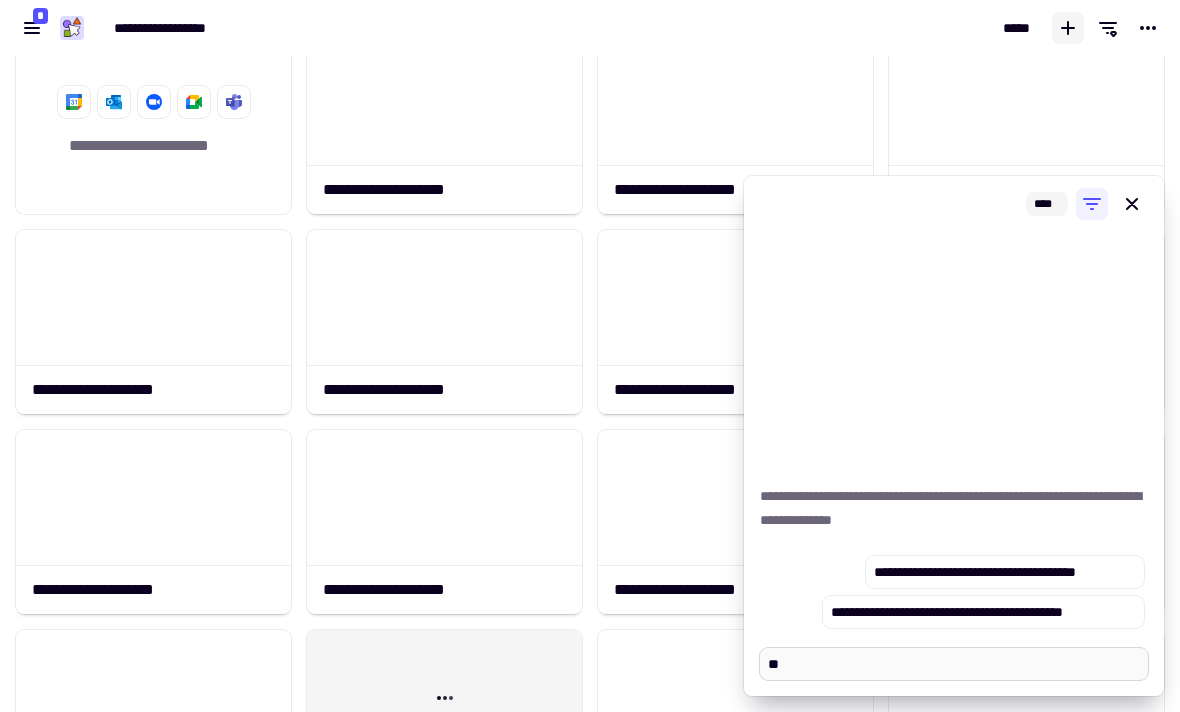 type on "***" 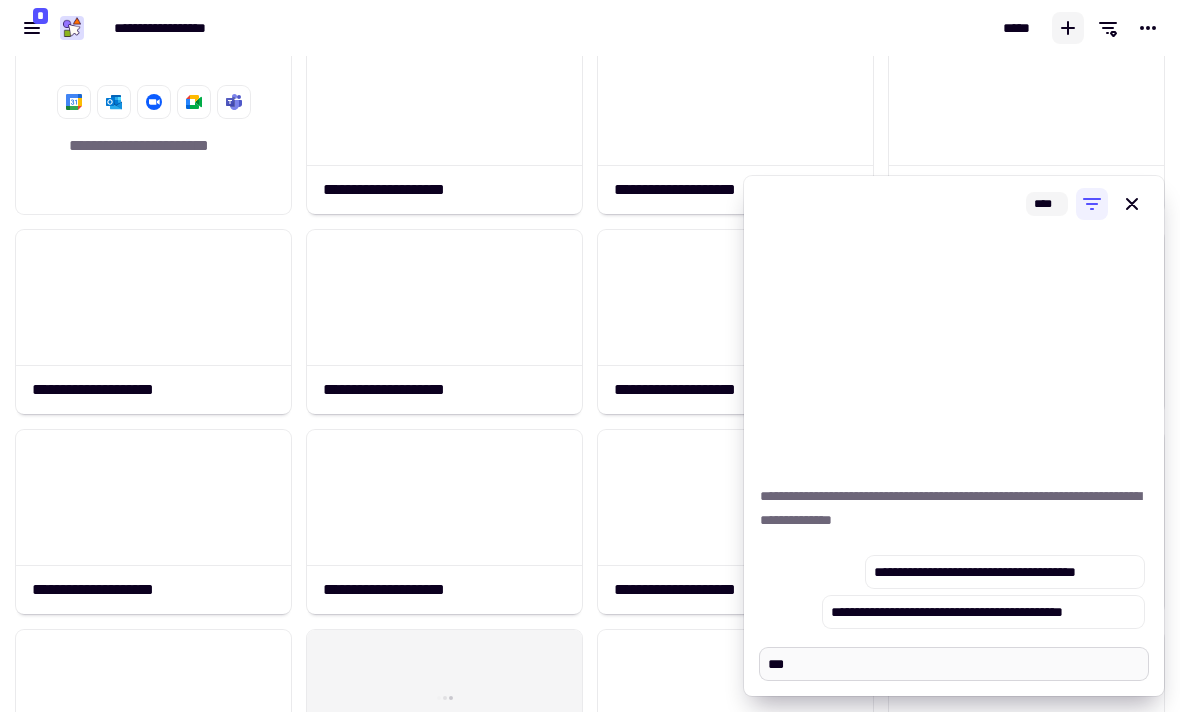 type on "*" 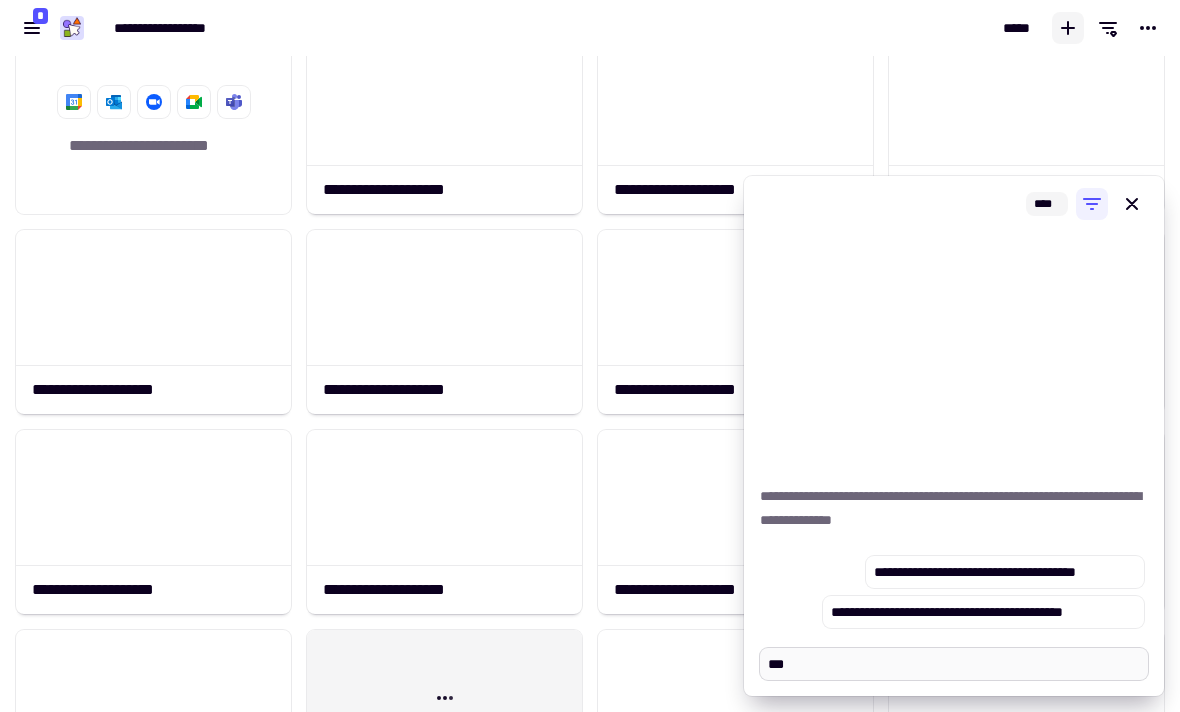 type on "****" 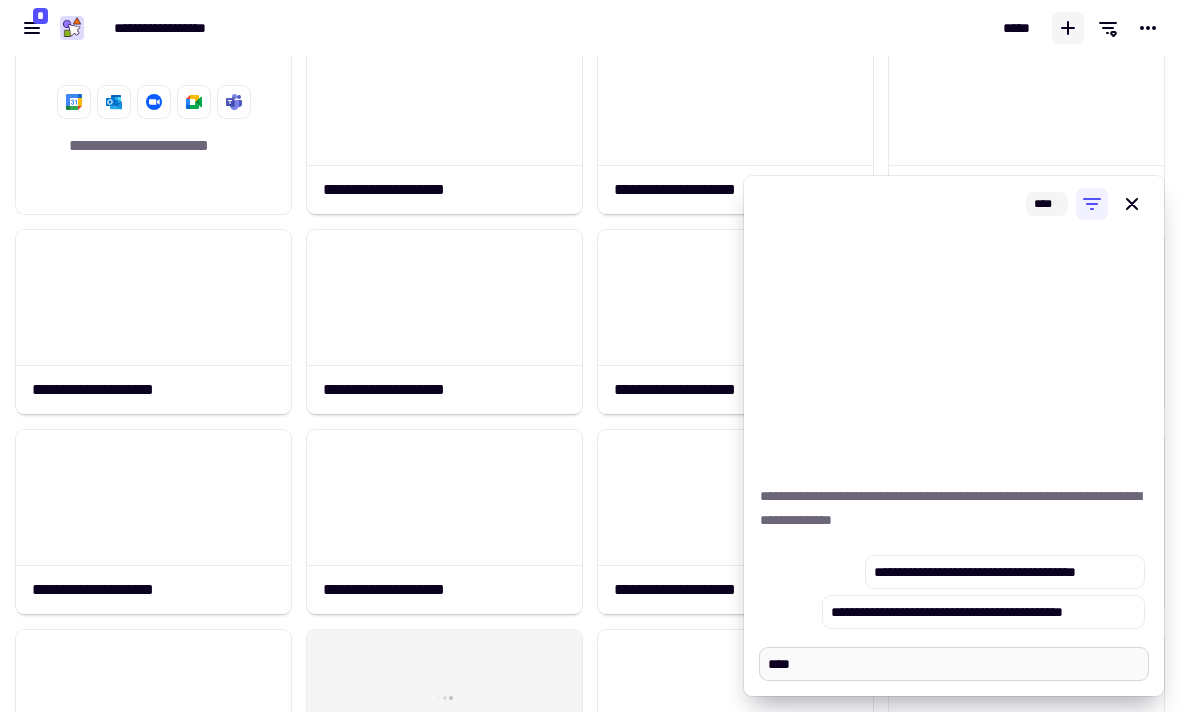 type on "*" 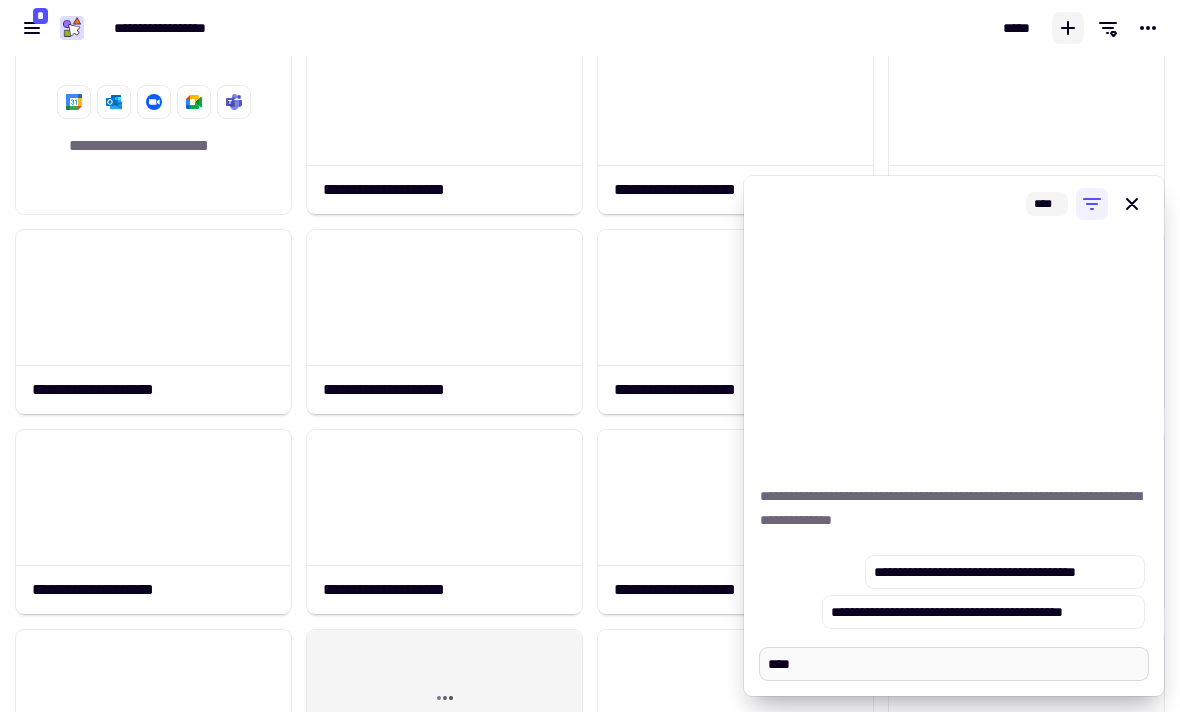 type on "****" 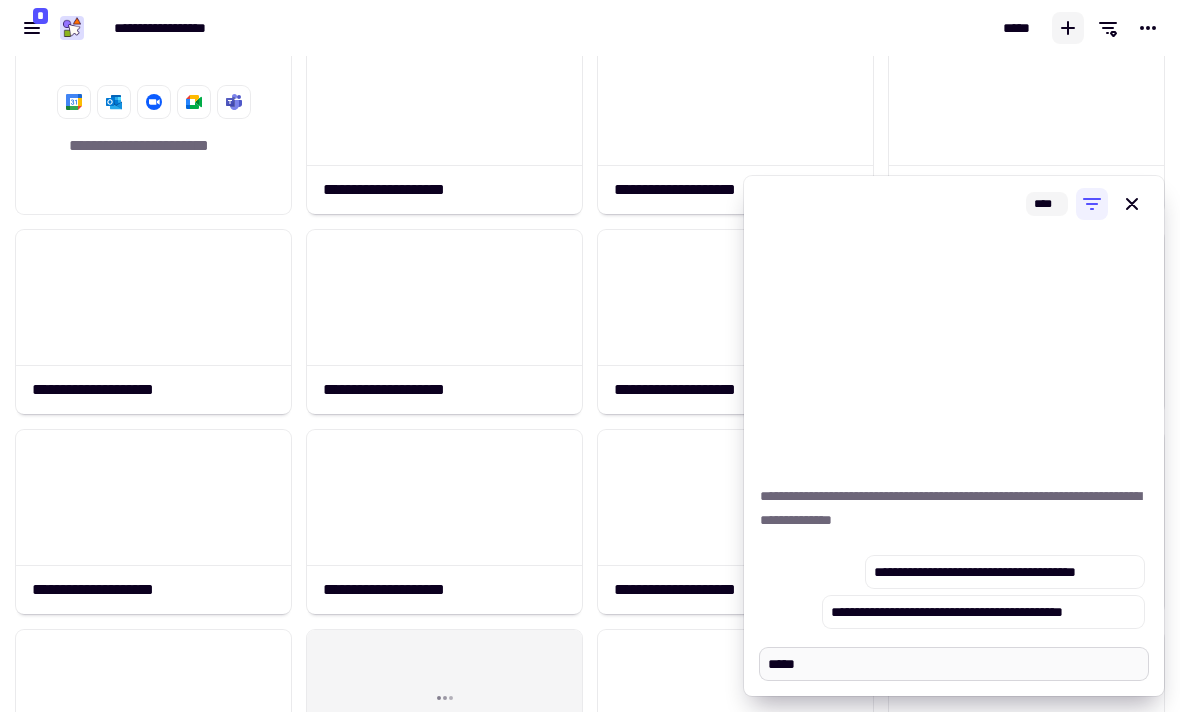 type on "*" 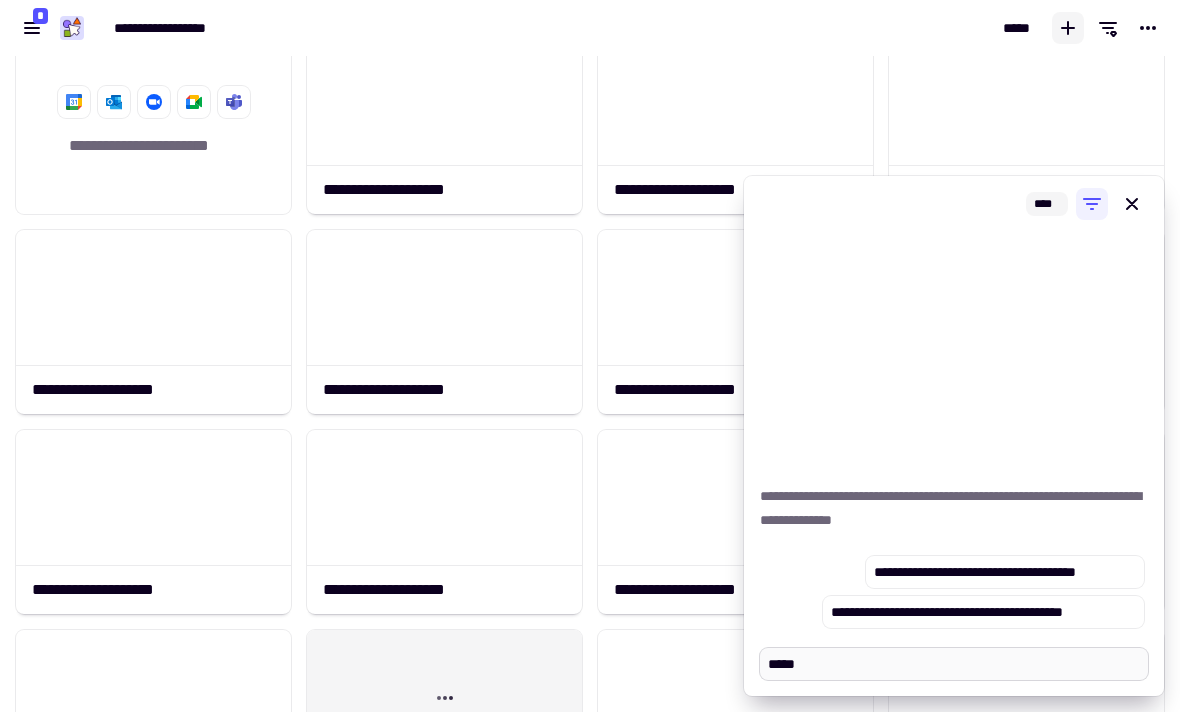type on "******" 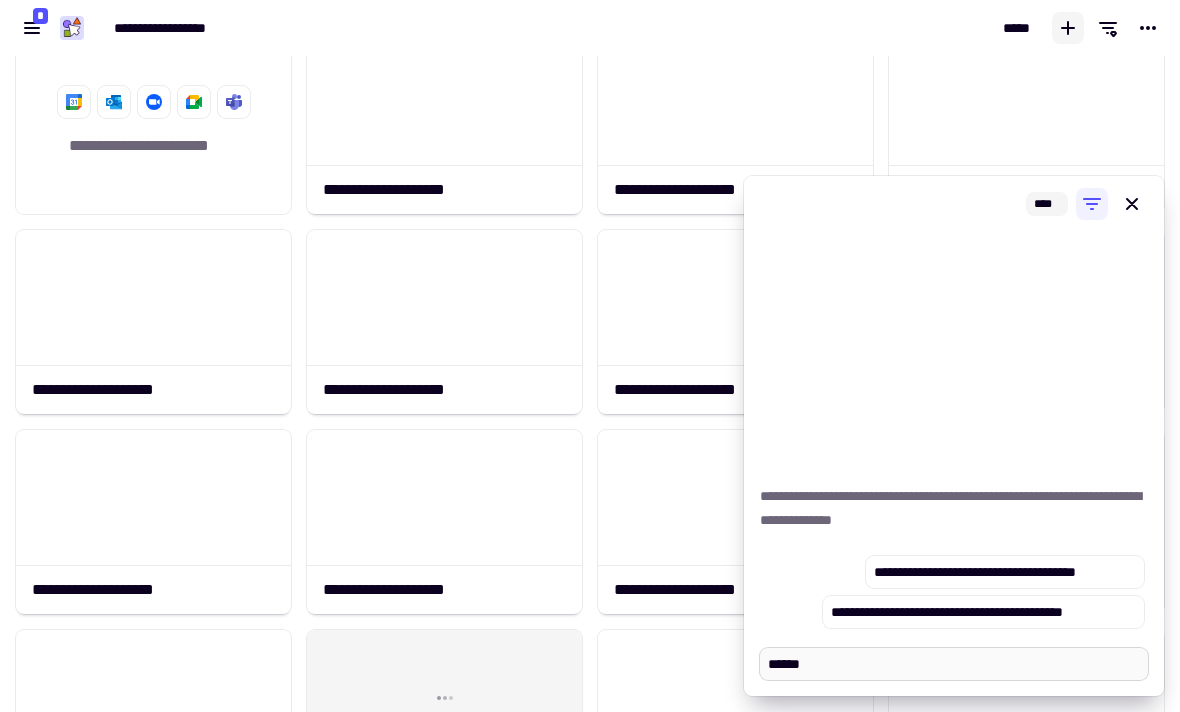 type on "*" 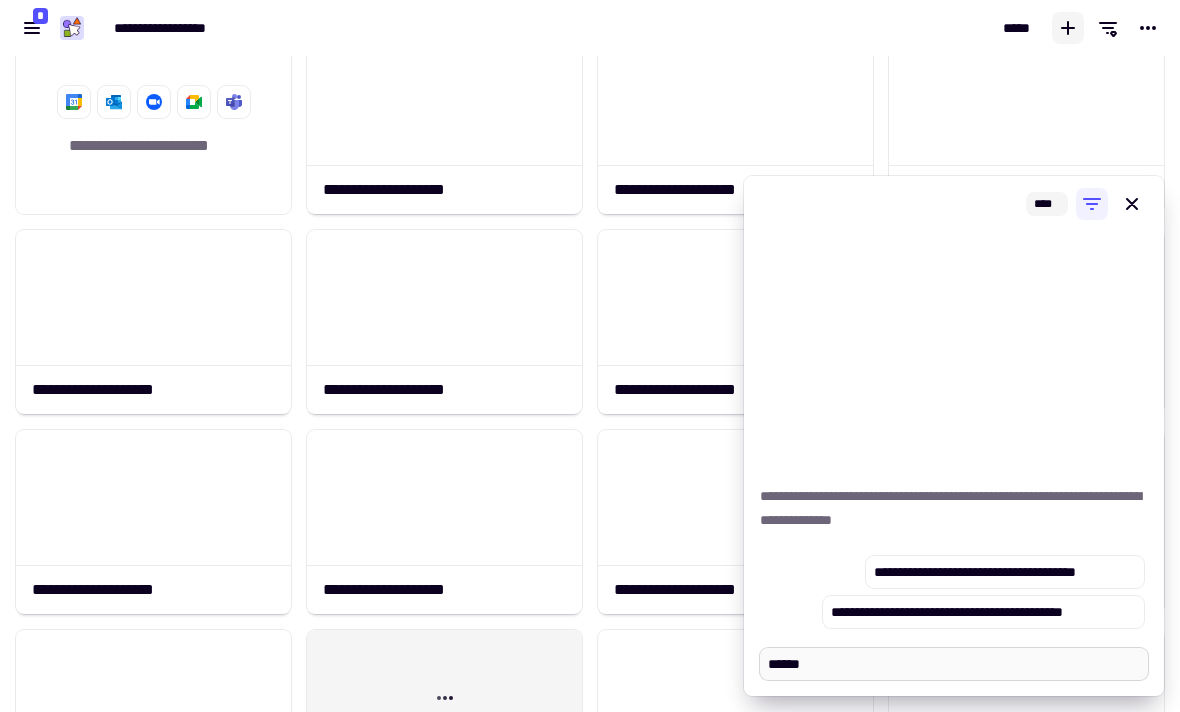 type on "*******" 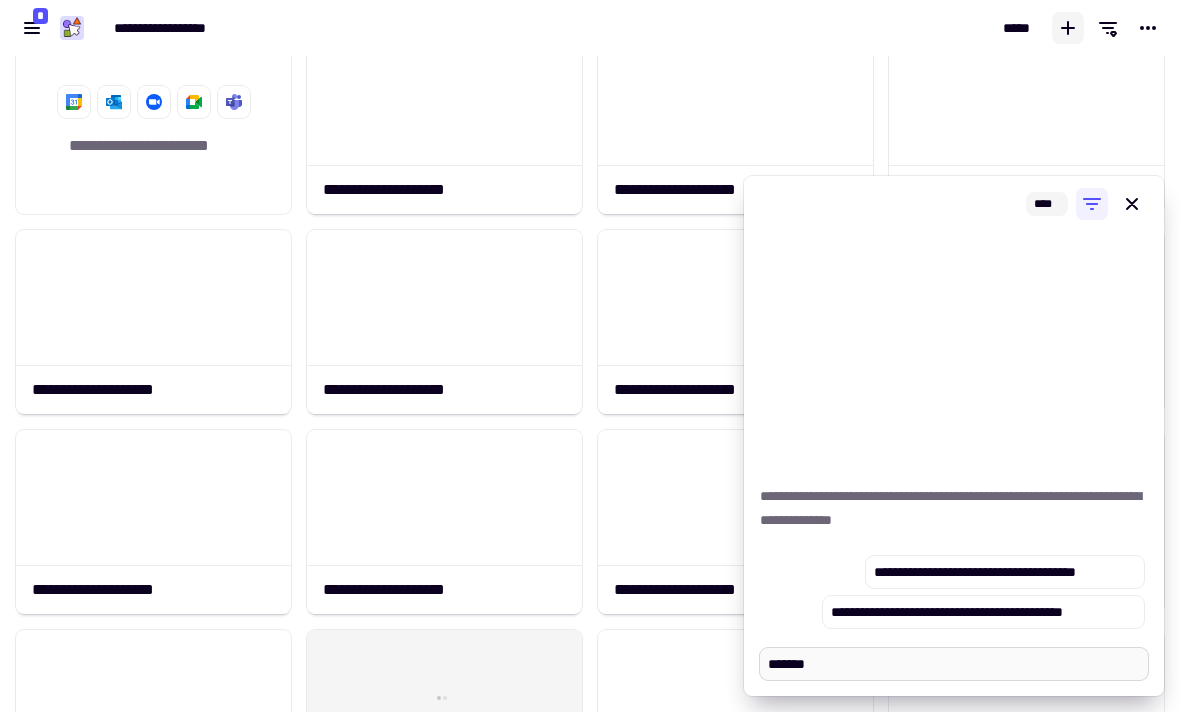 type on "*" 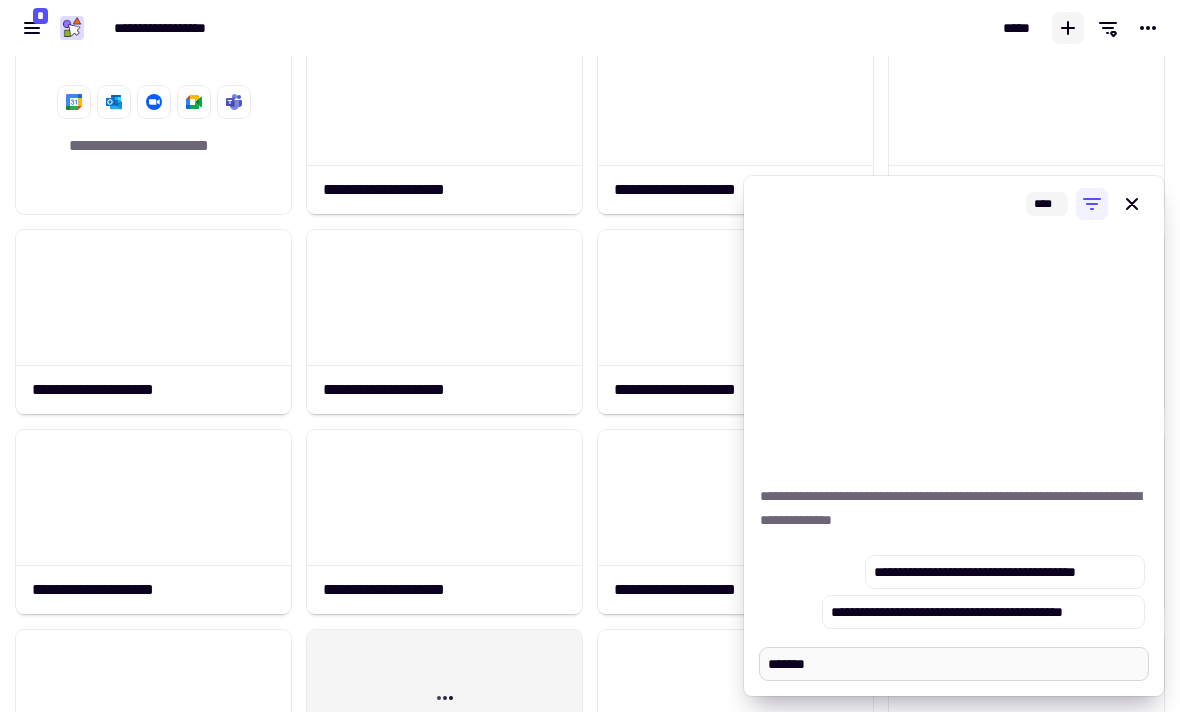 type on "********" 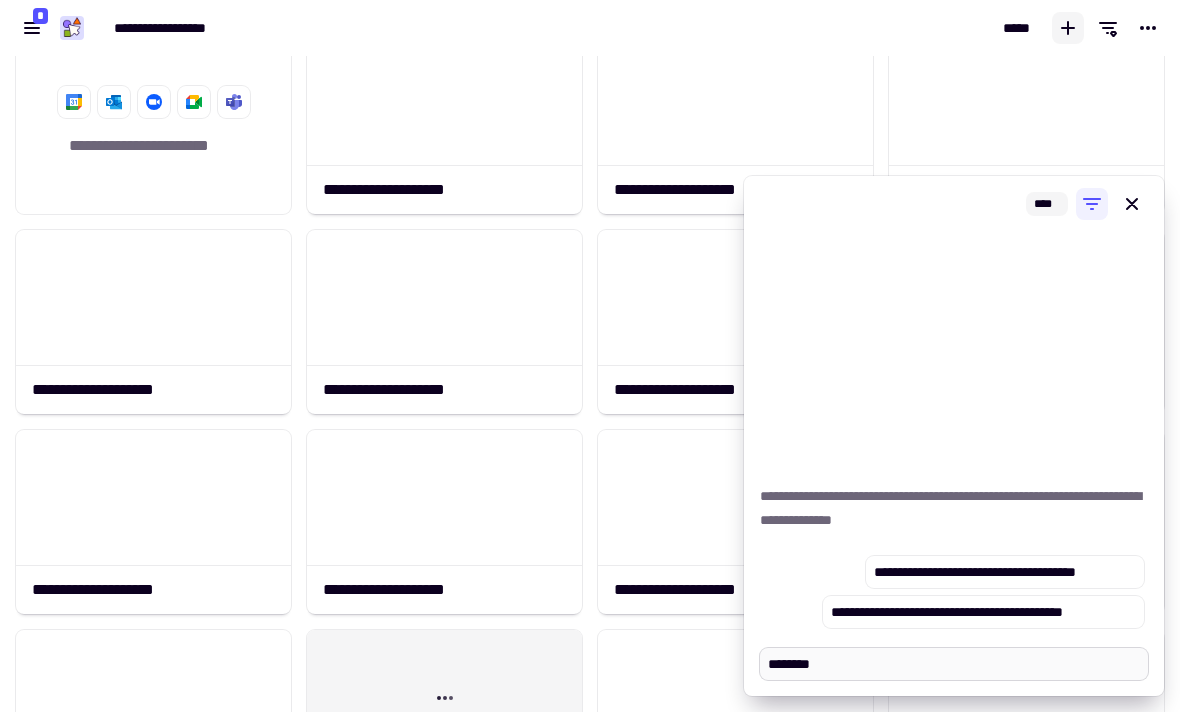 type on "*" 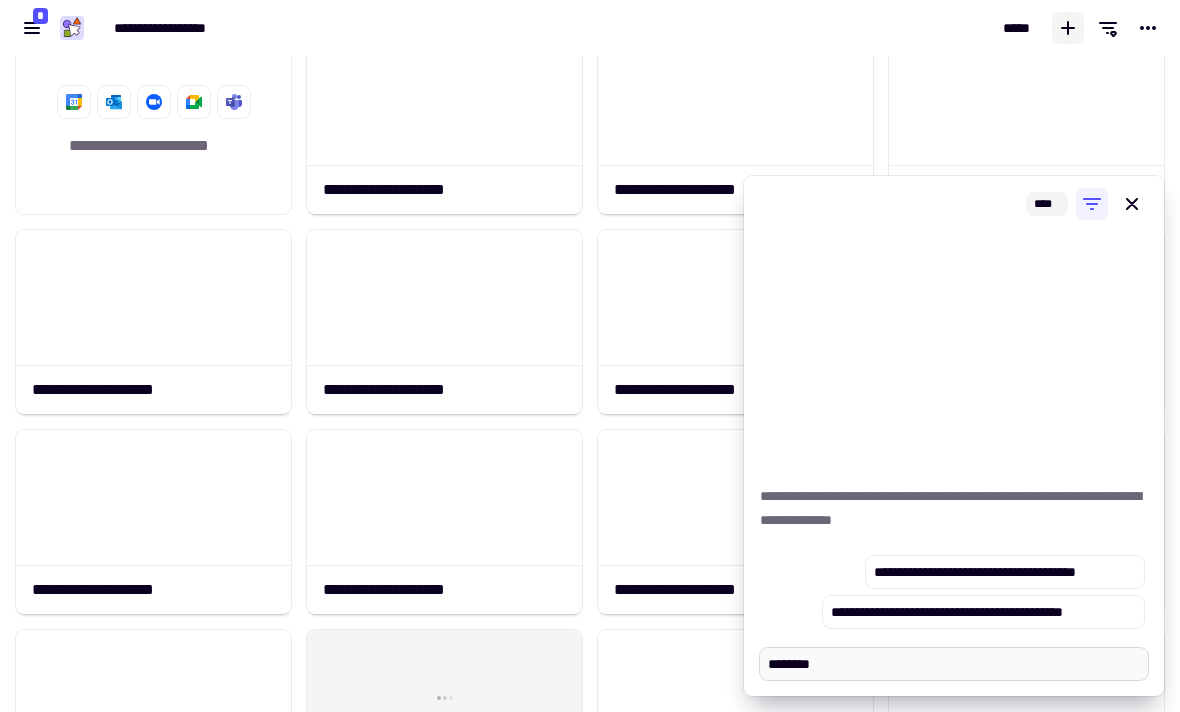 type on "********" 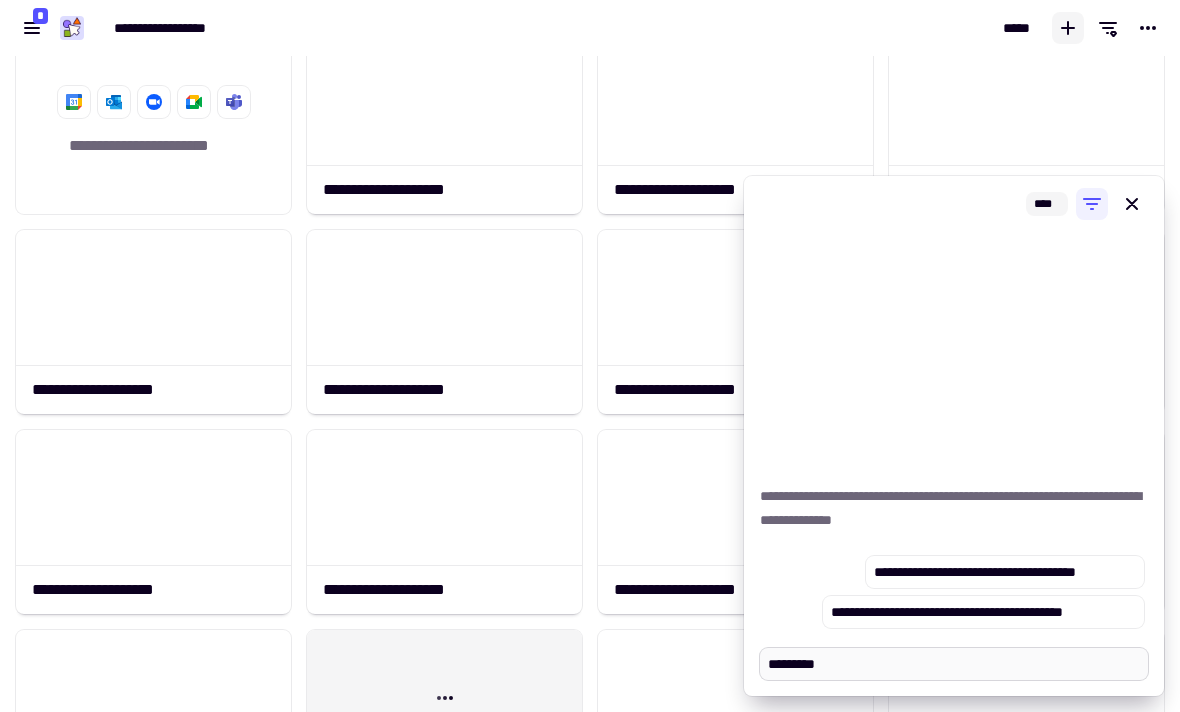 type on "*" 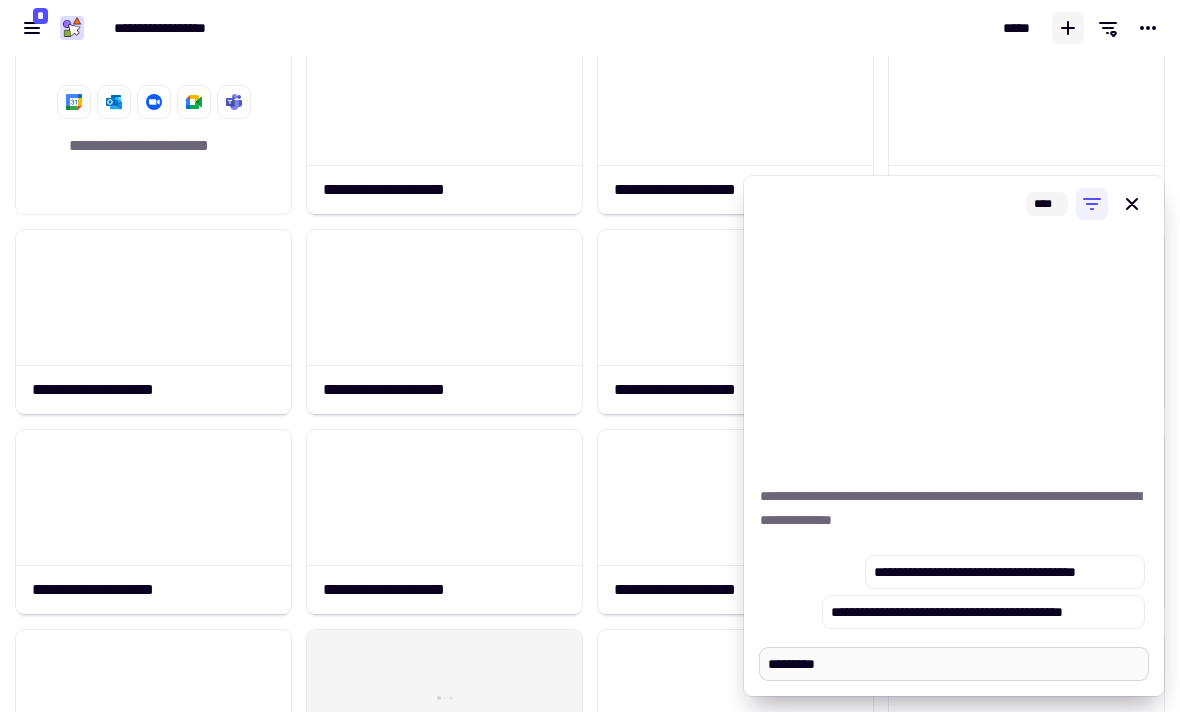 type on "**********" 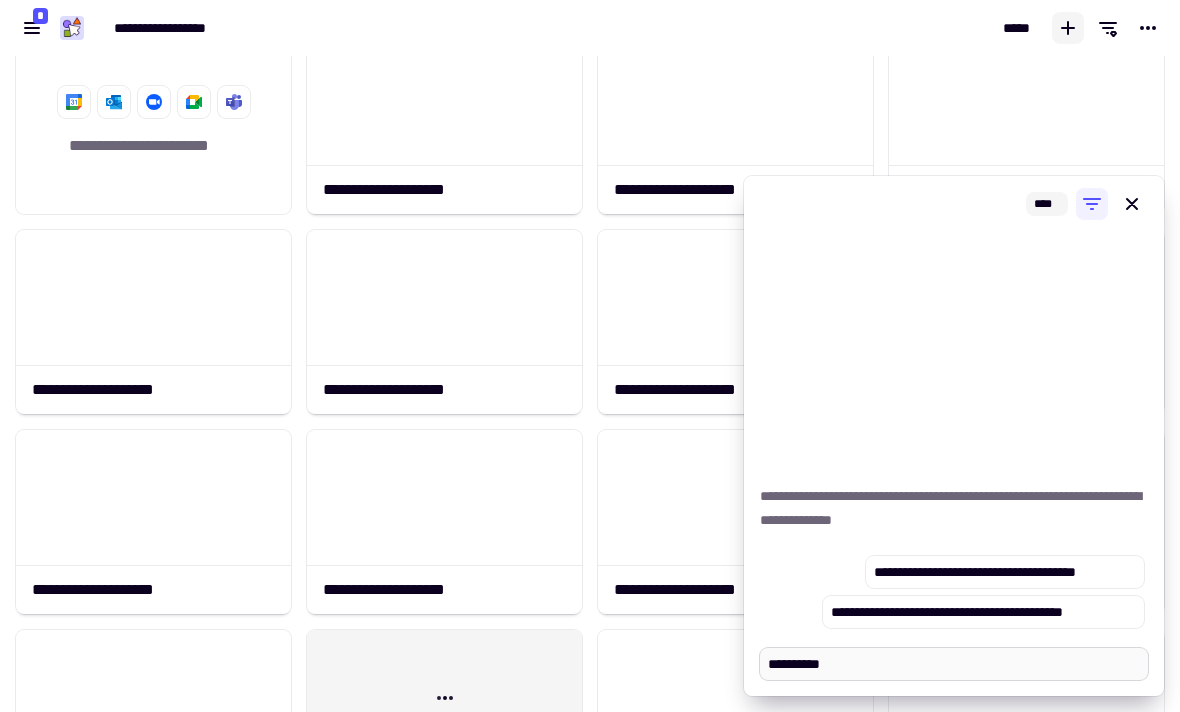 type on "*" 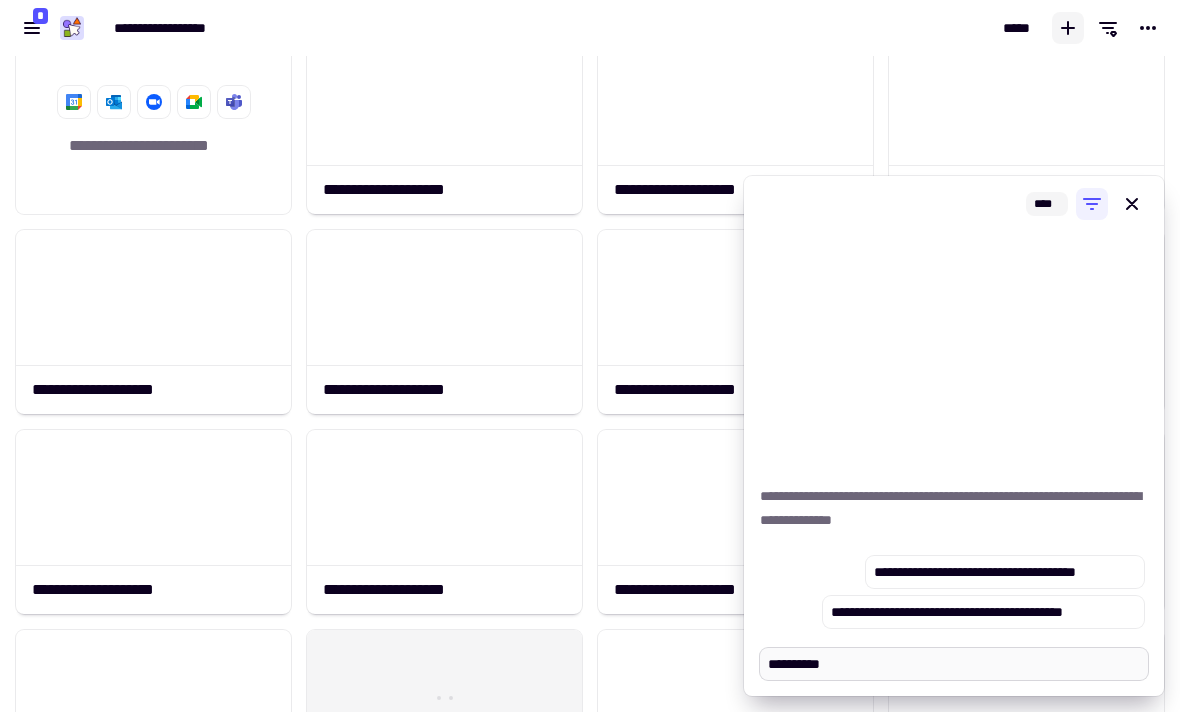 type on "**********" 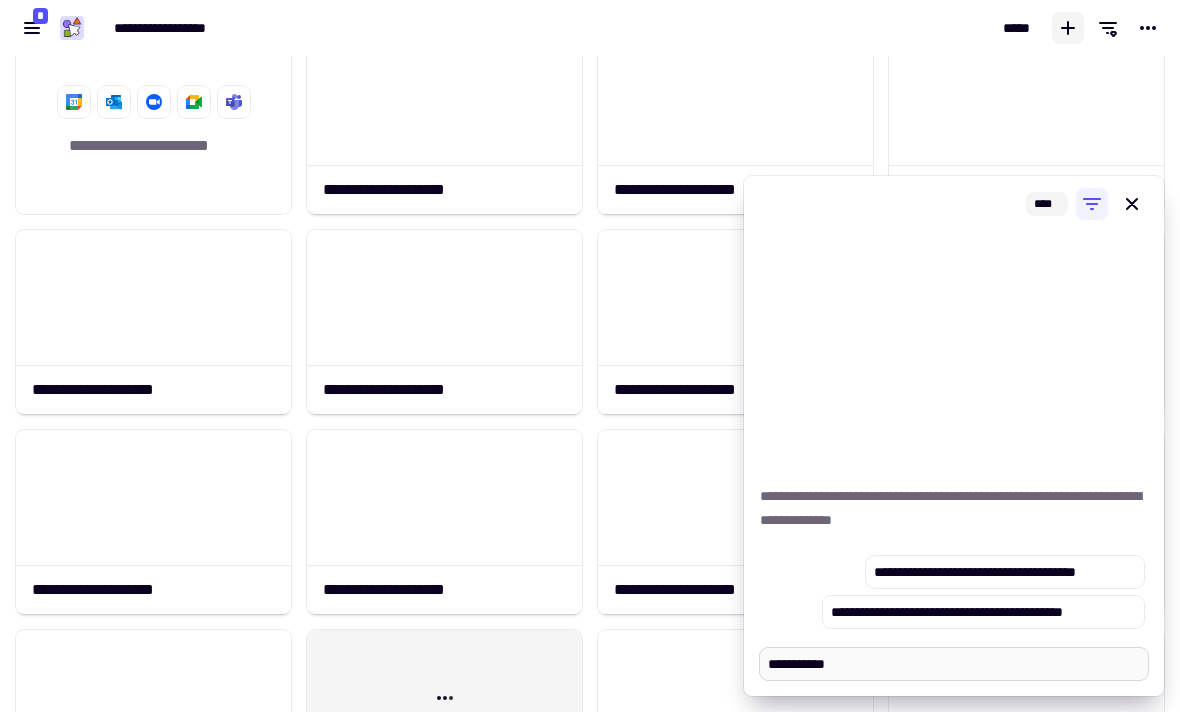 type on "*" 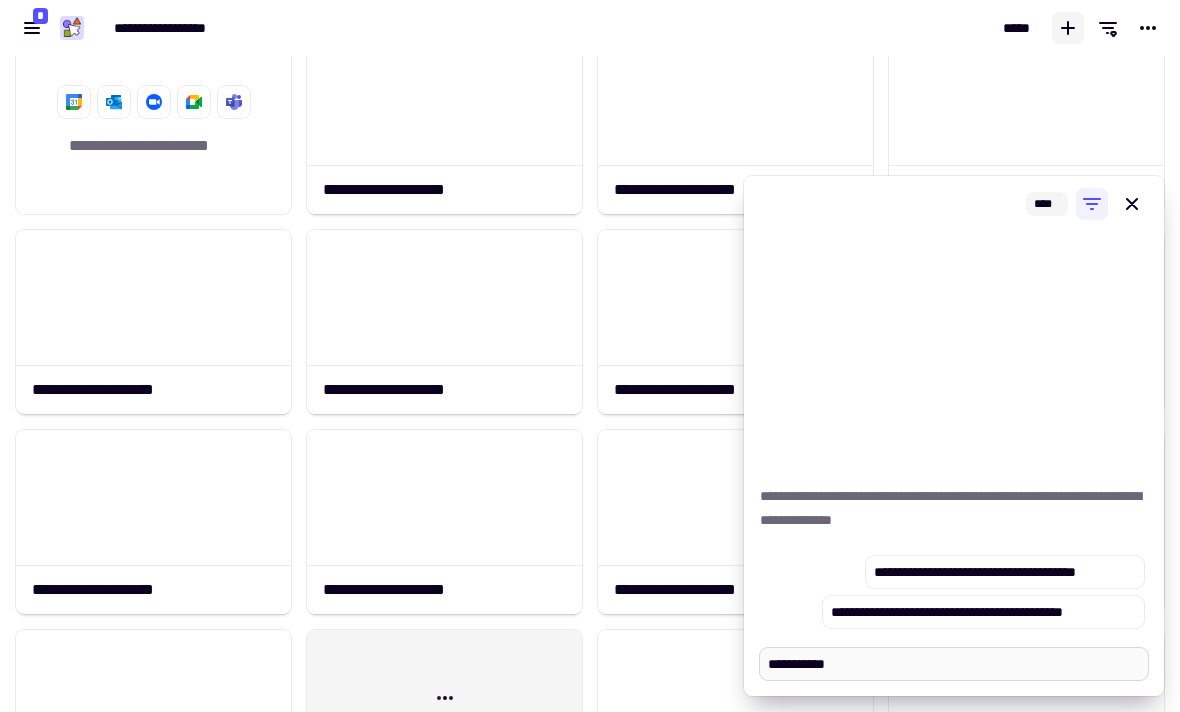 type on "**********" 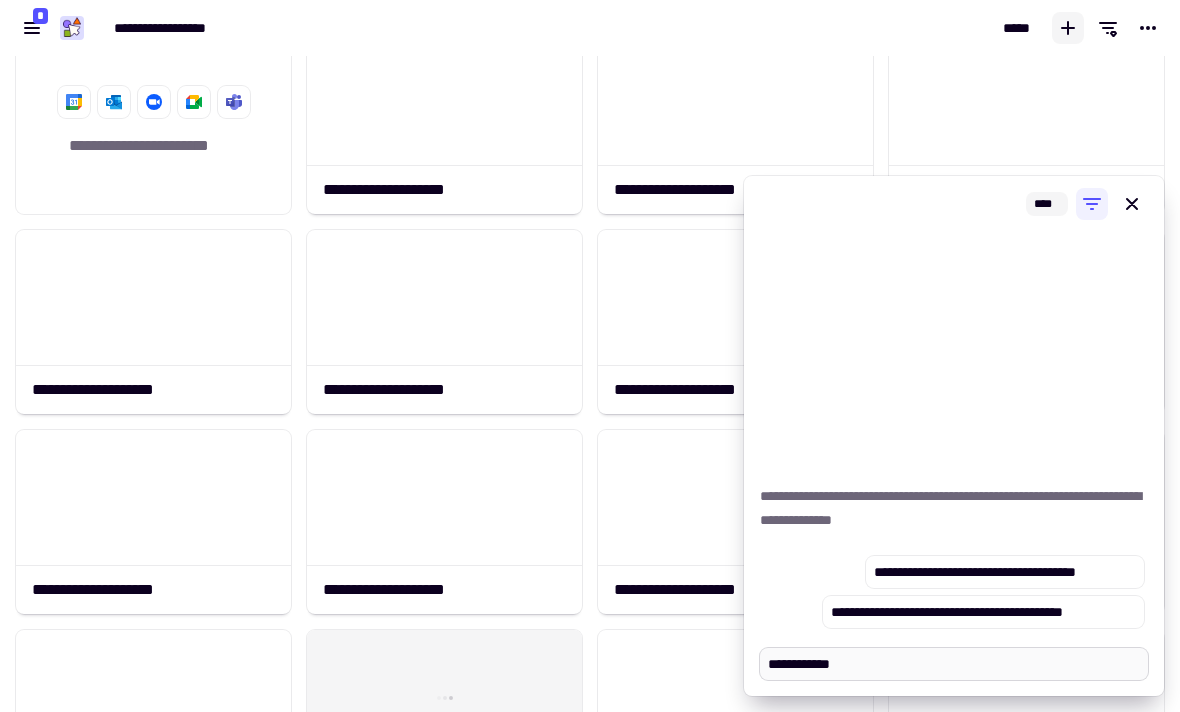 type on "*" 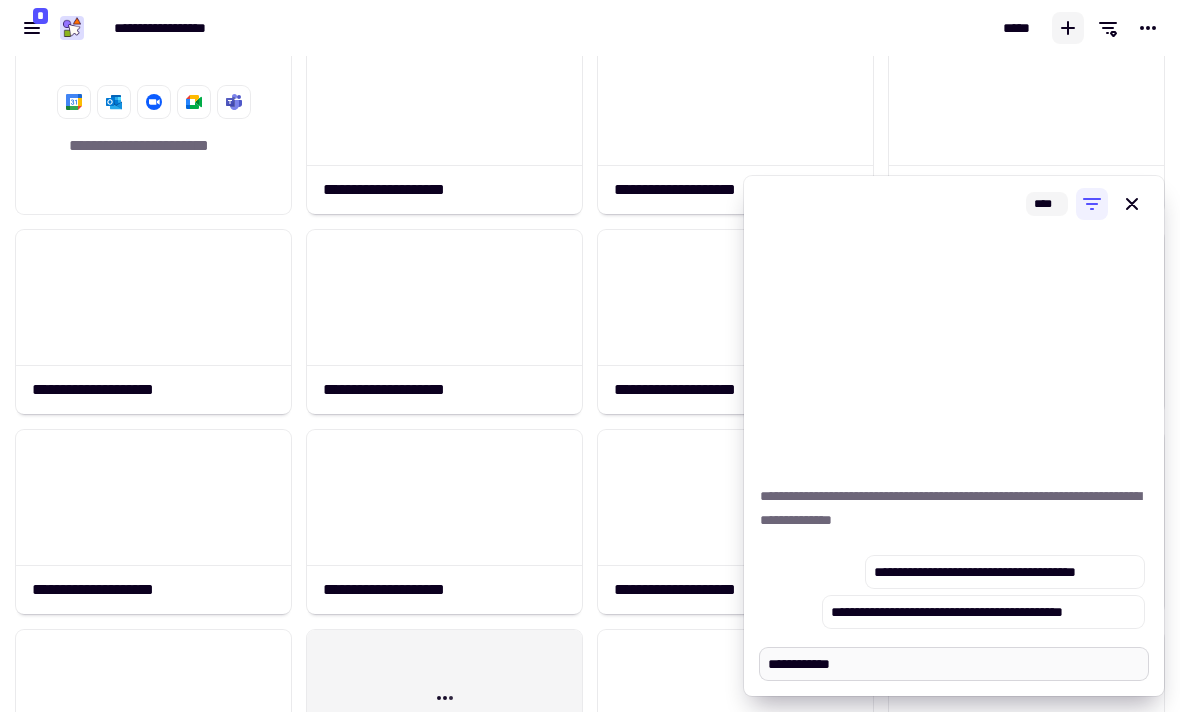 type on "**********" 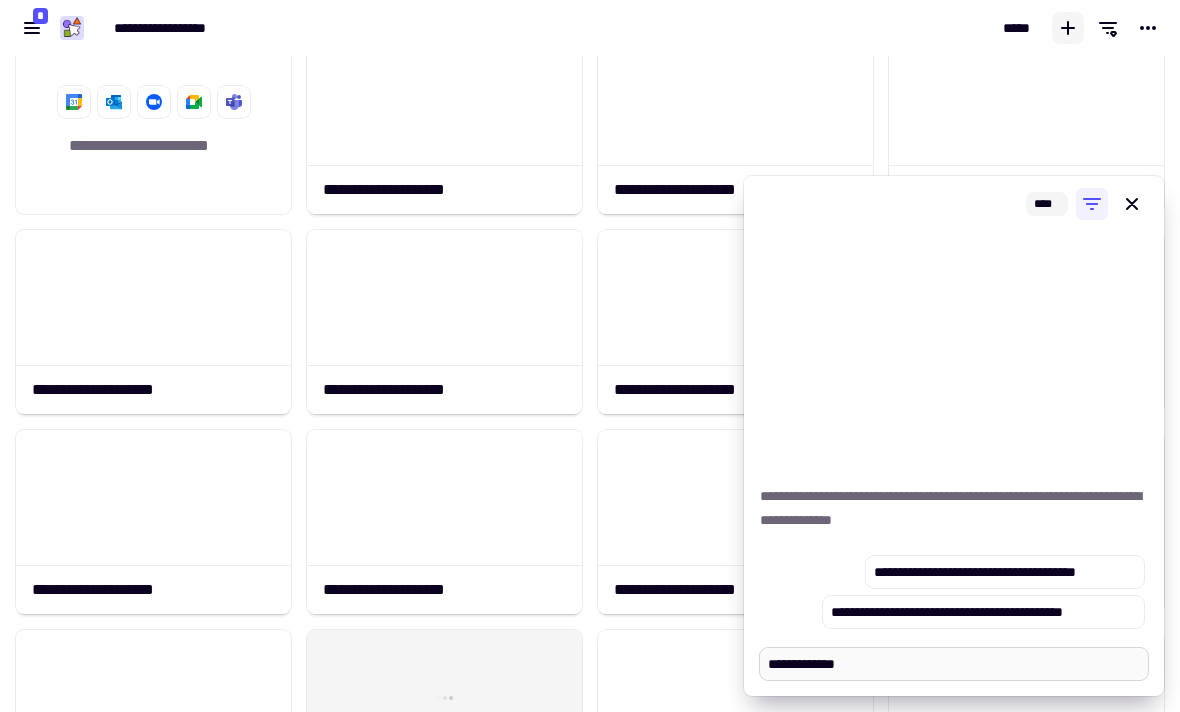 type on "*" 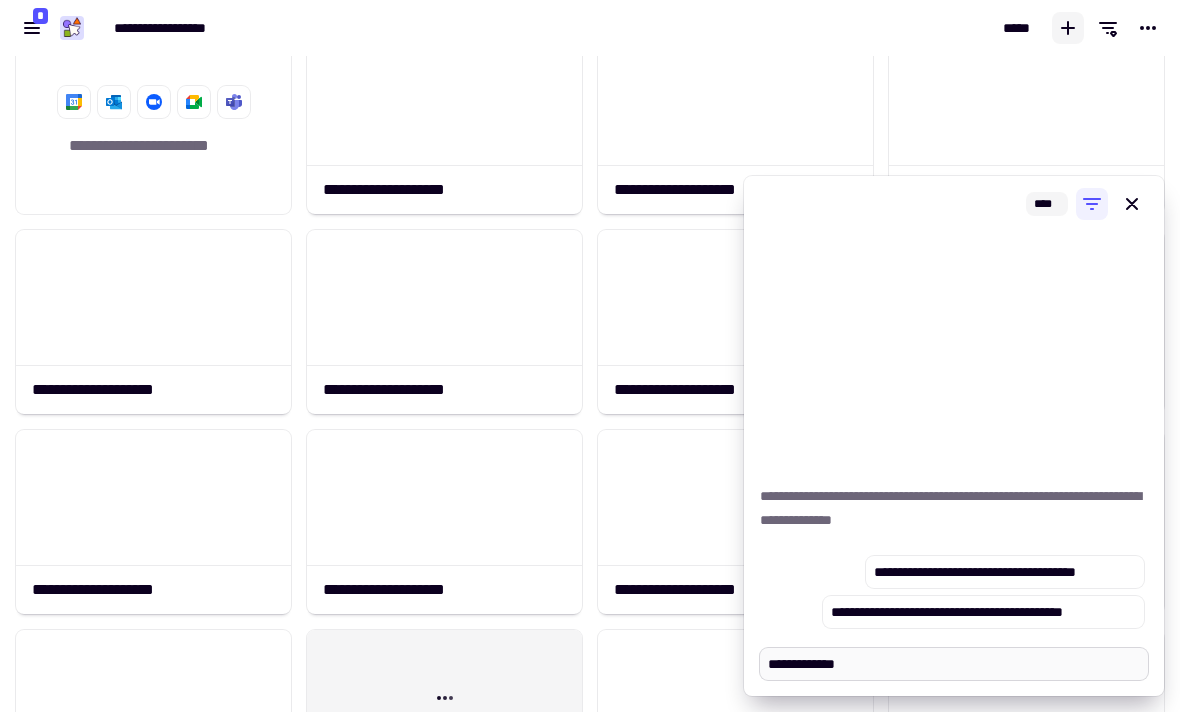 type on "**********" 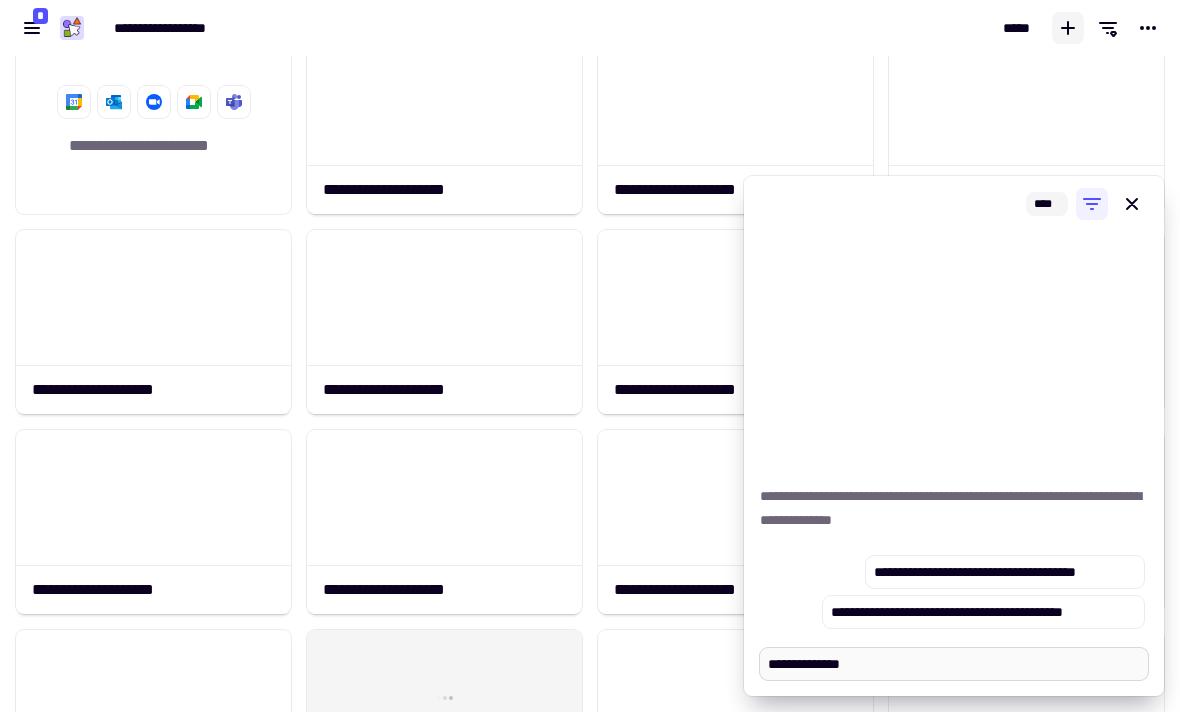 type on "*" 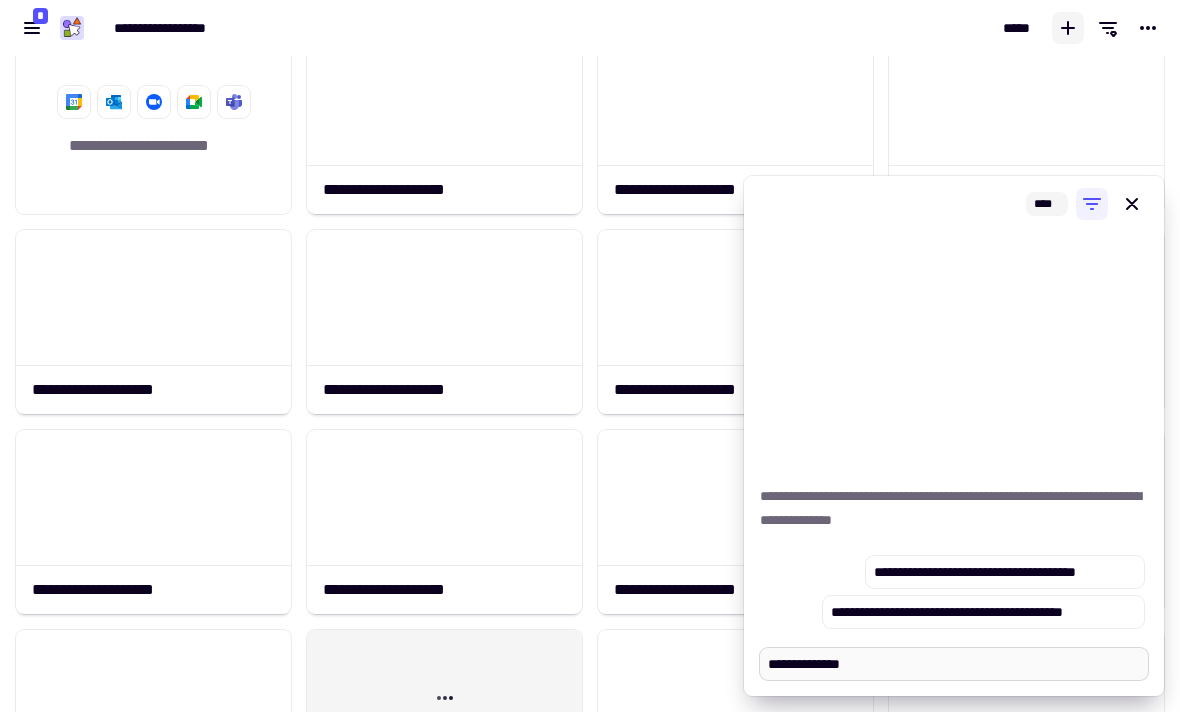 type on "**********" 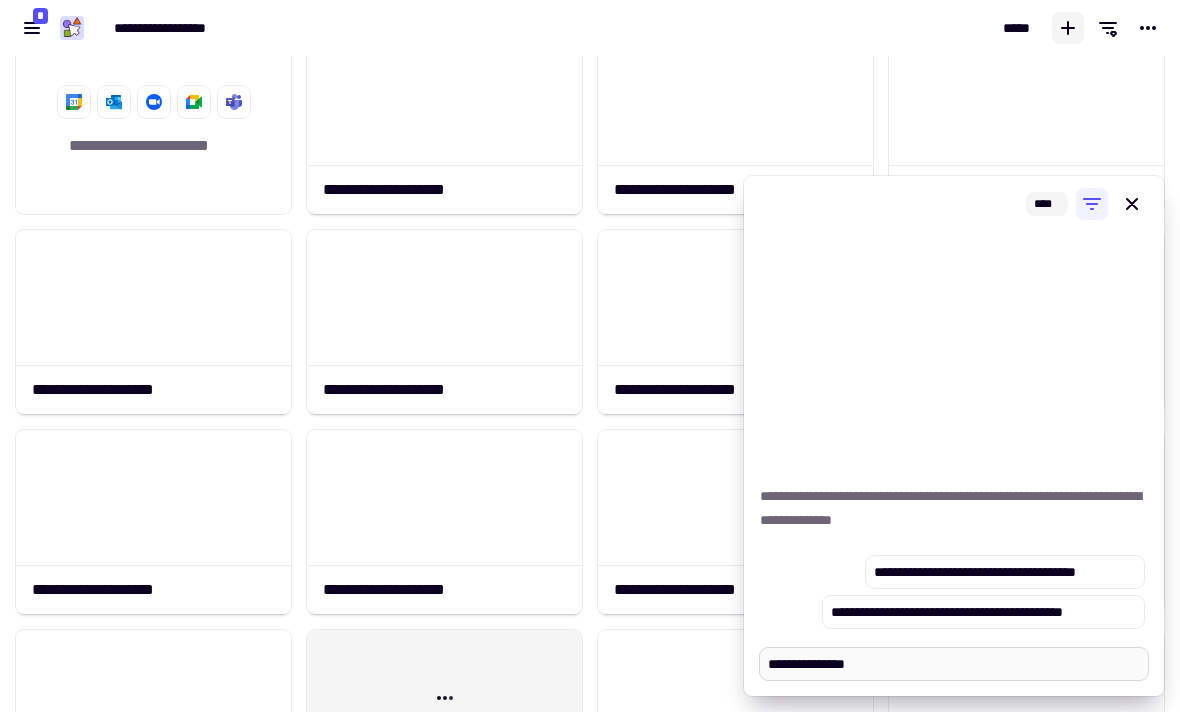 type on "*" 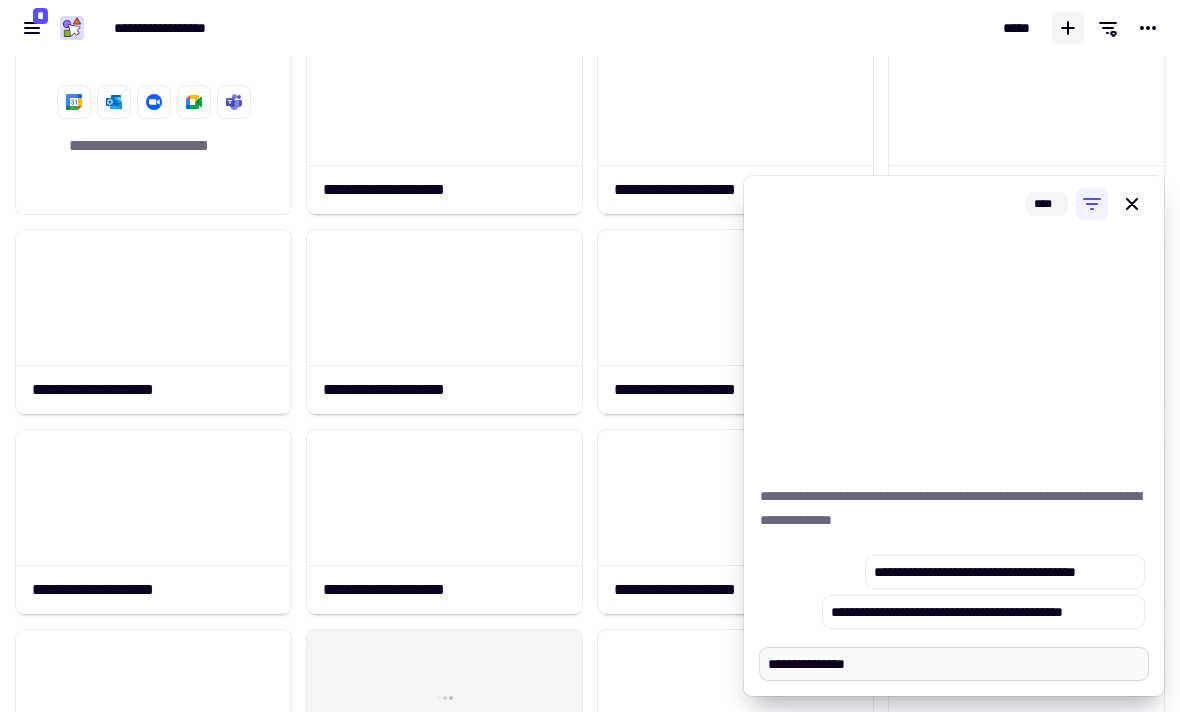 type on "**********" 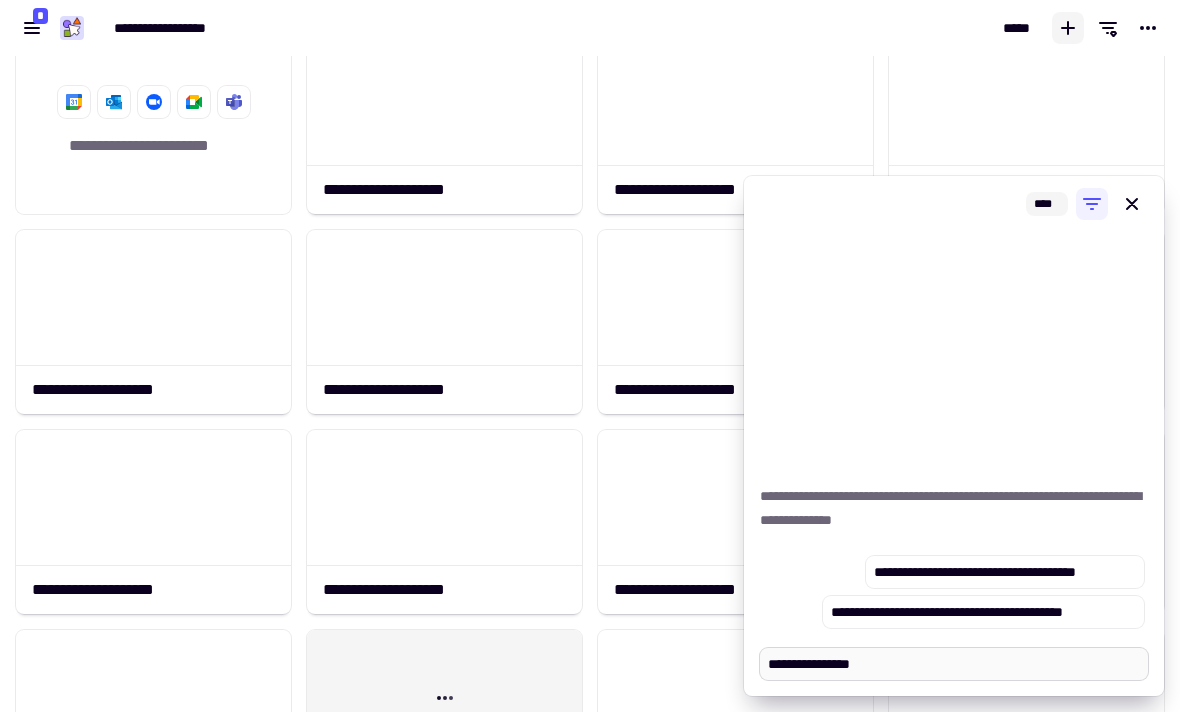 type on "*" 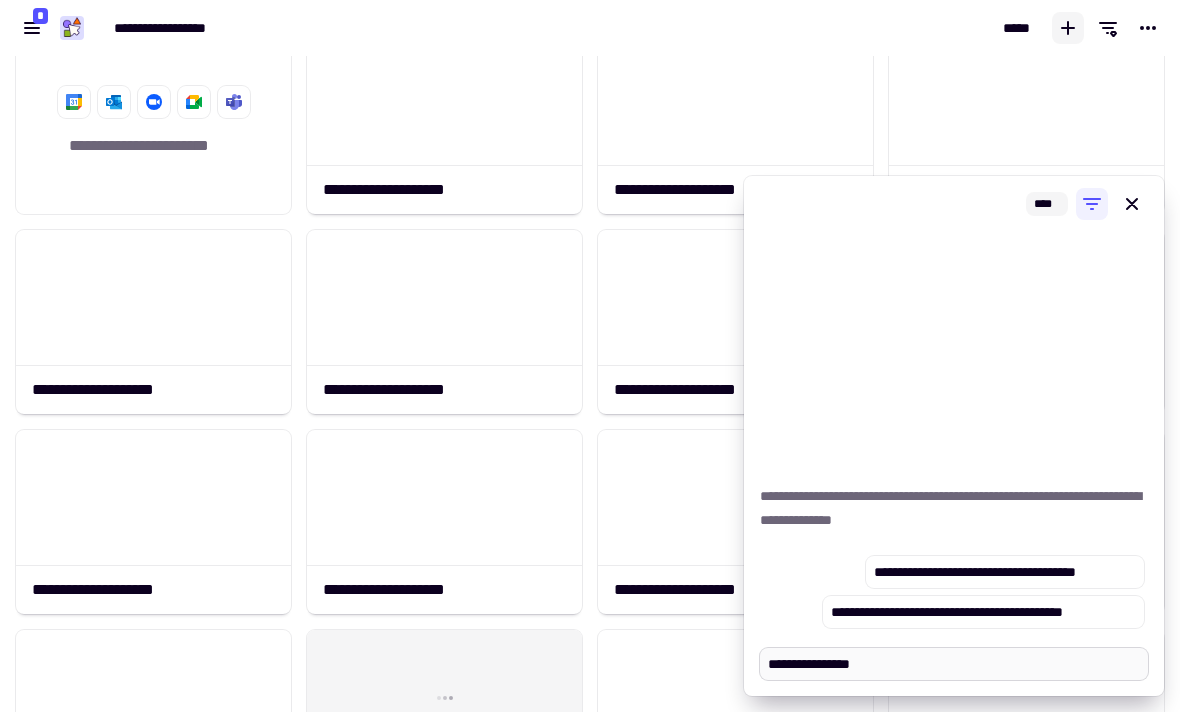 type on "**********" 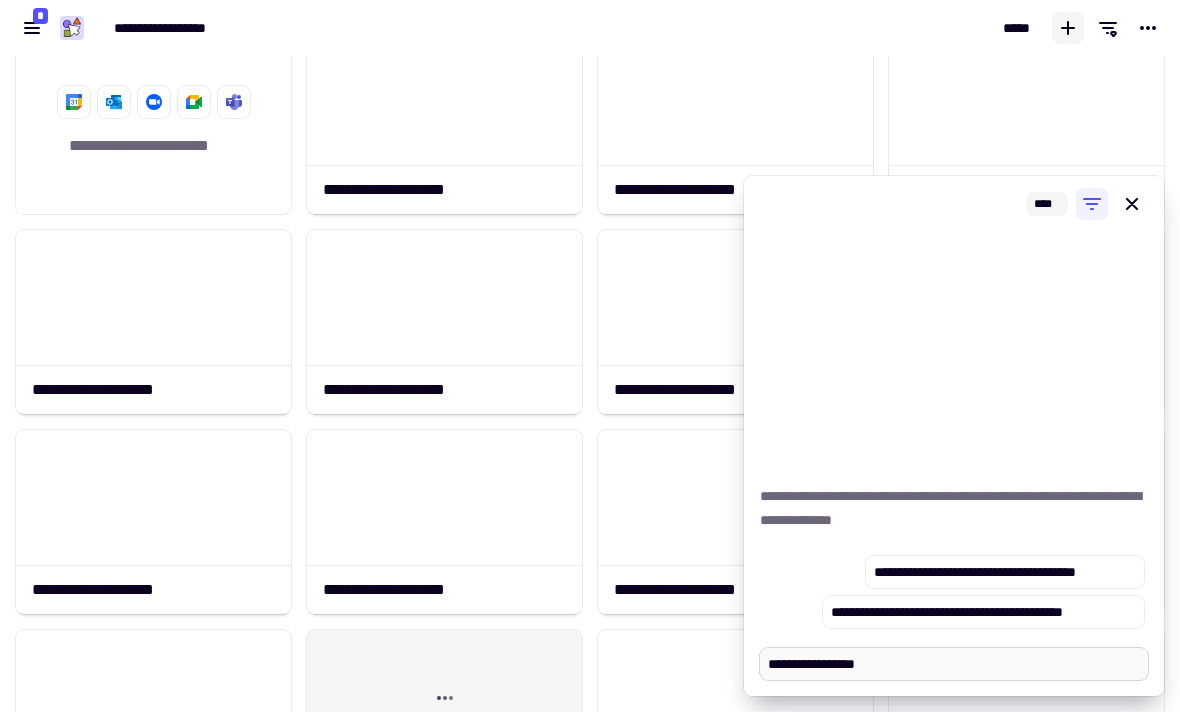 type on "*" 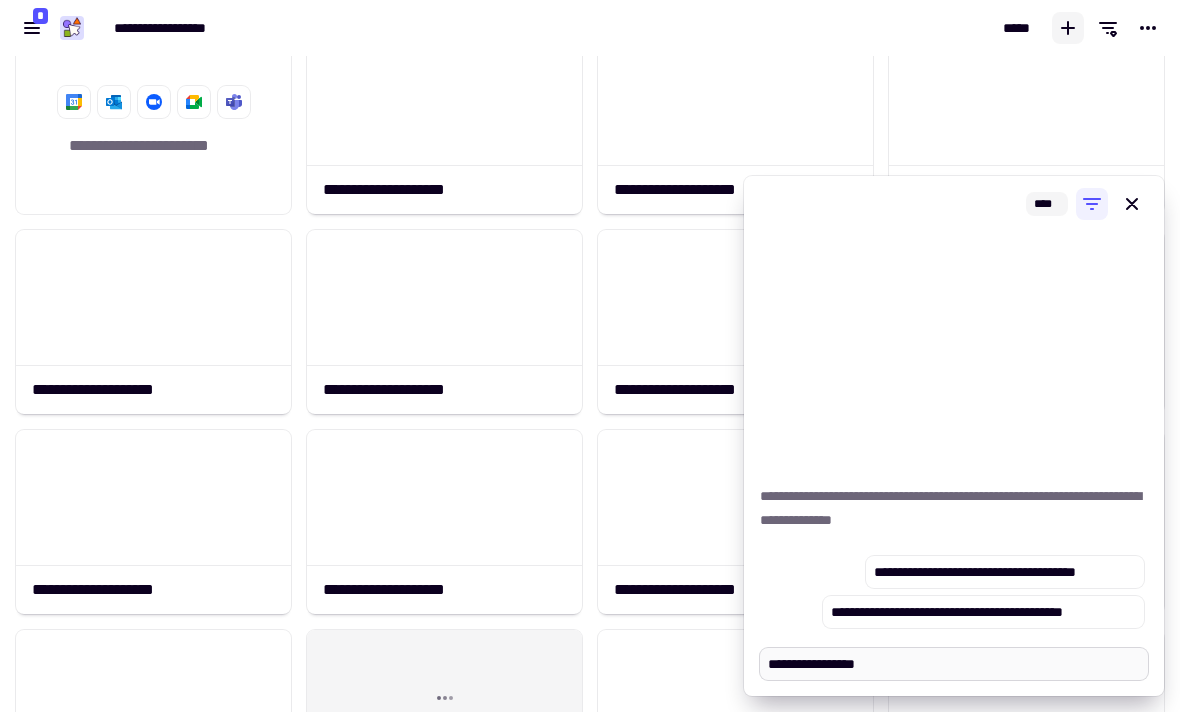 type on "**********" 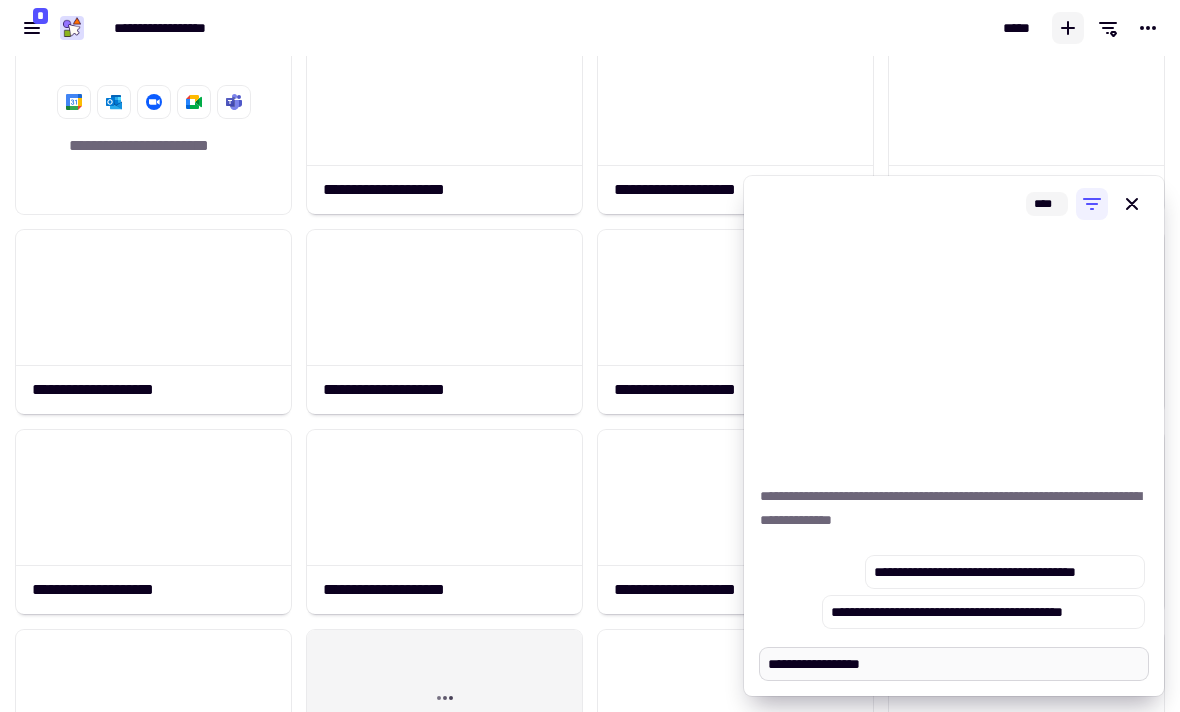 type on "*" 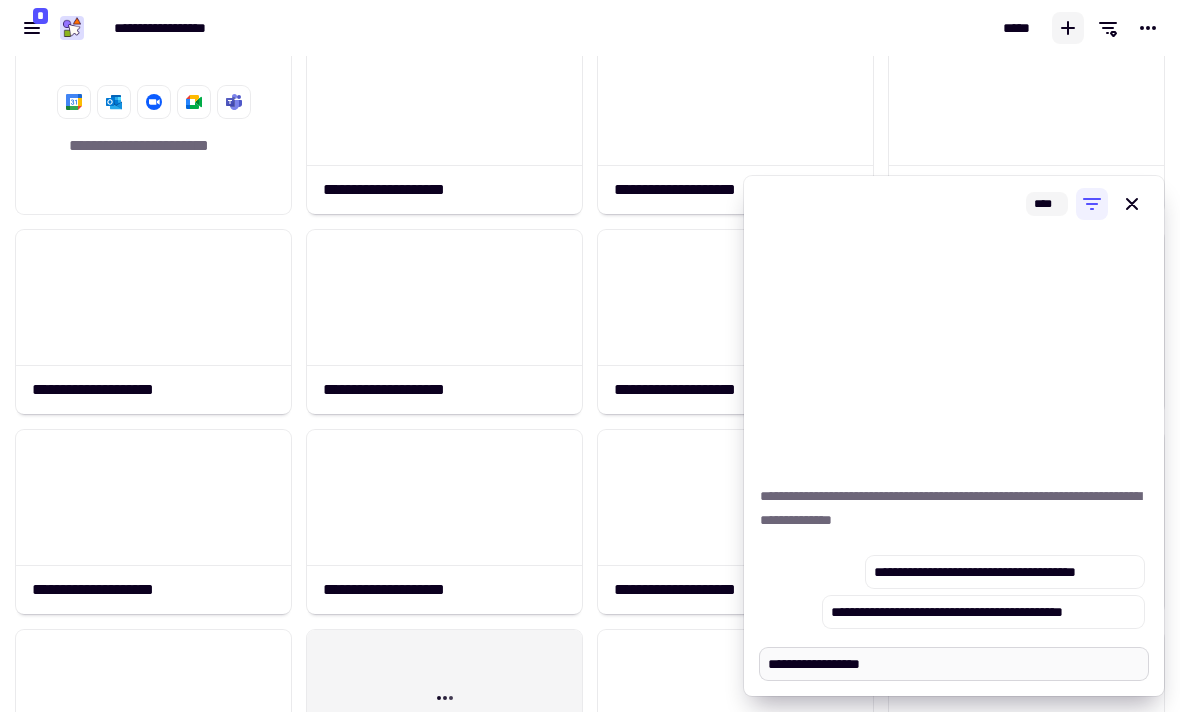type on "**********" 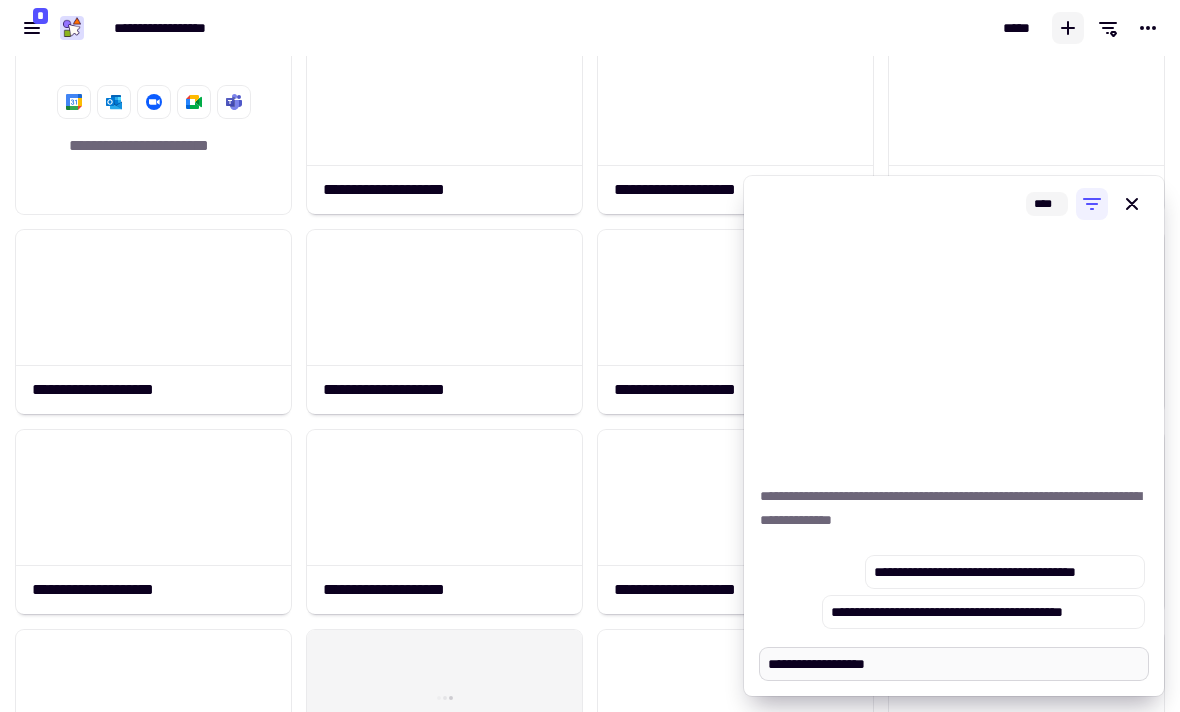 type on "*" 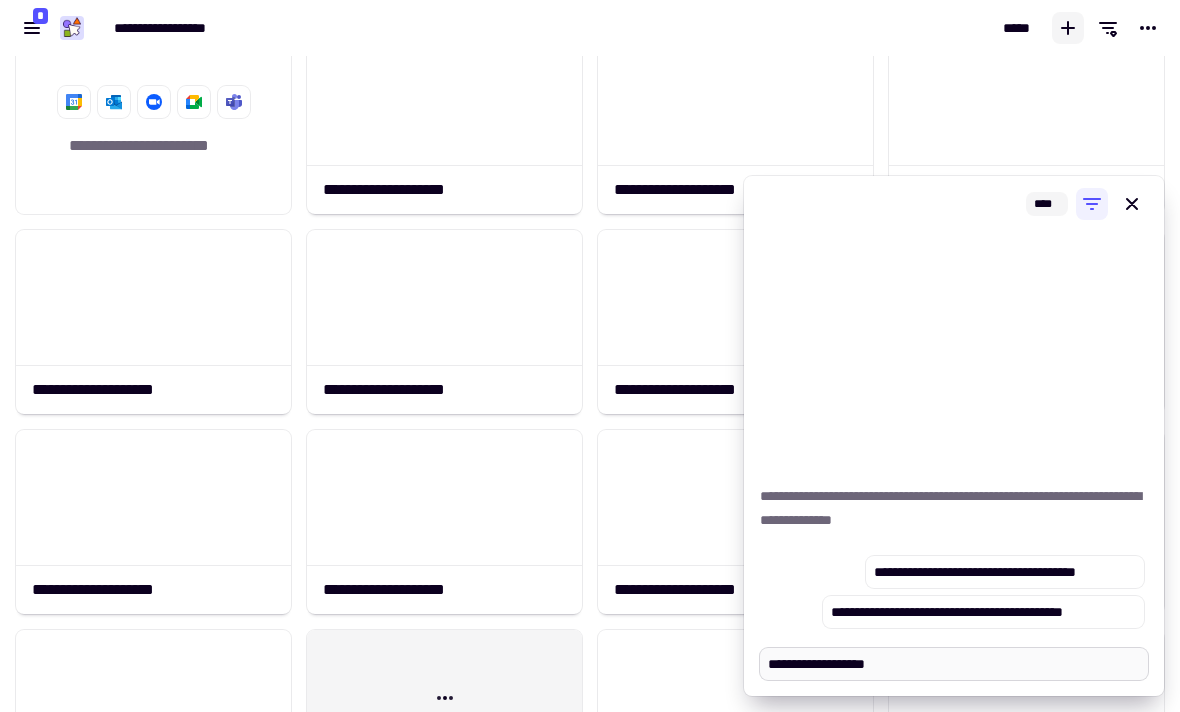 type on "**********" 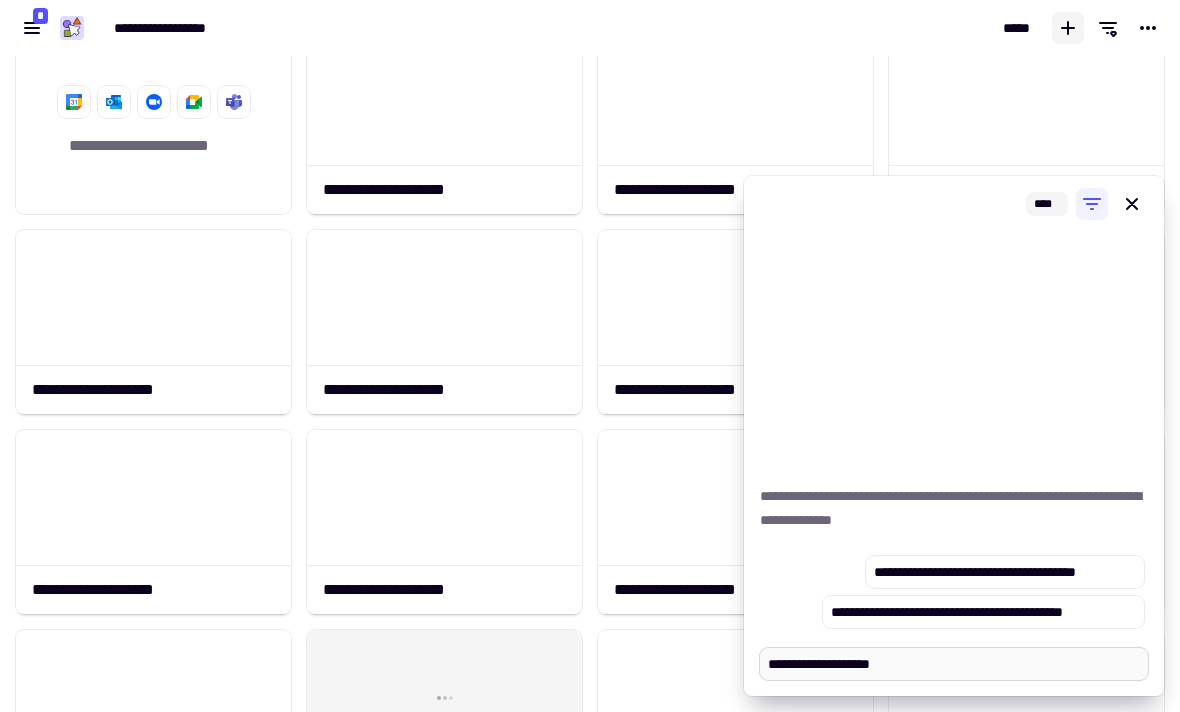 type on "*" 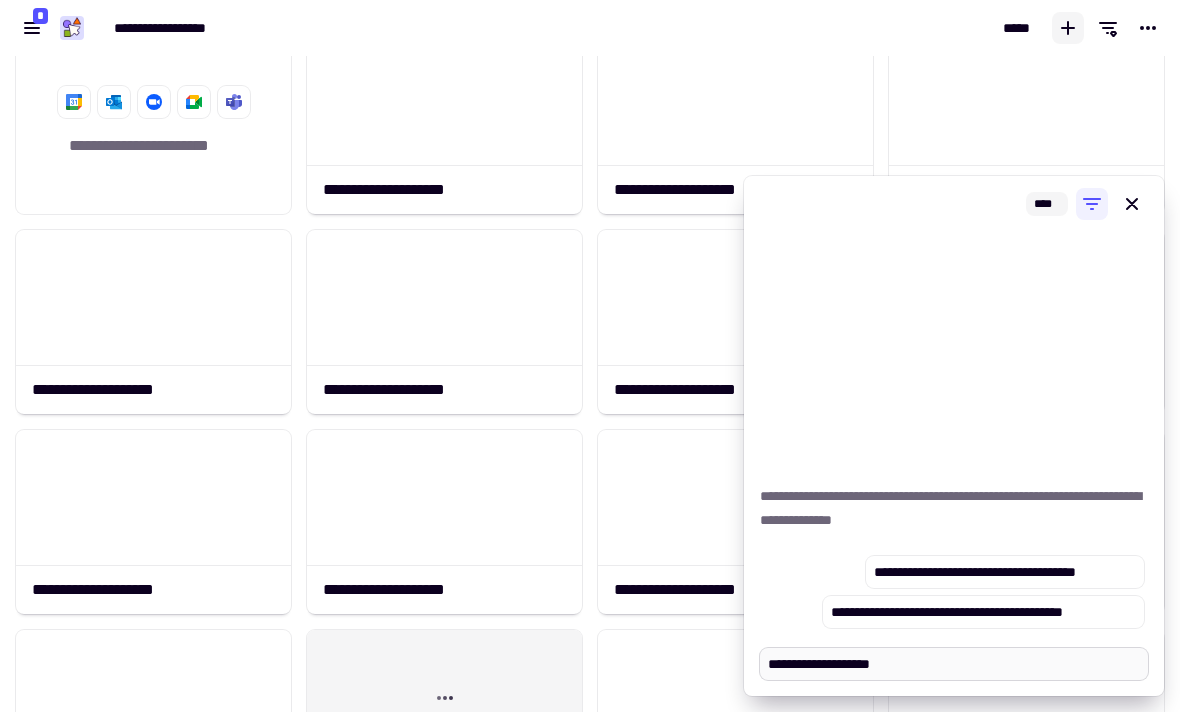 type on "**********" 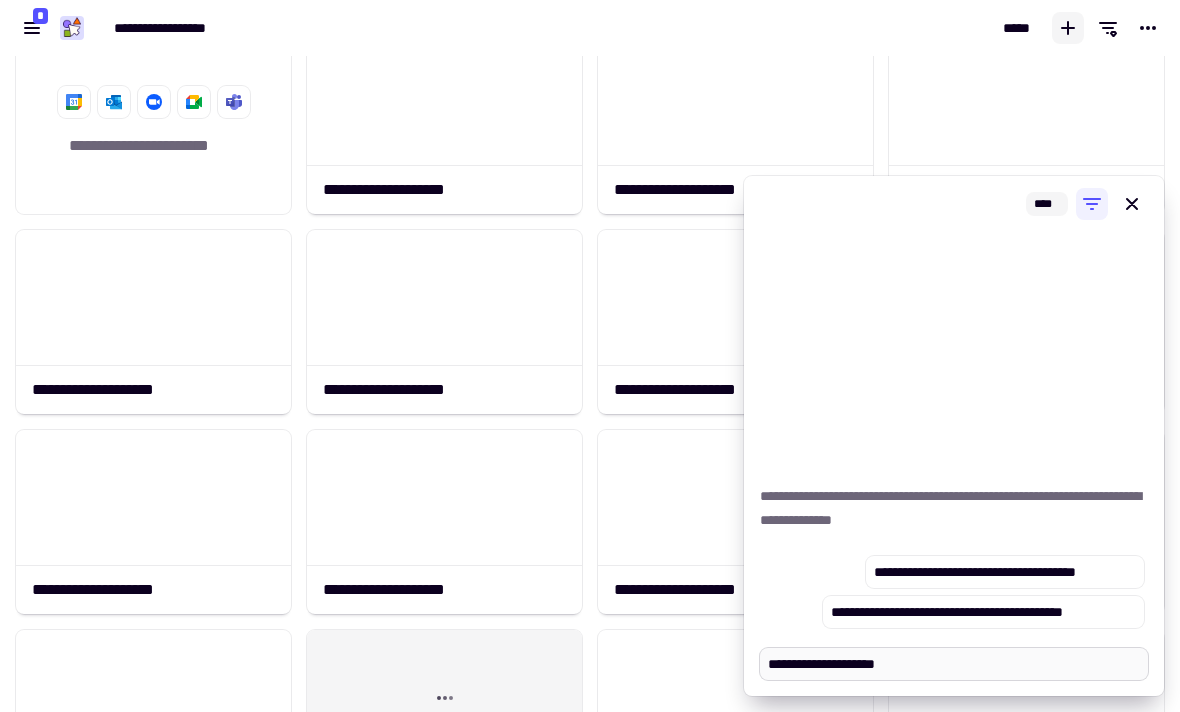 type on "*" 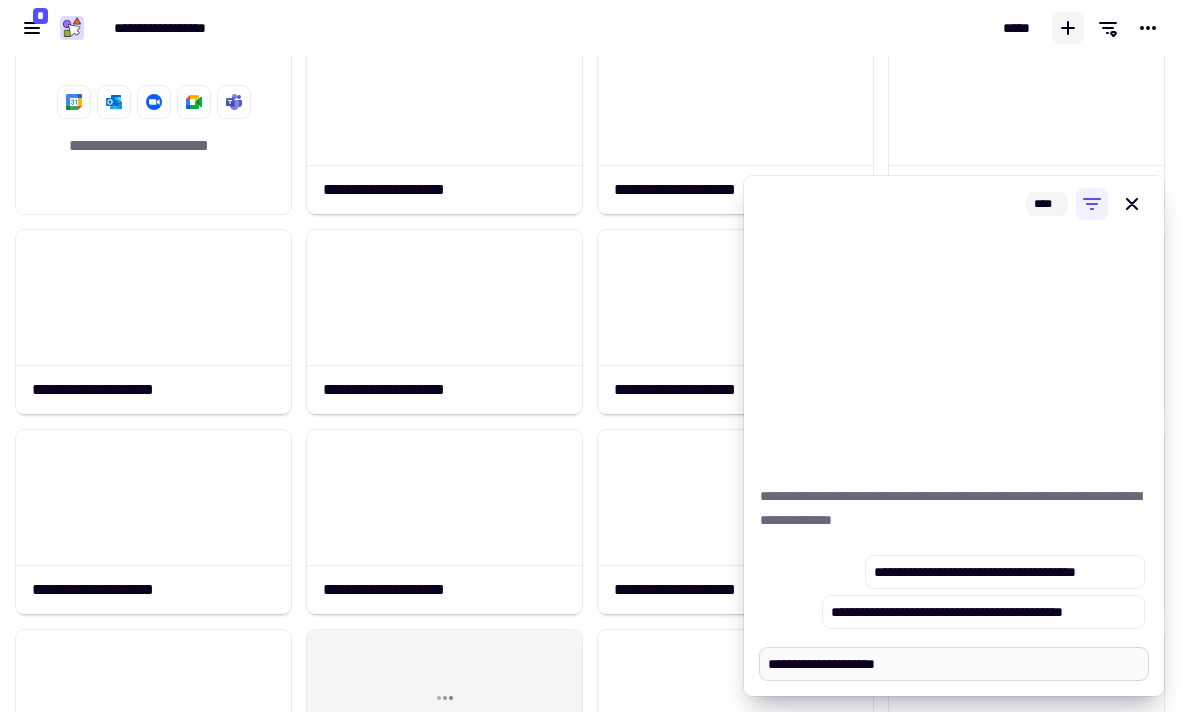 type on "**********" 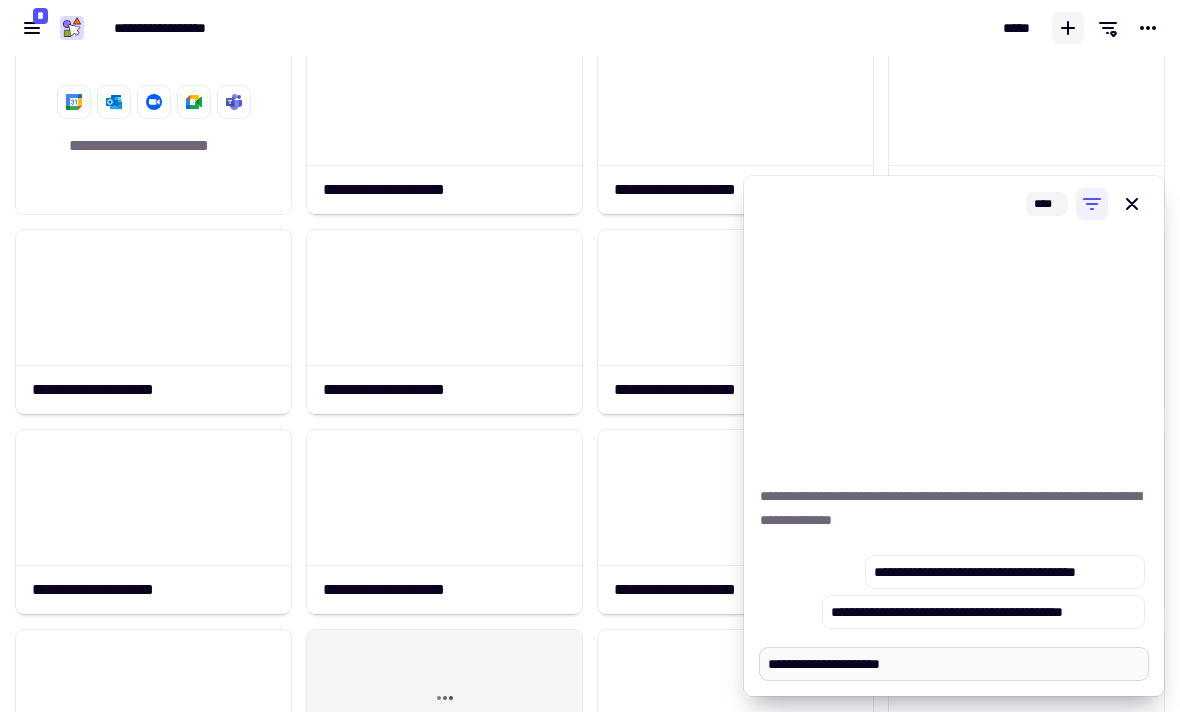 type on "*" 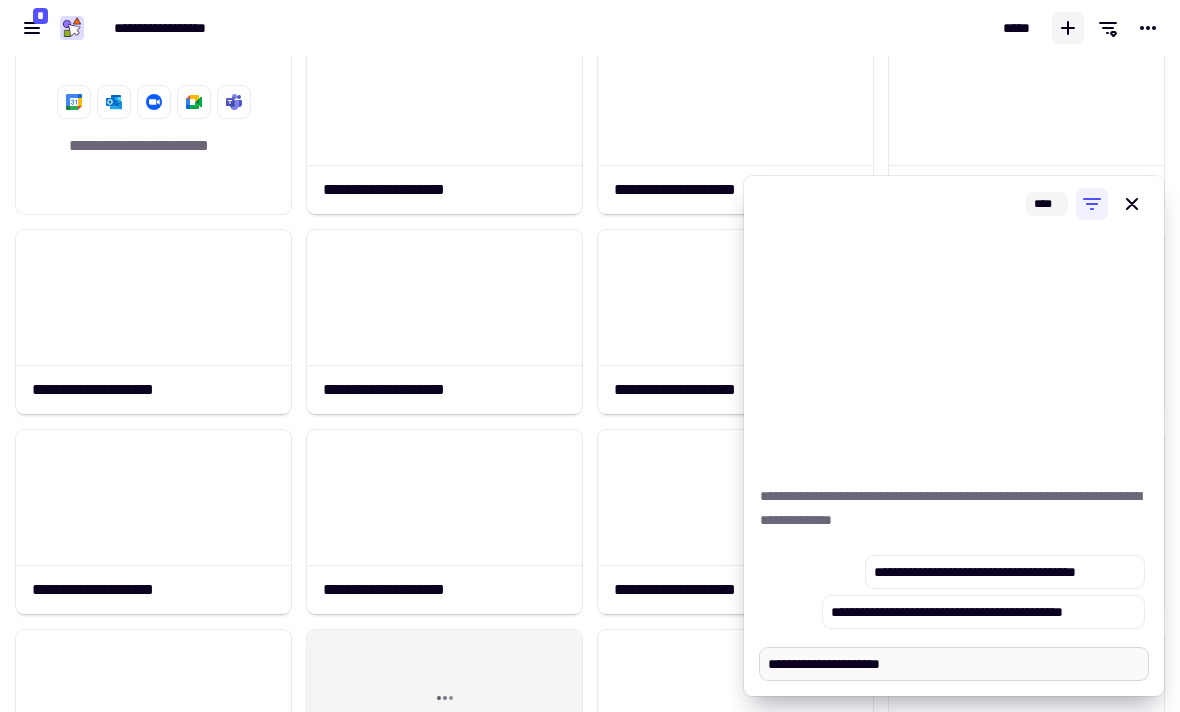 type on "**********" 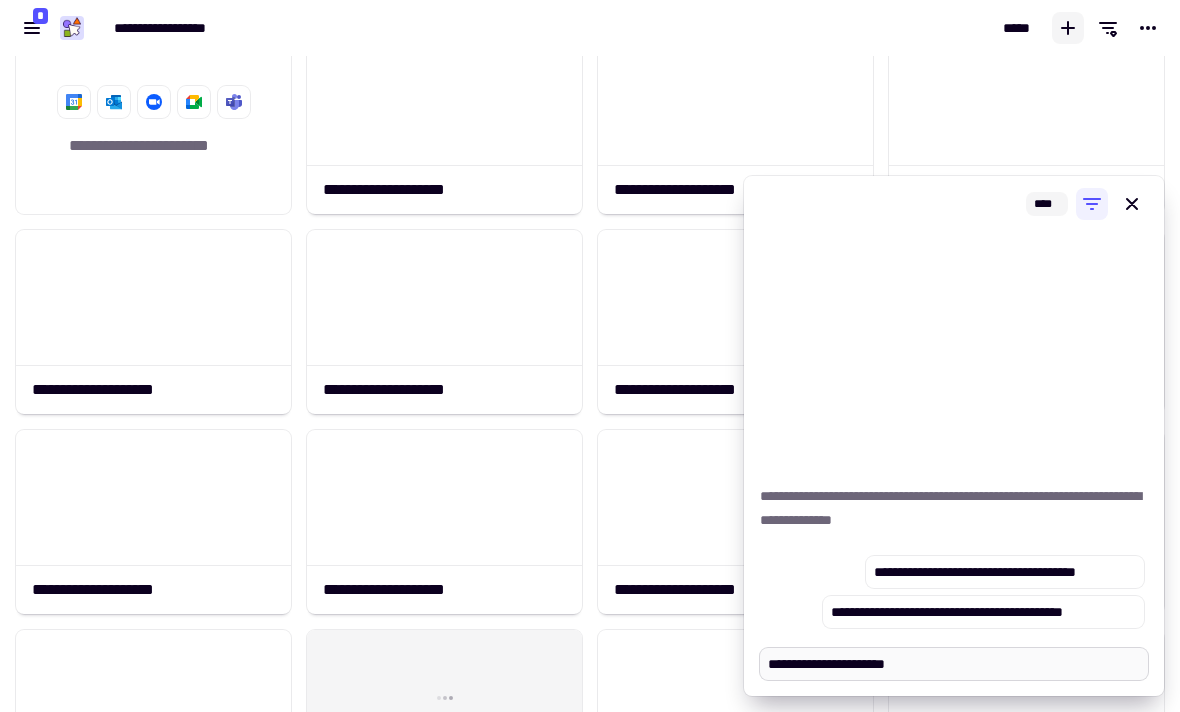 type on "*" 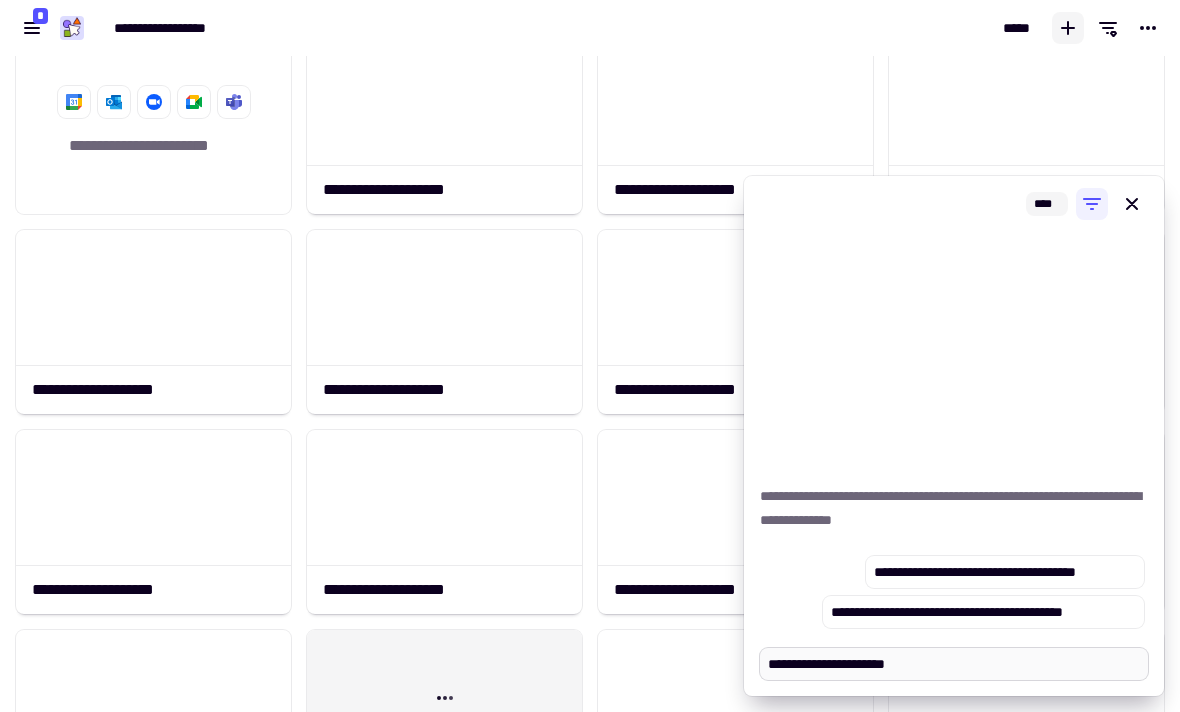 type on "**********" 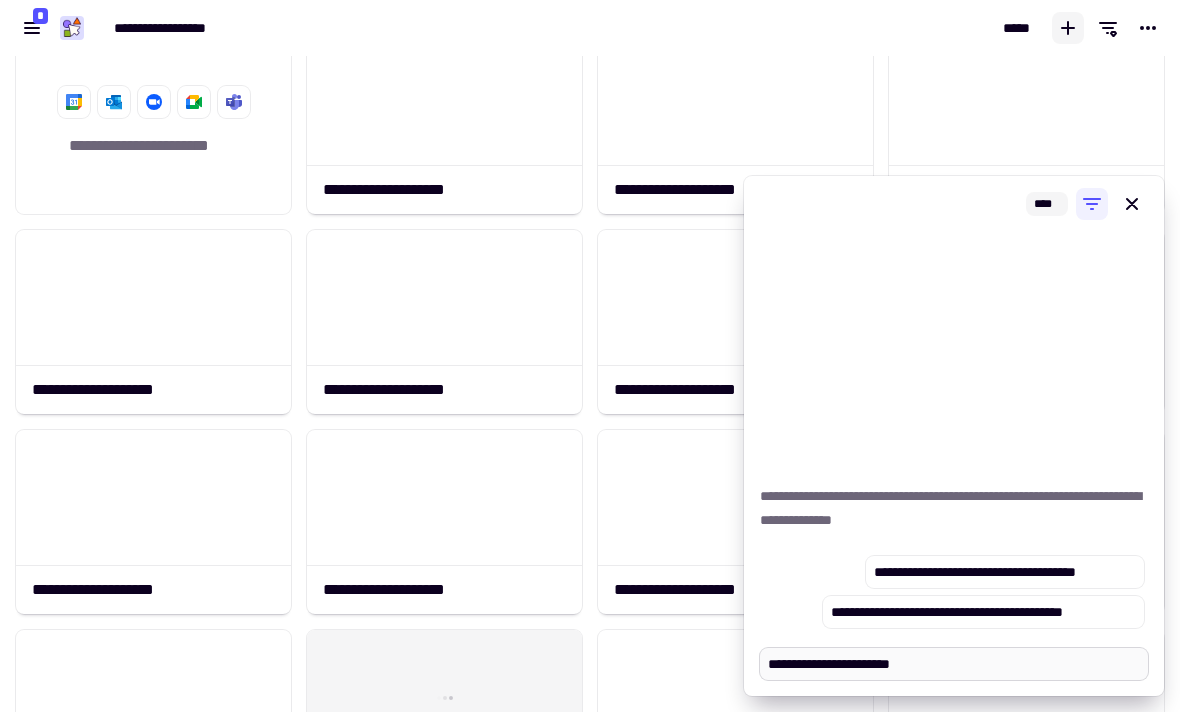 type on "*" 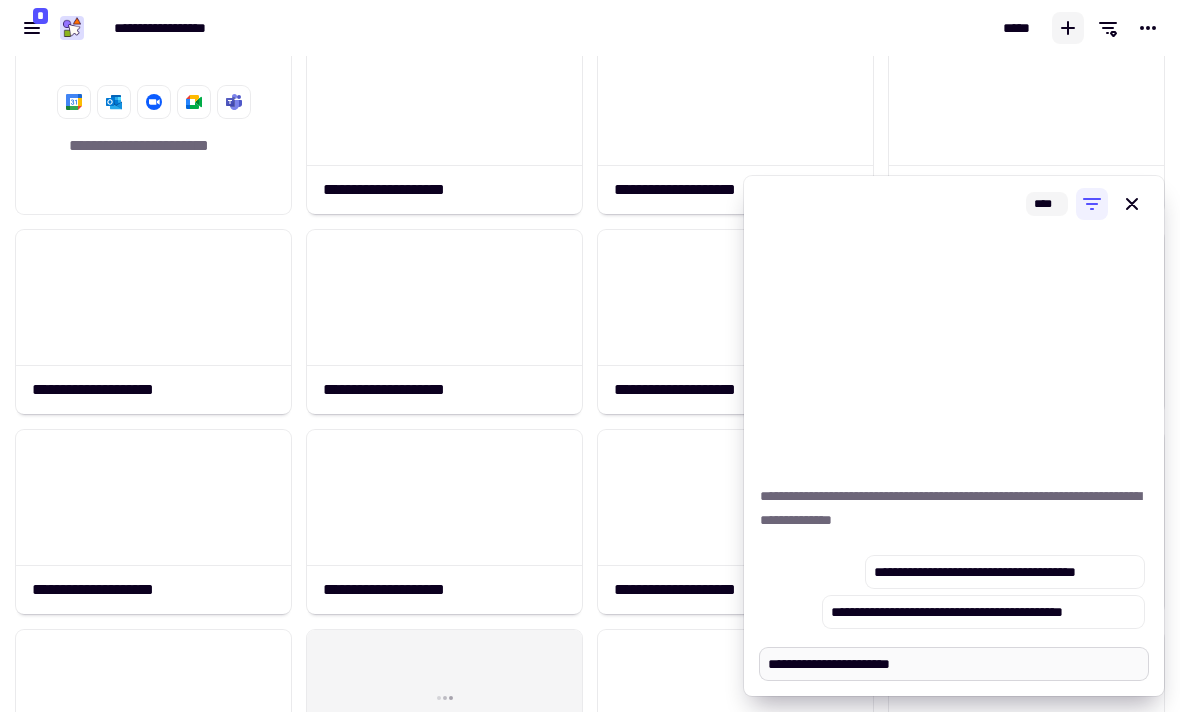 type on "**********" 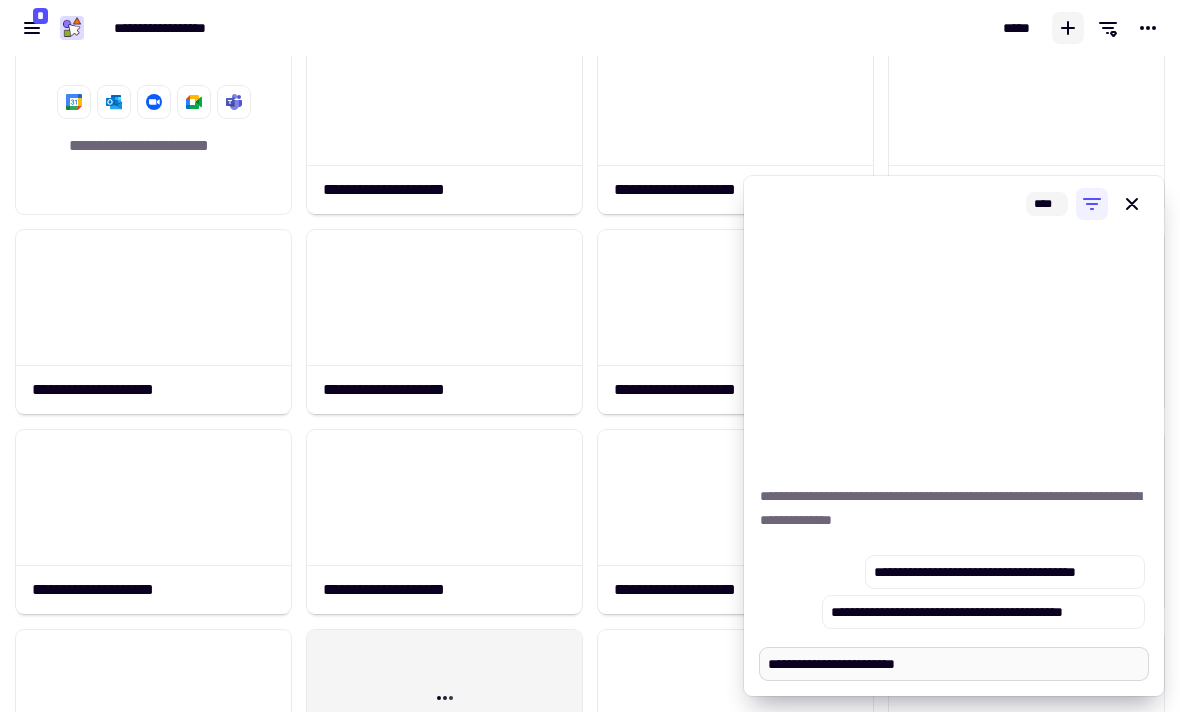 type on "*" 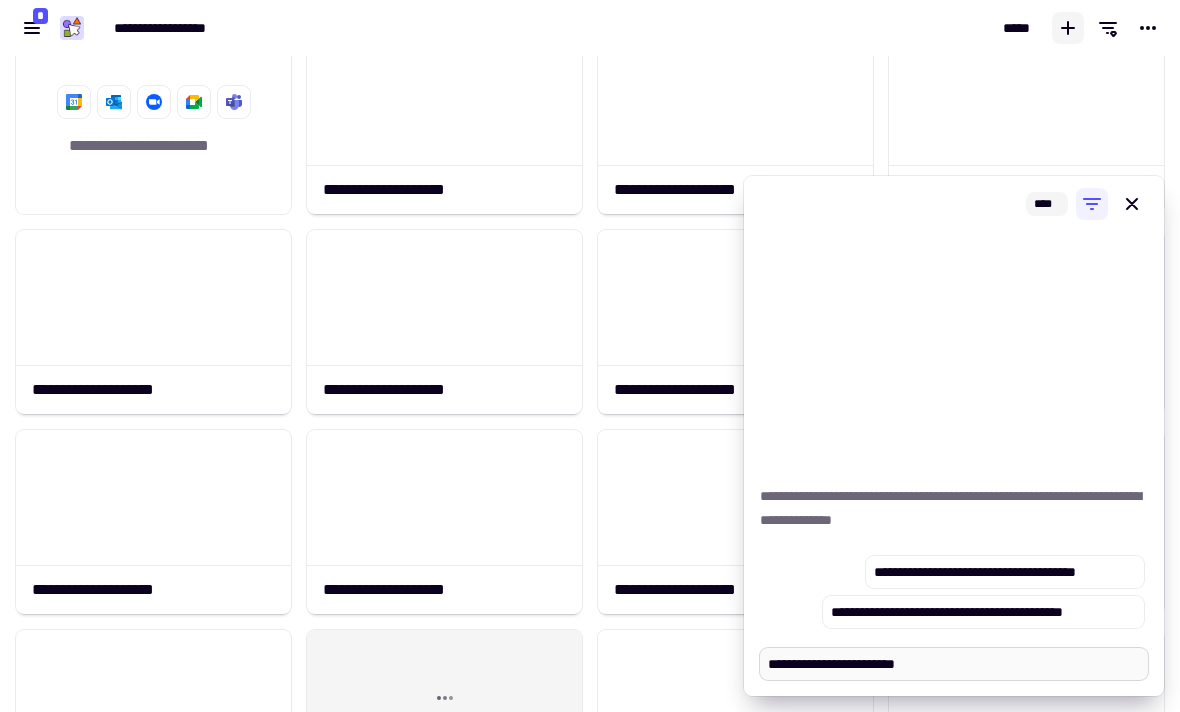 type on "**********" 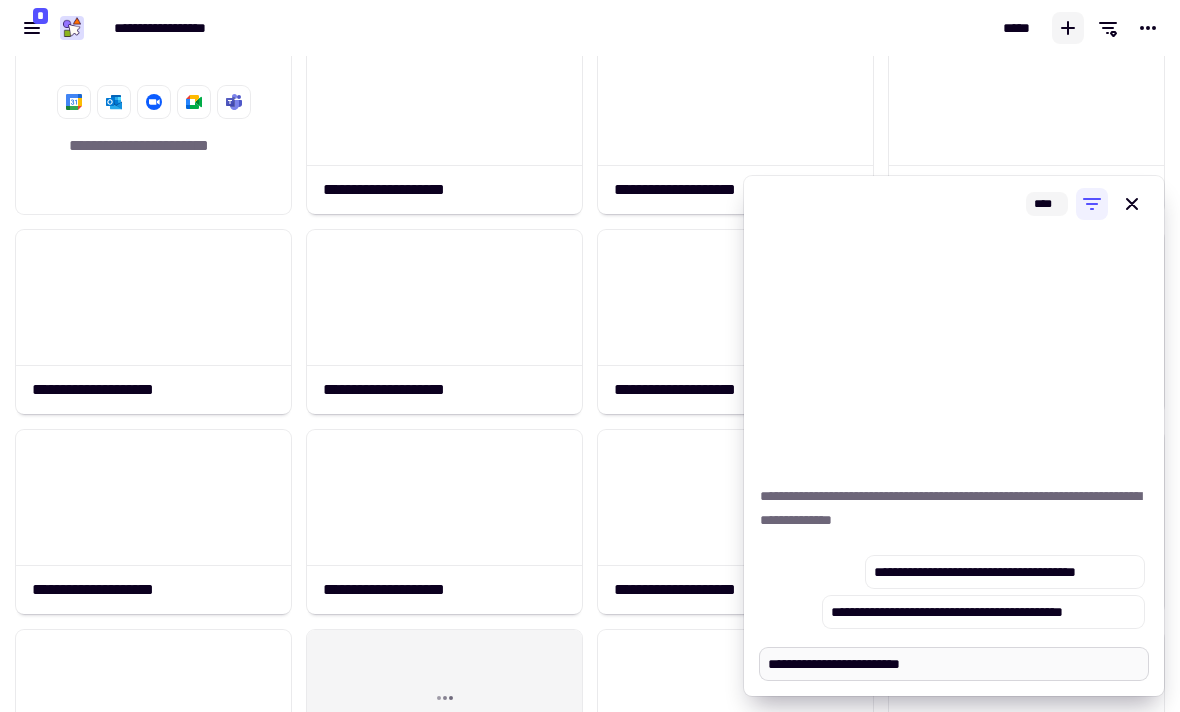 type on "*" 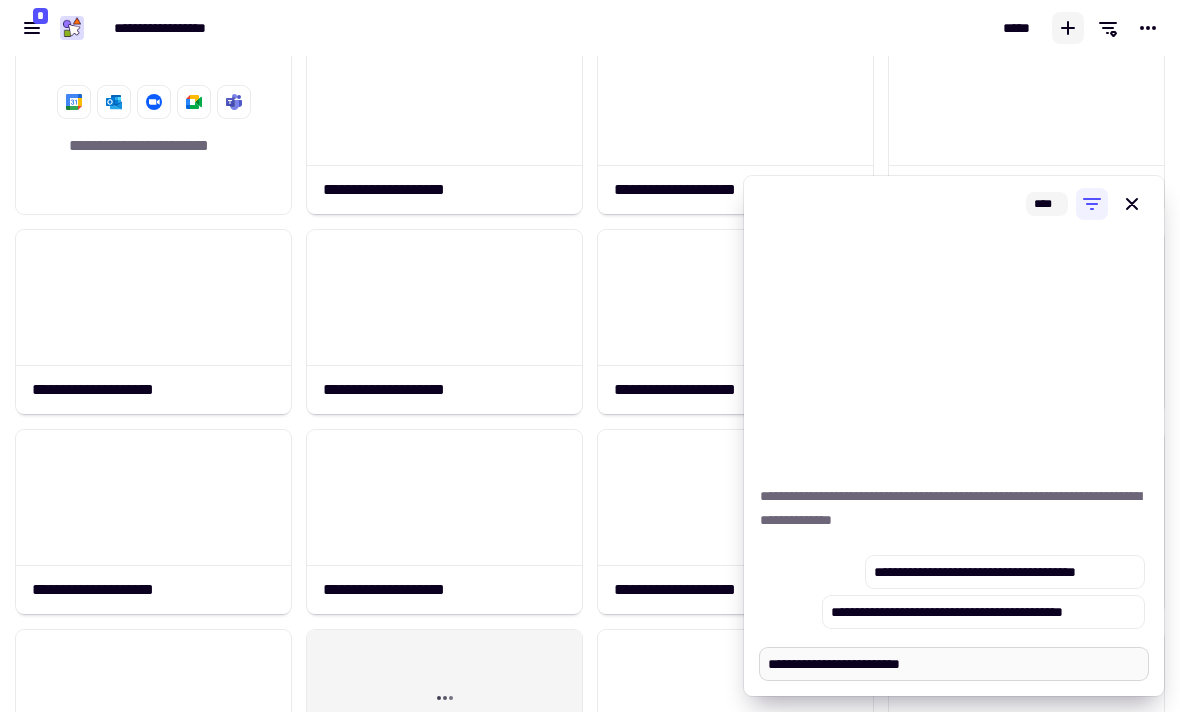 type on "**********" 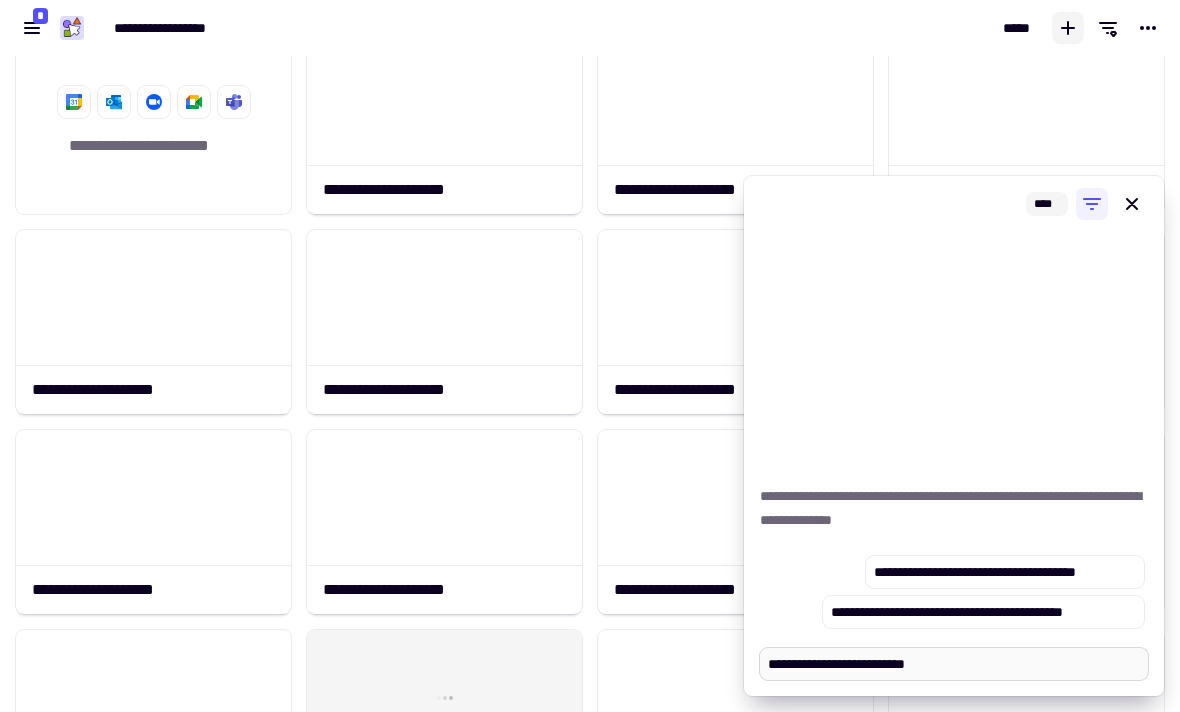 type on "*" 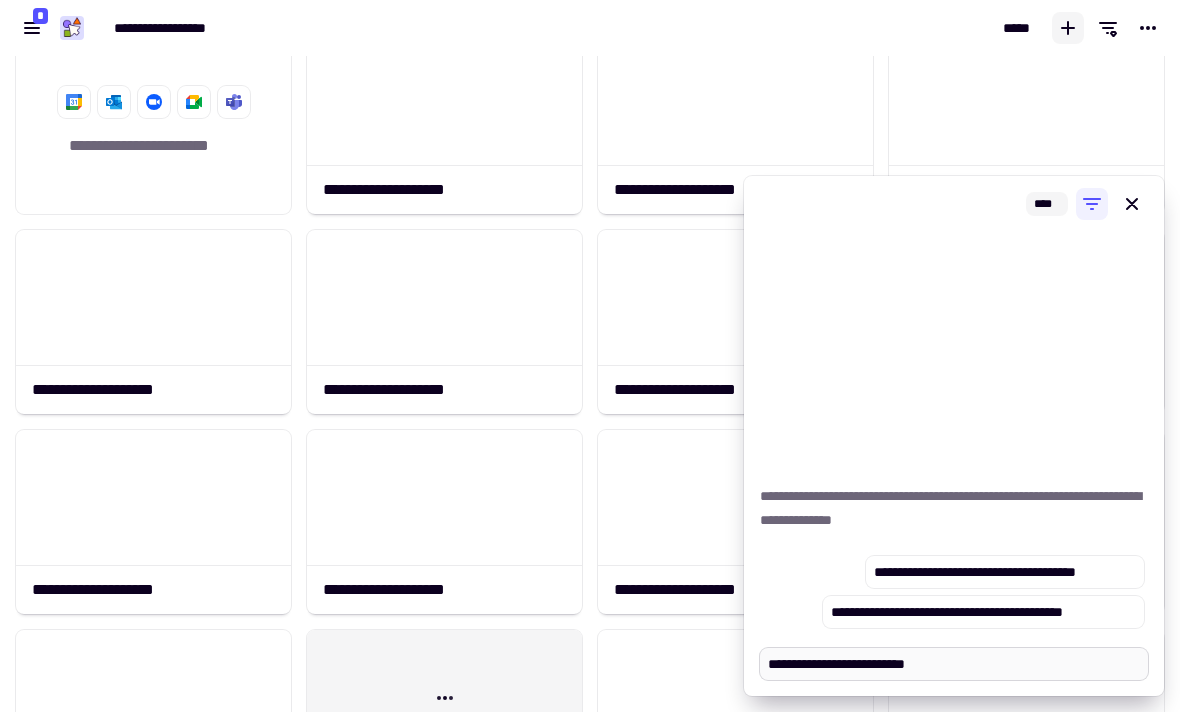 type on "**********" 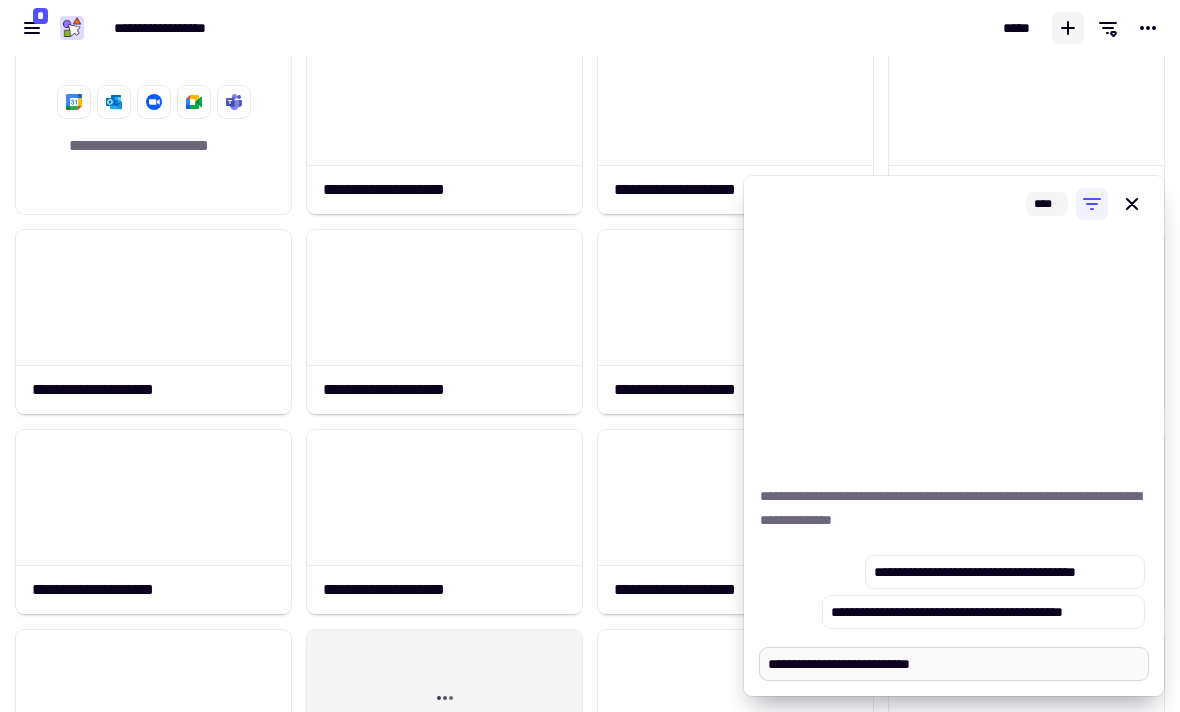 type on "*" 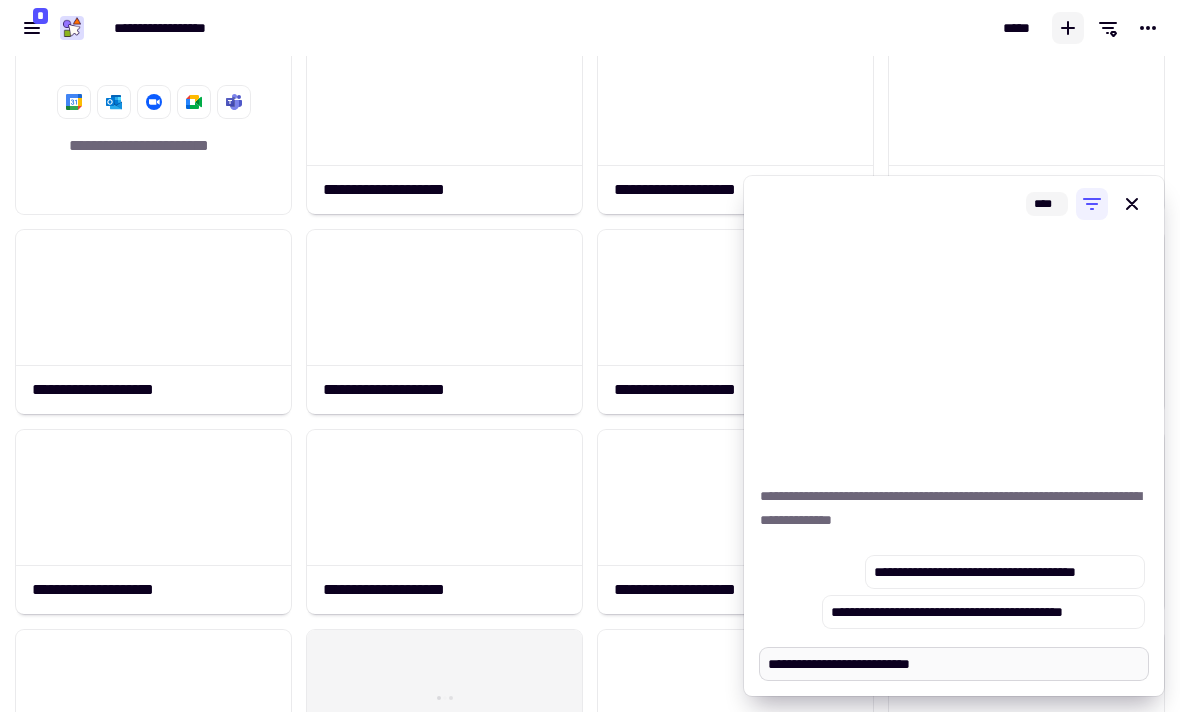 type on "**********" 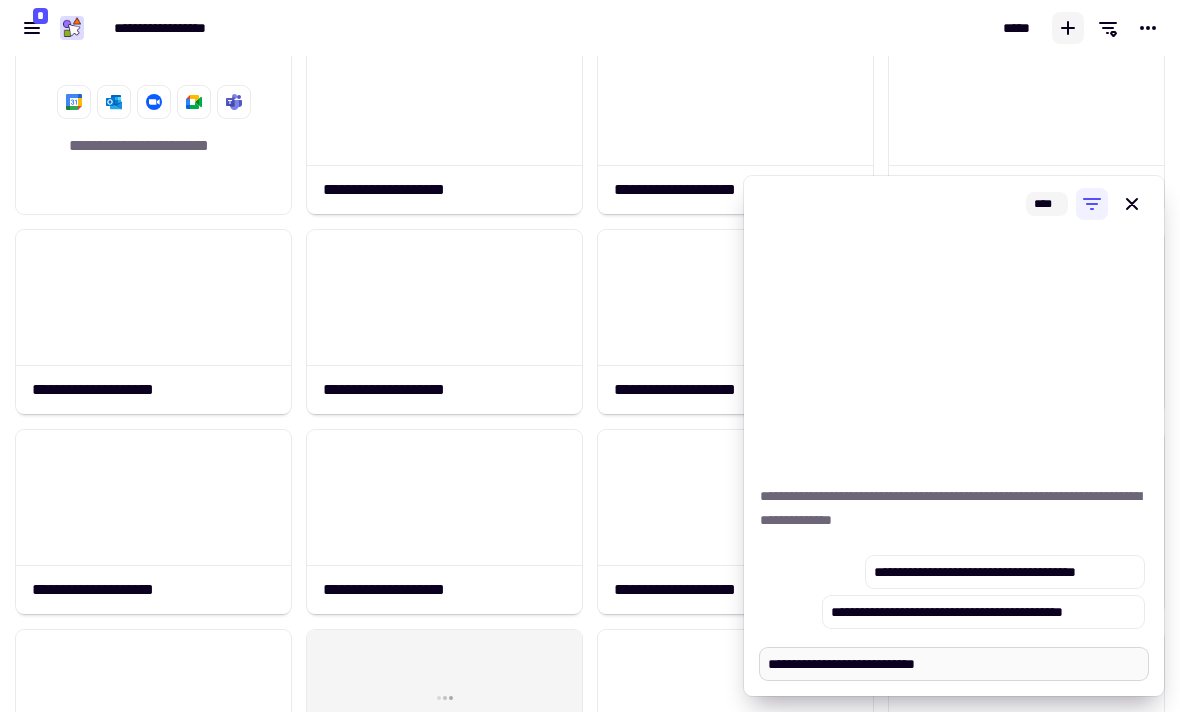 type on "*" 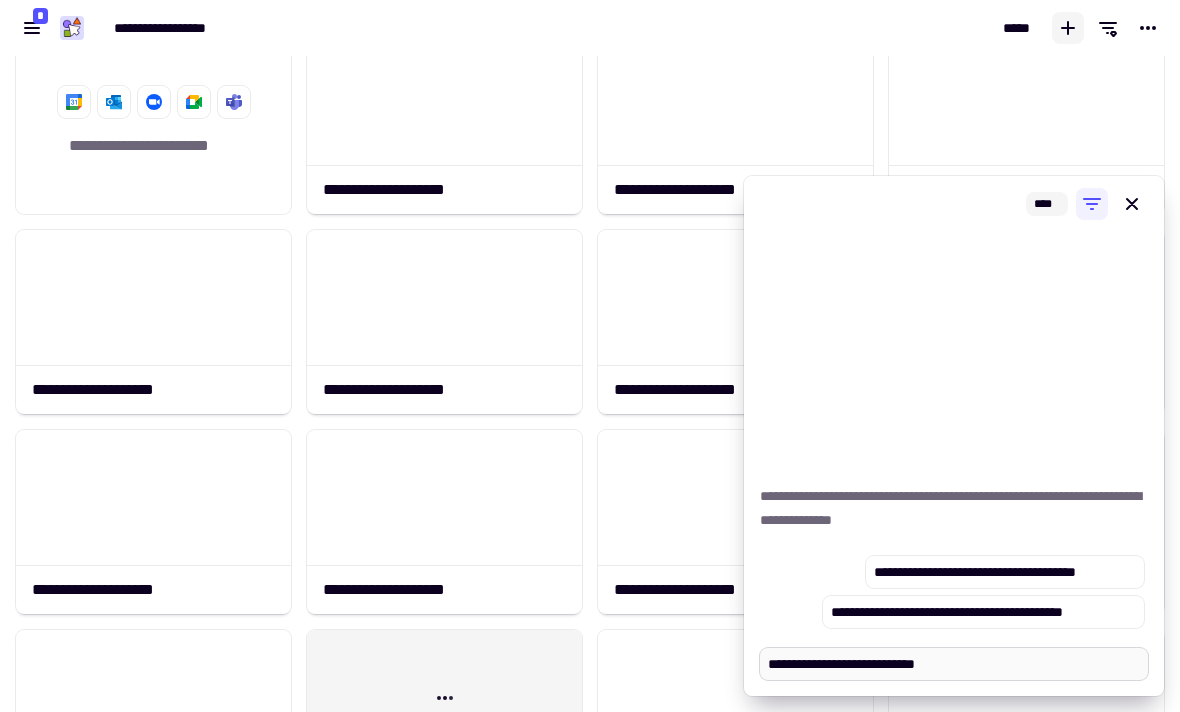type on "**********" 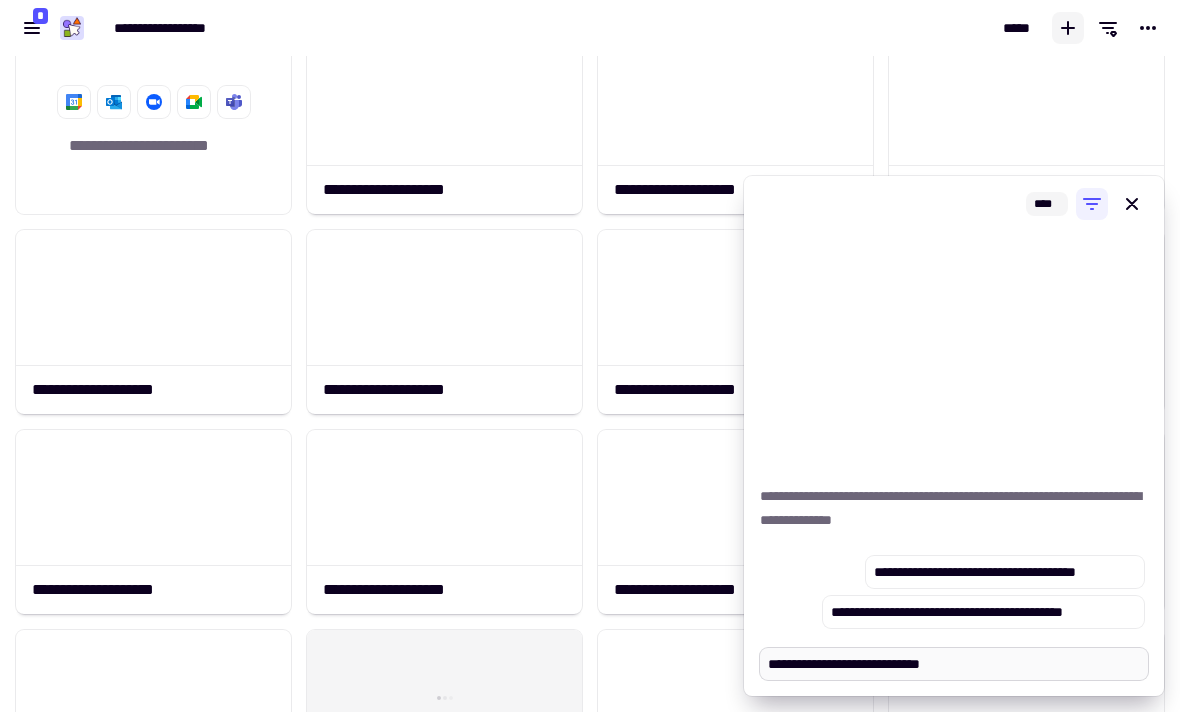 type on "*" 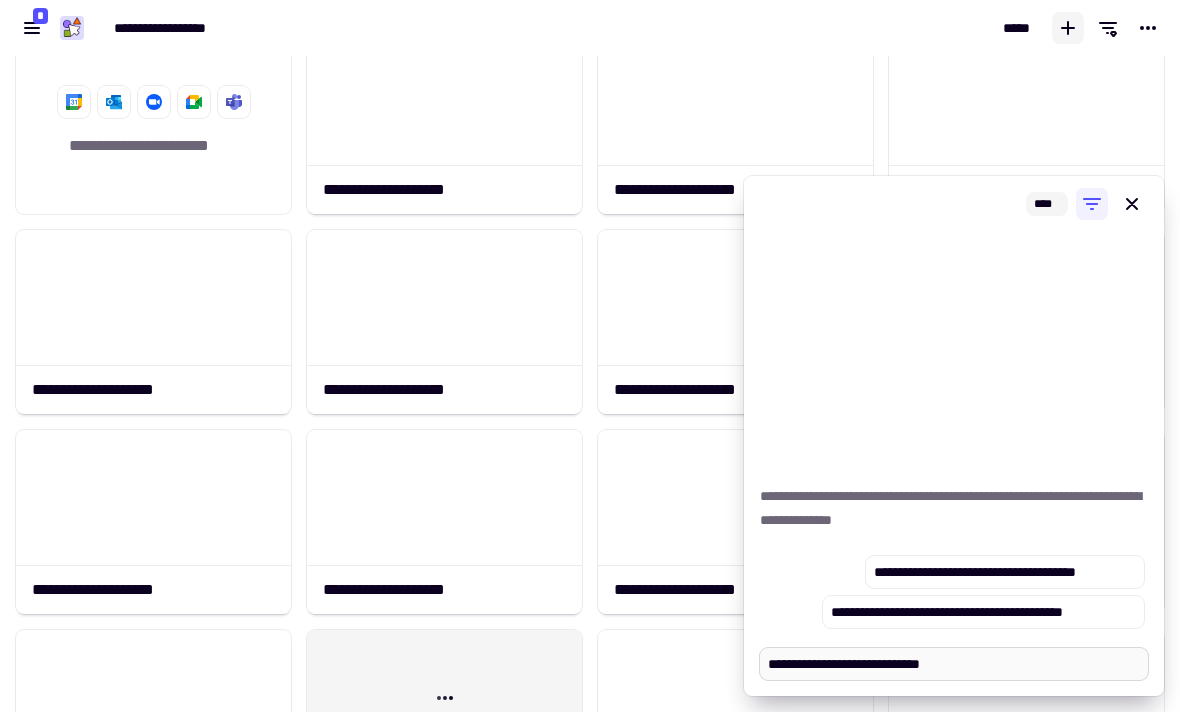 type on "**********" 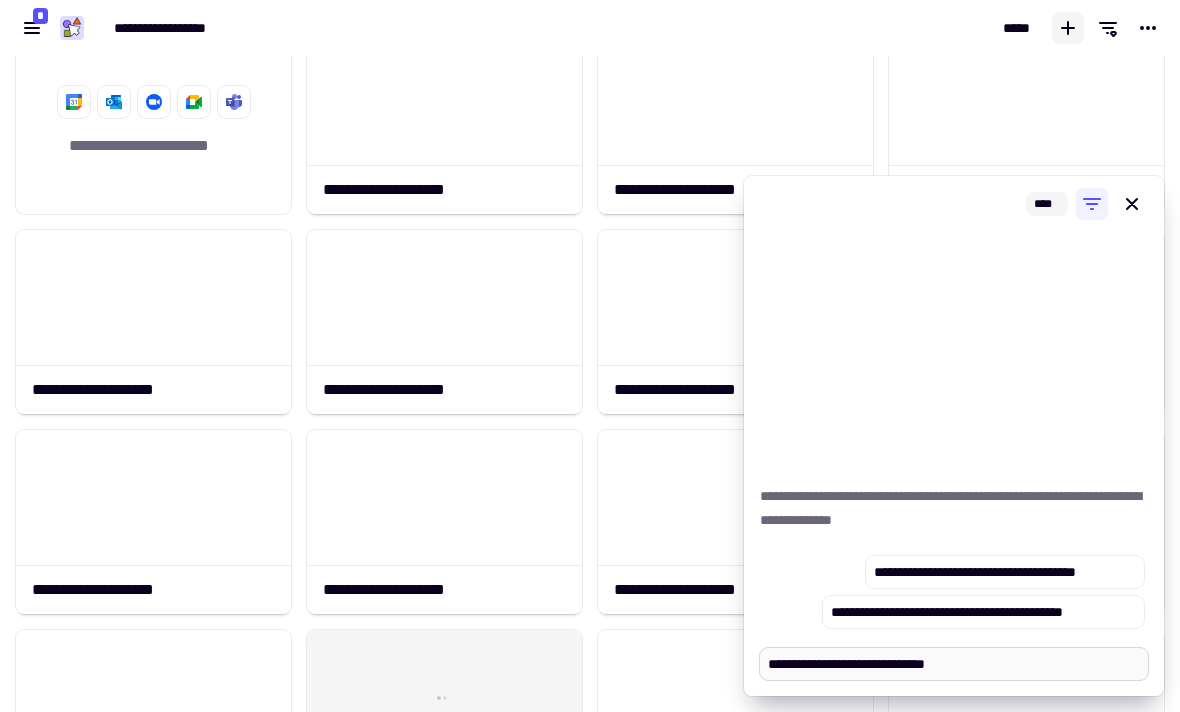 type on "*" 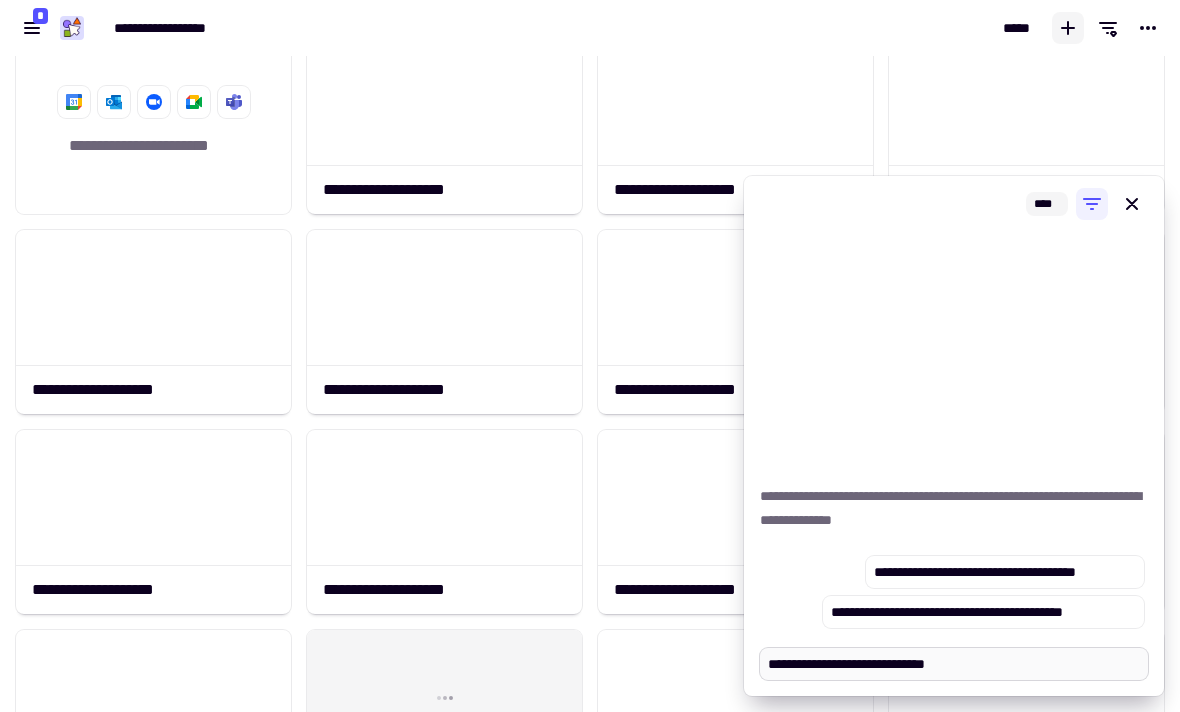 type on "**********" 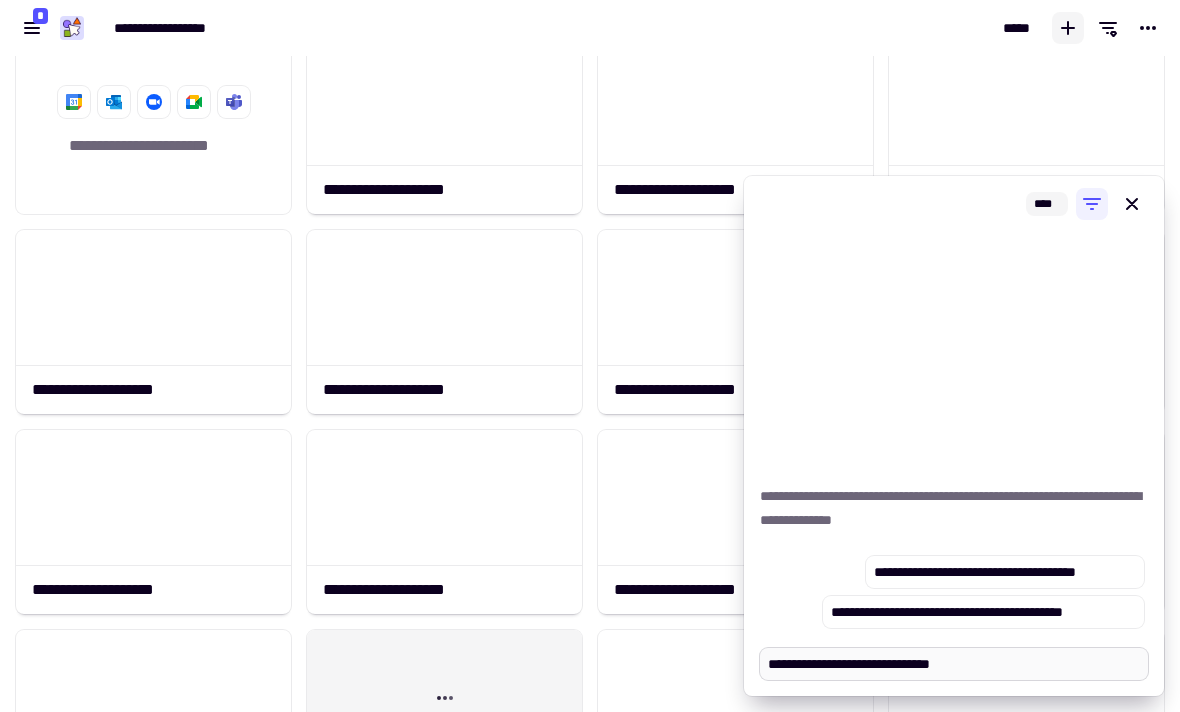 click on "**********" at bounding box center (954, 664) 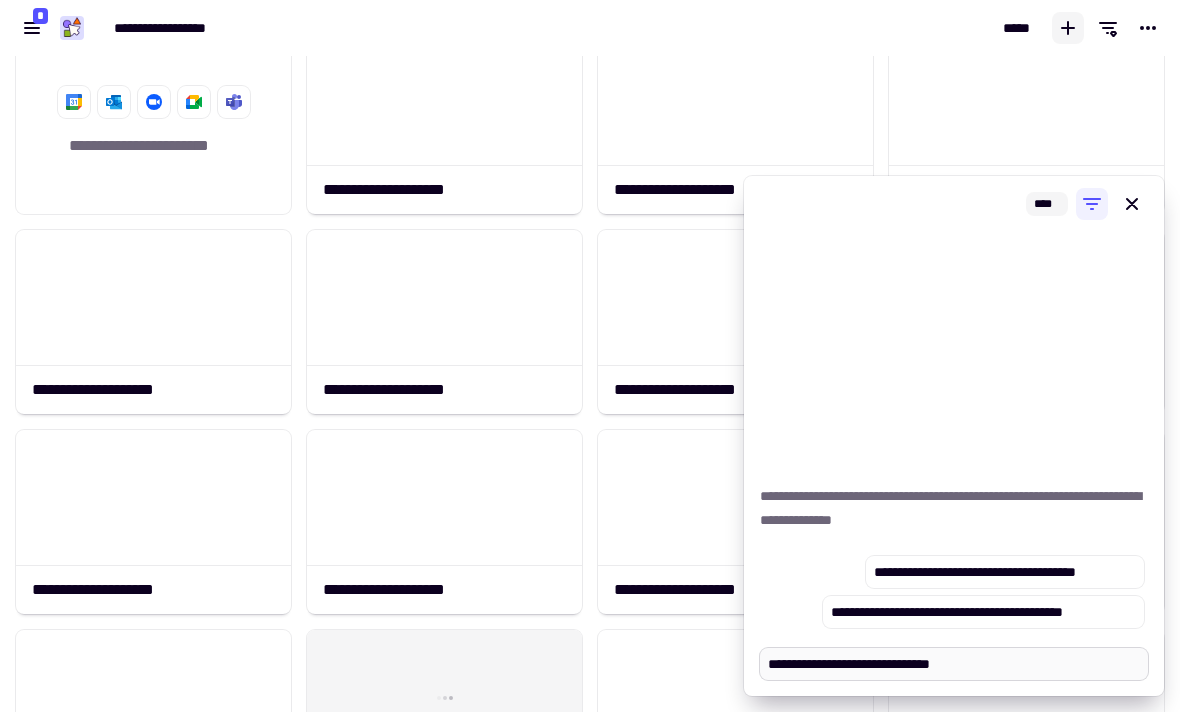 click on "**********" at bounding box center [954, 664] 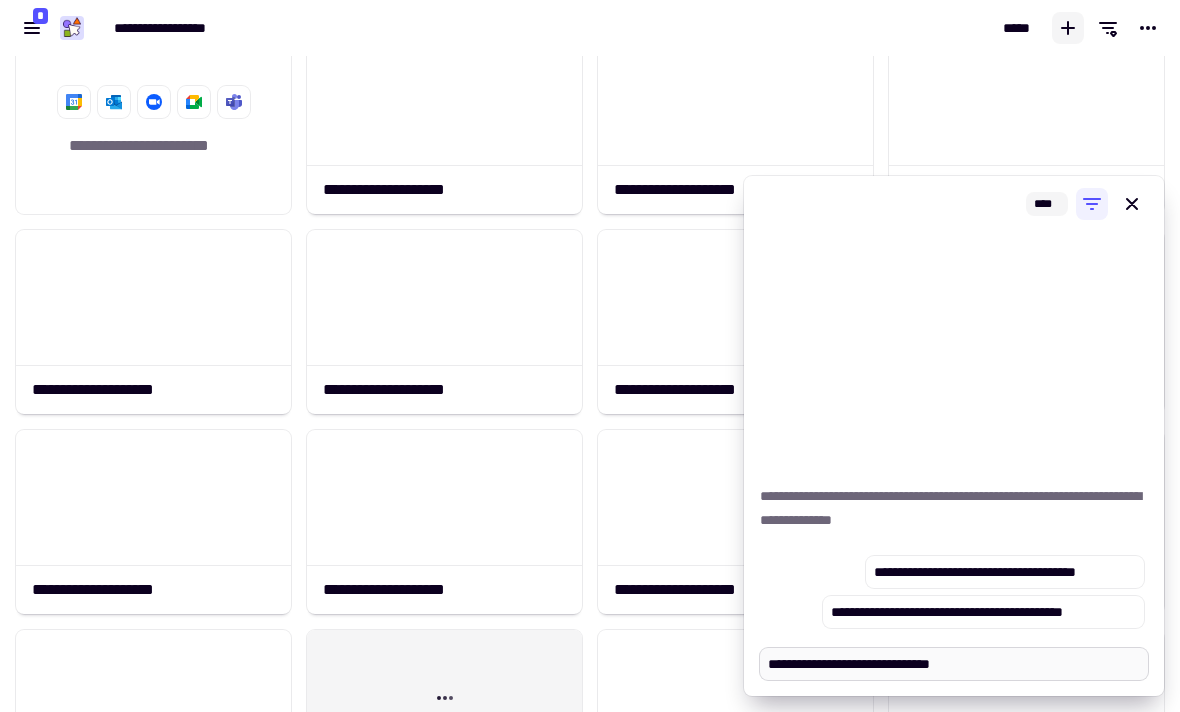 type on "*" 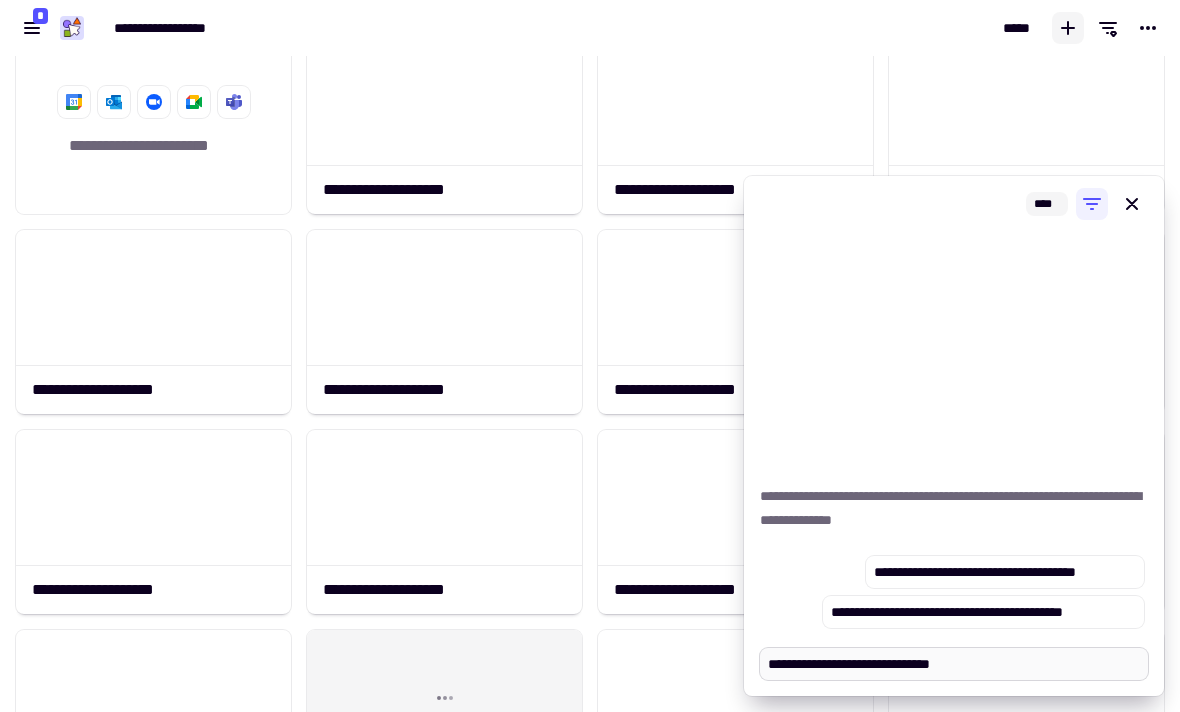 type 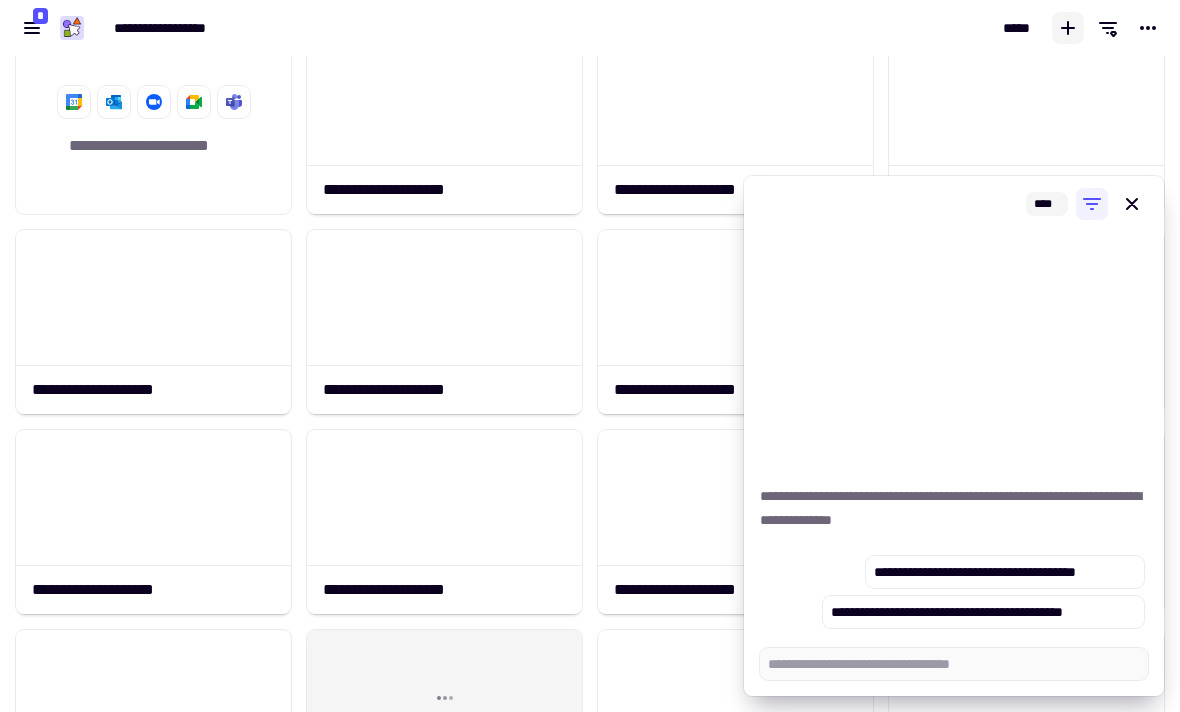 paste on "**********" 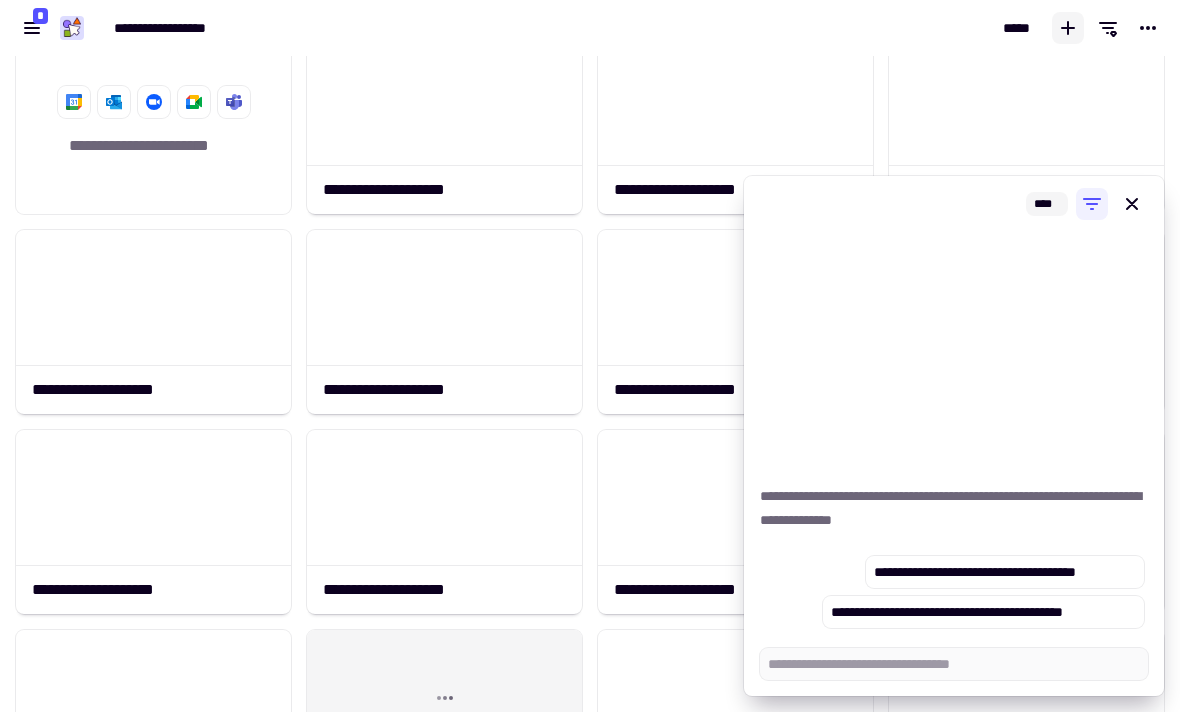 type on "*" 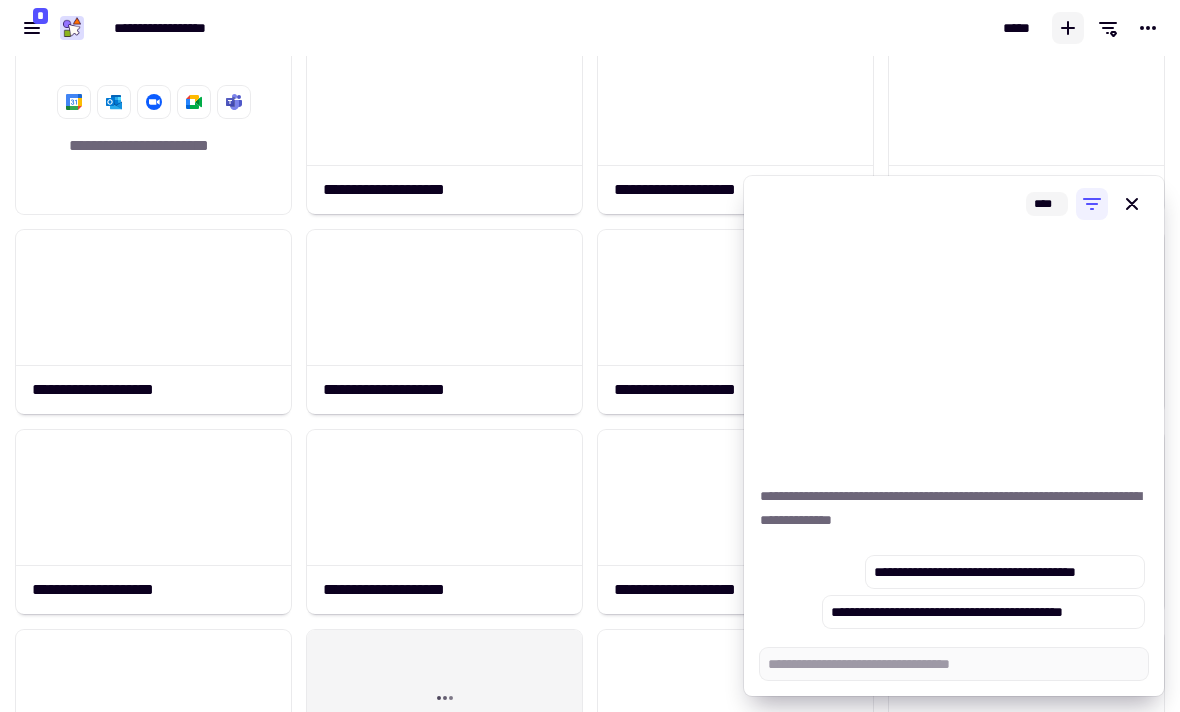 type on "**********" 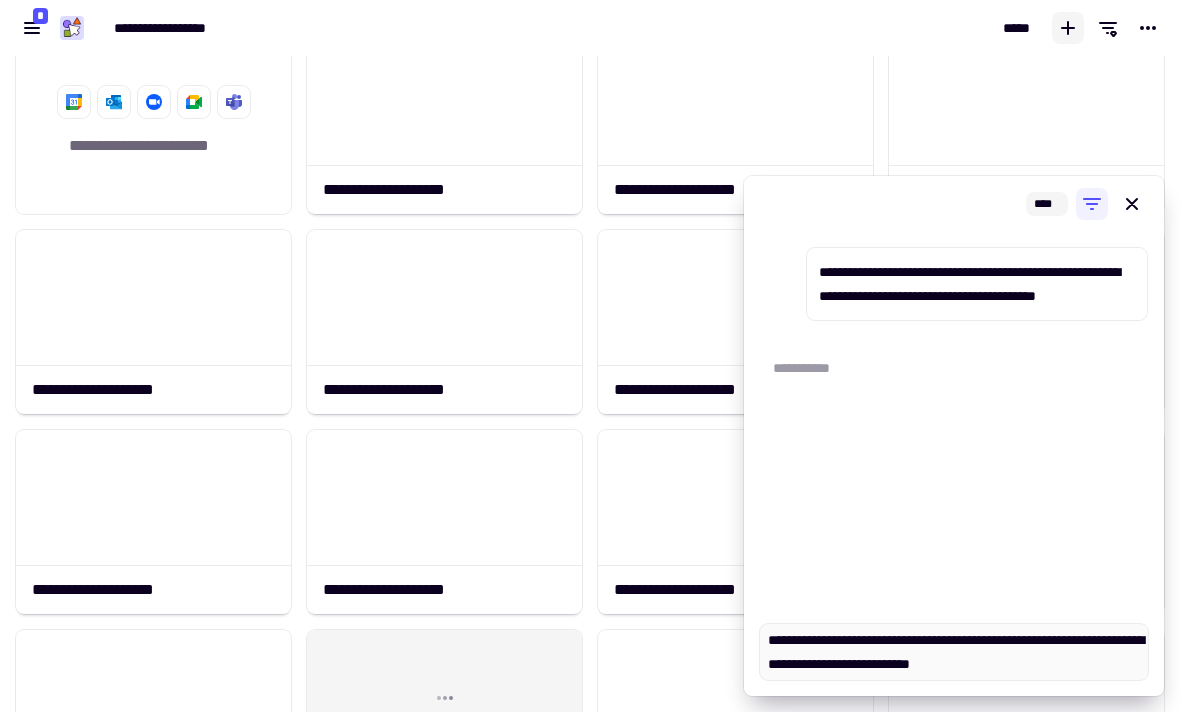 type on "*" 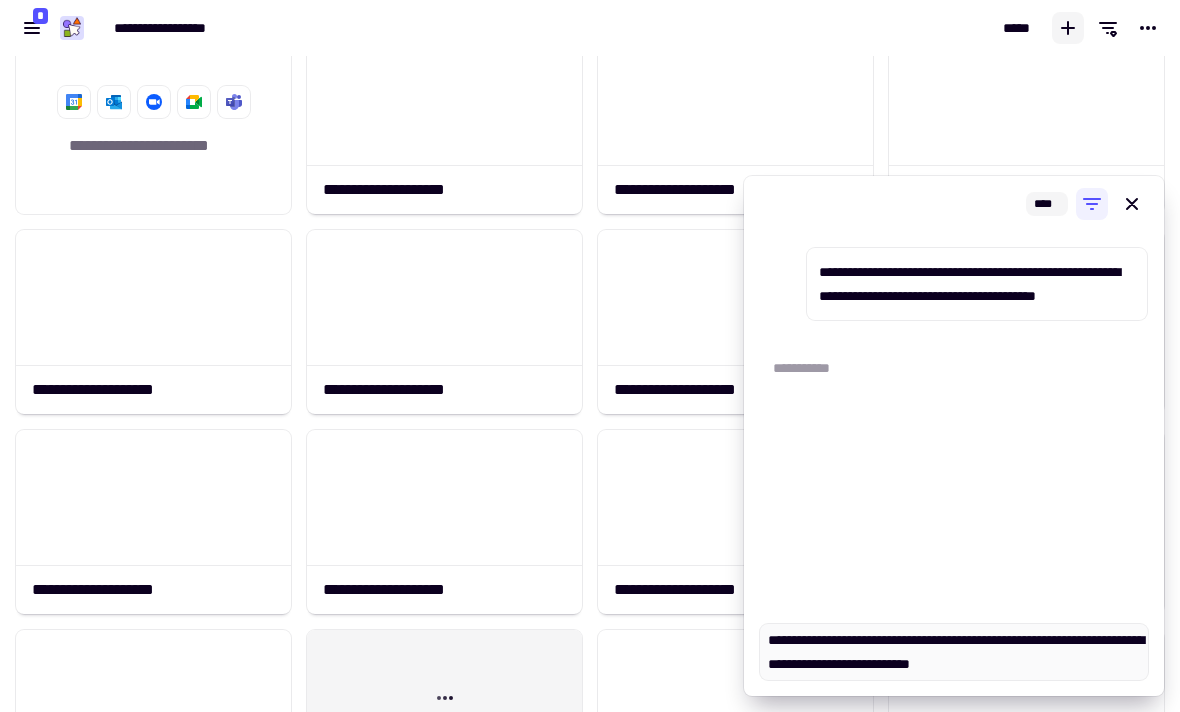 type 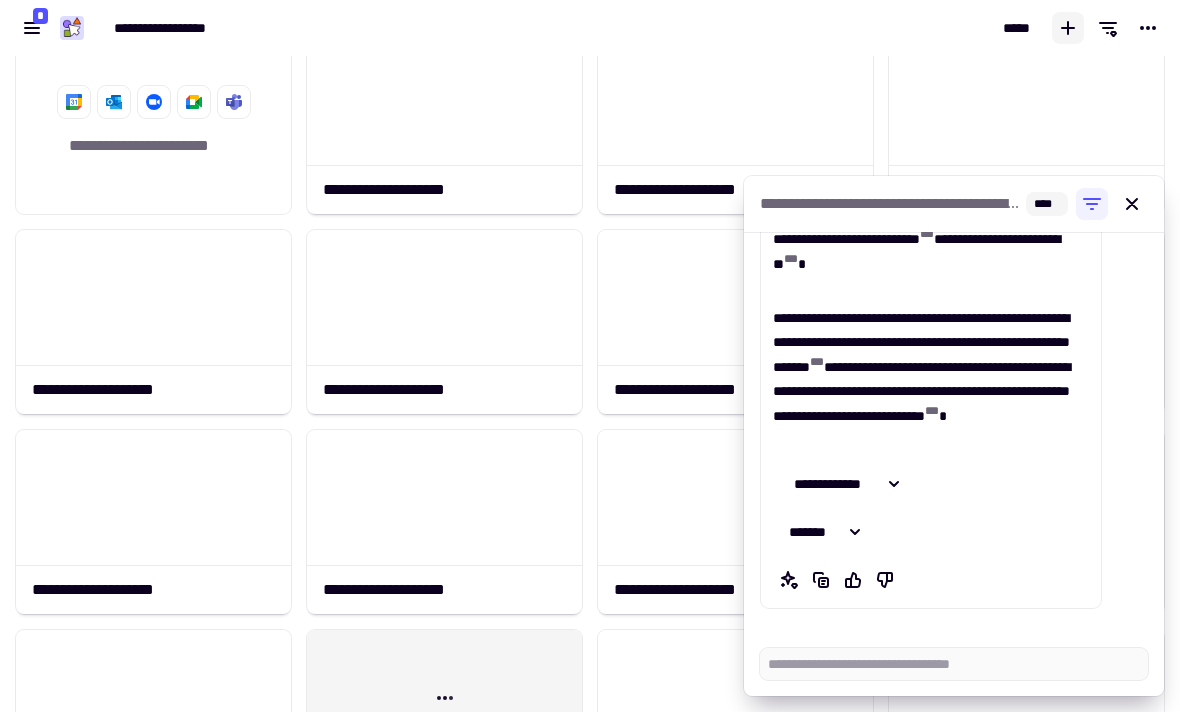 scroll, scrollTop: 451, scrollLeft: 0, axis: vertical 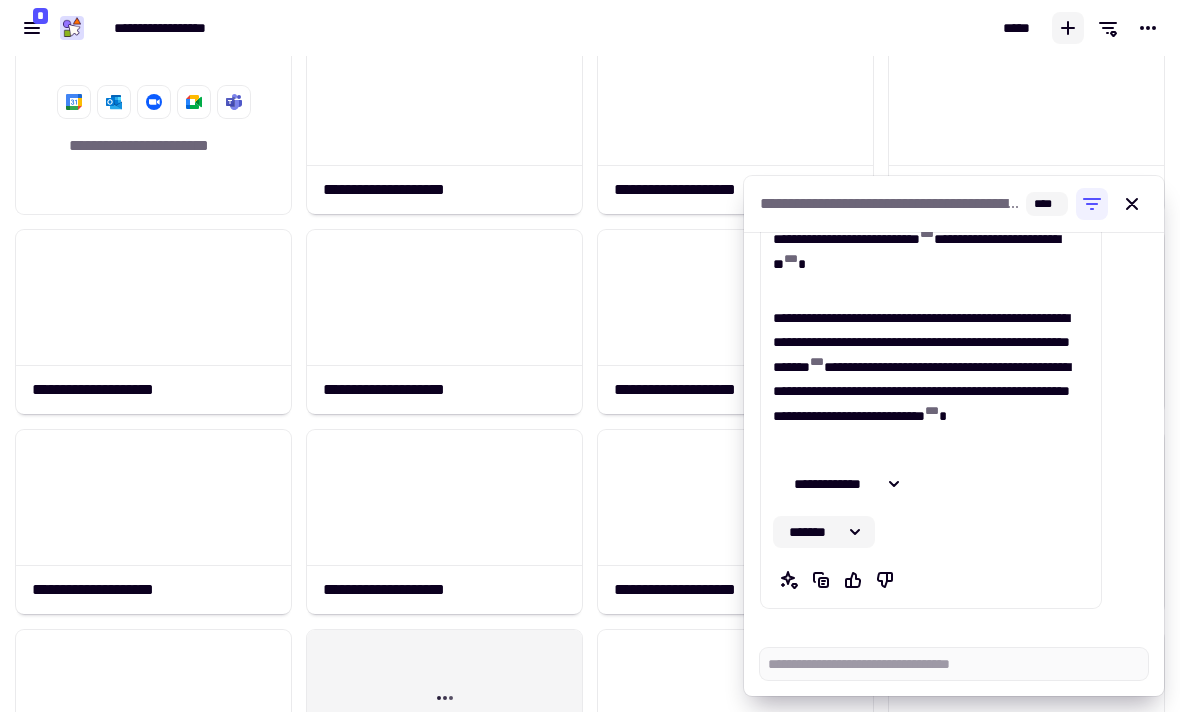 click 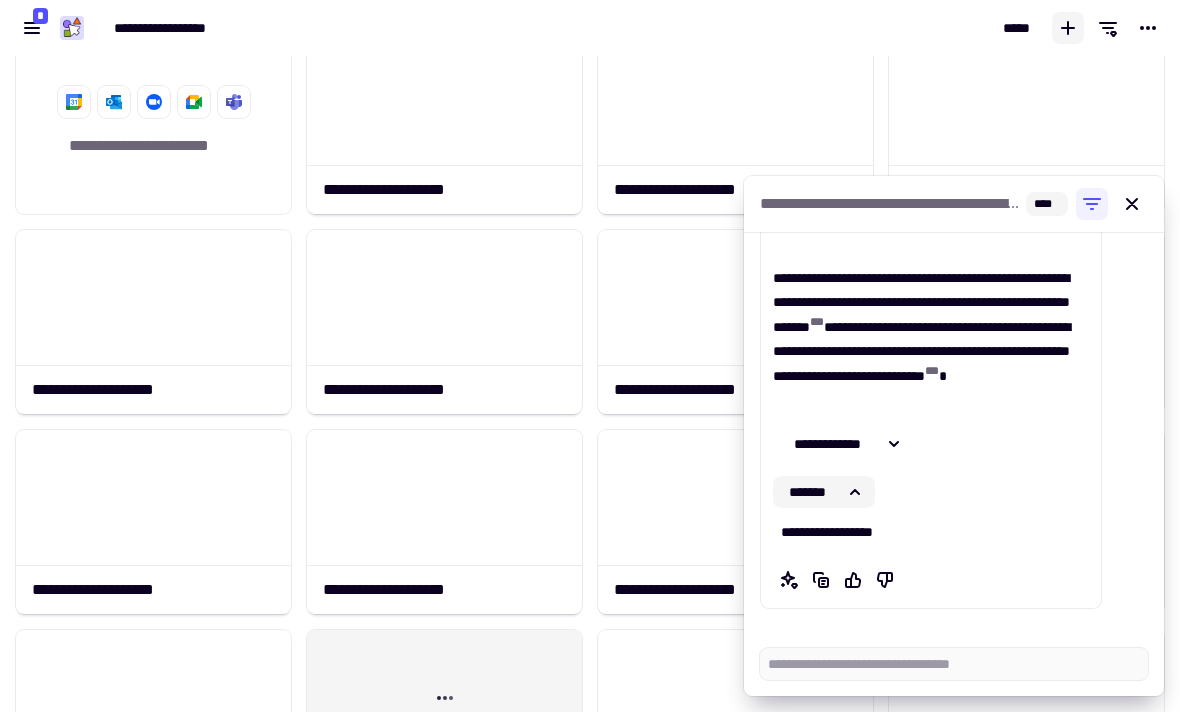 scroll, scrollTop: 491, scrollLeft: 0, axis: vertical 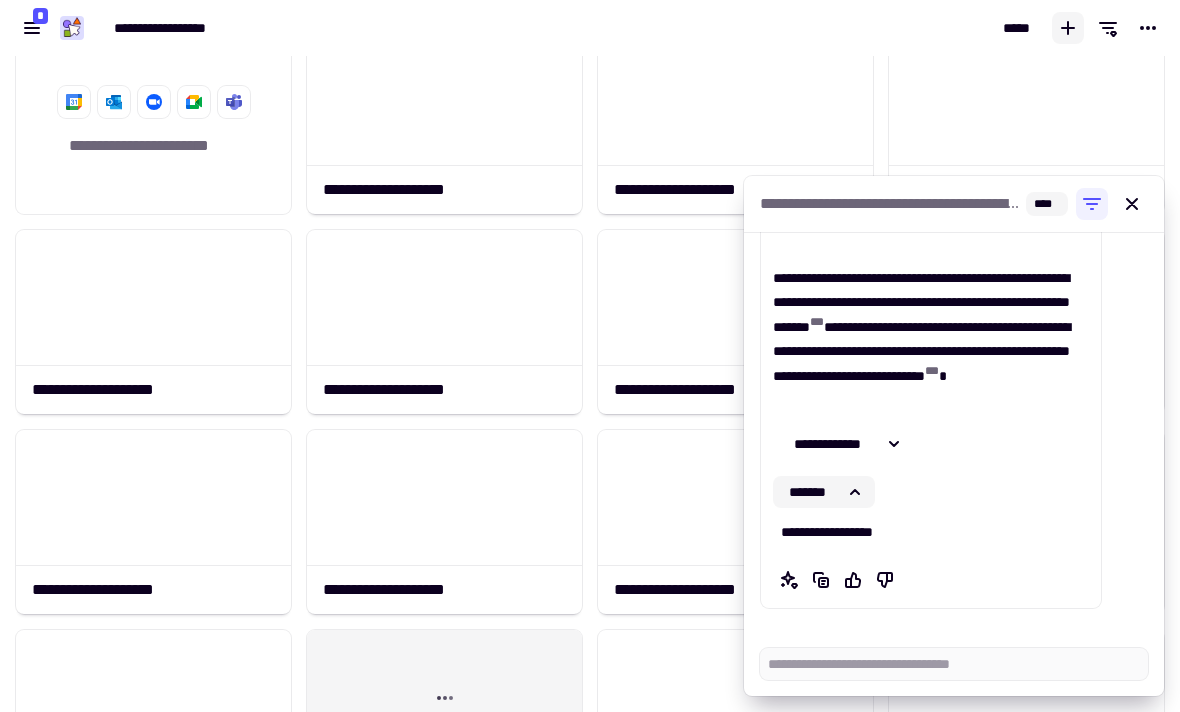 click 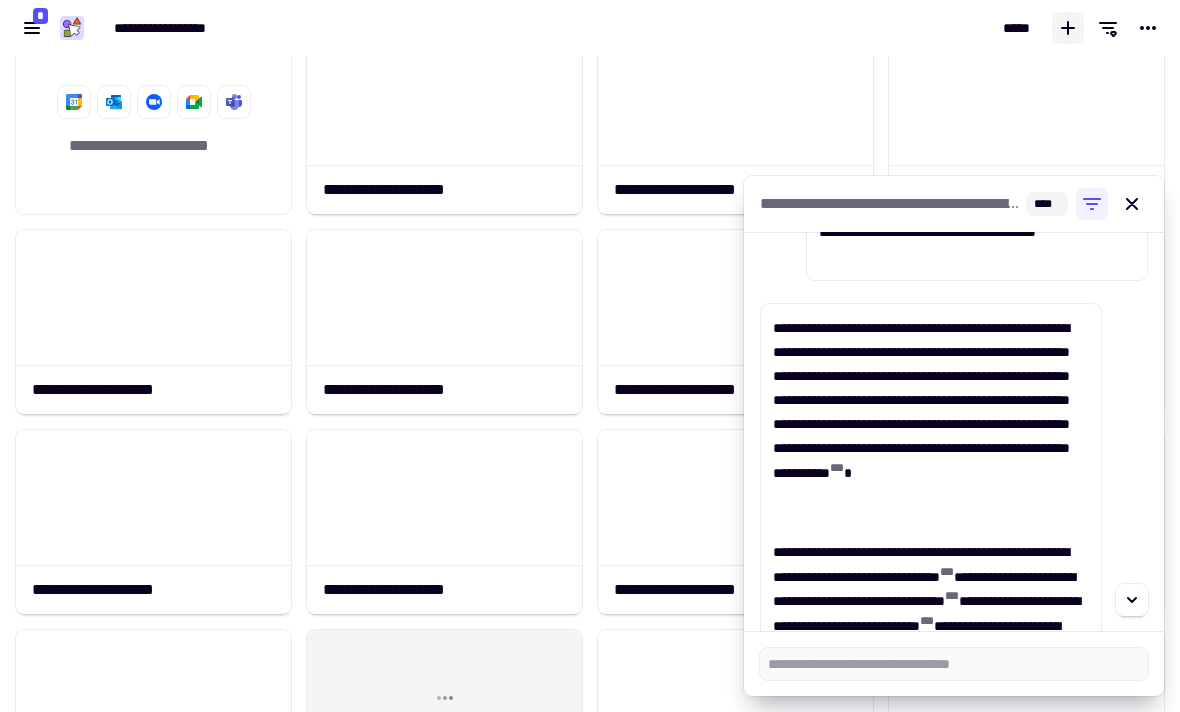 scroll, scrollTop: 185, scrollLeft: 0, axis: vertical 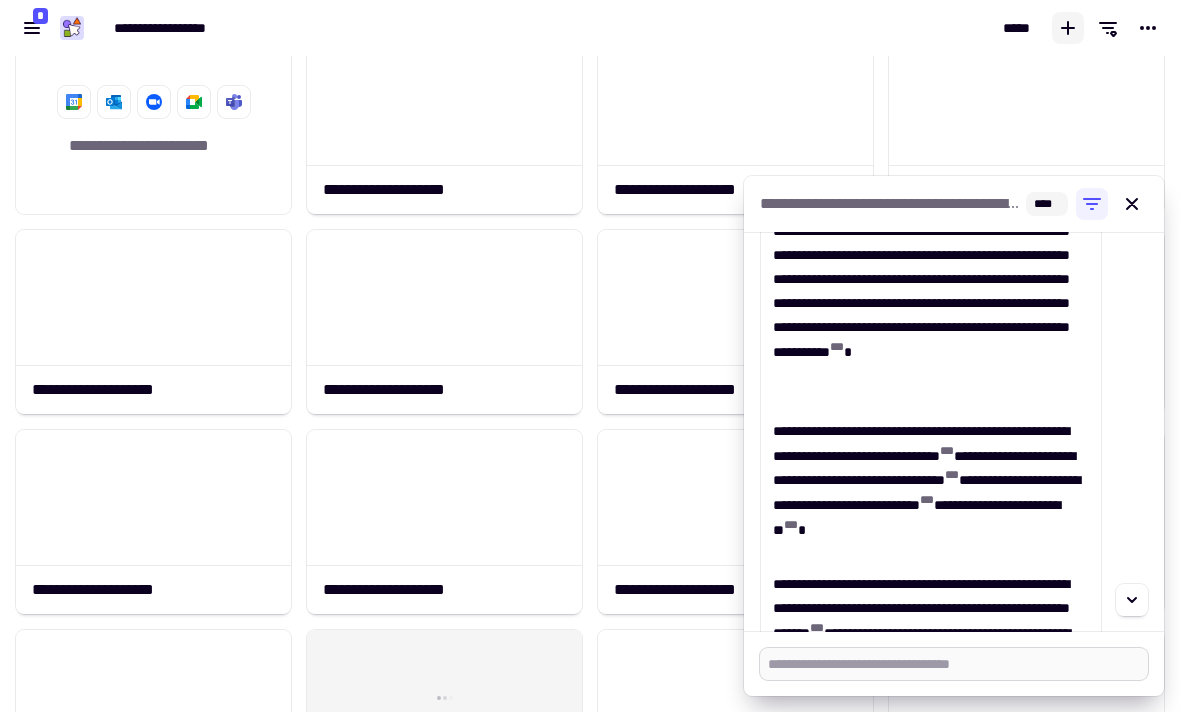 click at bounding box center [954, 664] 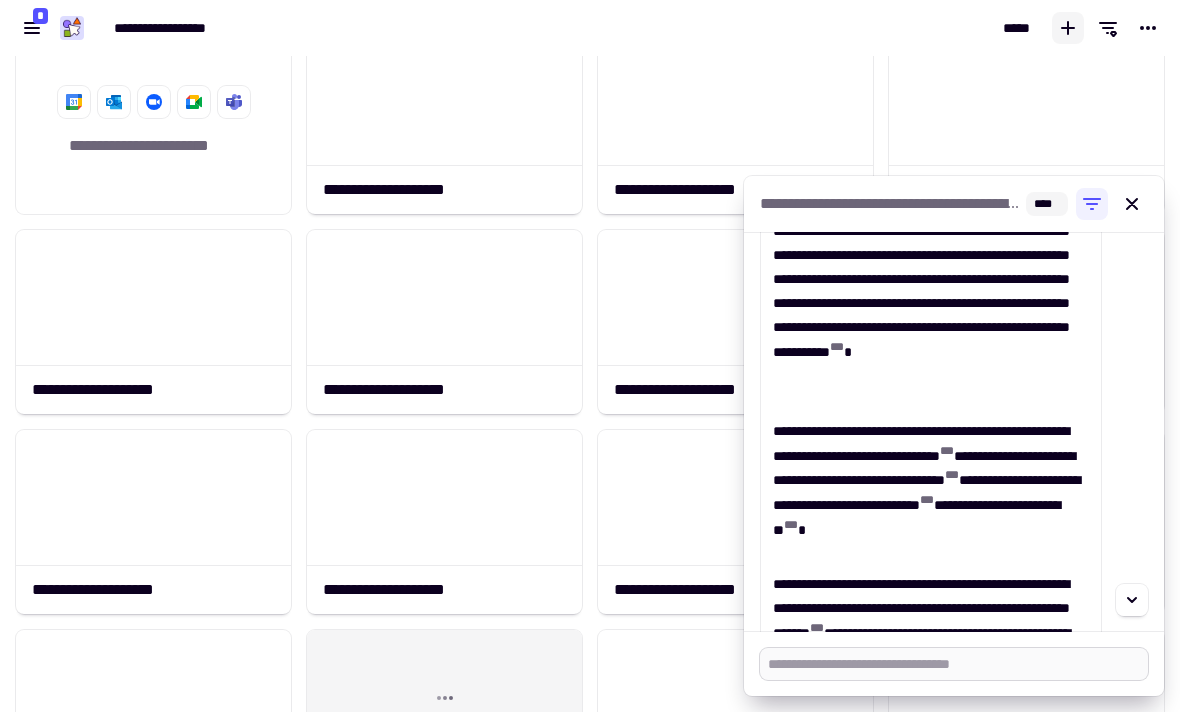 paste on "**********" 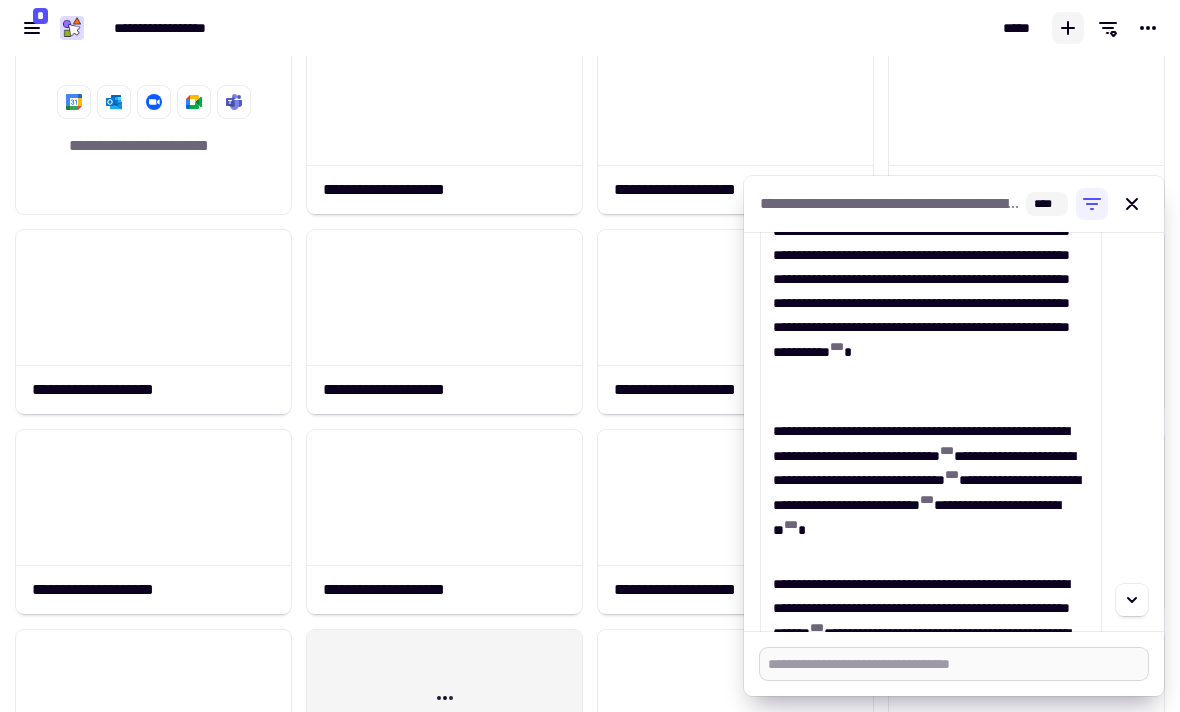 type on "*" 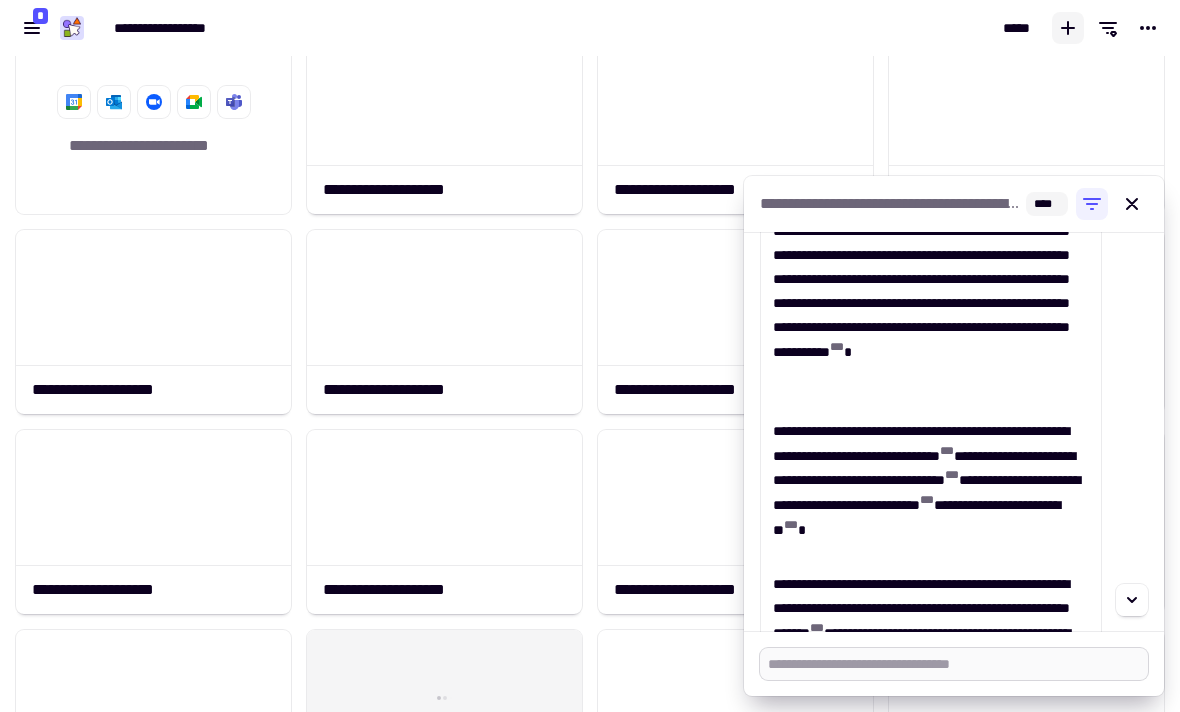 type on "**********" 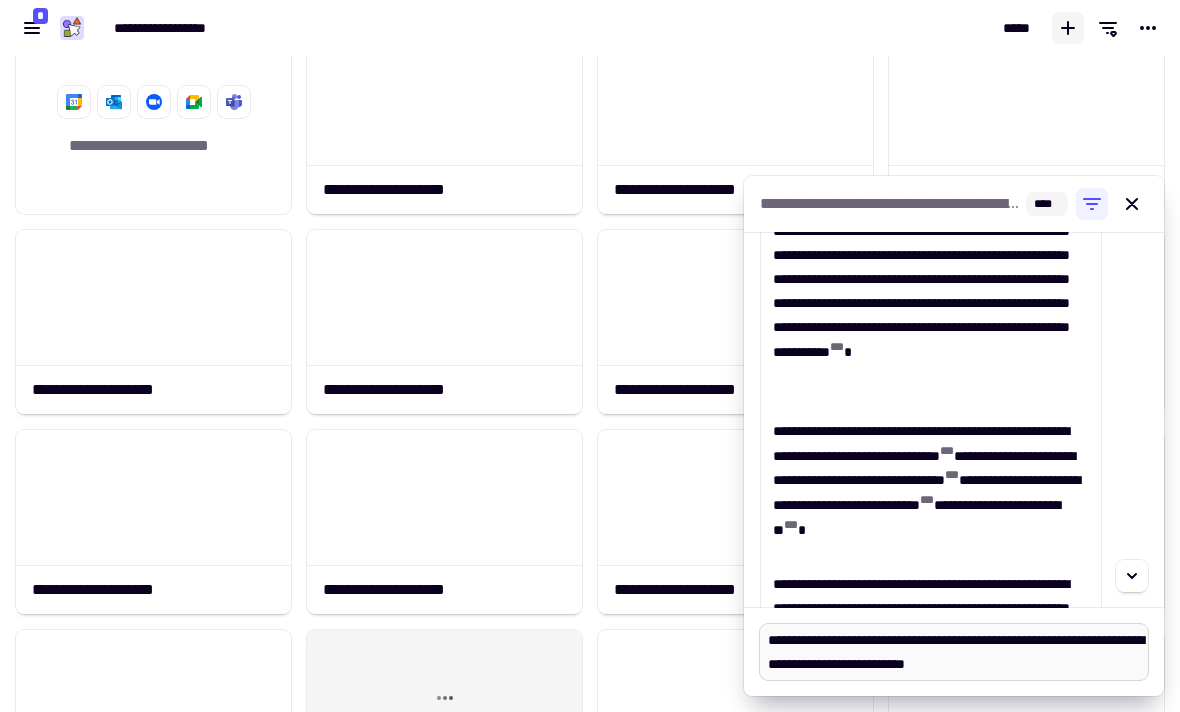 type on "*" 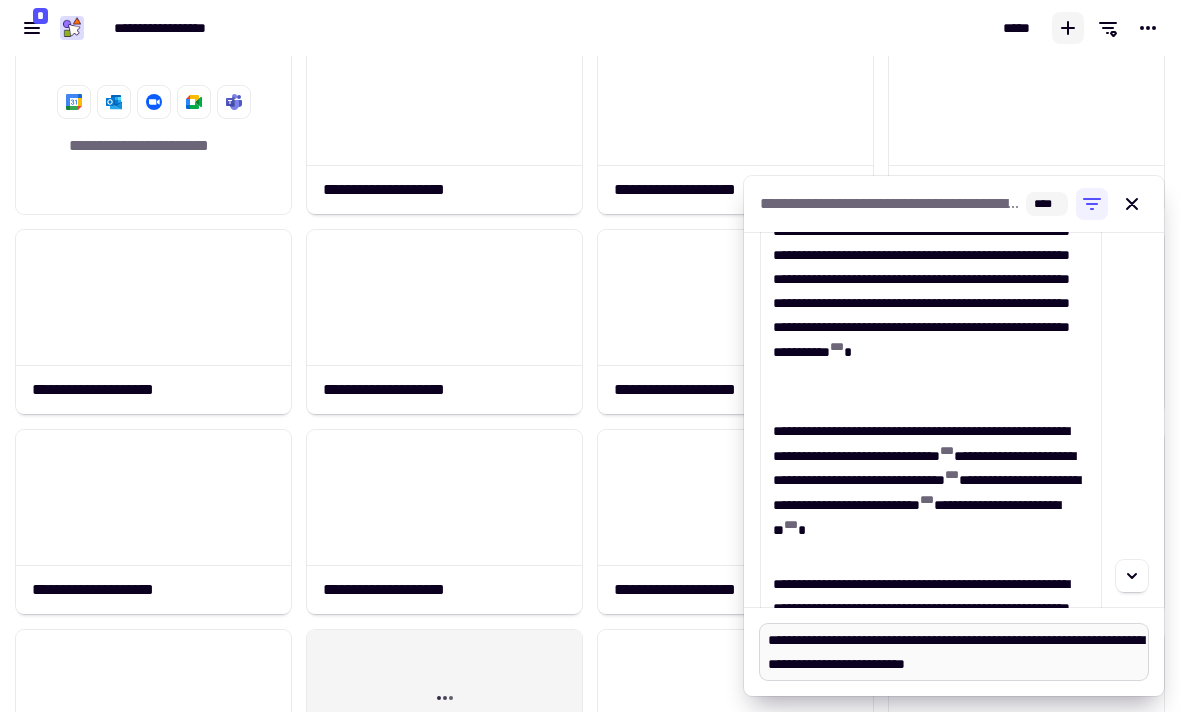 type 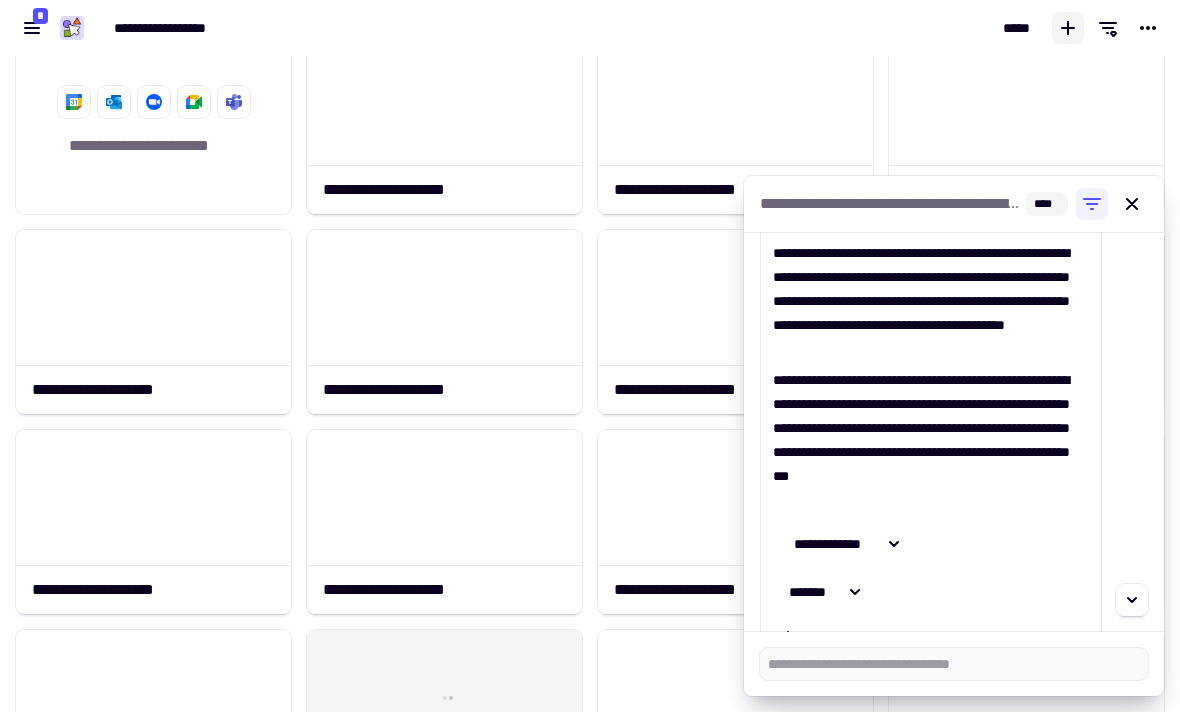 scroll, scrollTop: 1404, scrollLeft: 0, axis: vertical 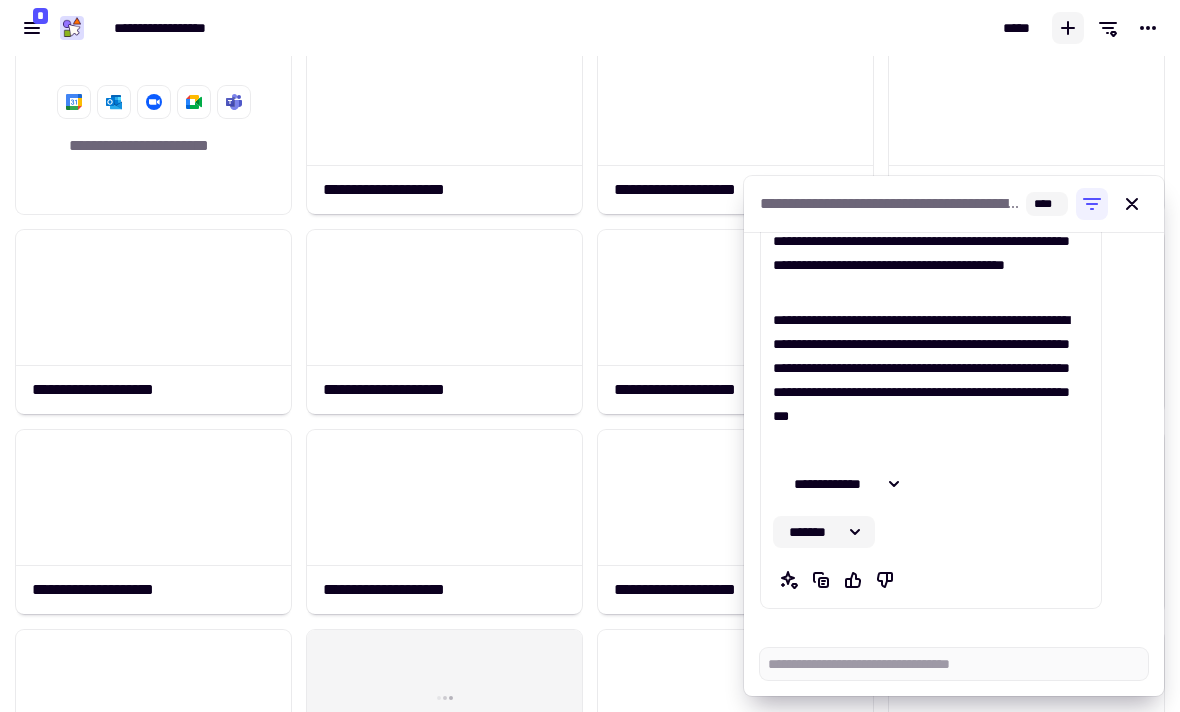 click on "*******" 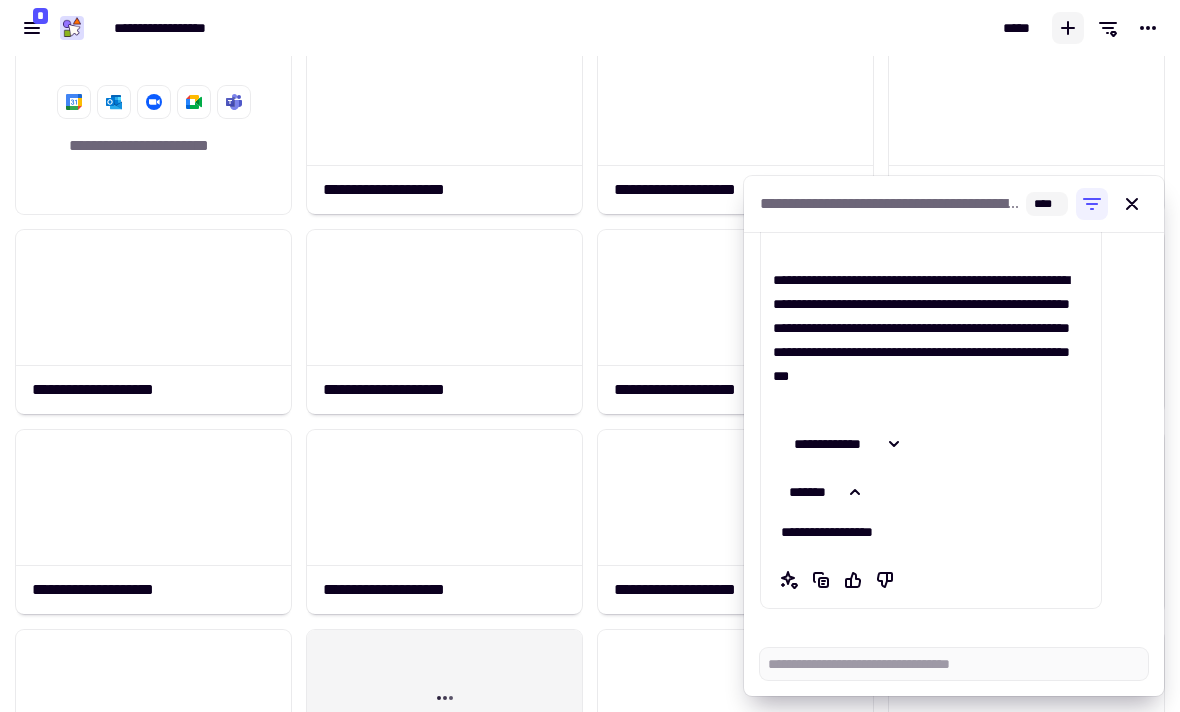 scroll, scrollTop: 1503, scrollLeft: 0, axis: vertical 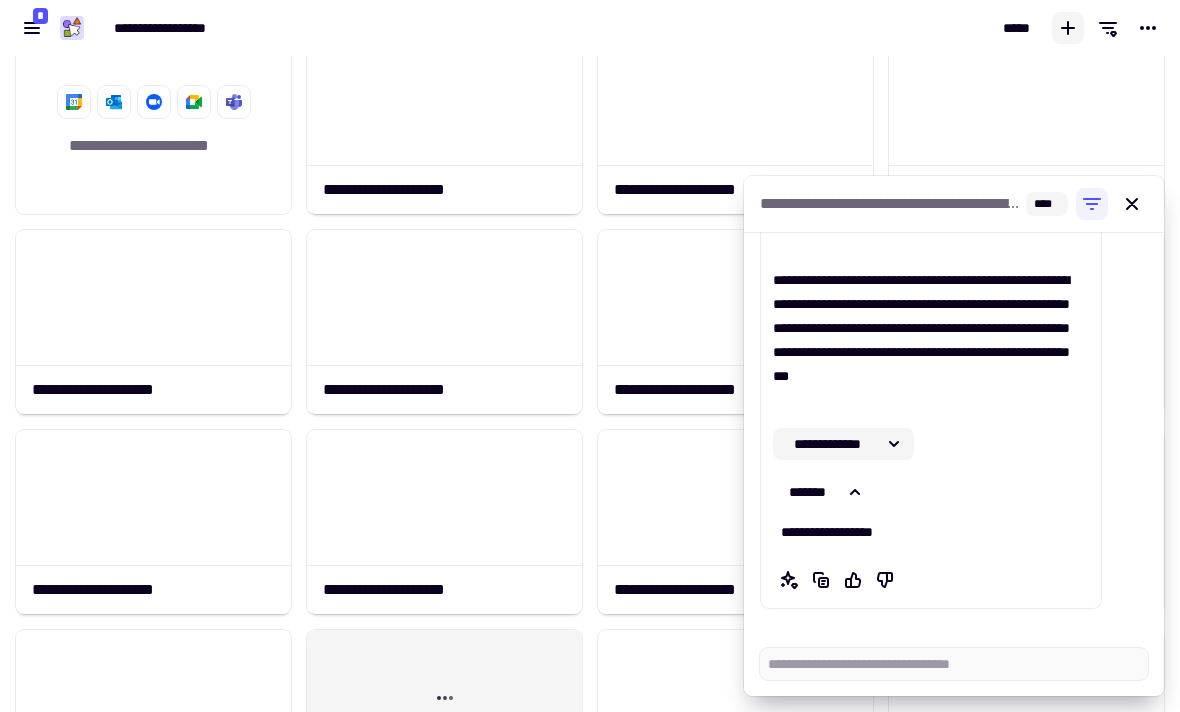 click 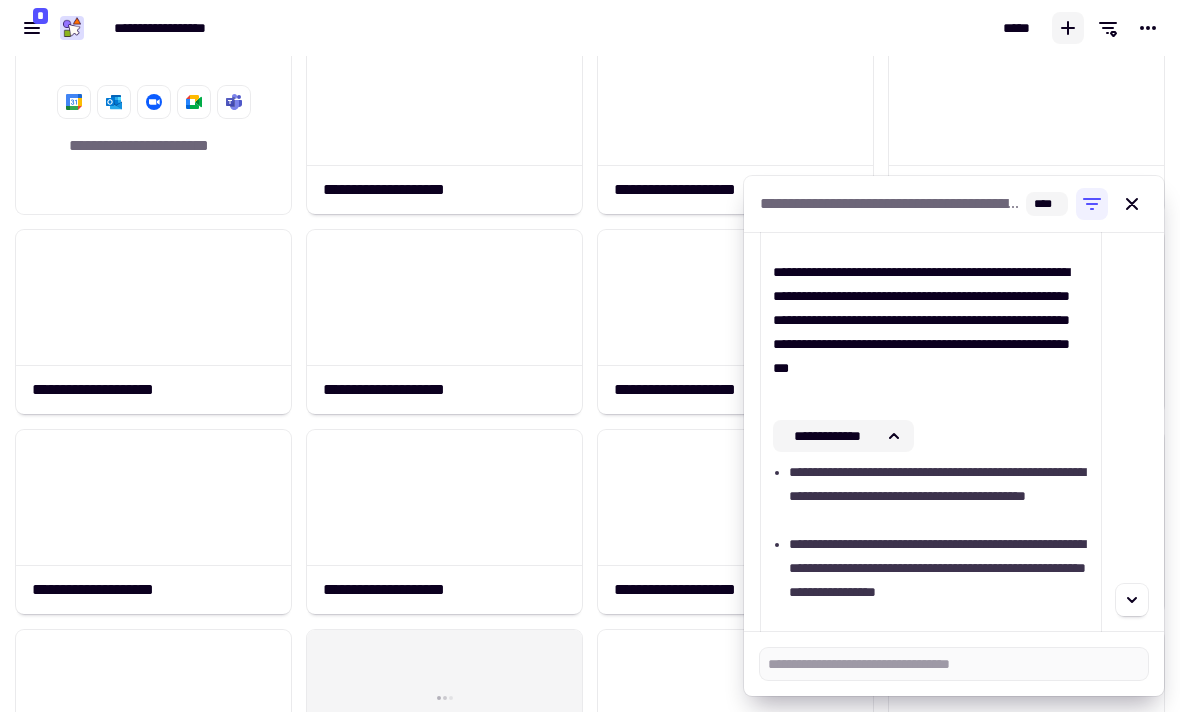 click on "**********" 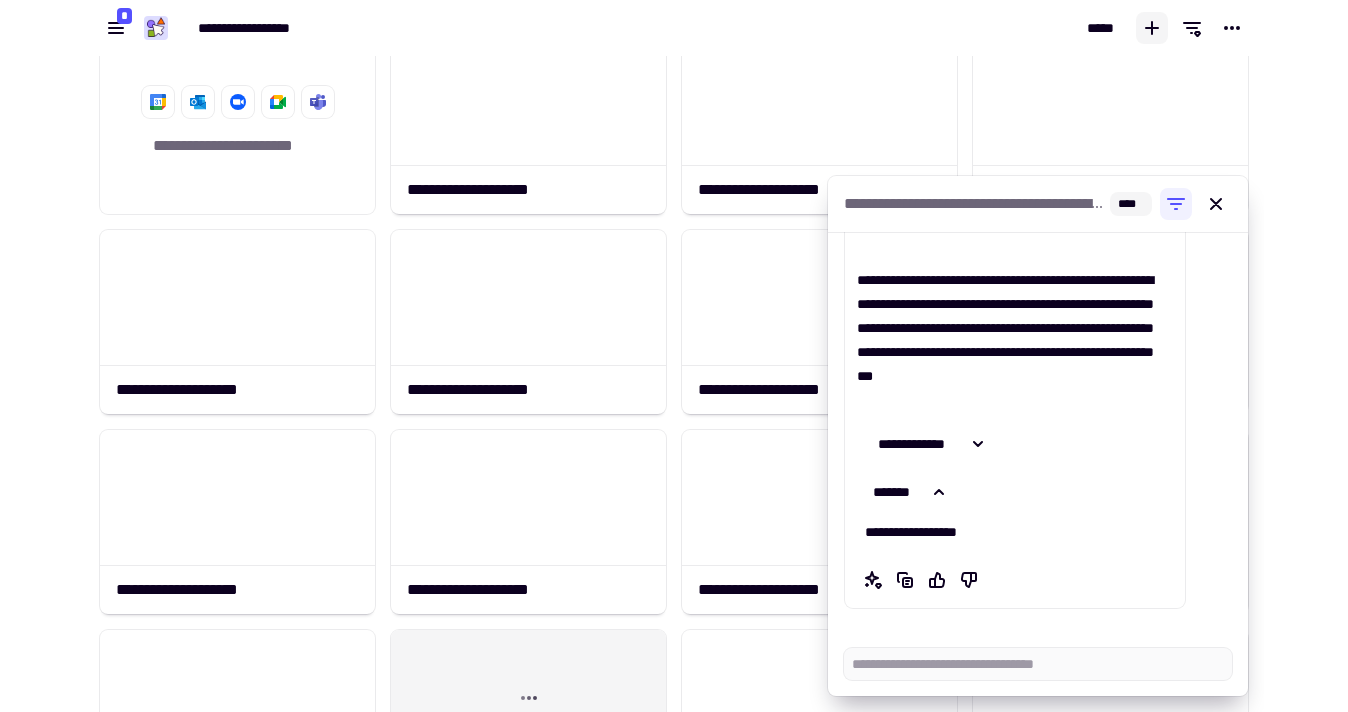 scroll, scrollTop: 1503, scrollLeft: 0, axis: vertical 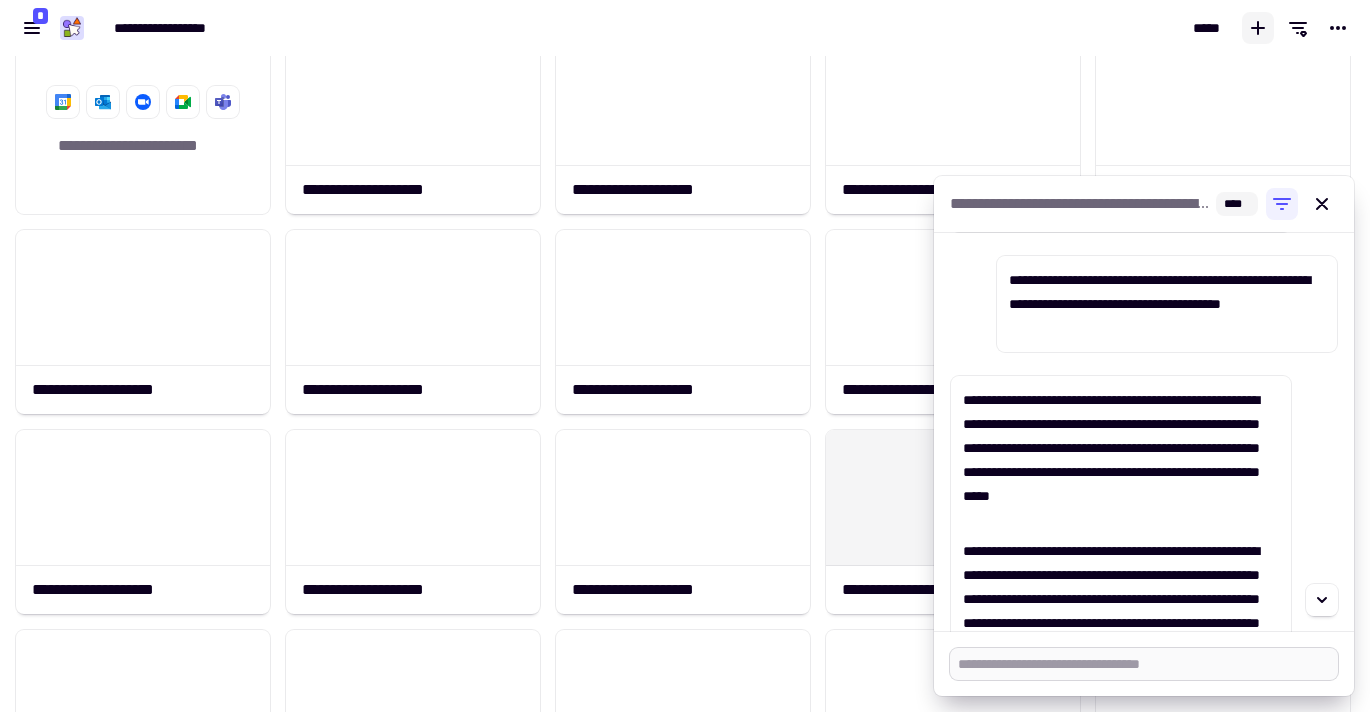 click at bounding box center (1144, 664) 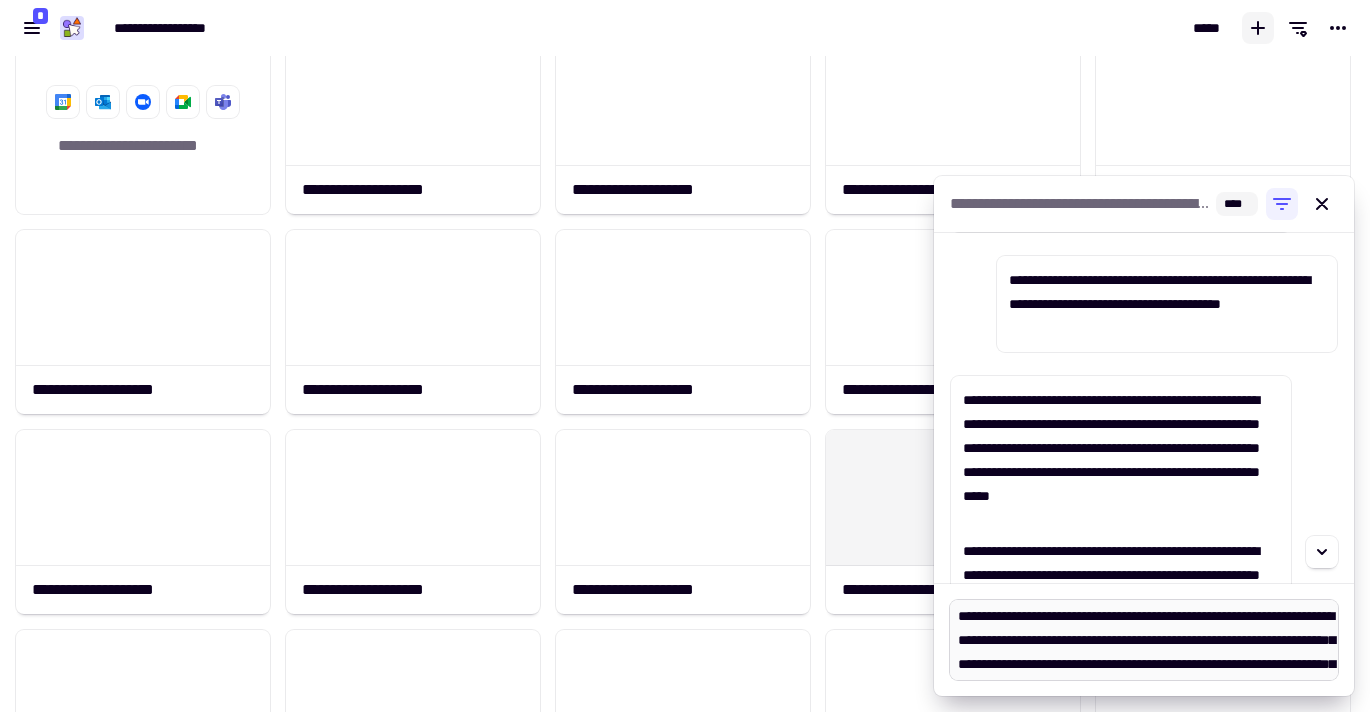 scroll, scrollTop: 0, scrollLeft: 0, axis: both 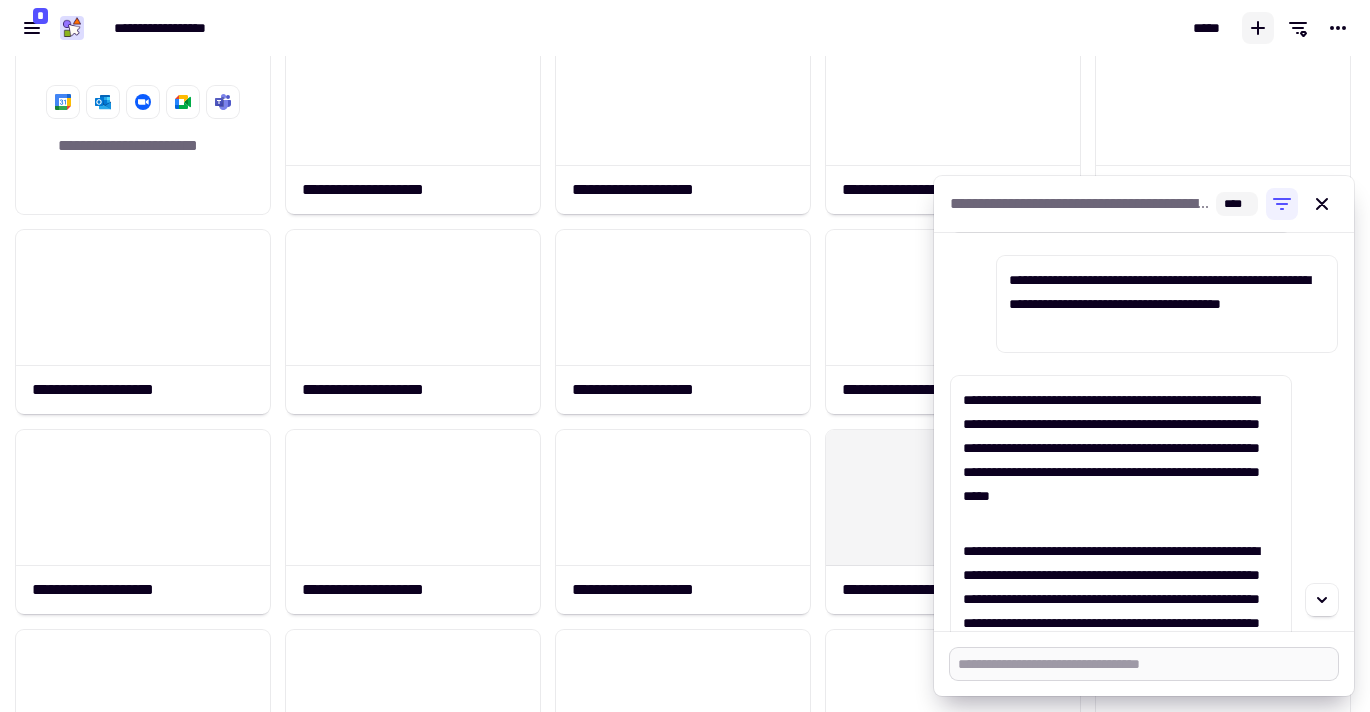 paste on "**********" 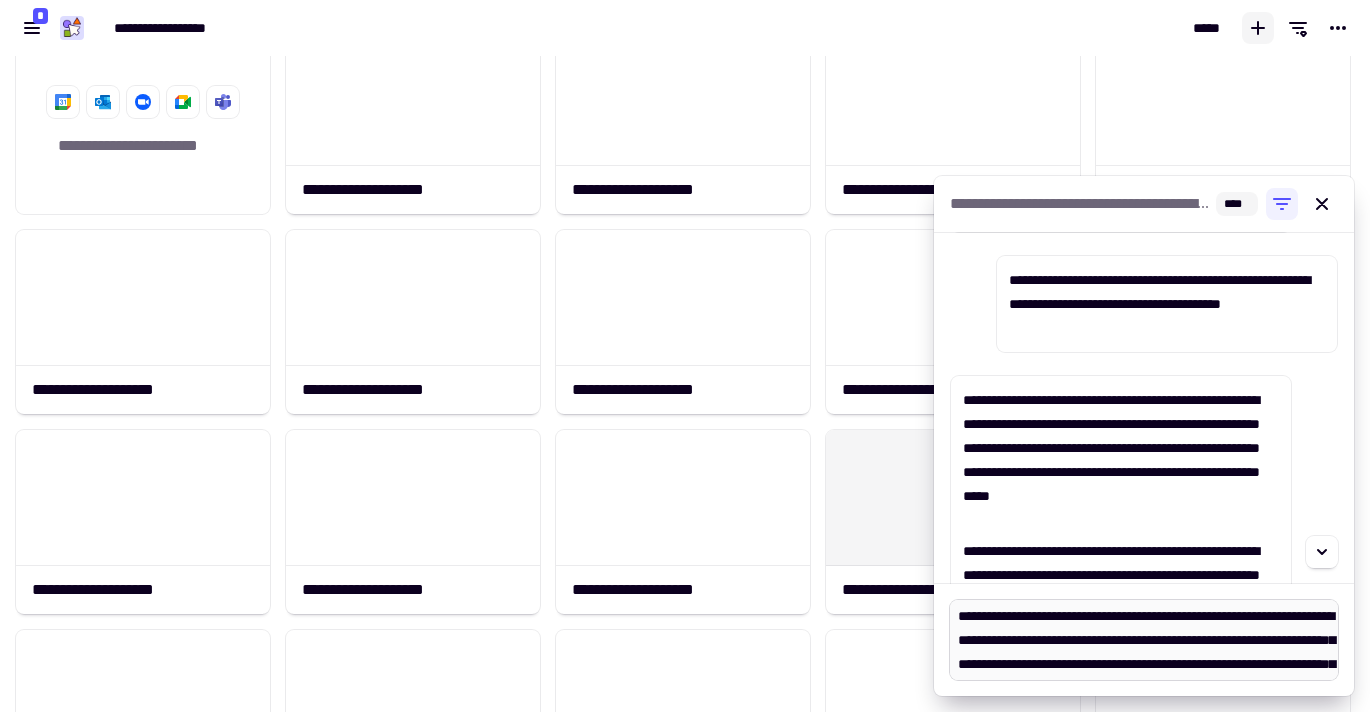 scroll, scrollTop: 72, scrollLeft: 0, axis: vertical 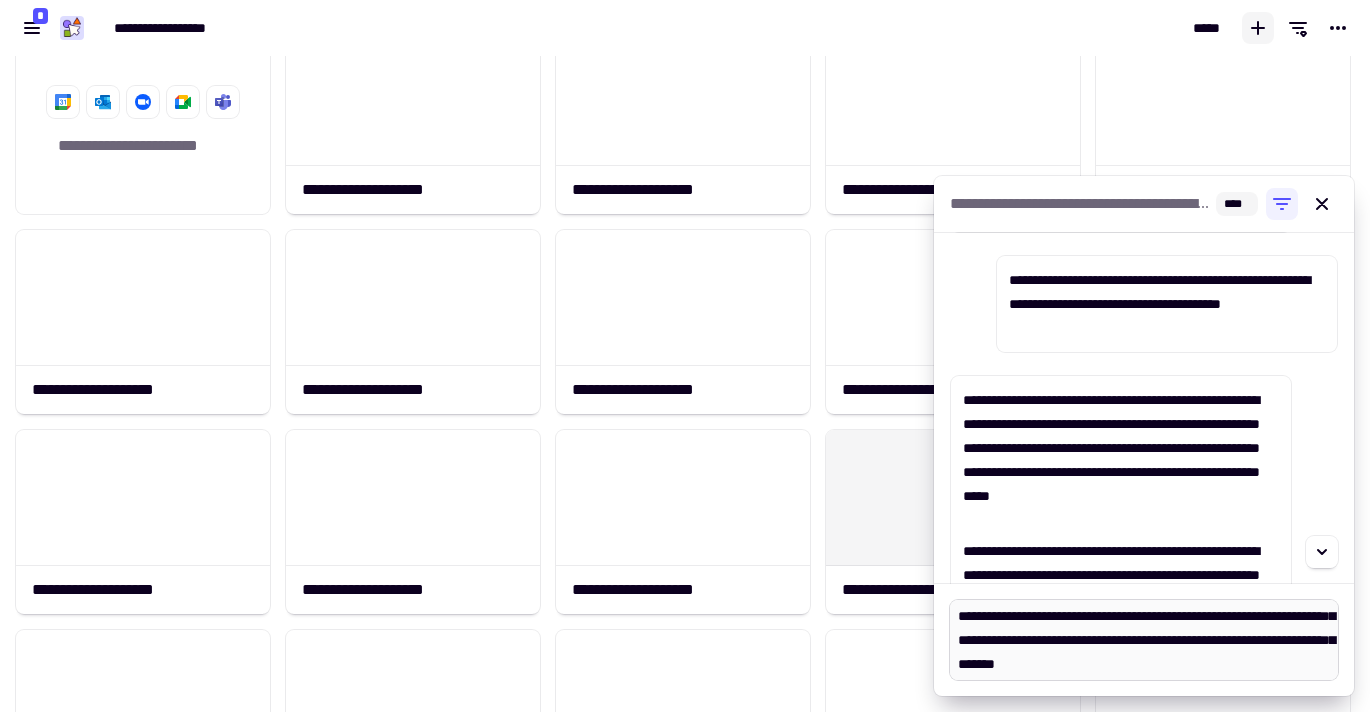 type on "*" 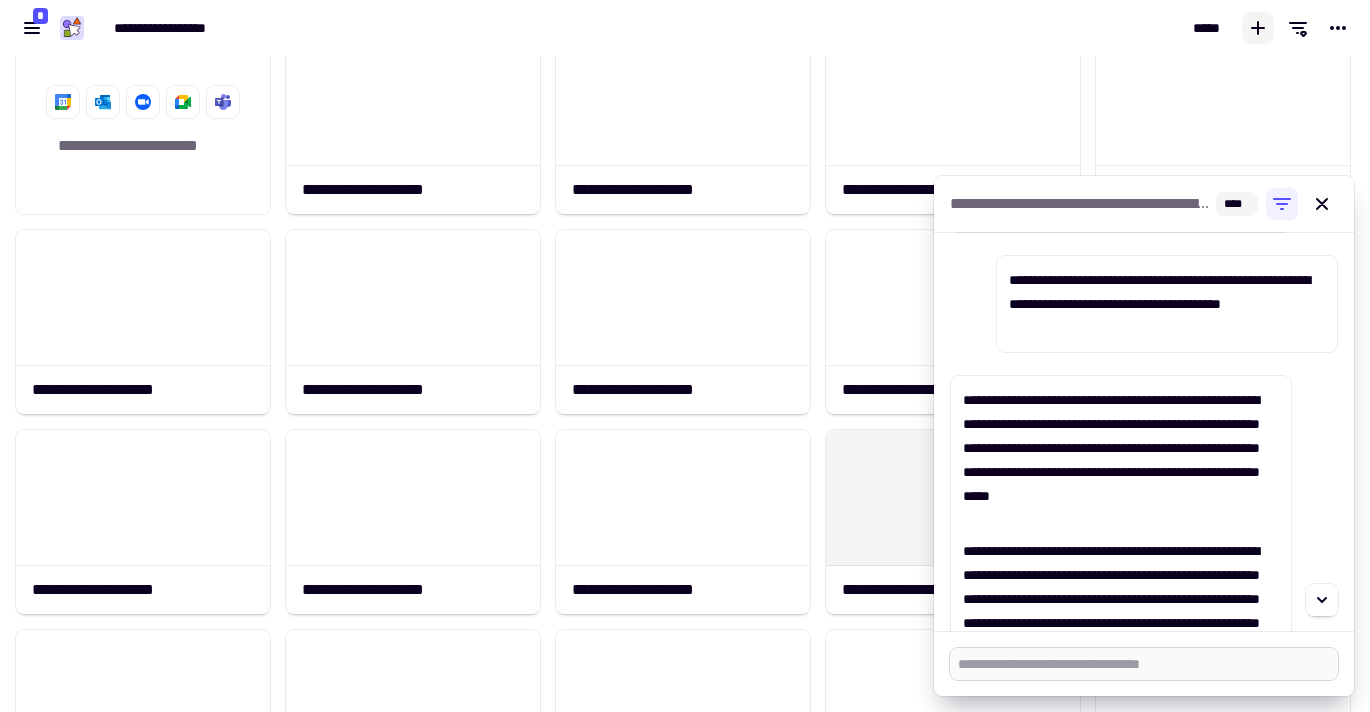 scroll, scrollTop: 0, scrollLeft: 0, axis: both 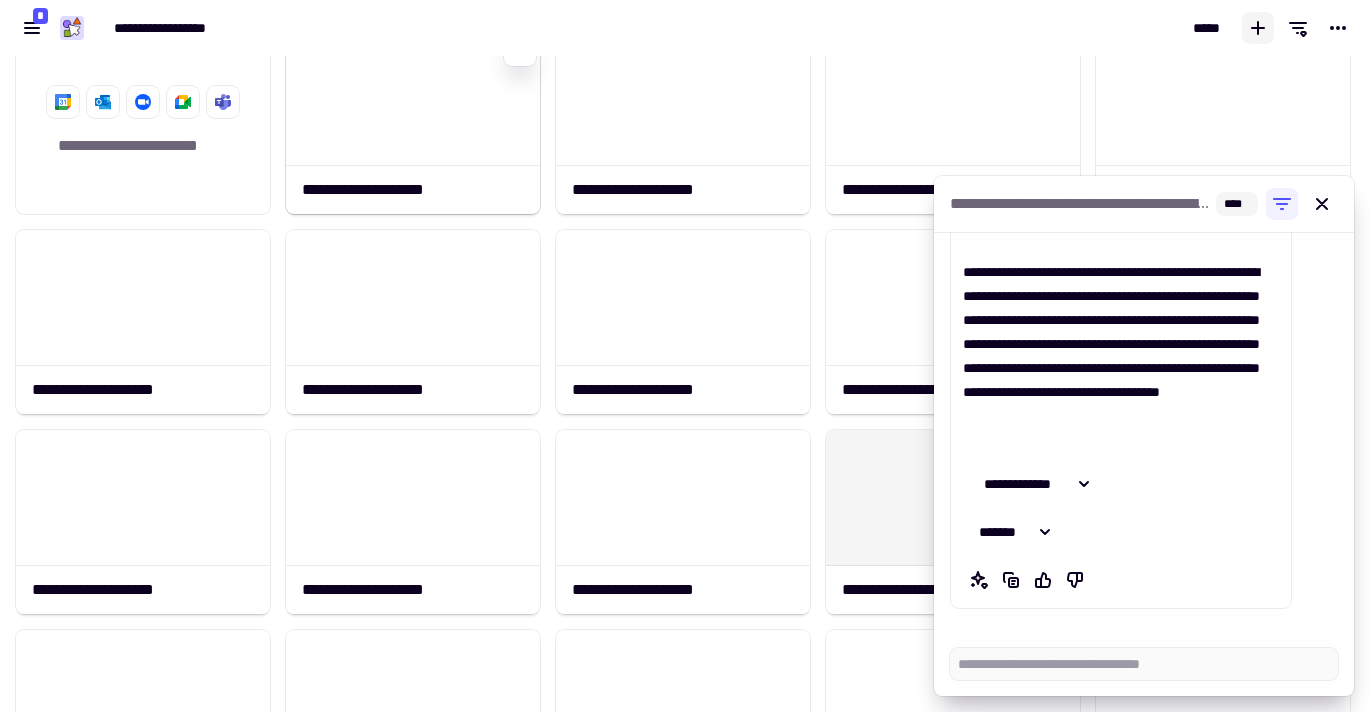 click 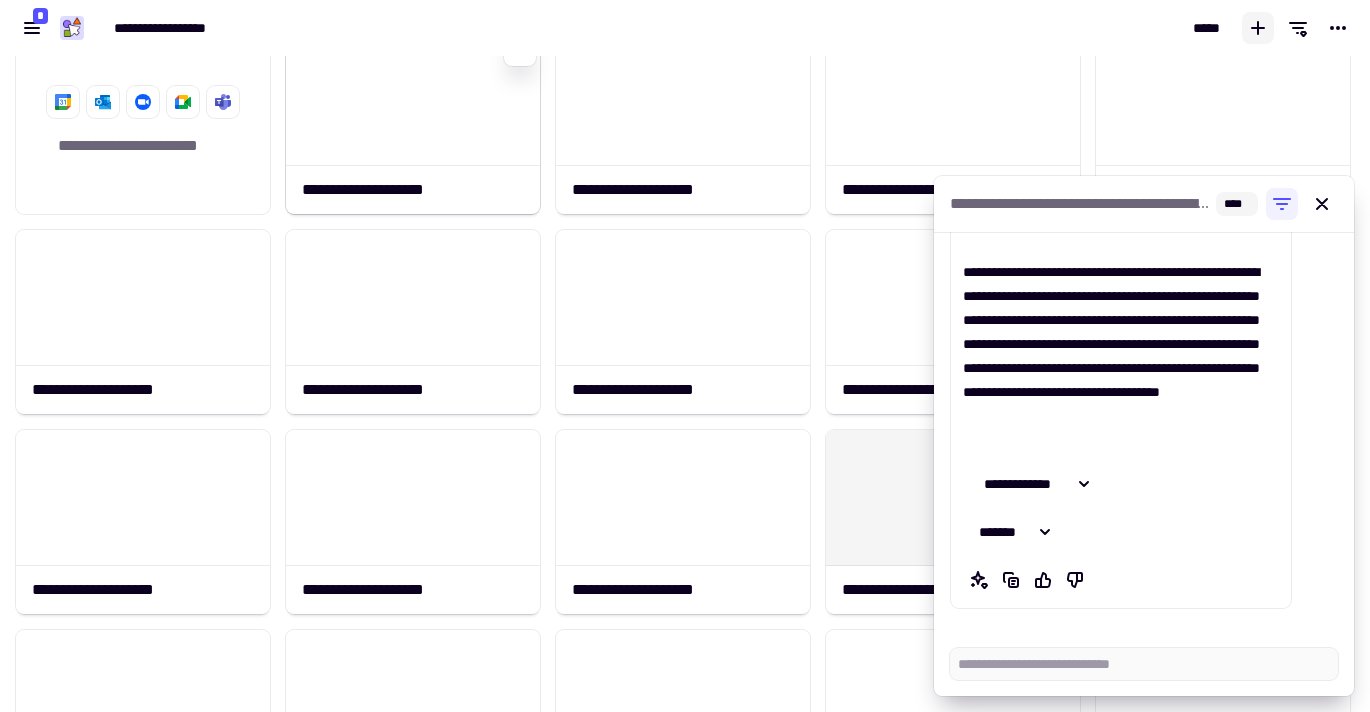 type on "*" 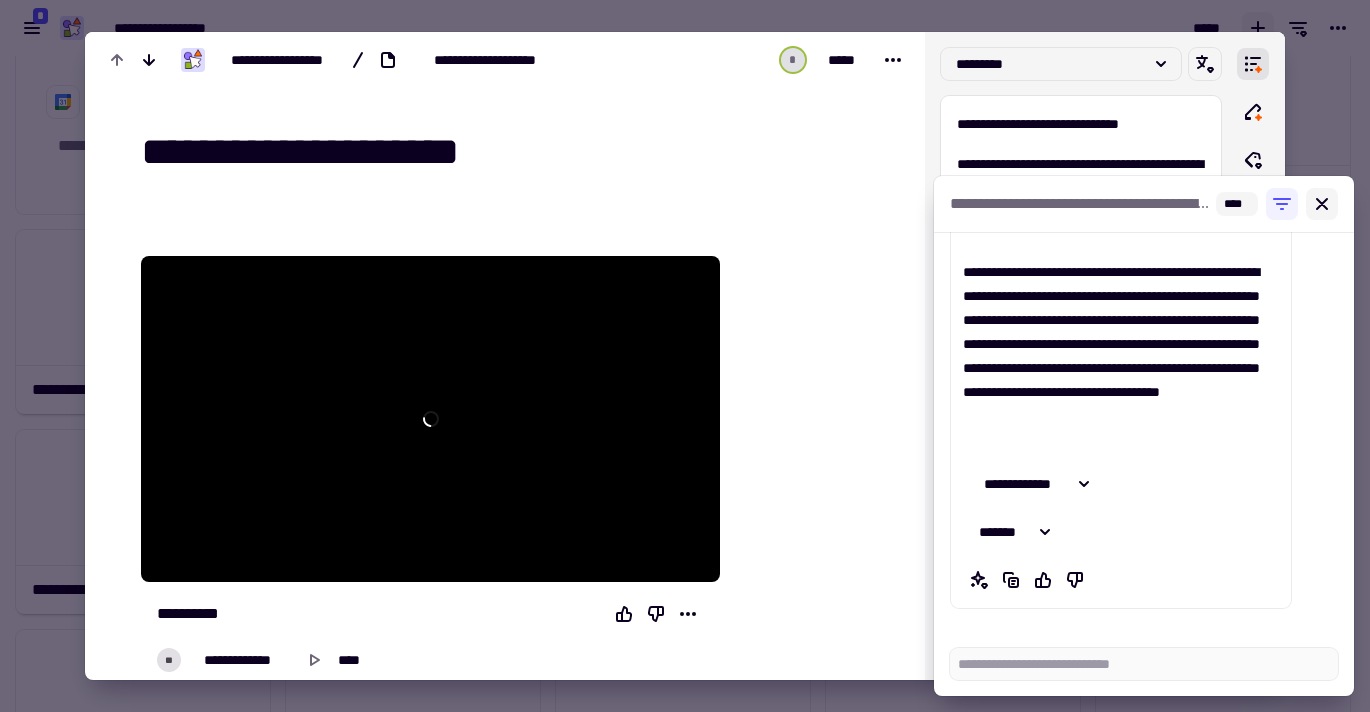 click 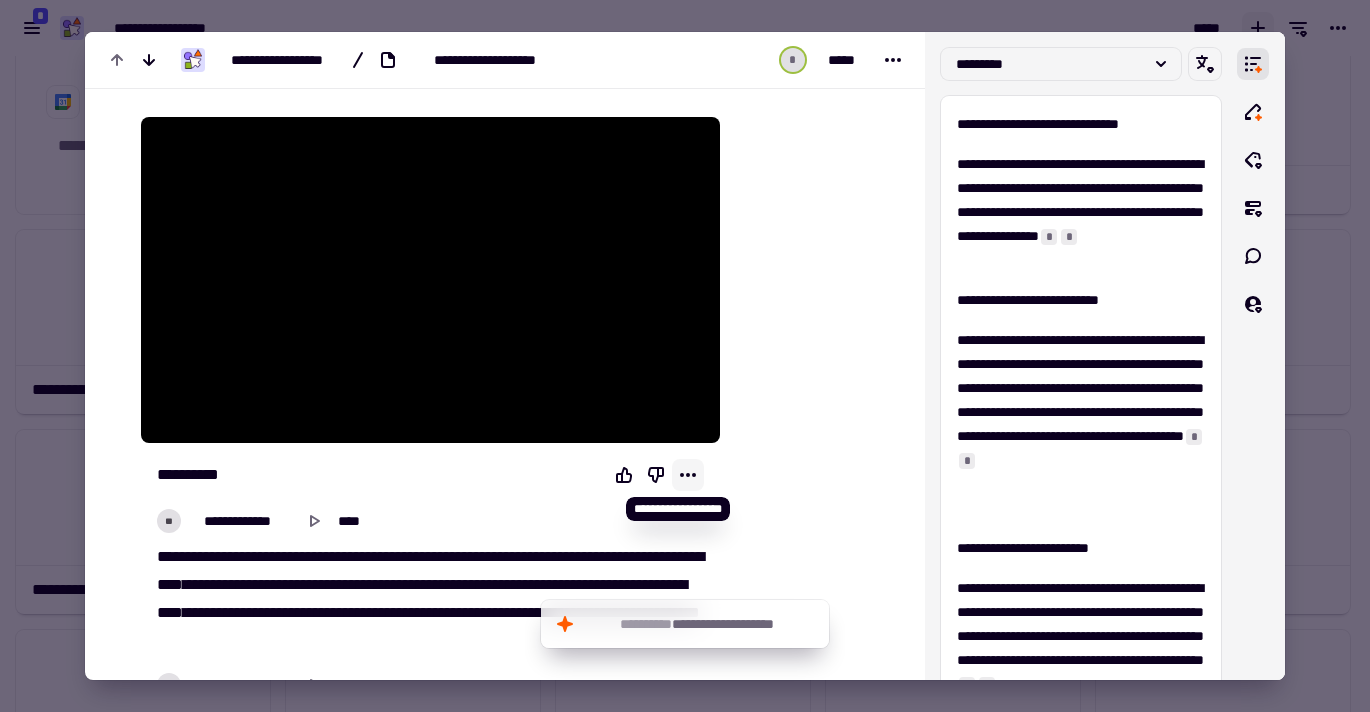 scroll, scrollTop: 141, scrollLeft: 0, axis: vertical 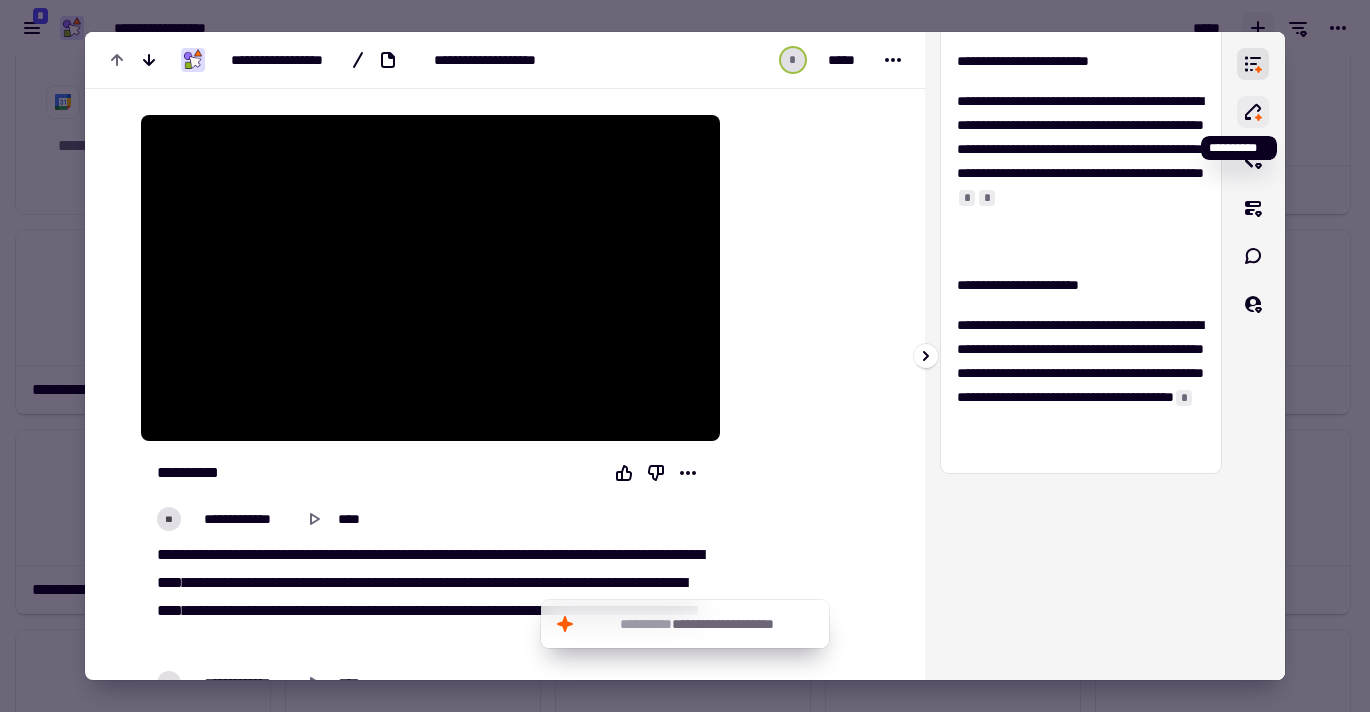 click 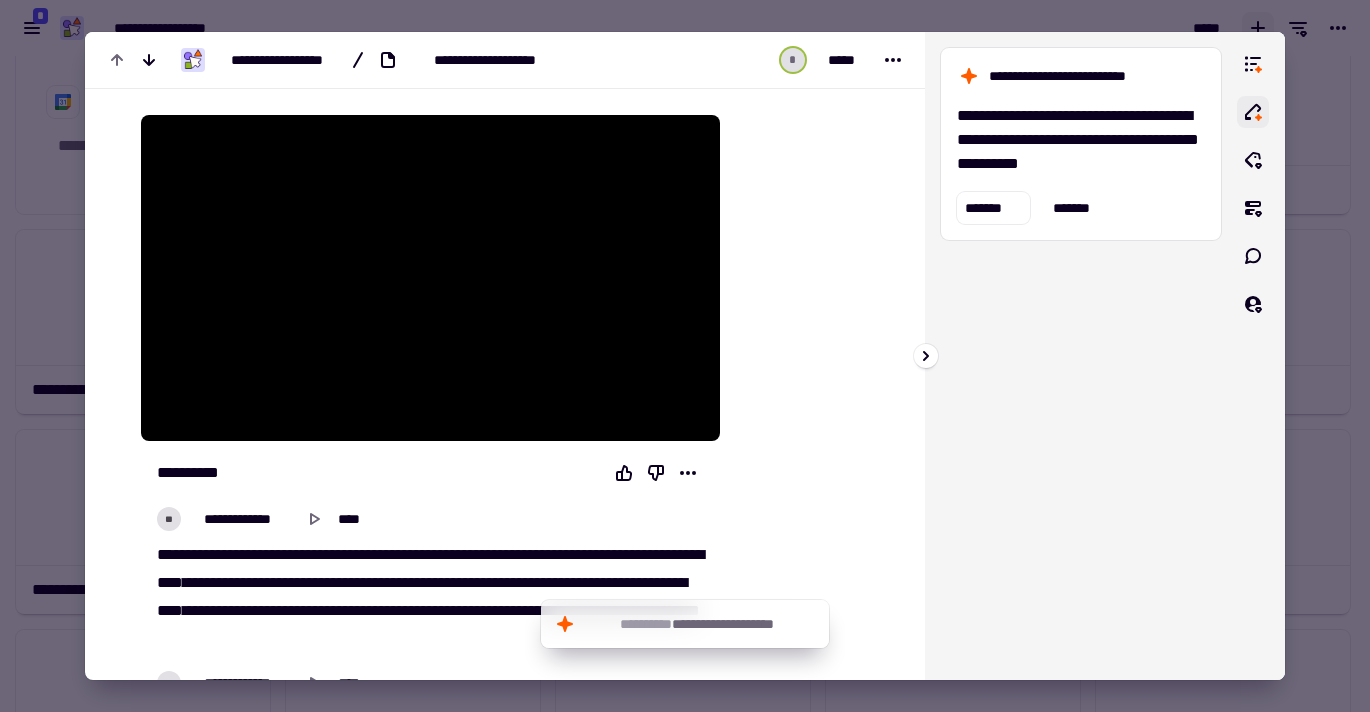 scroll, scrollTop: 0, scrollLeft: 0, axis: both 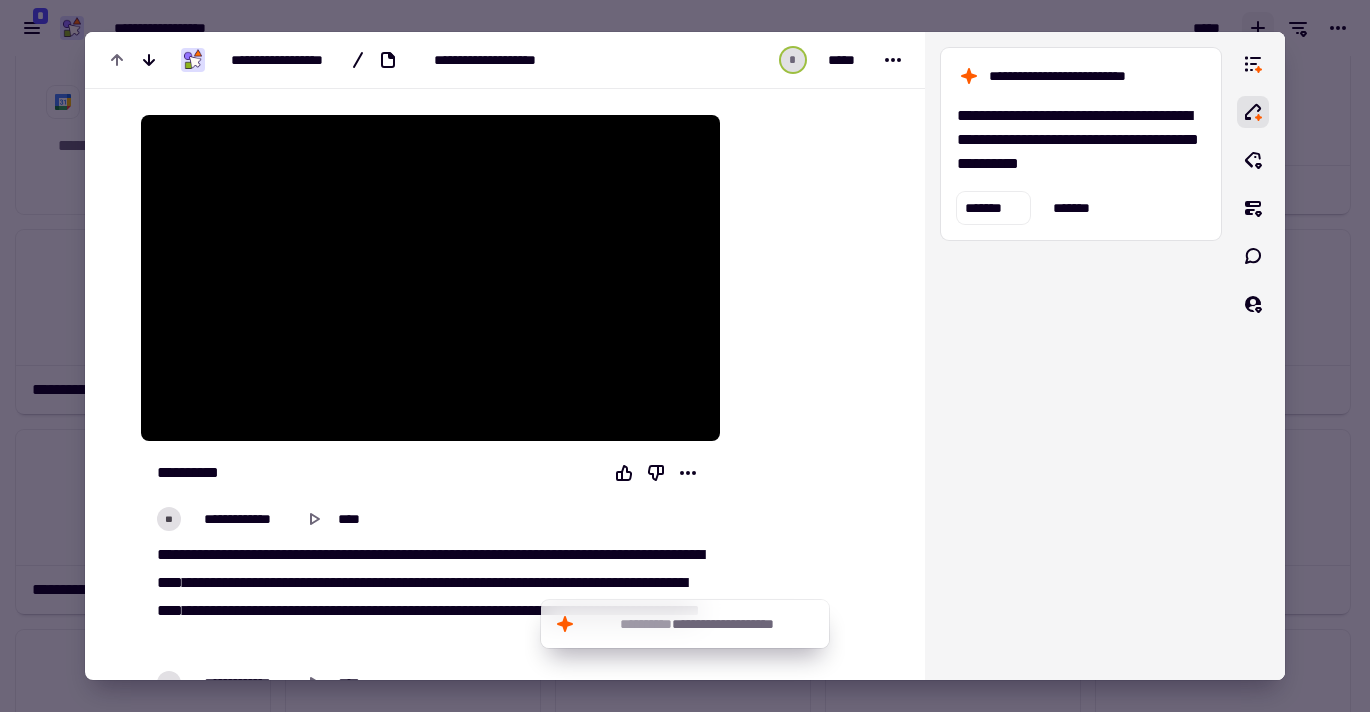 click at bounding box center [685, 356] 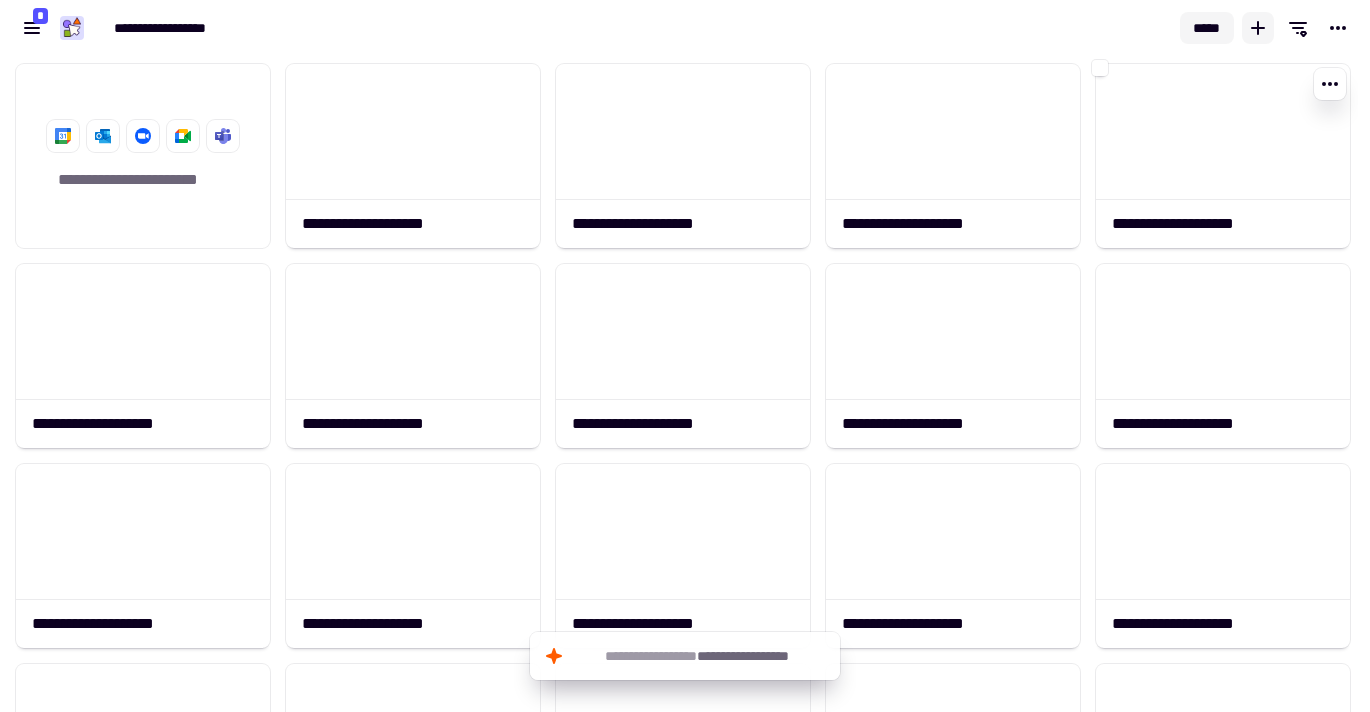 scroll, scrollTop: 0, scrollLeft: 0, axis: both 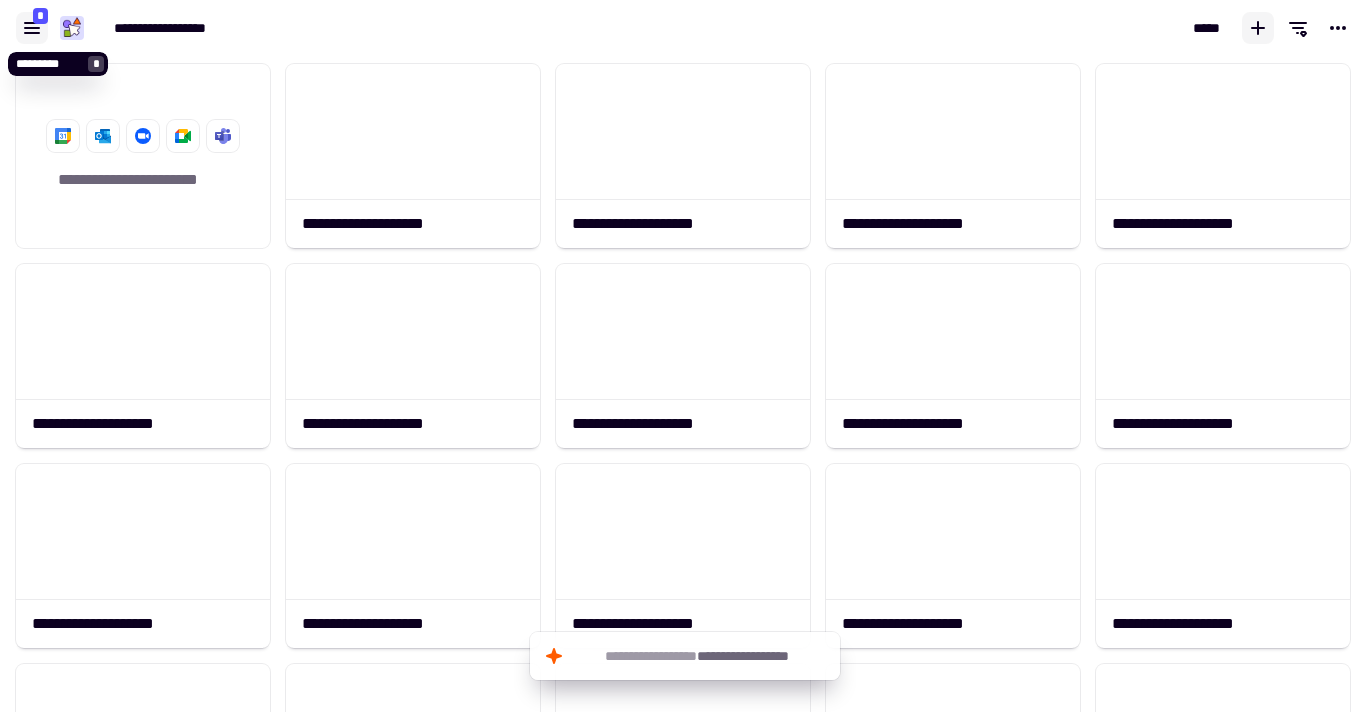 click 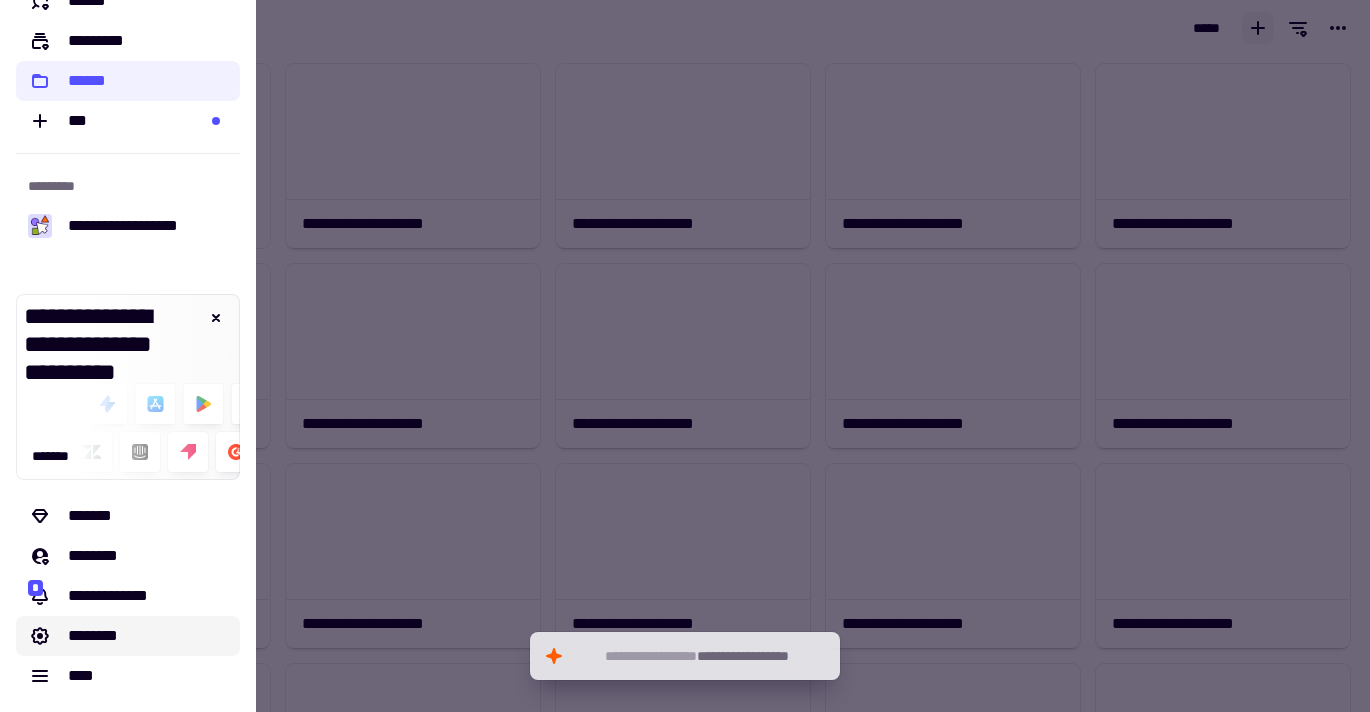 scroll, scrollTop: 115, scrollLeft: 0, axis: vertical 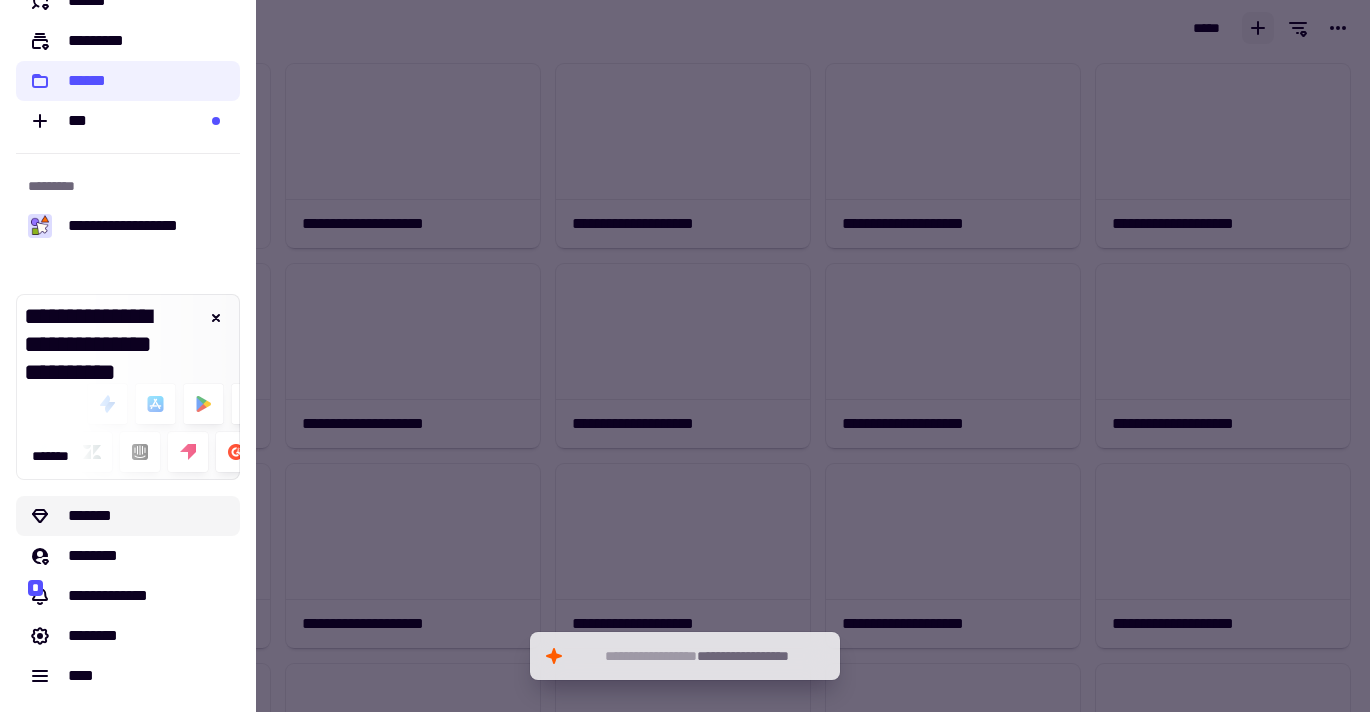 click on "*******" 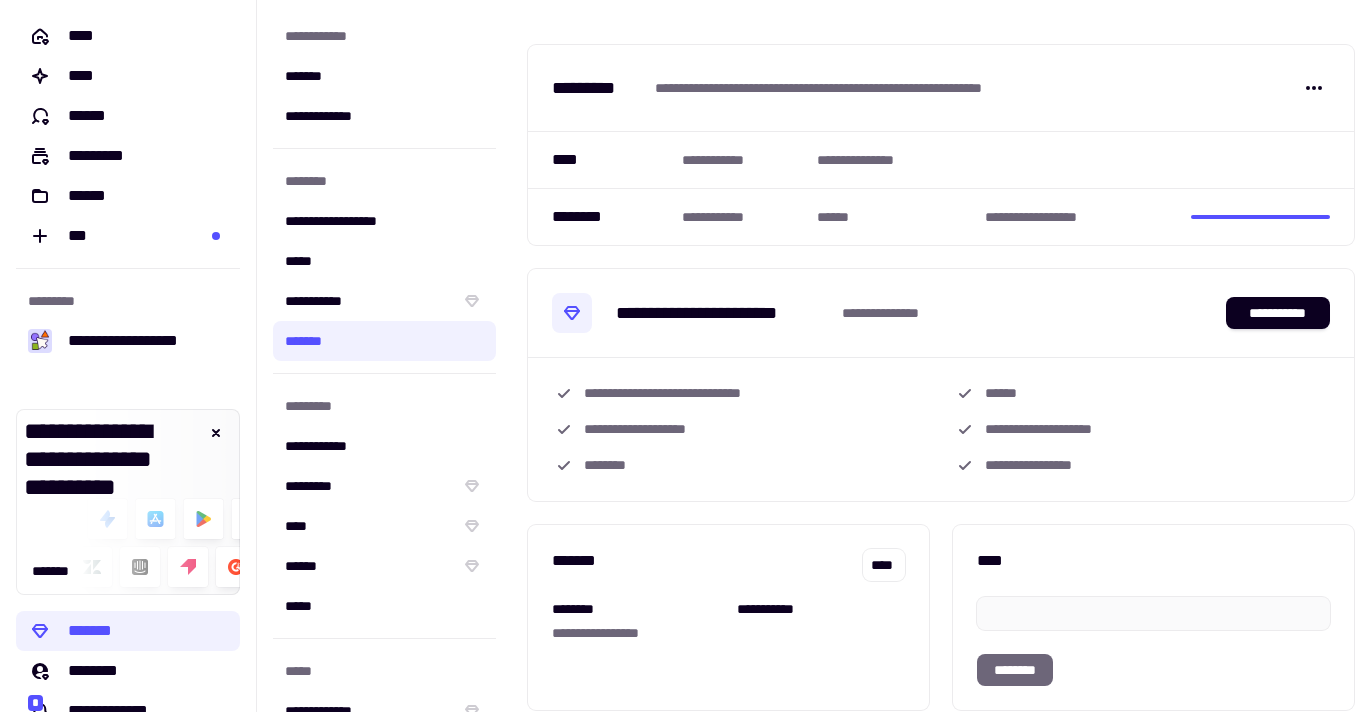scroll, scrollTop: 15, scrollLeft: 0, axis: vertical 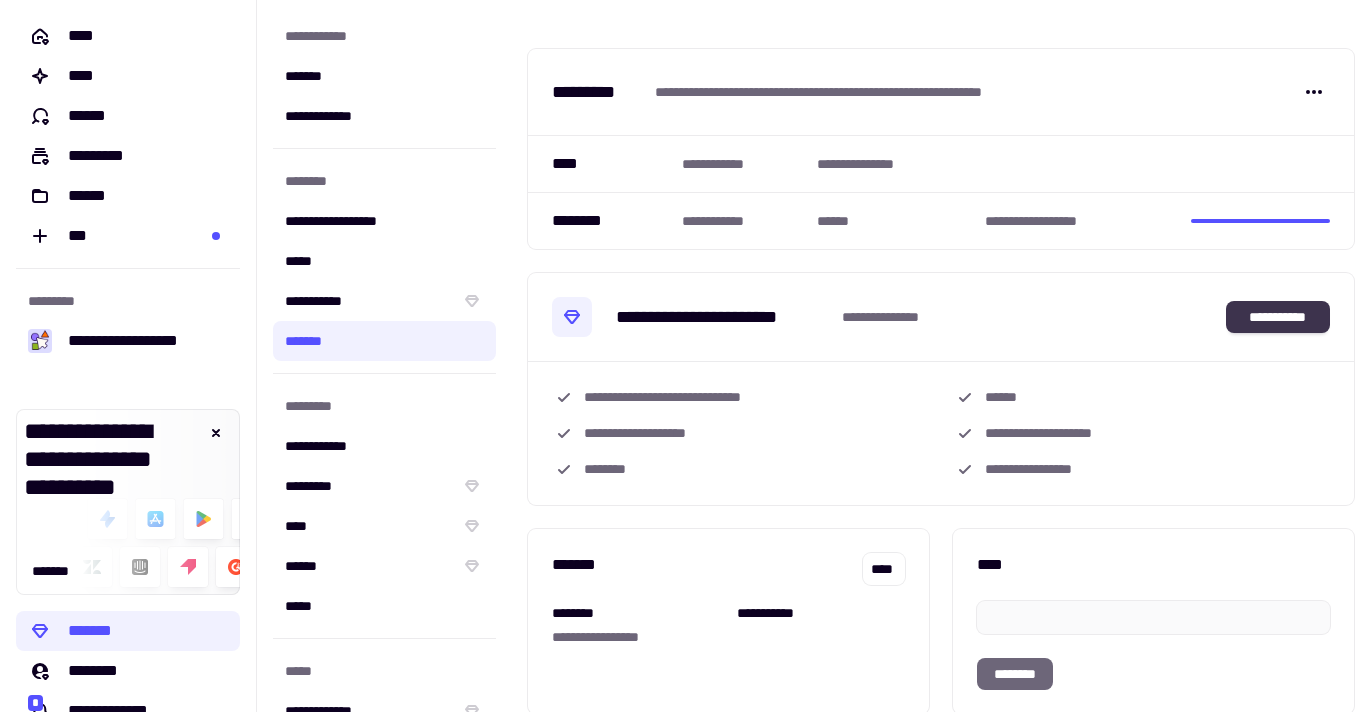 click on "**********" 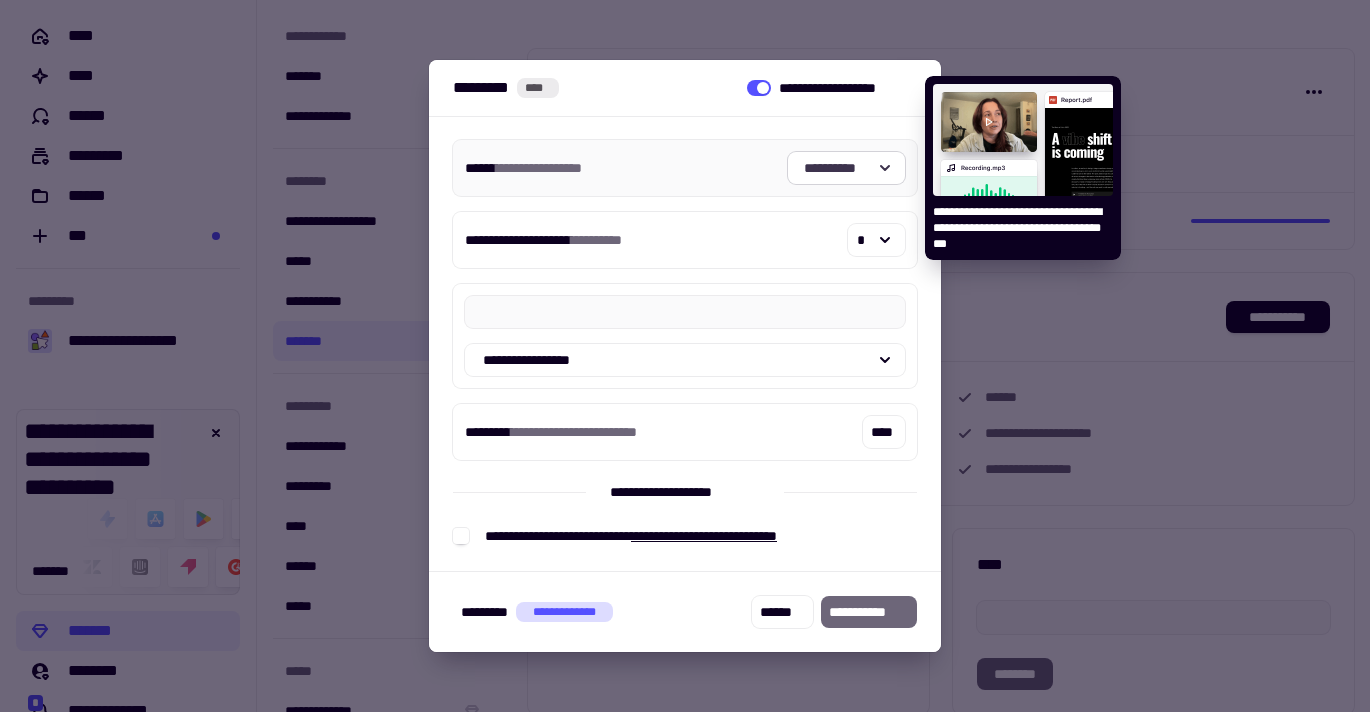 click on "**********" 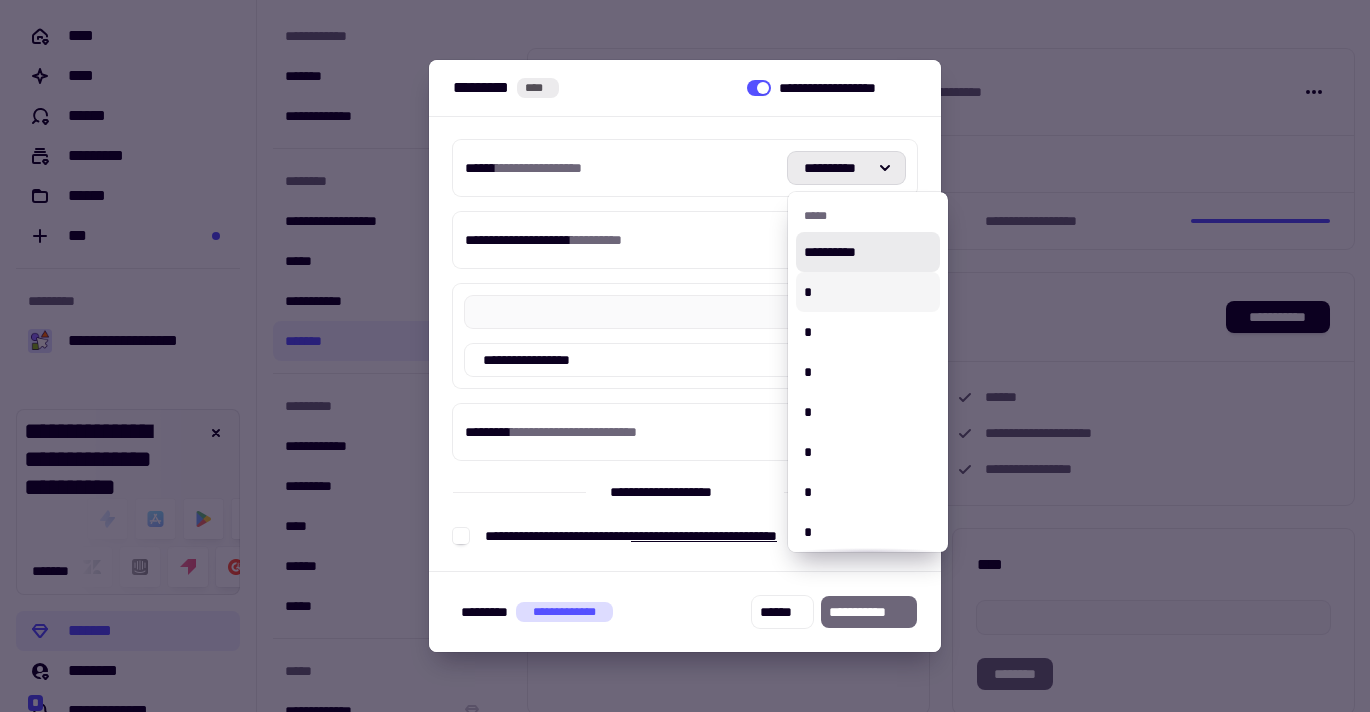 click on "*" at bounding box center [868, 292] 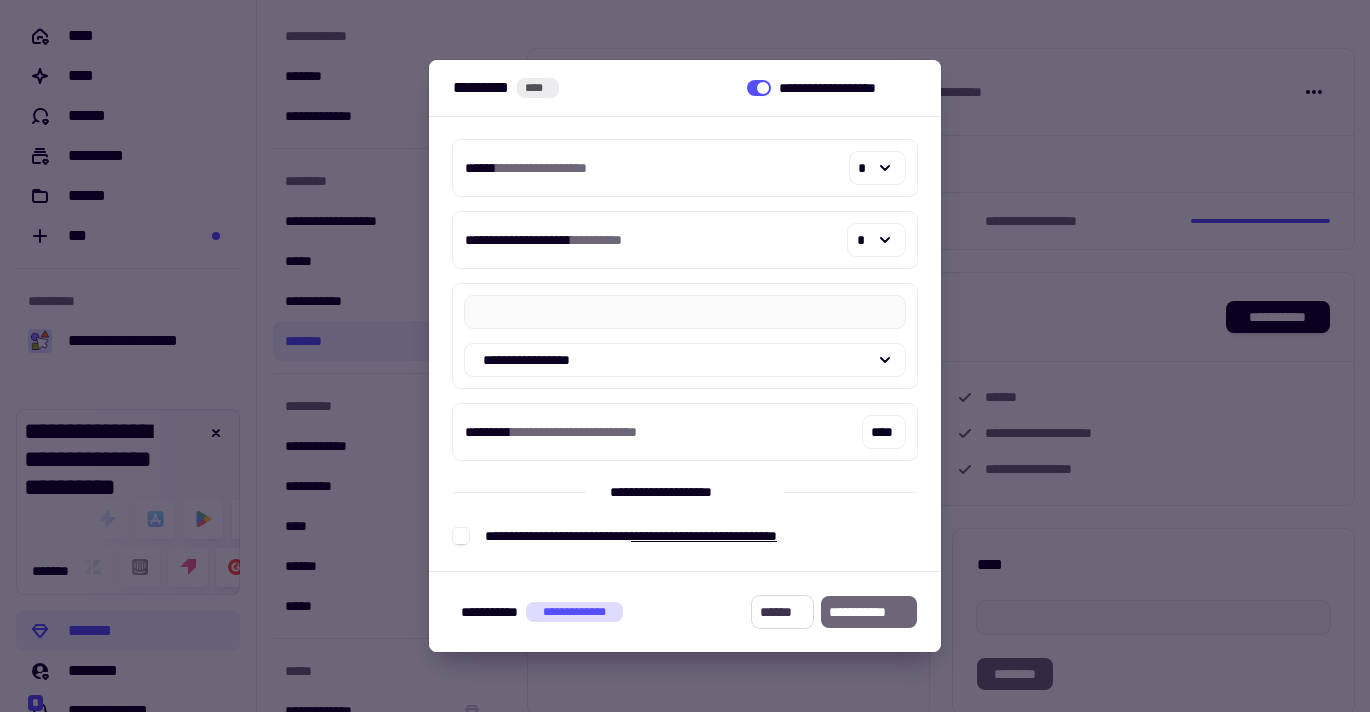 click on "******" at bounding box center [782, 612] 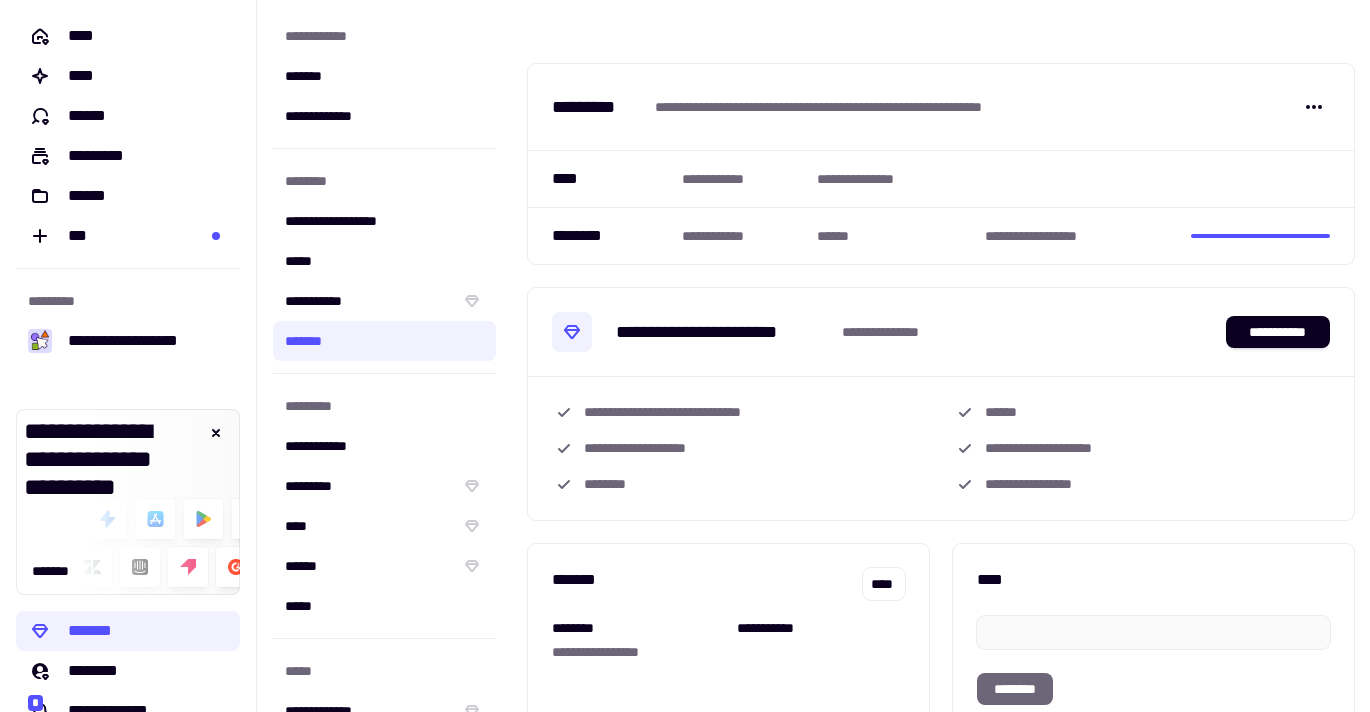 scroll, scrollTop: 0, scrollLeft: 0, axis: both 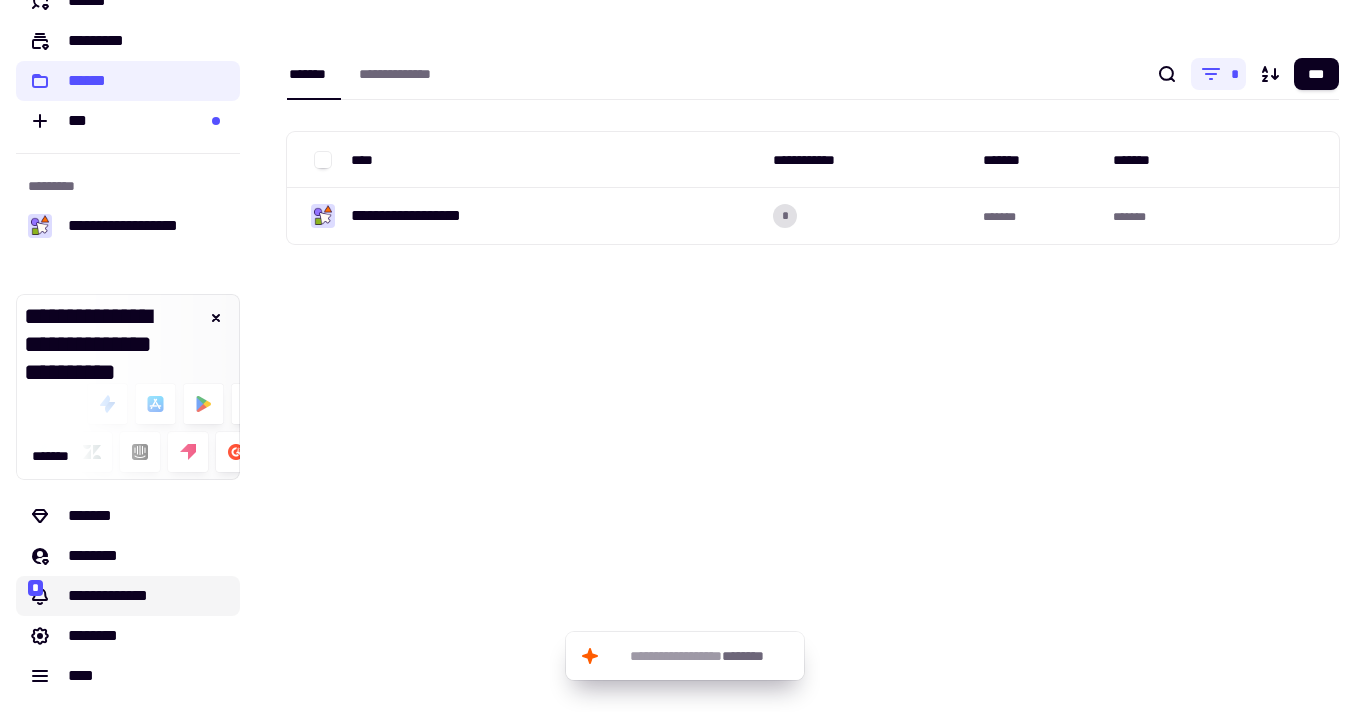 click on "**********" 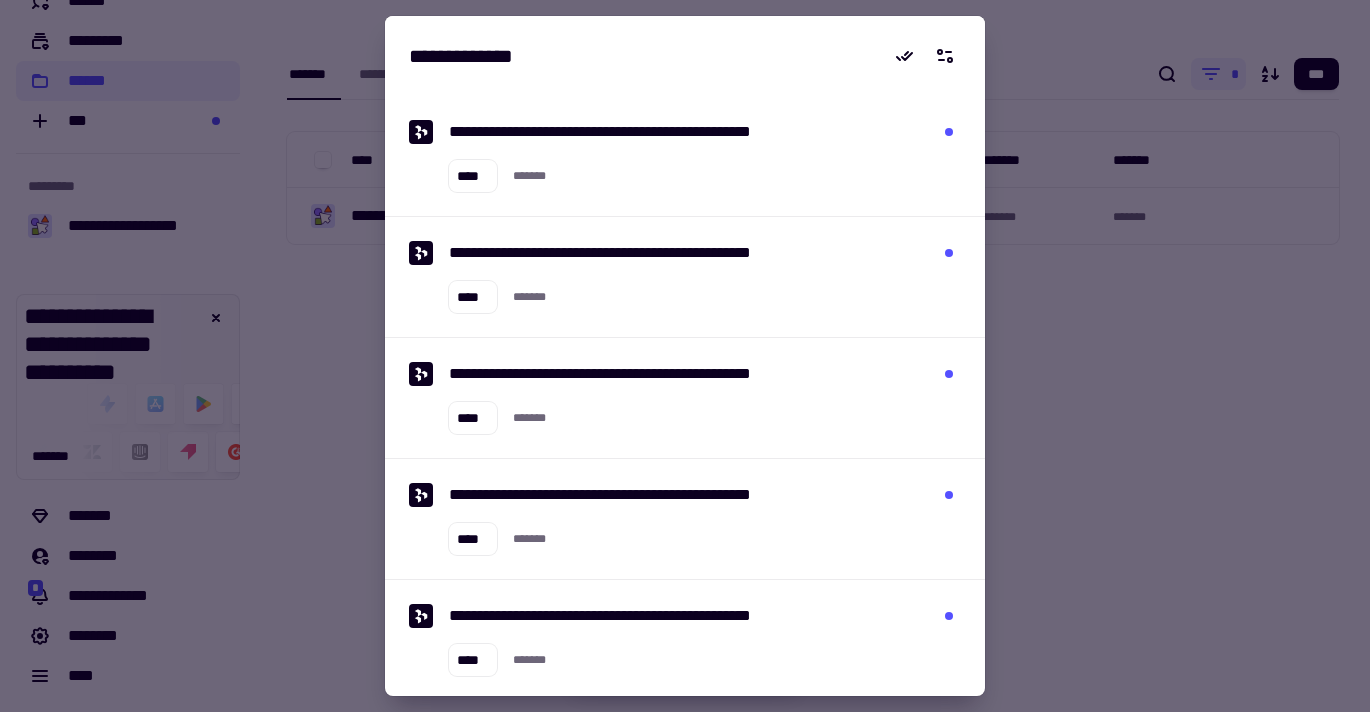 click at bounding box center (685, 356) 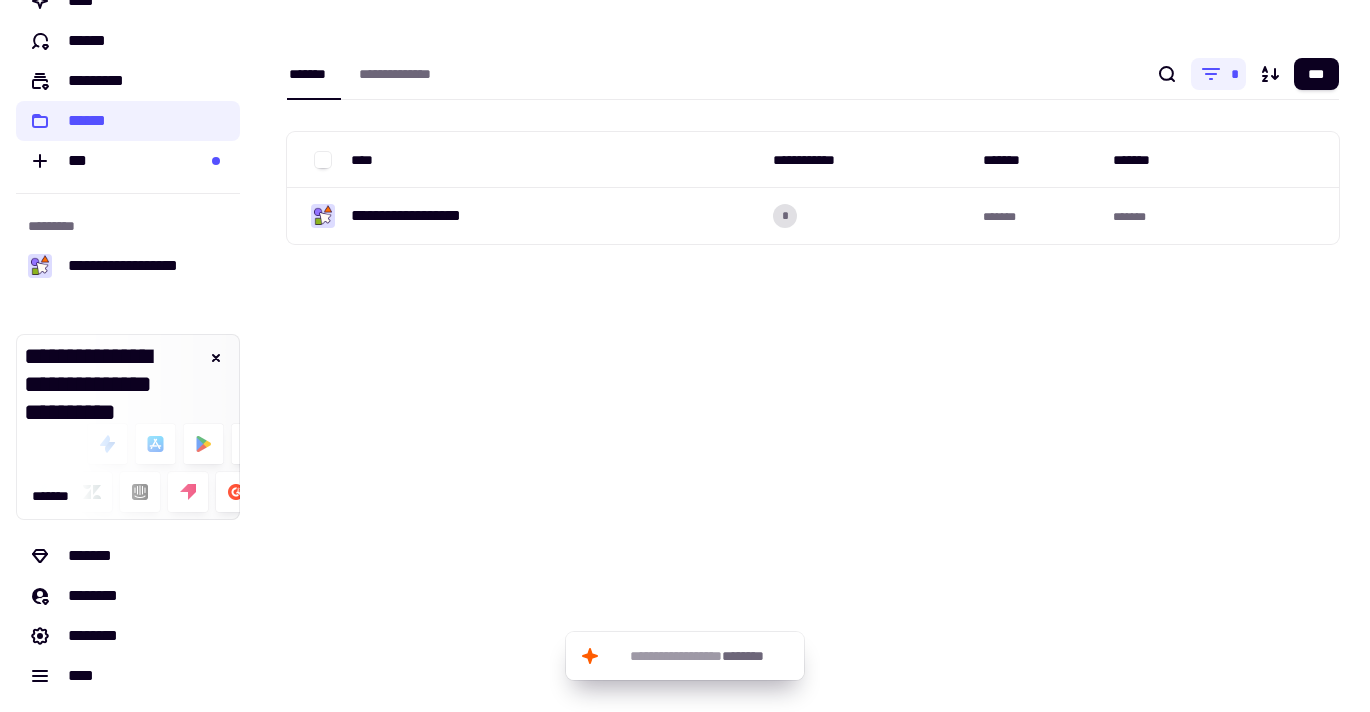 scroll, scrollTop: 75, scrollLeft: 0, axis: vertical 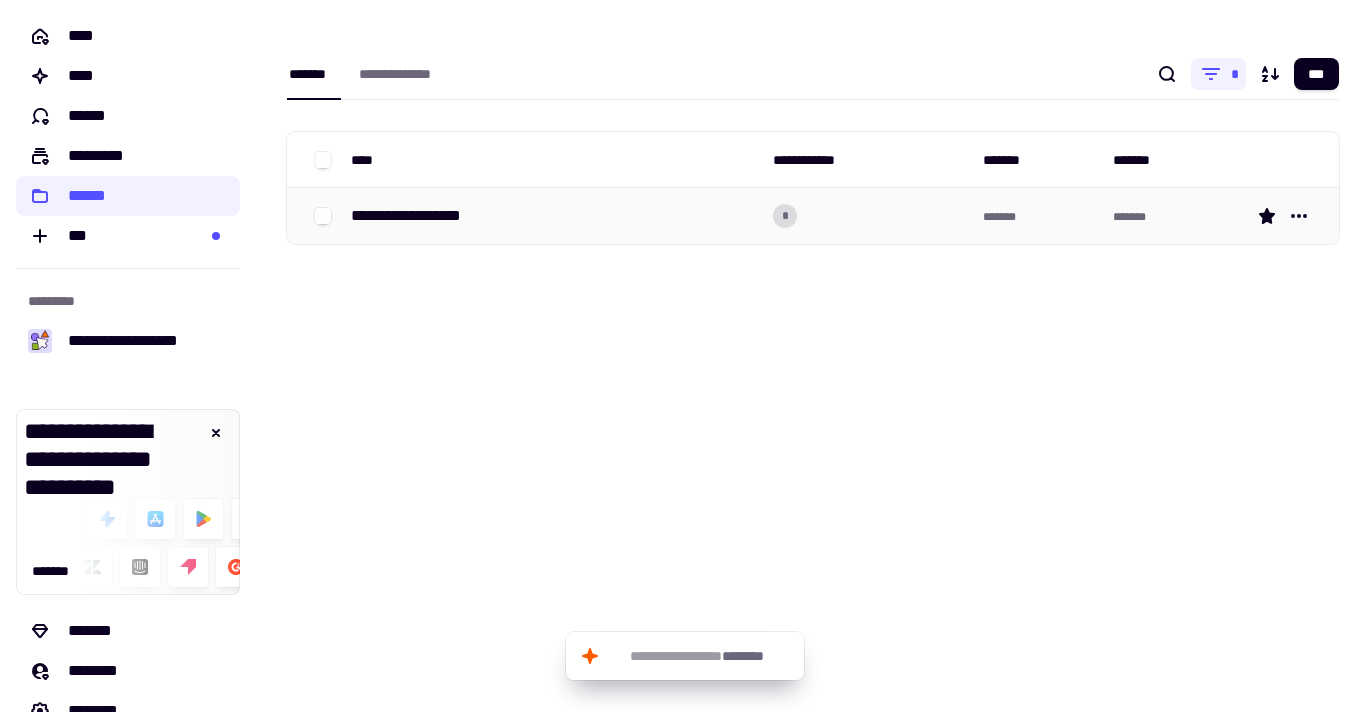 click on "**********" at bounding box center (422, 216) 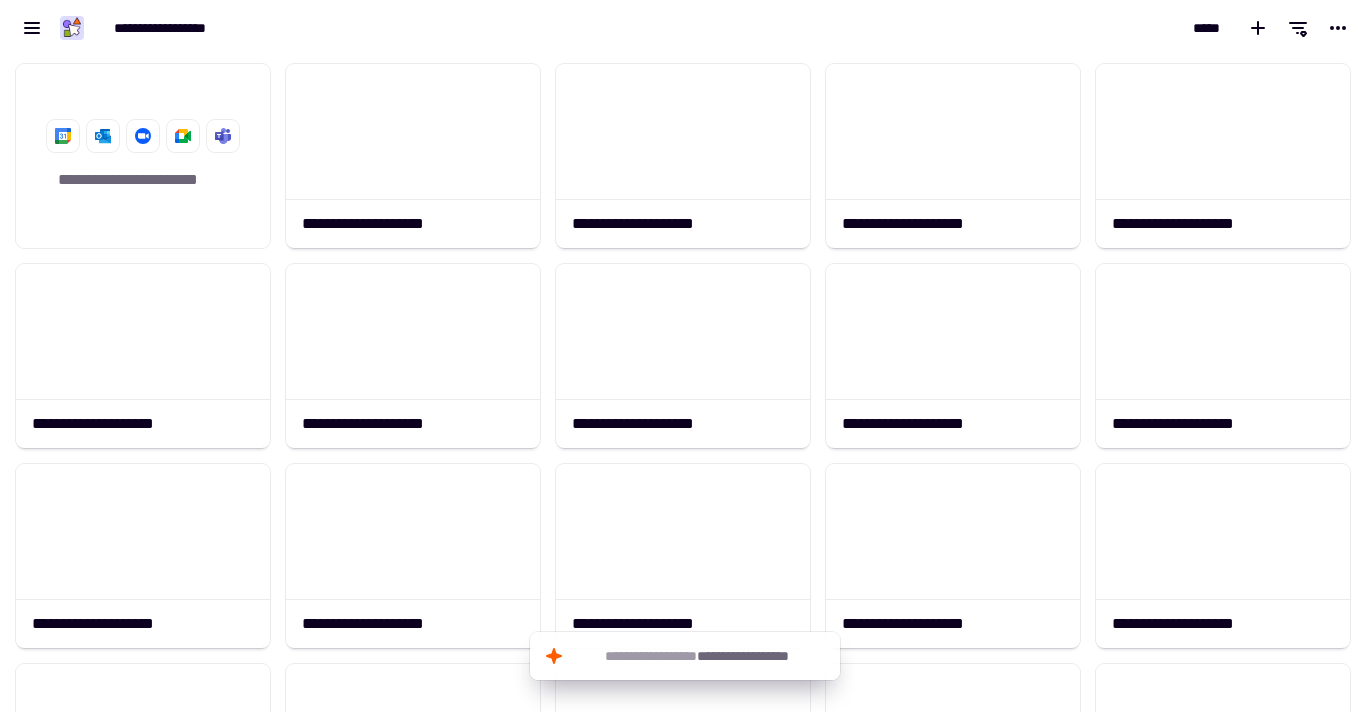 scroll, scrollTop: 1, scrollLeft: 1, axis: both 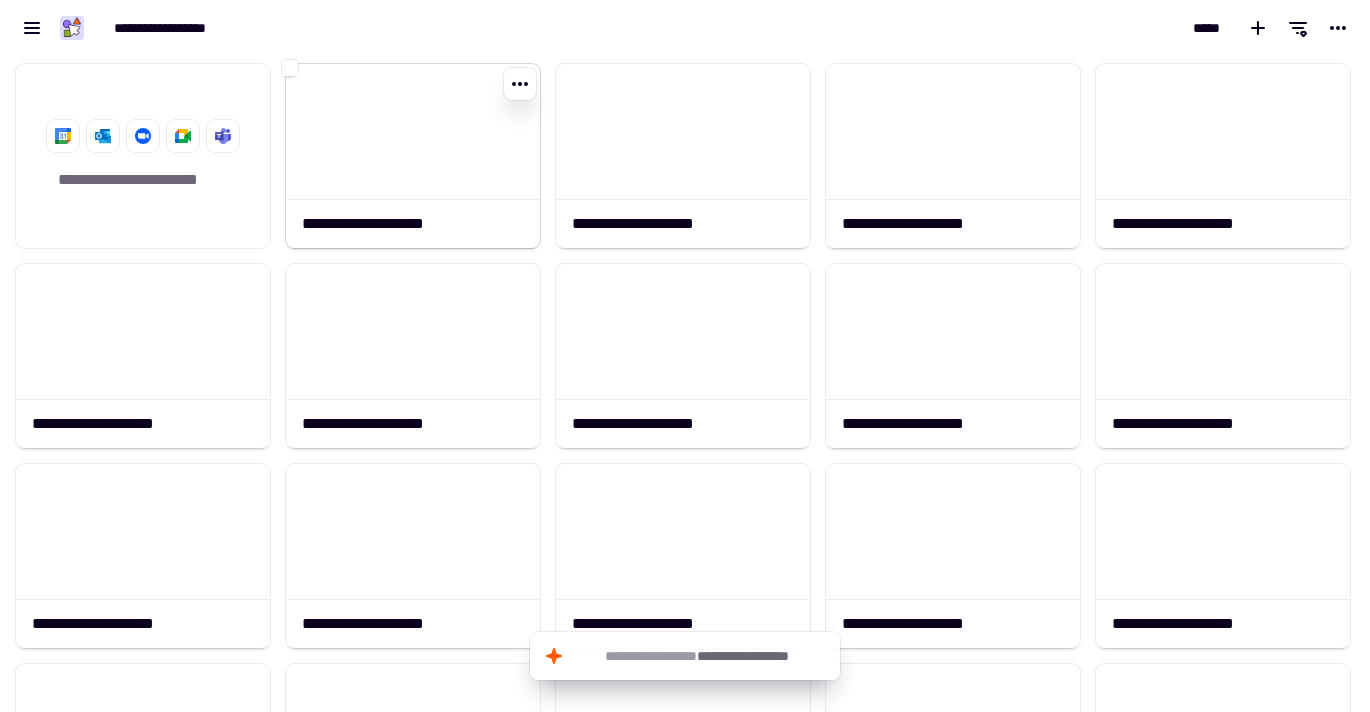click 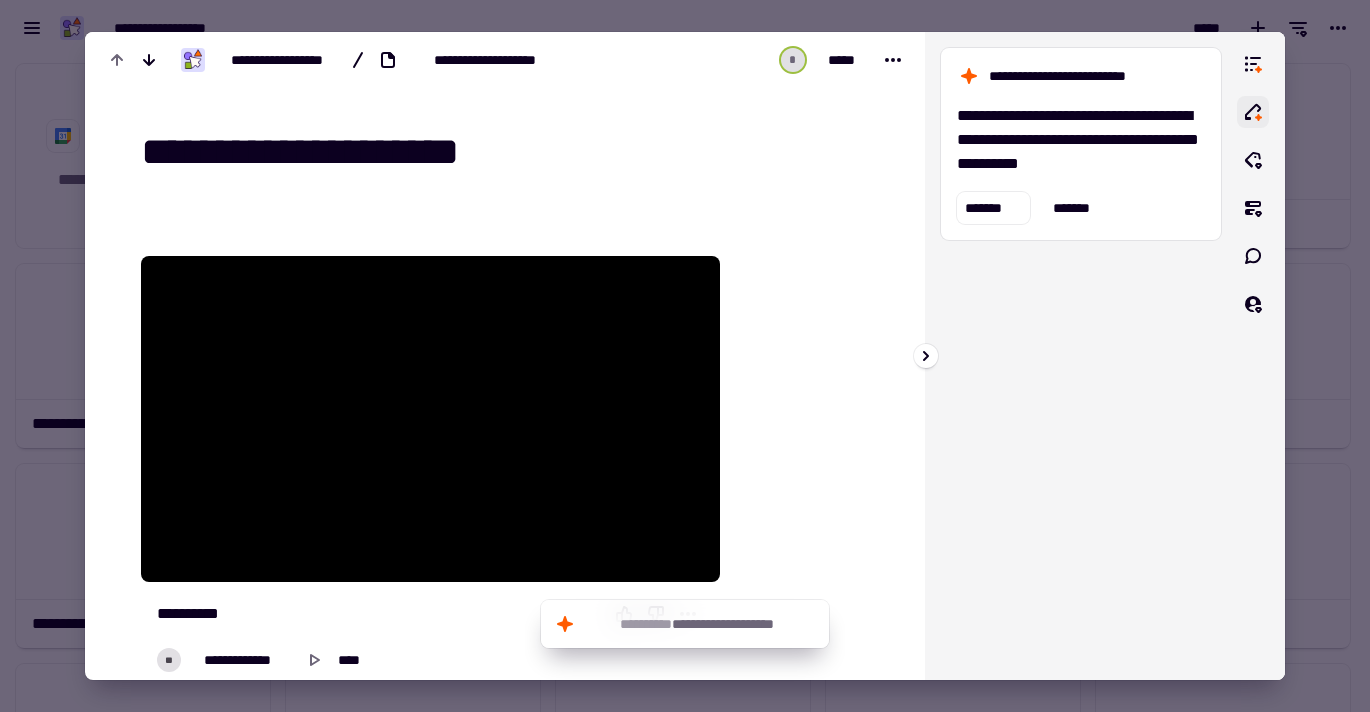click 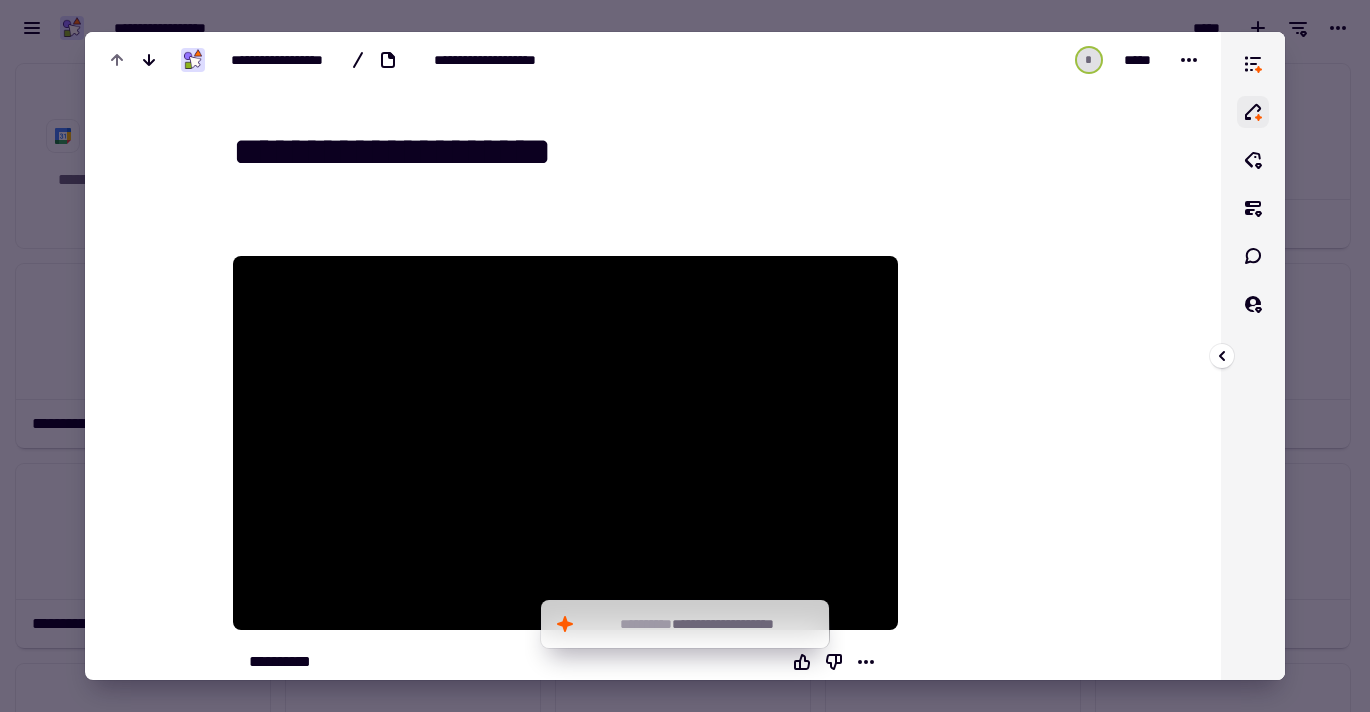 click 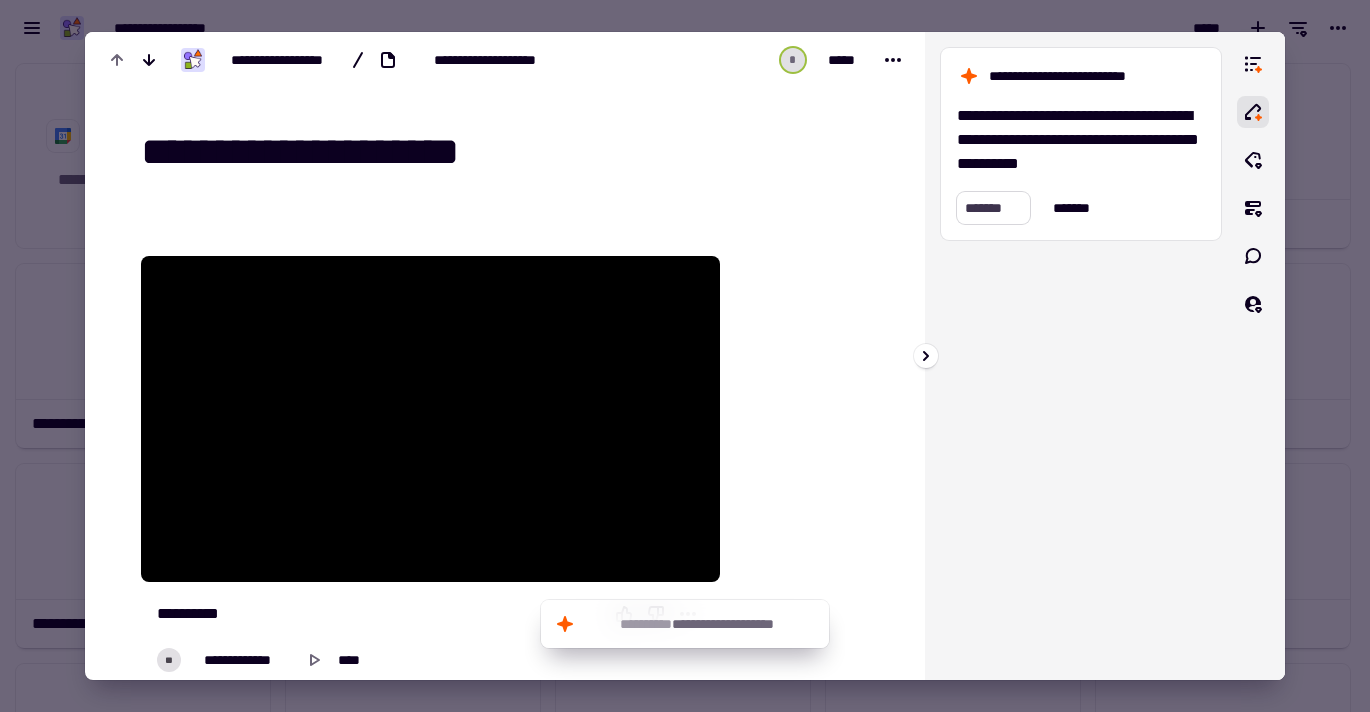 click on "*******" 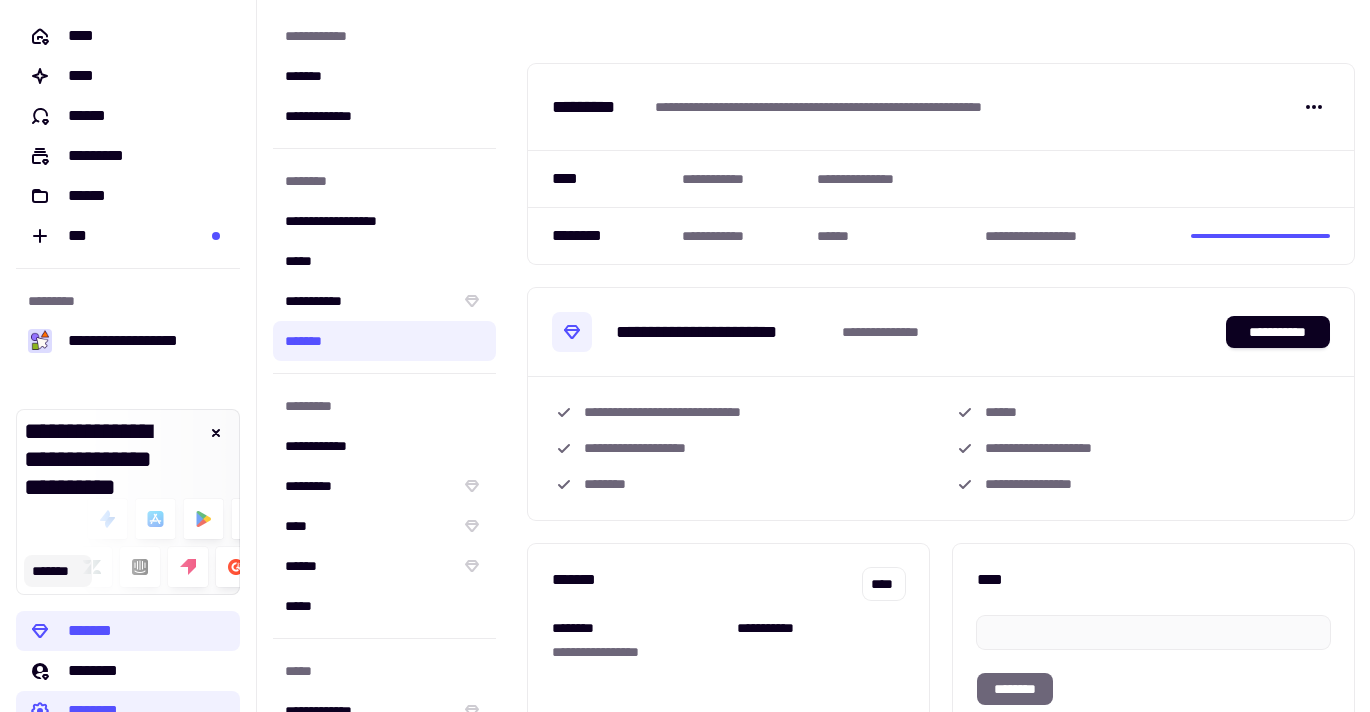 click on "*******" 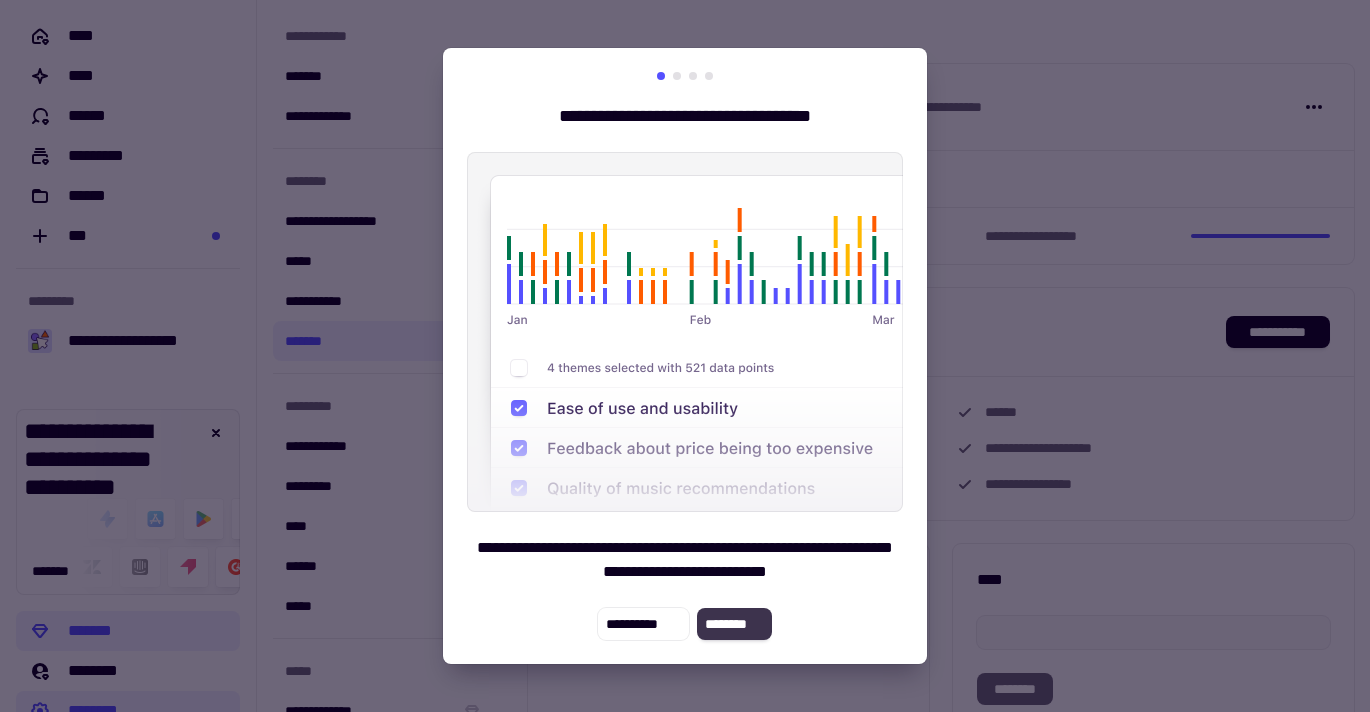 click on "********" 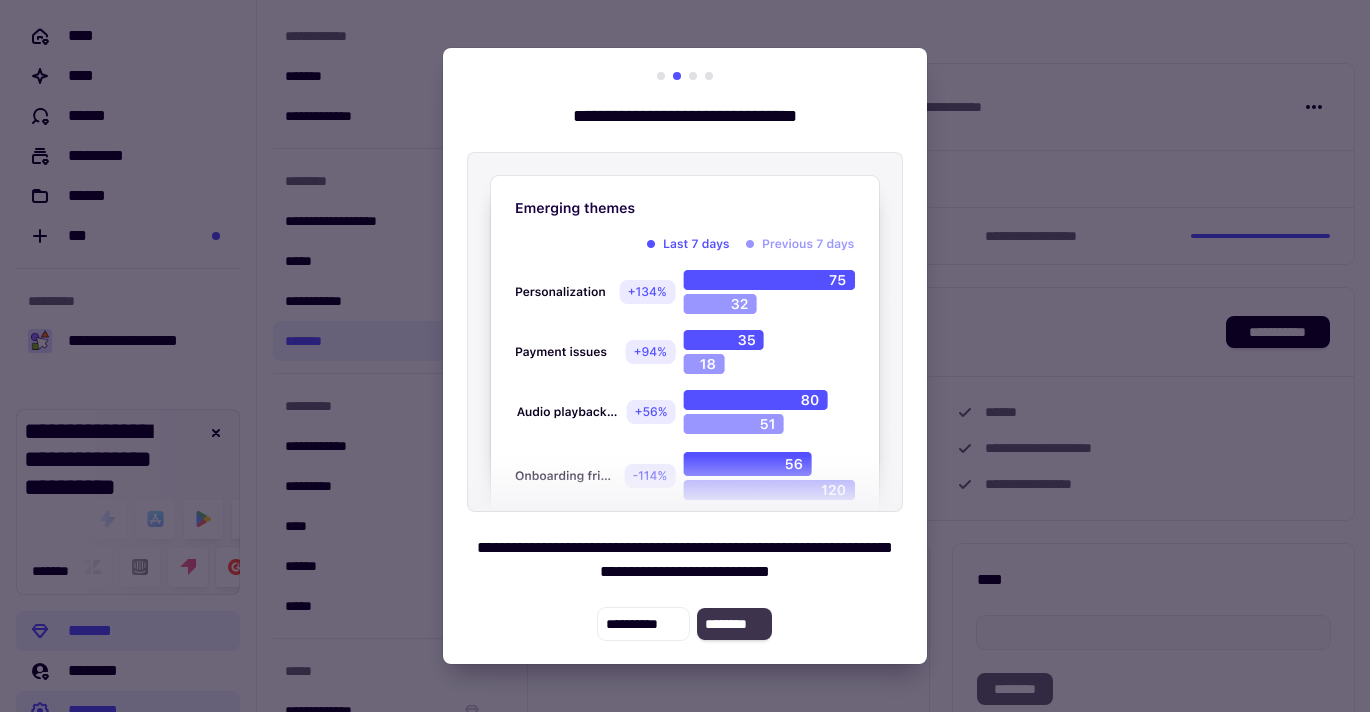 click on "********" 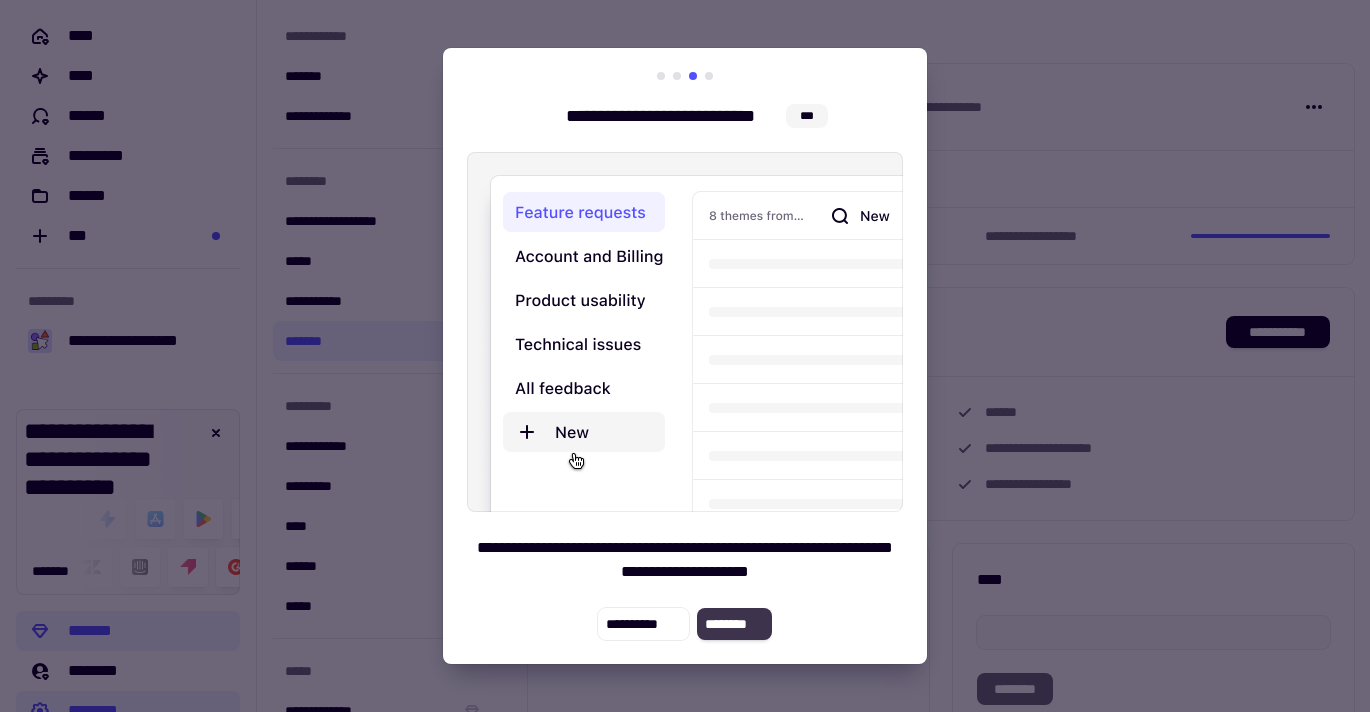 click on "********" 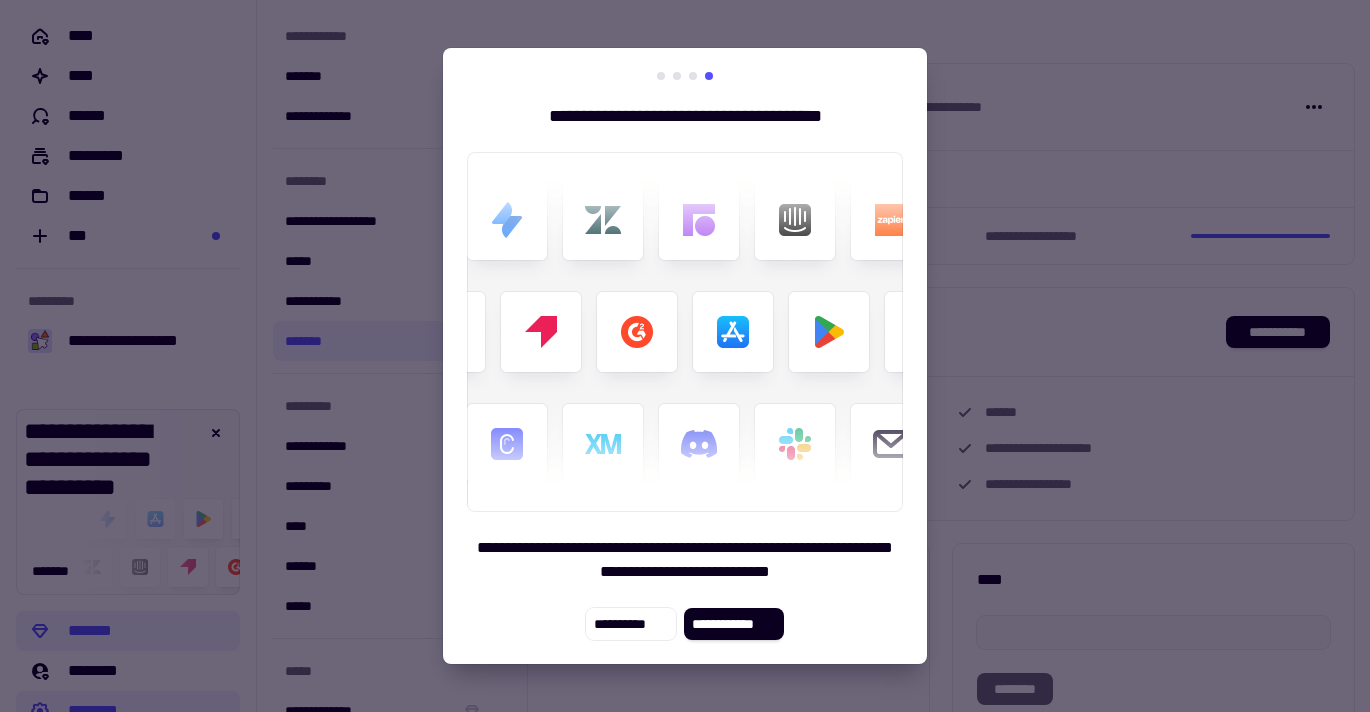 click at bounding box center (685, 356) 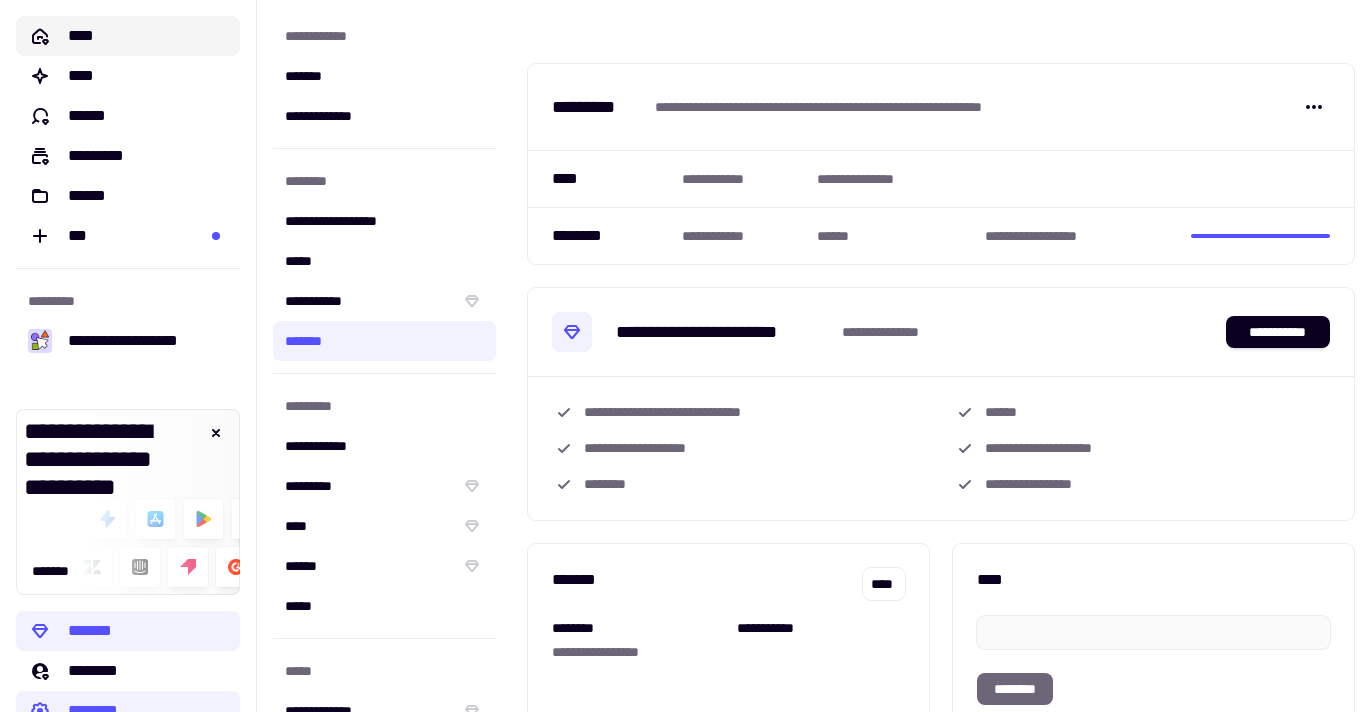 click on "****" 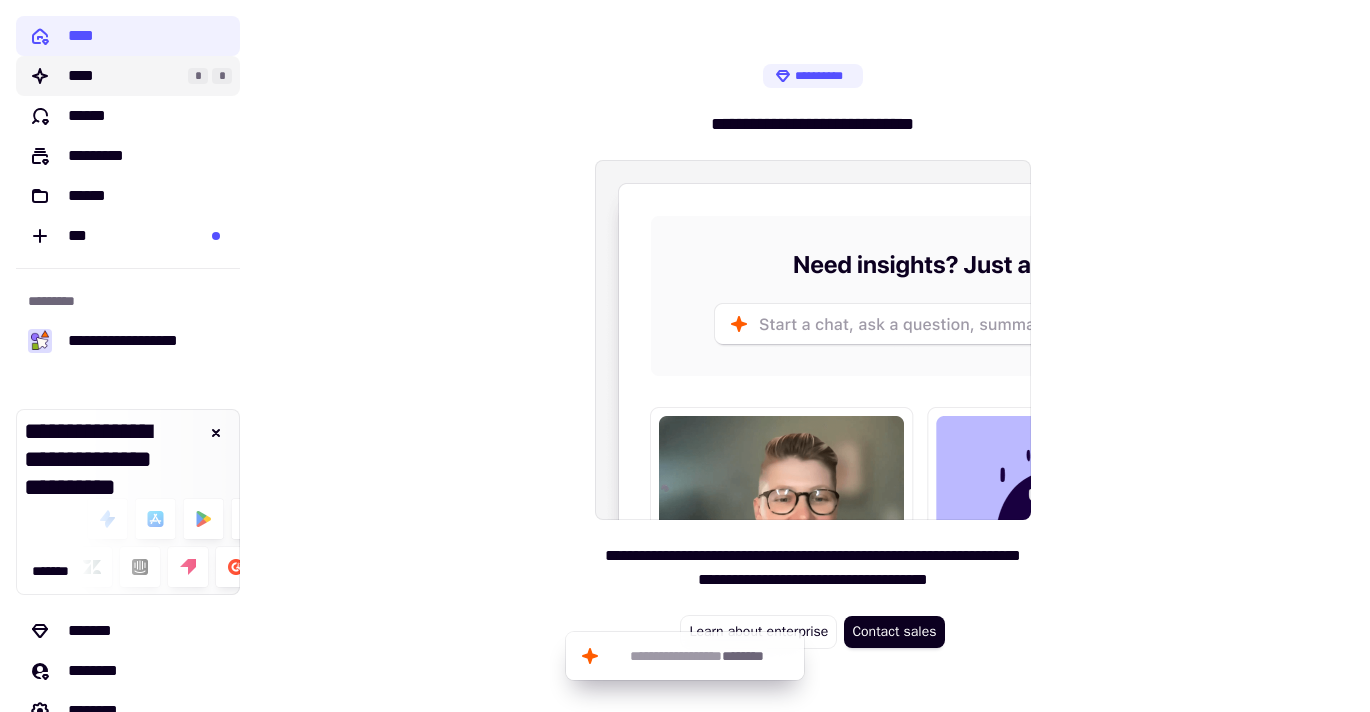 click on "****" 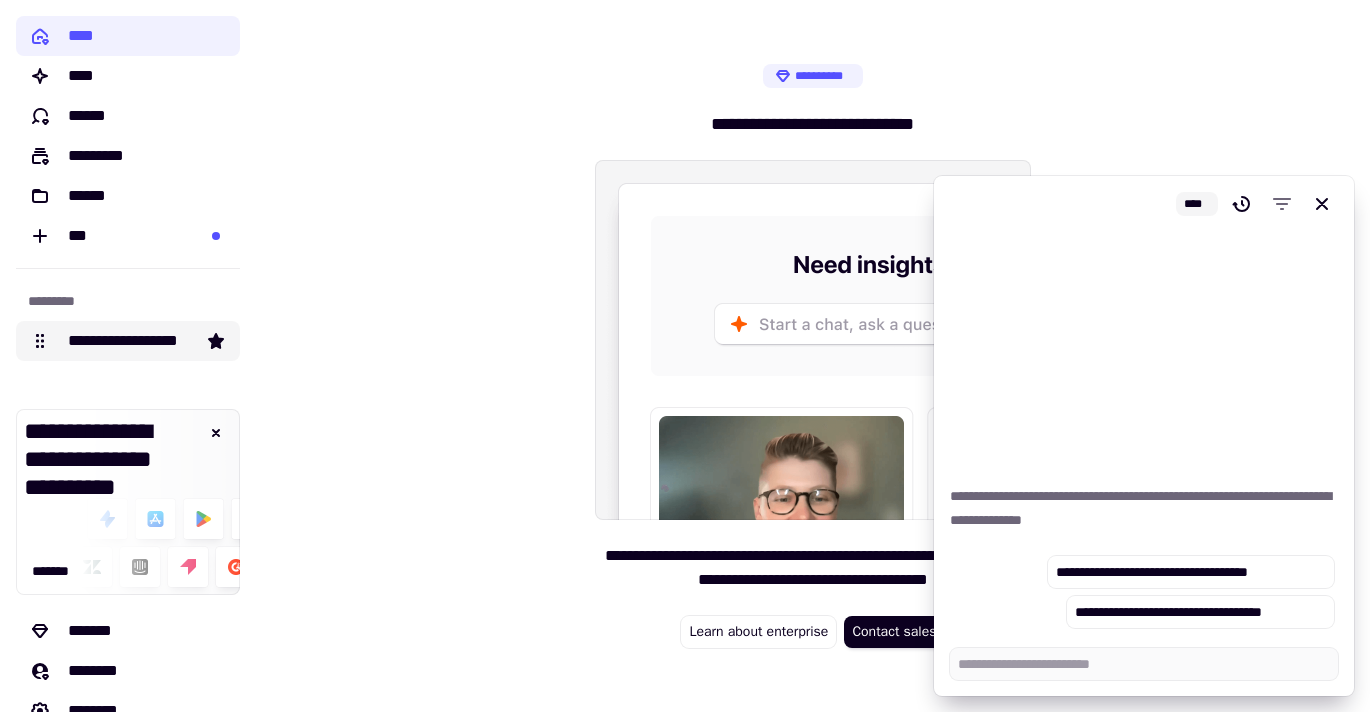 click on "**********" 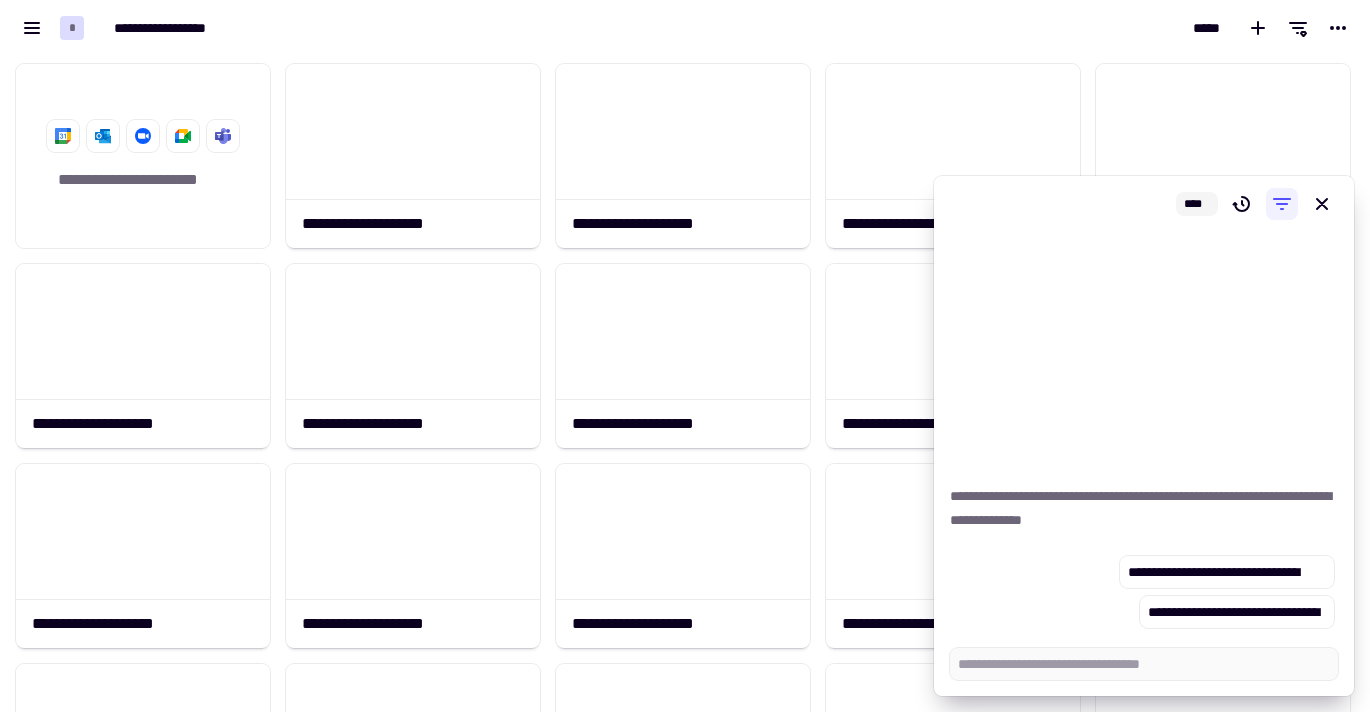 scroll, scrollTop: 1, scrollLeft: 1, axis: both 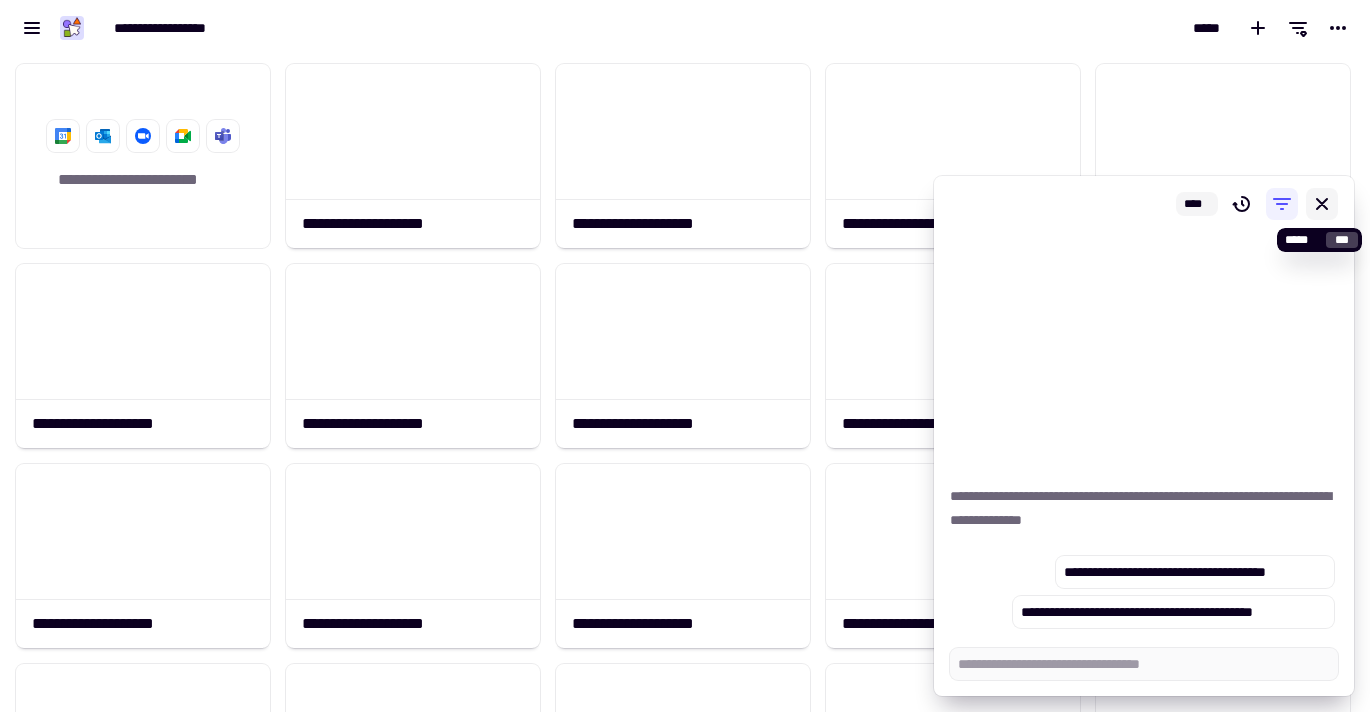 click 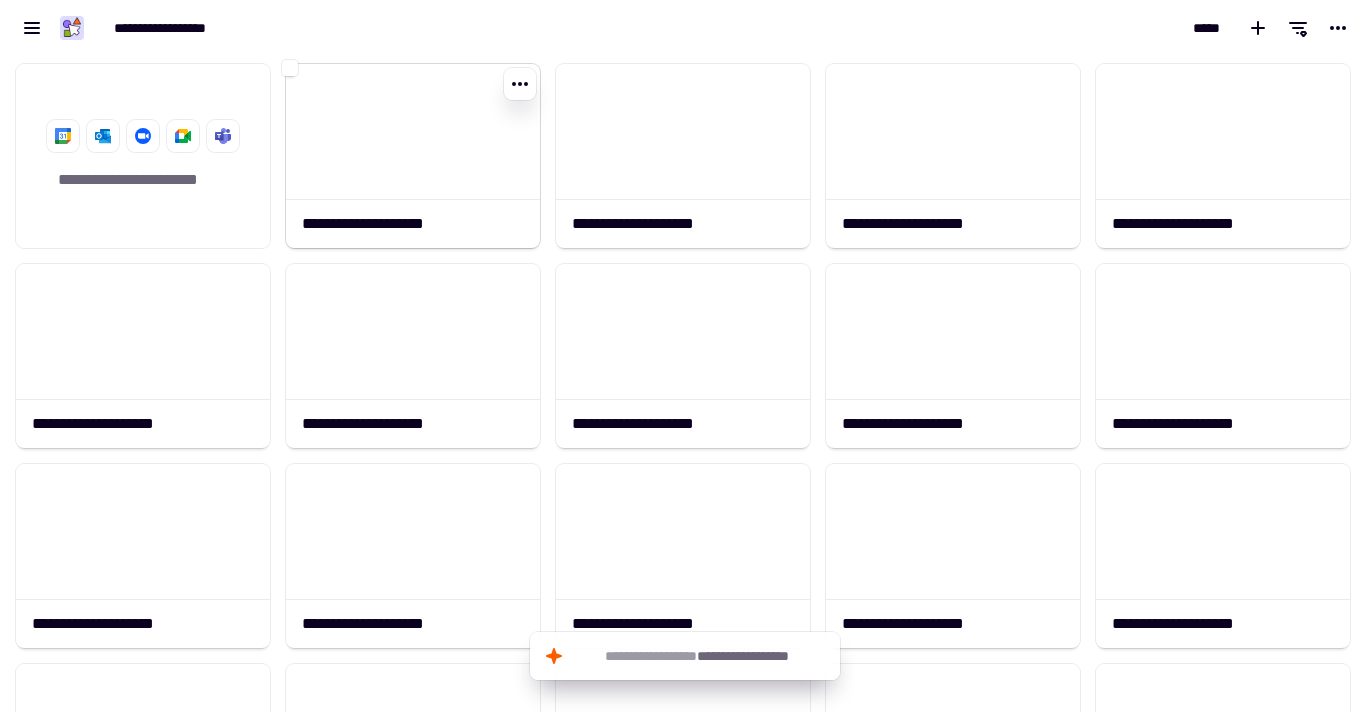 click on "**********" 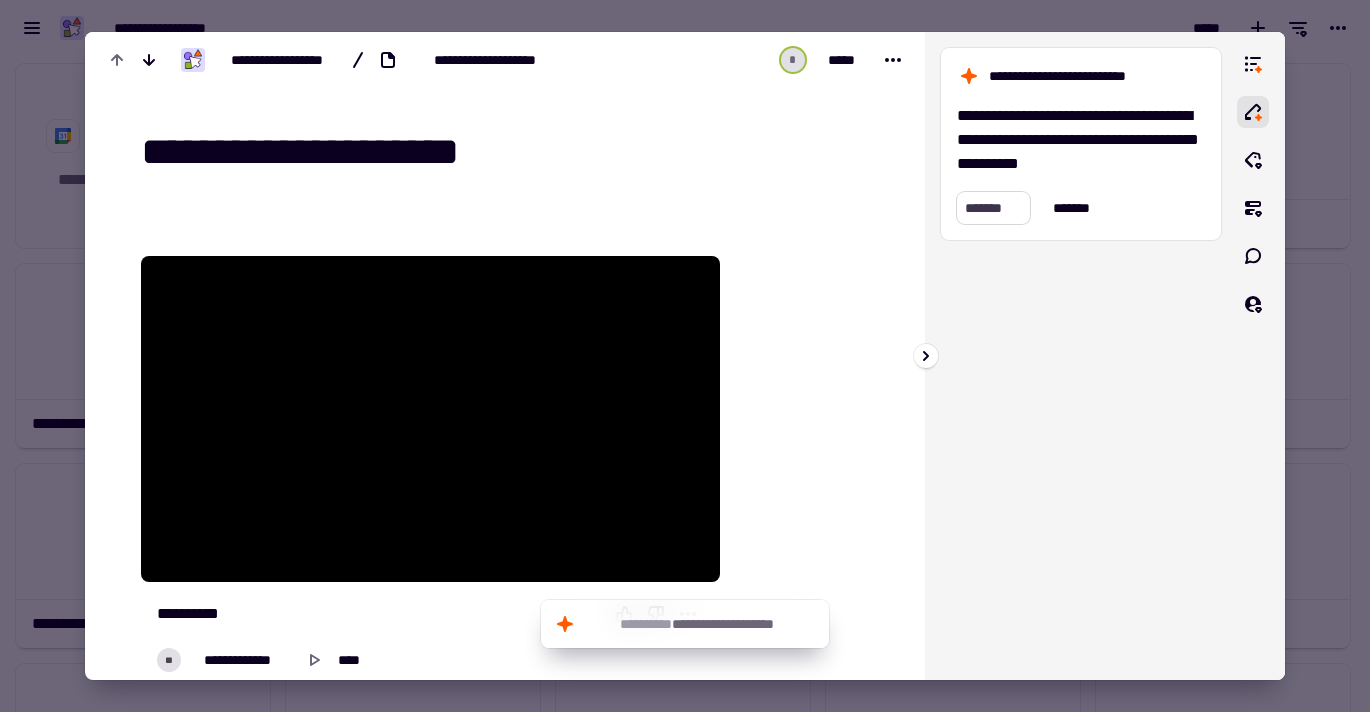 click on "*******" 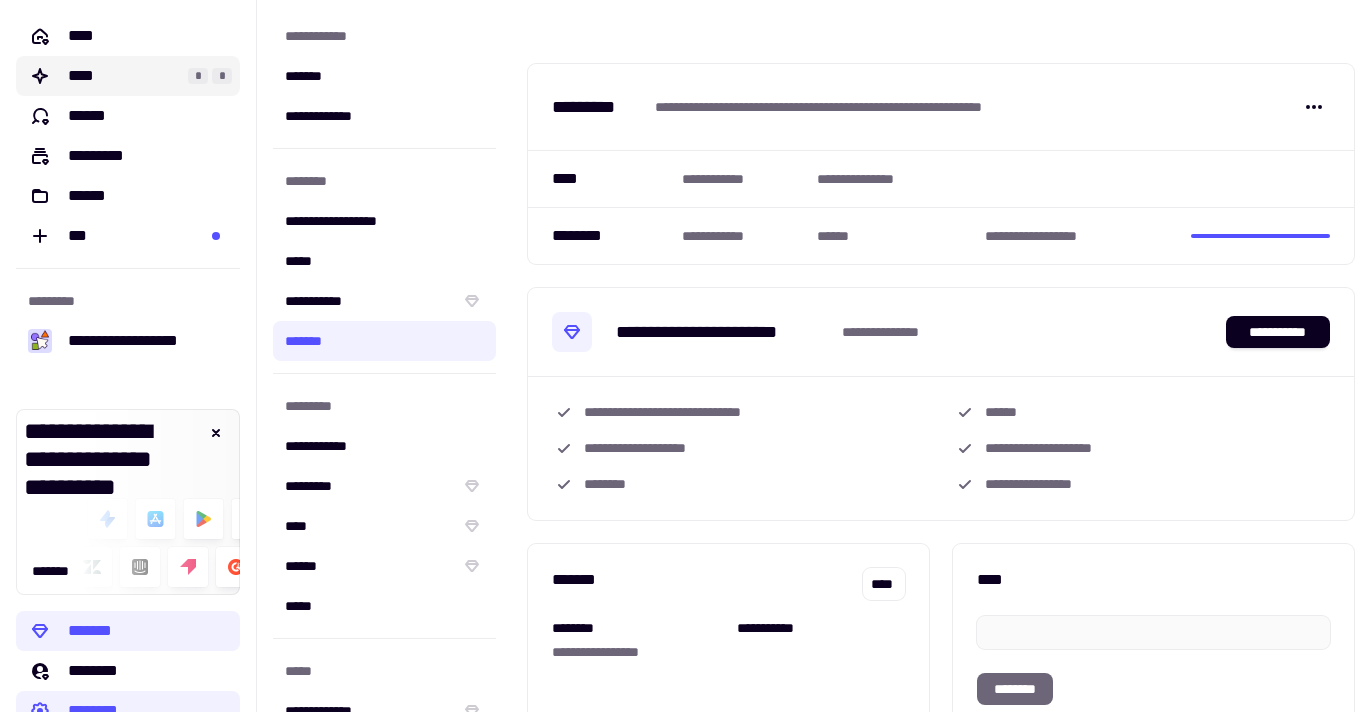click on "****" 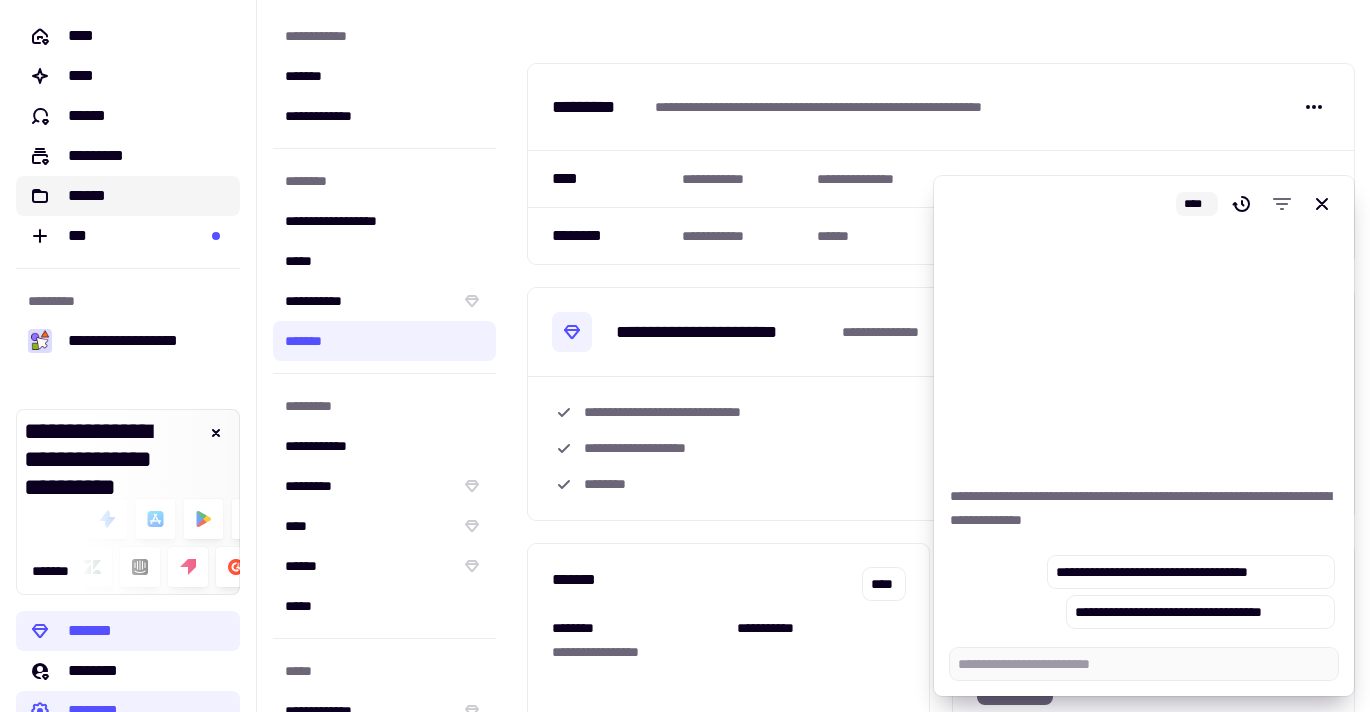 click on "******" 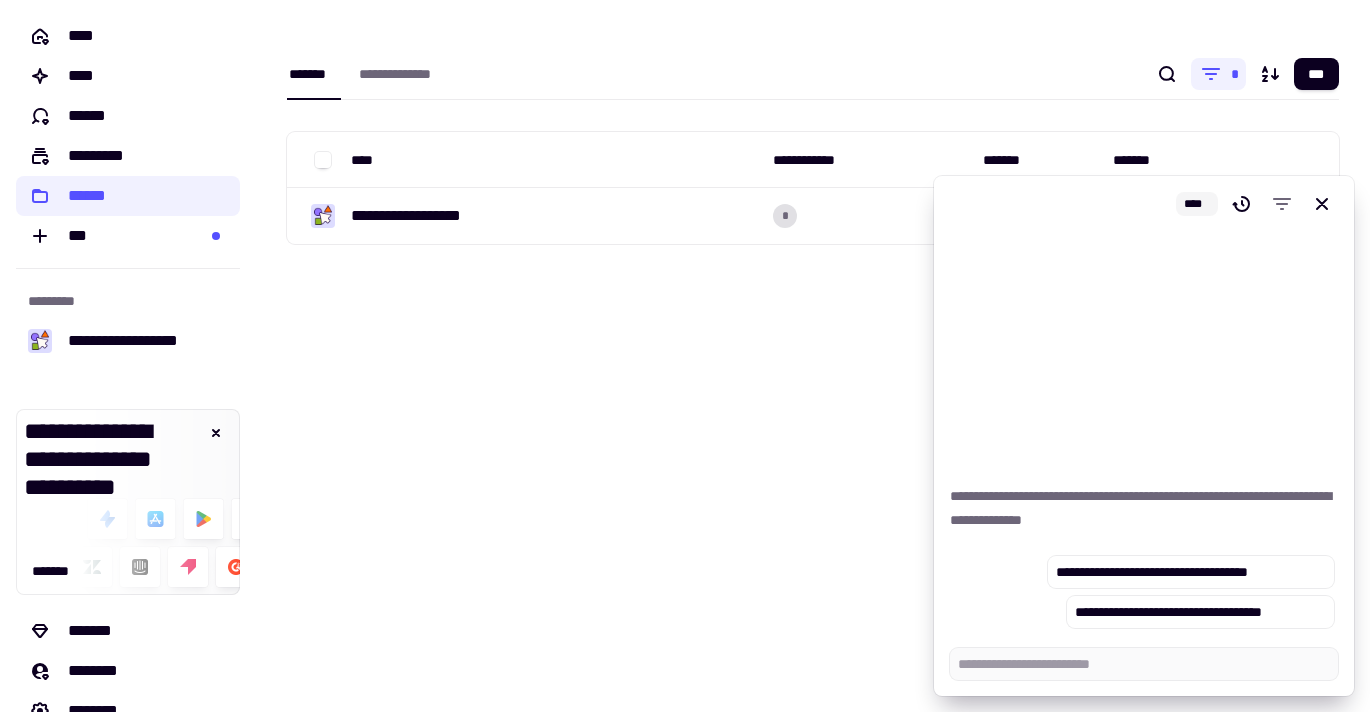 click on "**********" at bounding box center [813, 356] 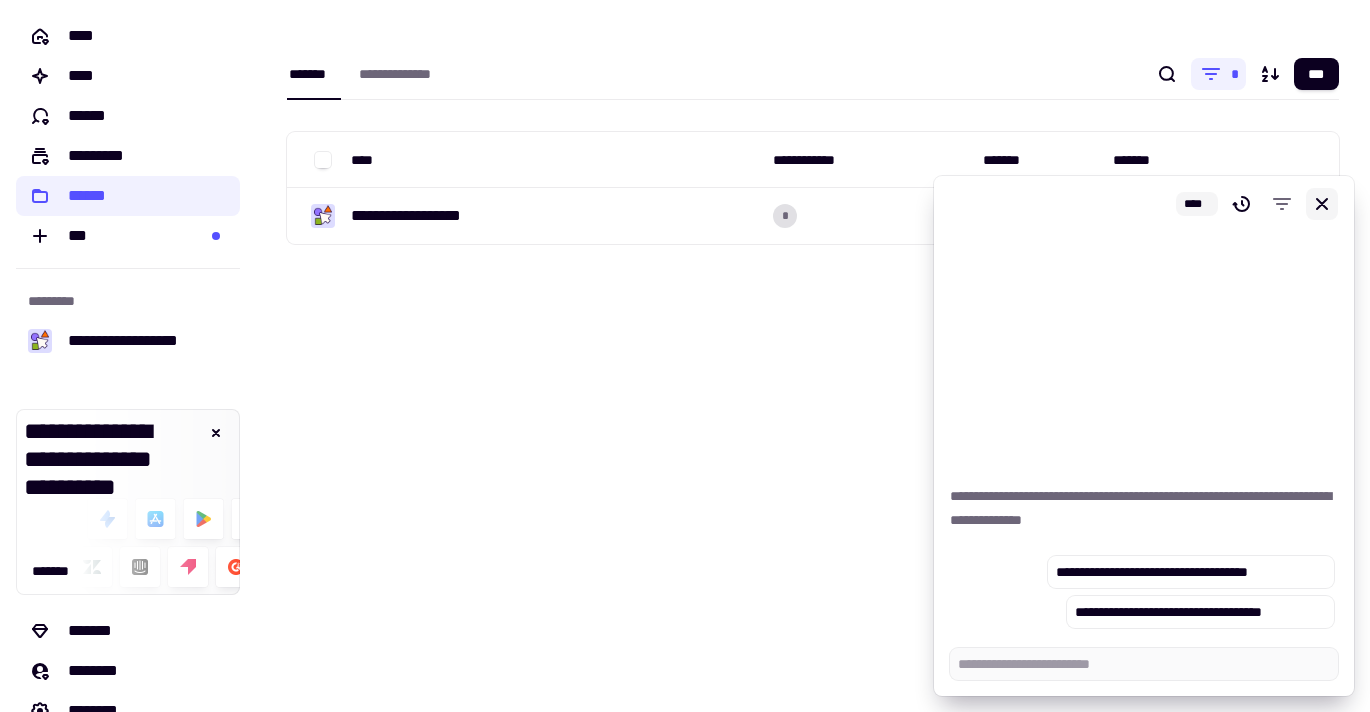 click 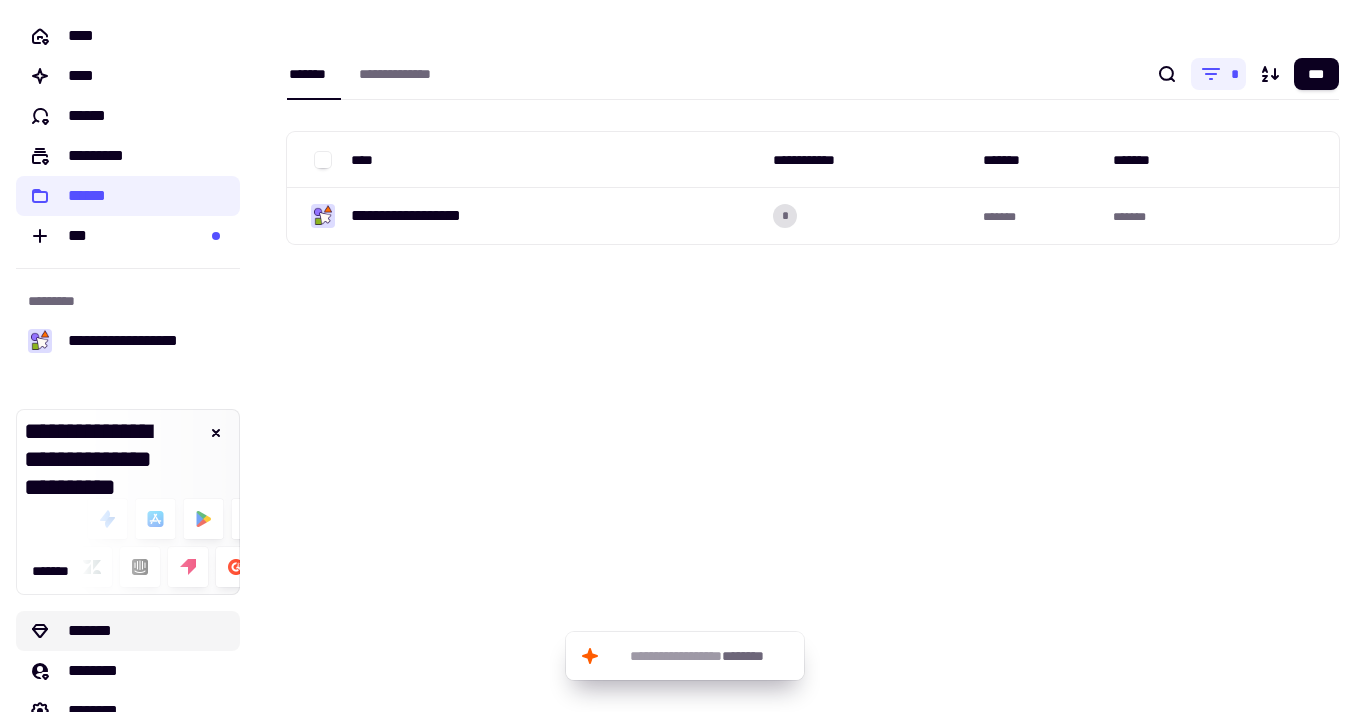 click on "*******" 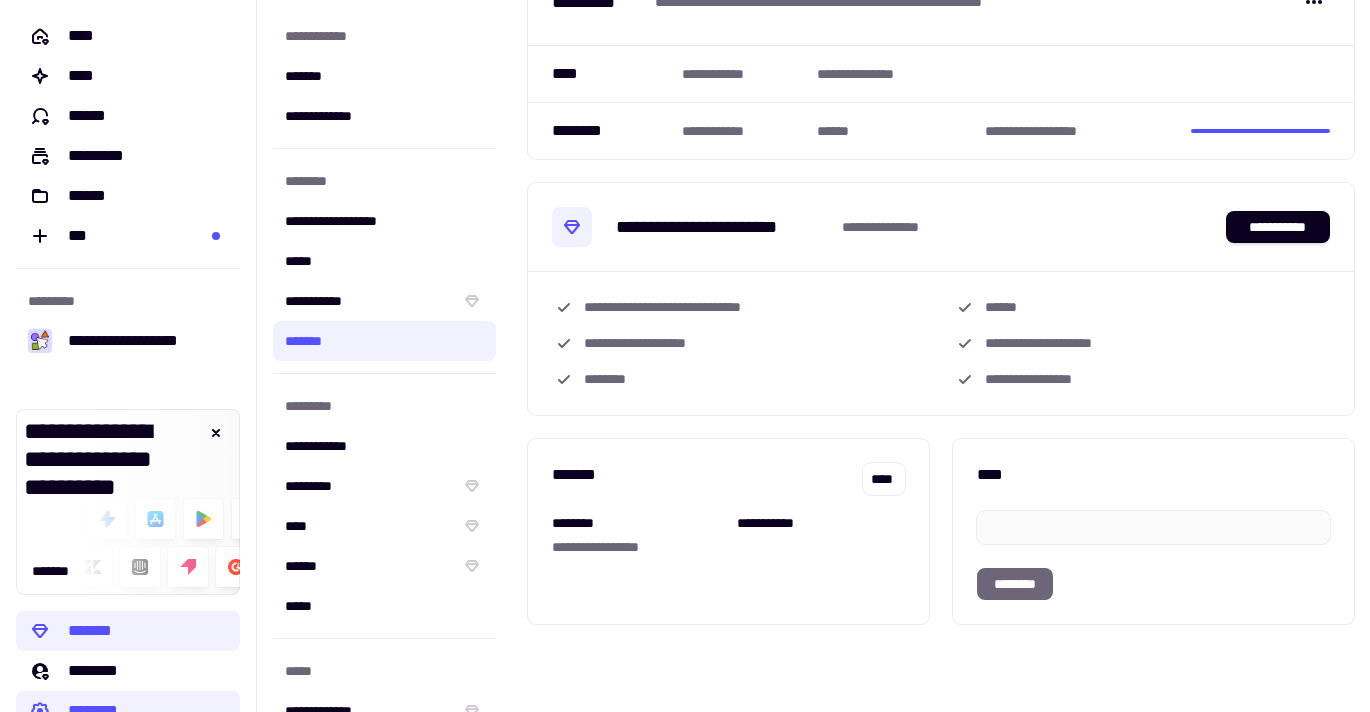 scroll, scrollTop: 105, scrollLeft: 0, axis: vertical 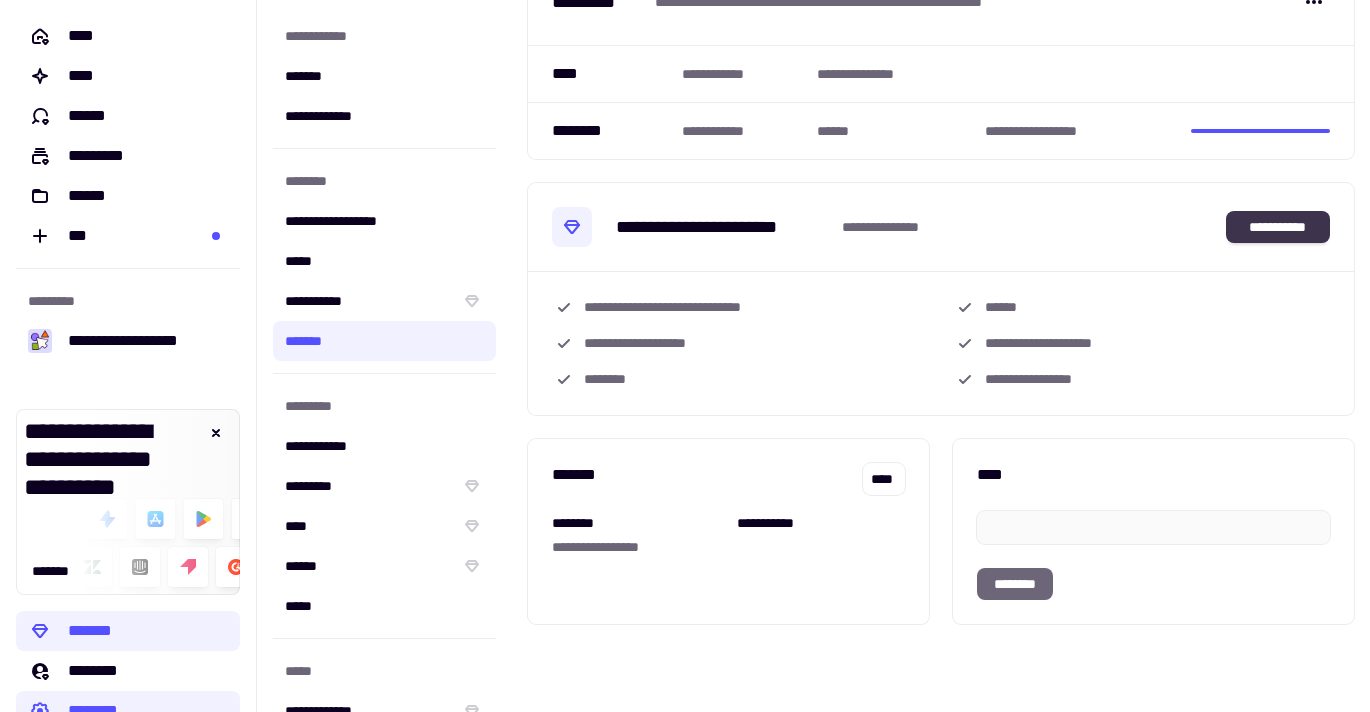 click on "**********" 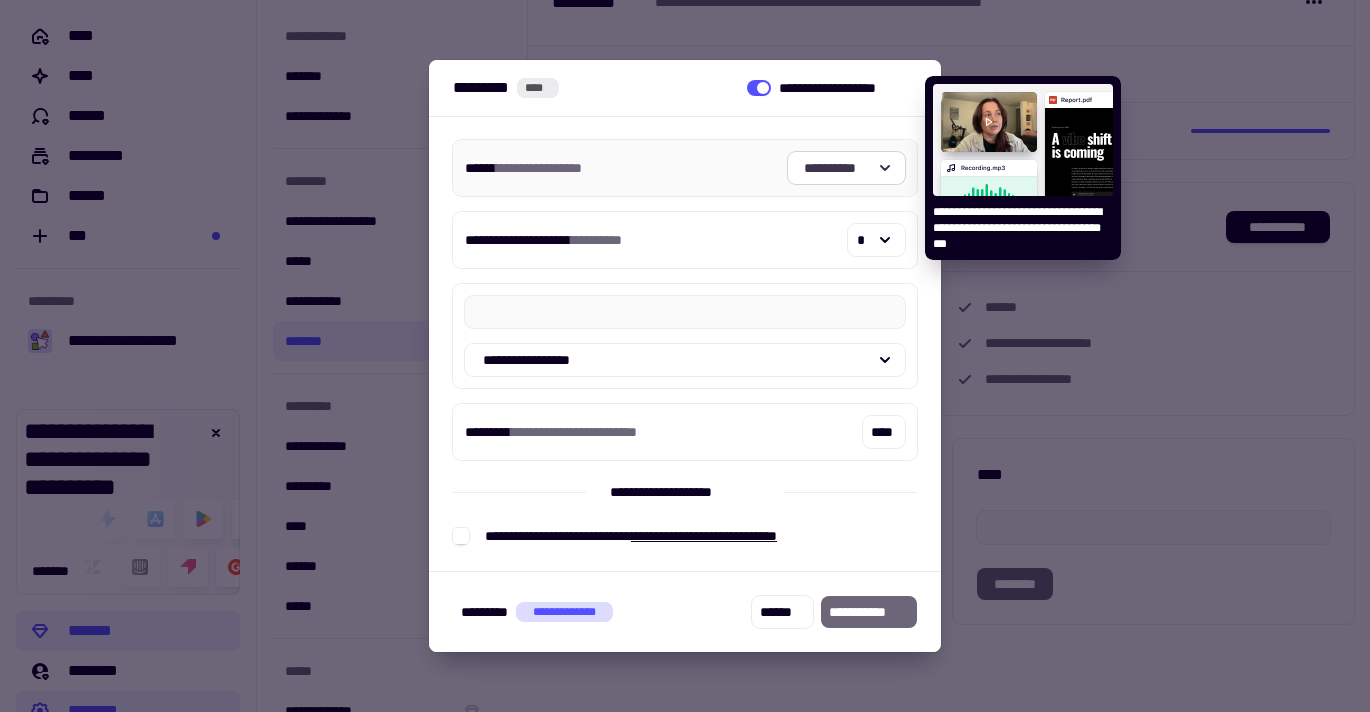 click 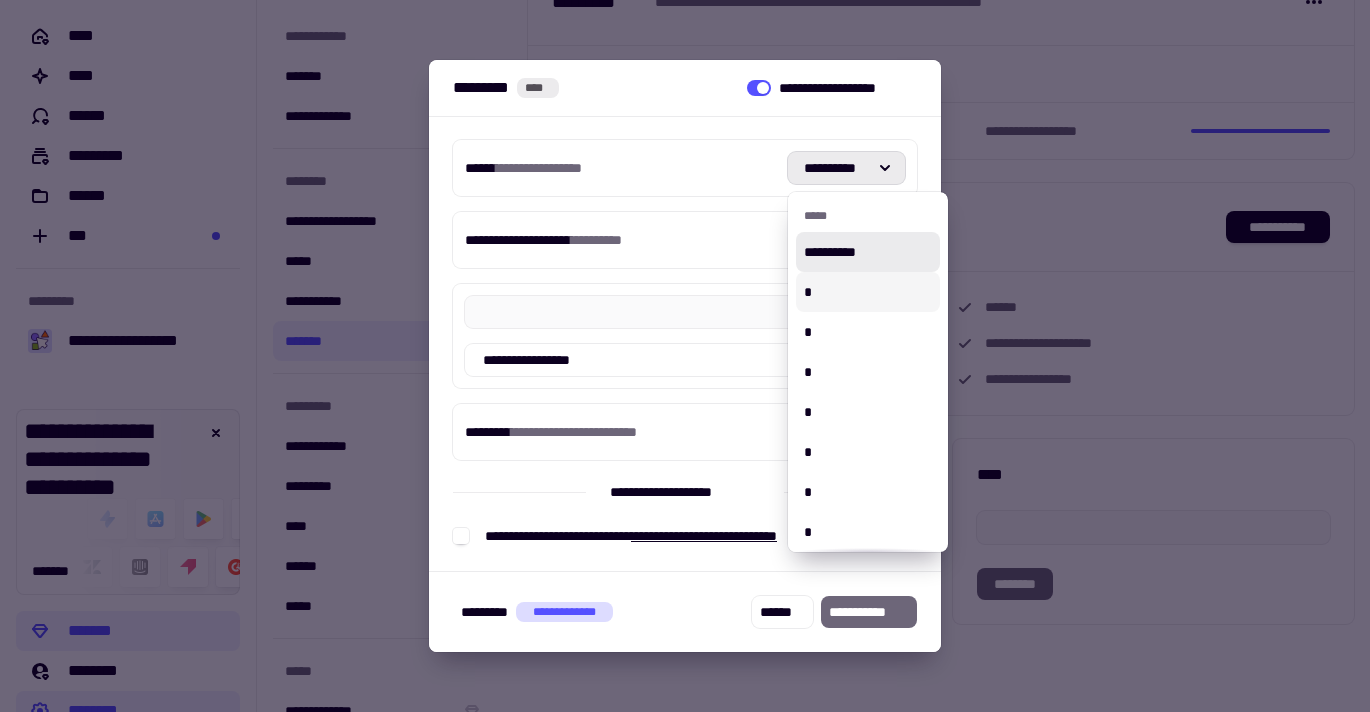 click on "*" at bounding box center (868, 292) 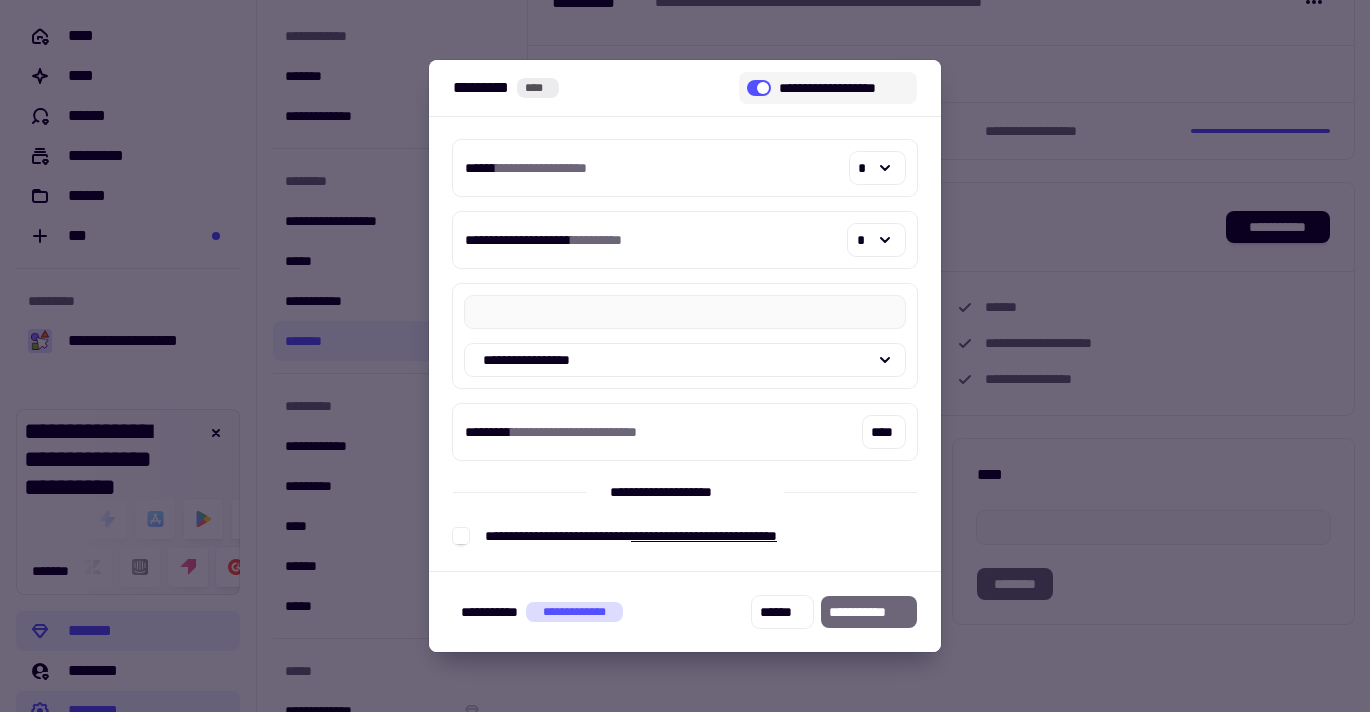 click 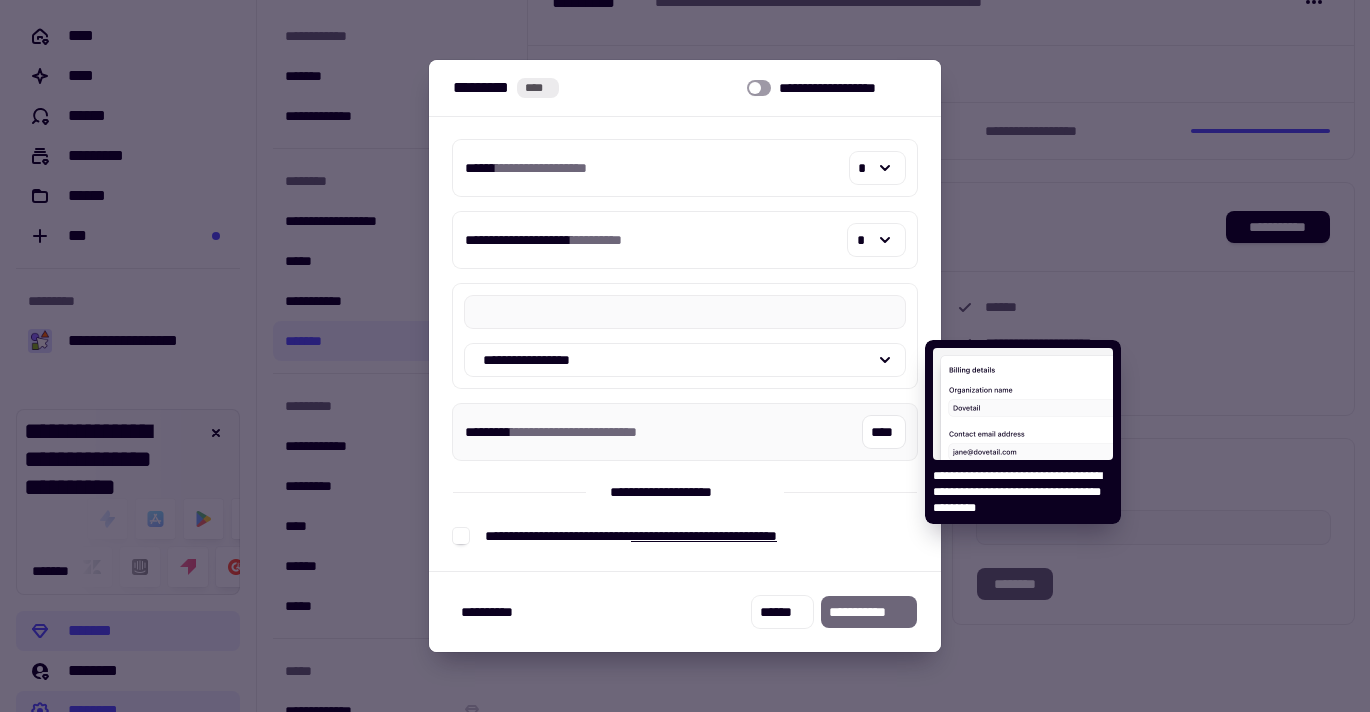 click on "**********" at bounding box center [685, 432] 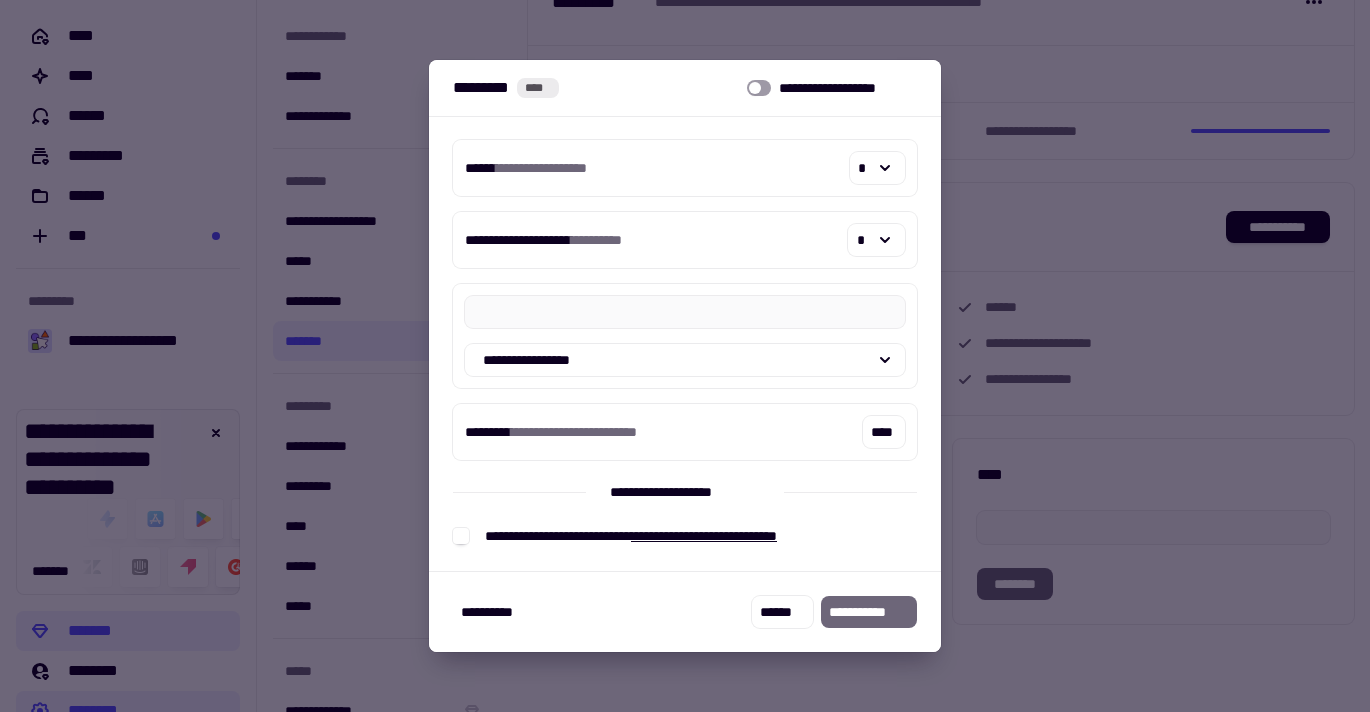 click at bounding box center (685, 356) 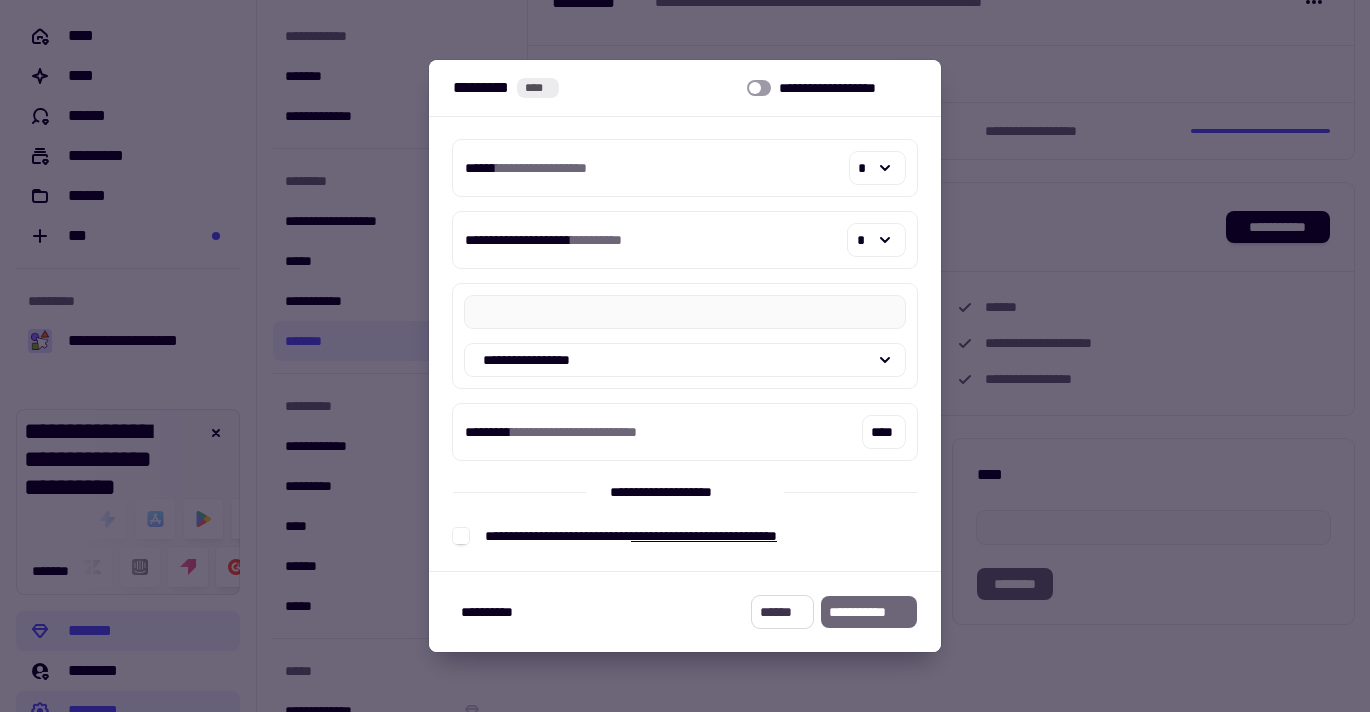 click on "******" at bounding box center [782, 612] 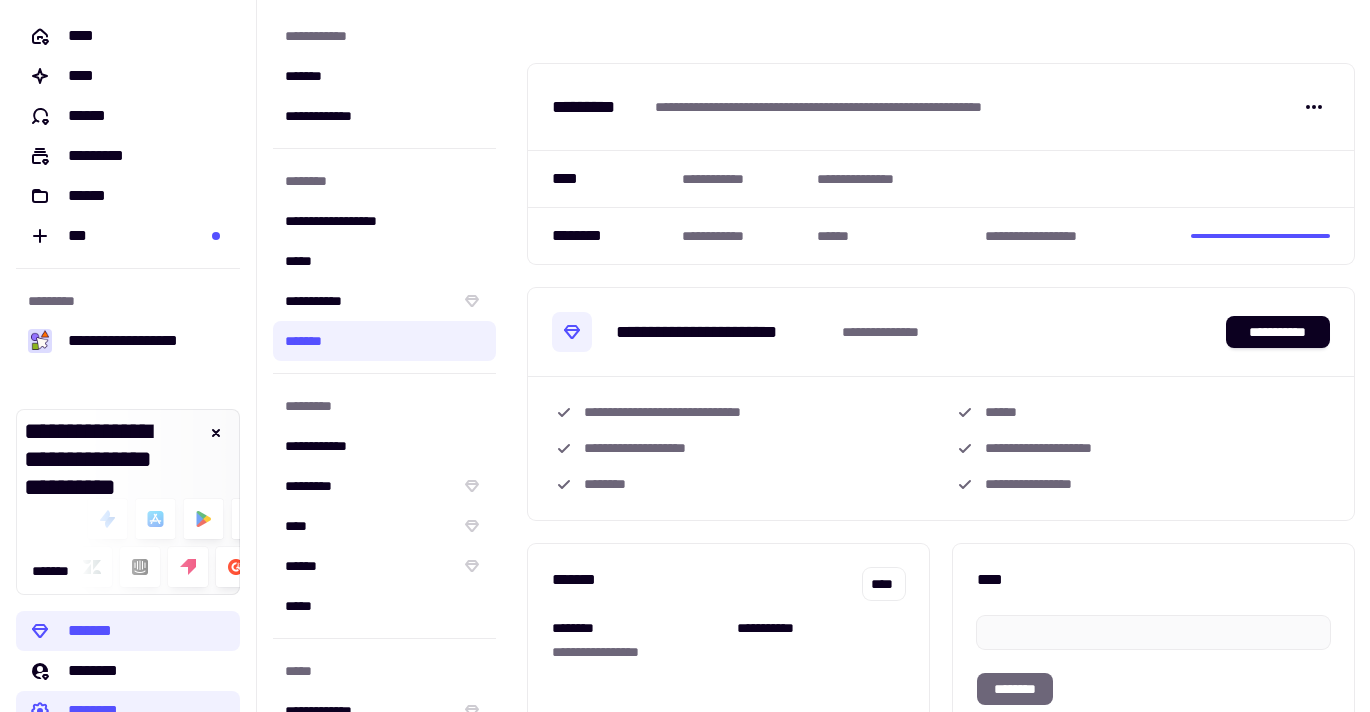 scroll, scrollTop: 0, scrollLeft: 0, axis: both 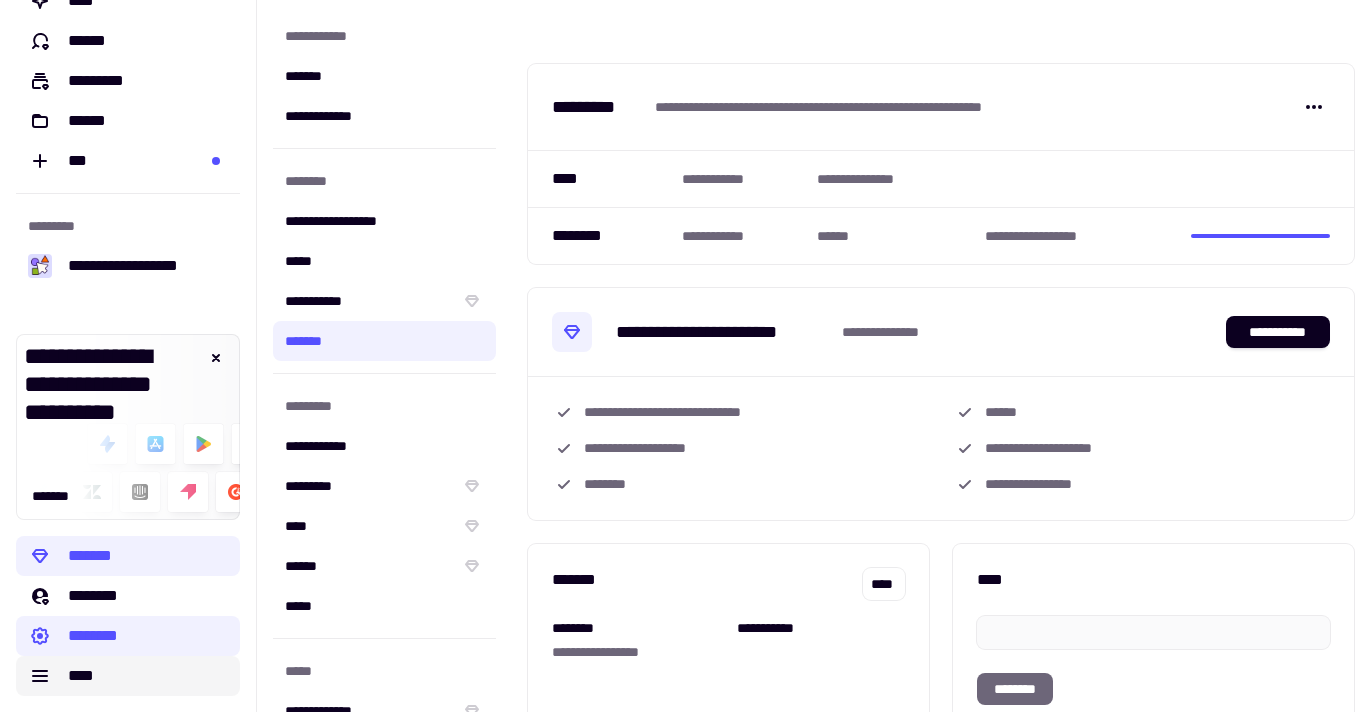 click on "****" 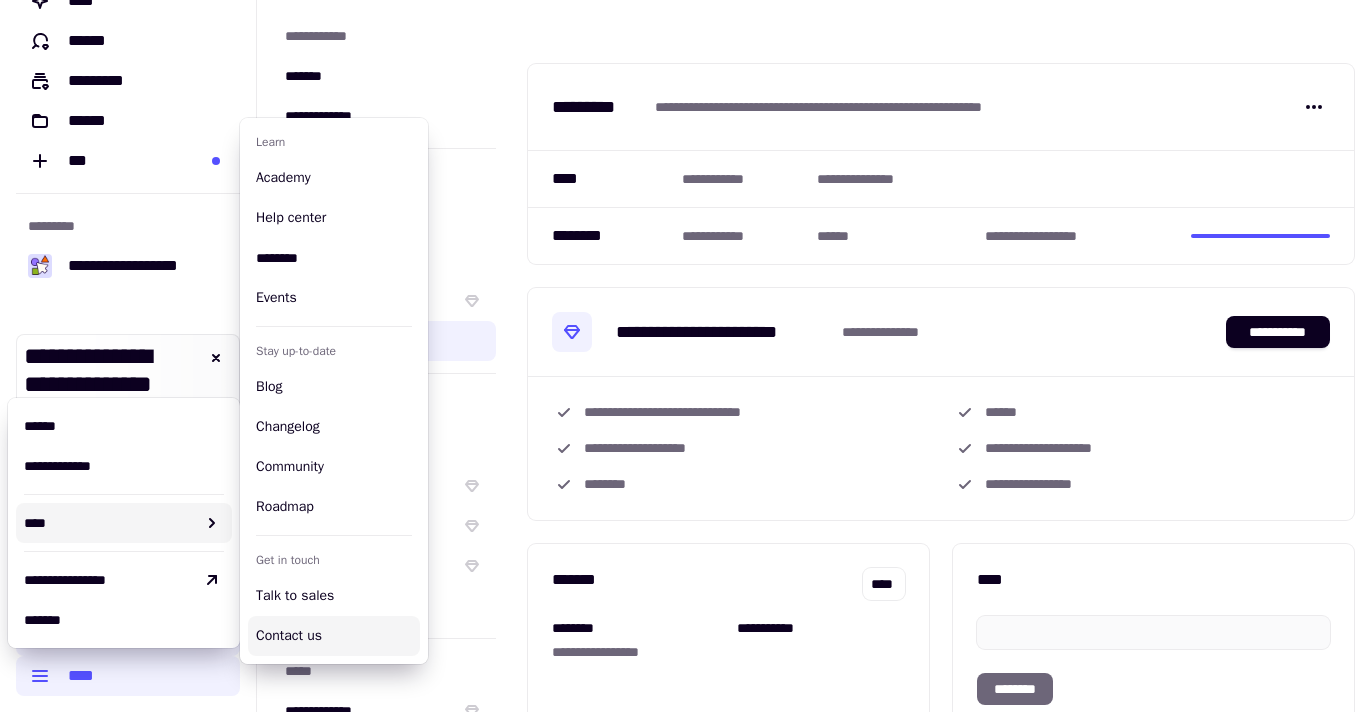 click on "Contact us" at bounding box center [334, 636] 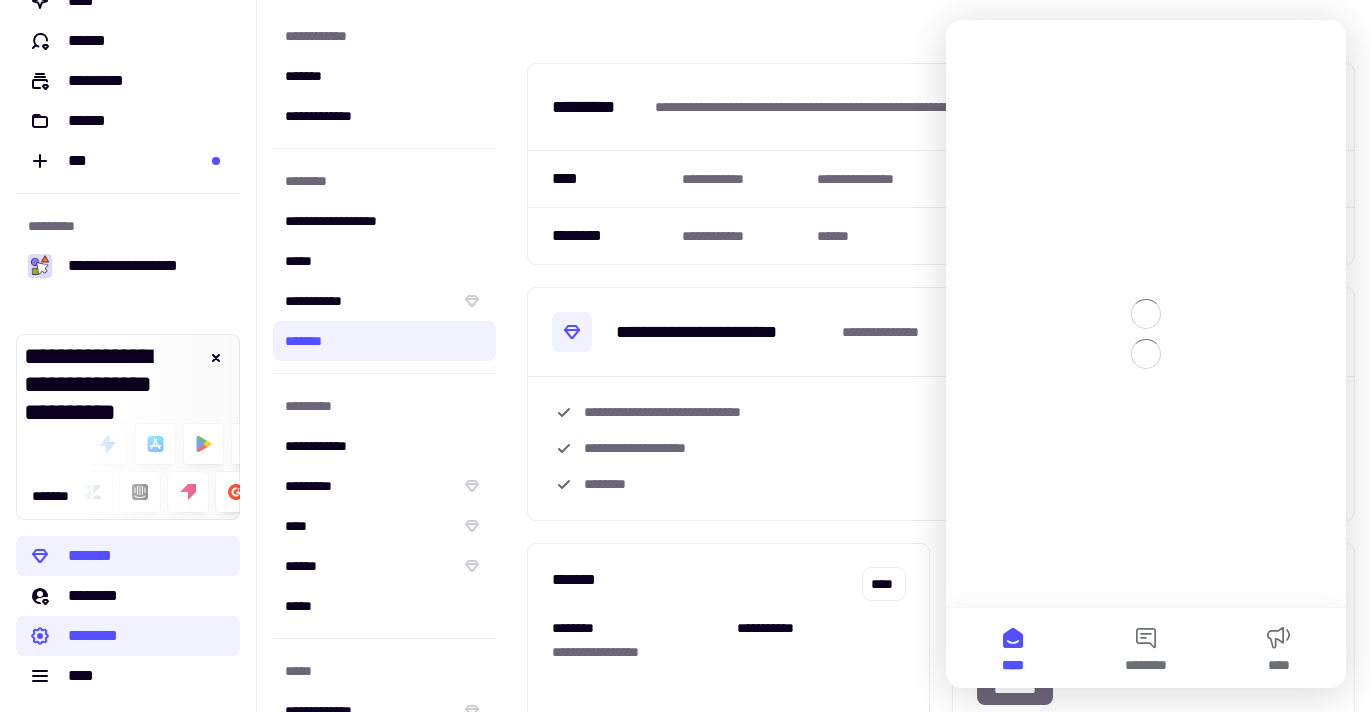 scroll, scrollTop: 0, scrollLeft: 0, axis: both 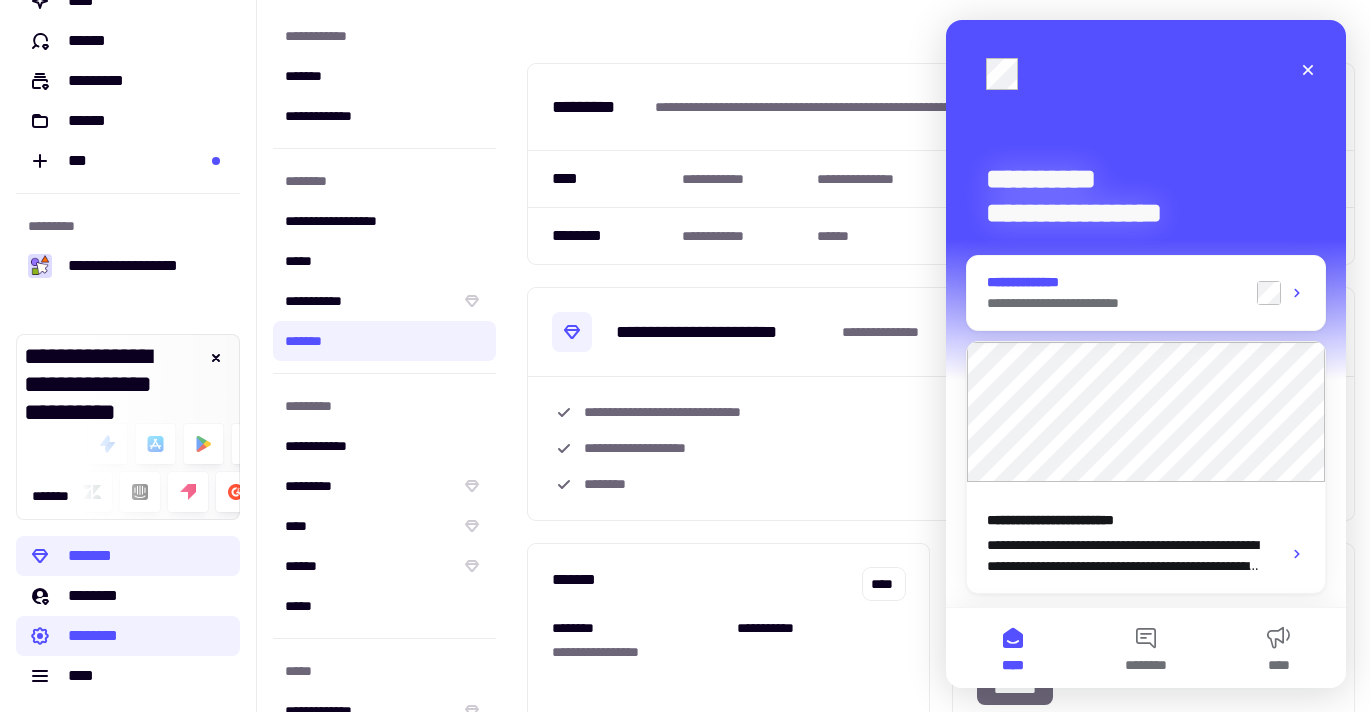 click on "**********" 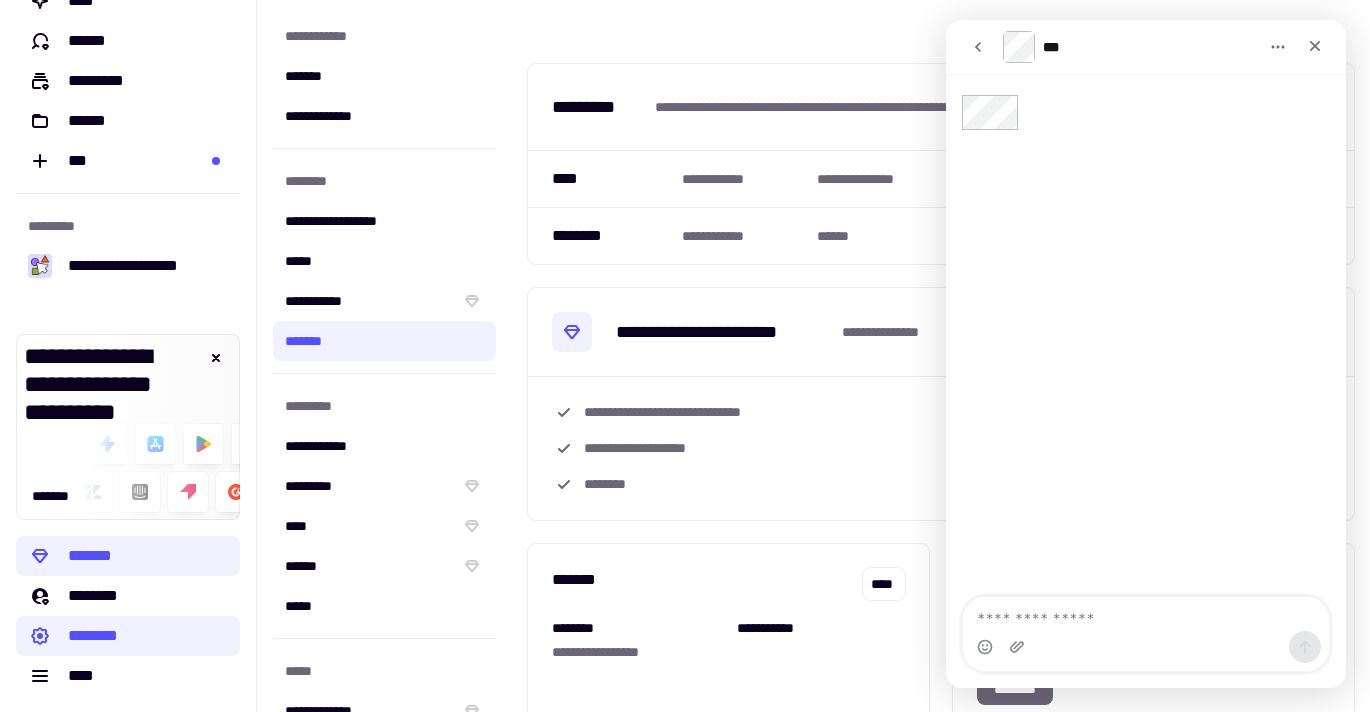 click 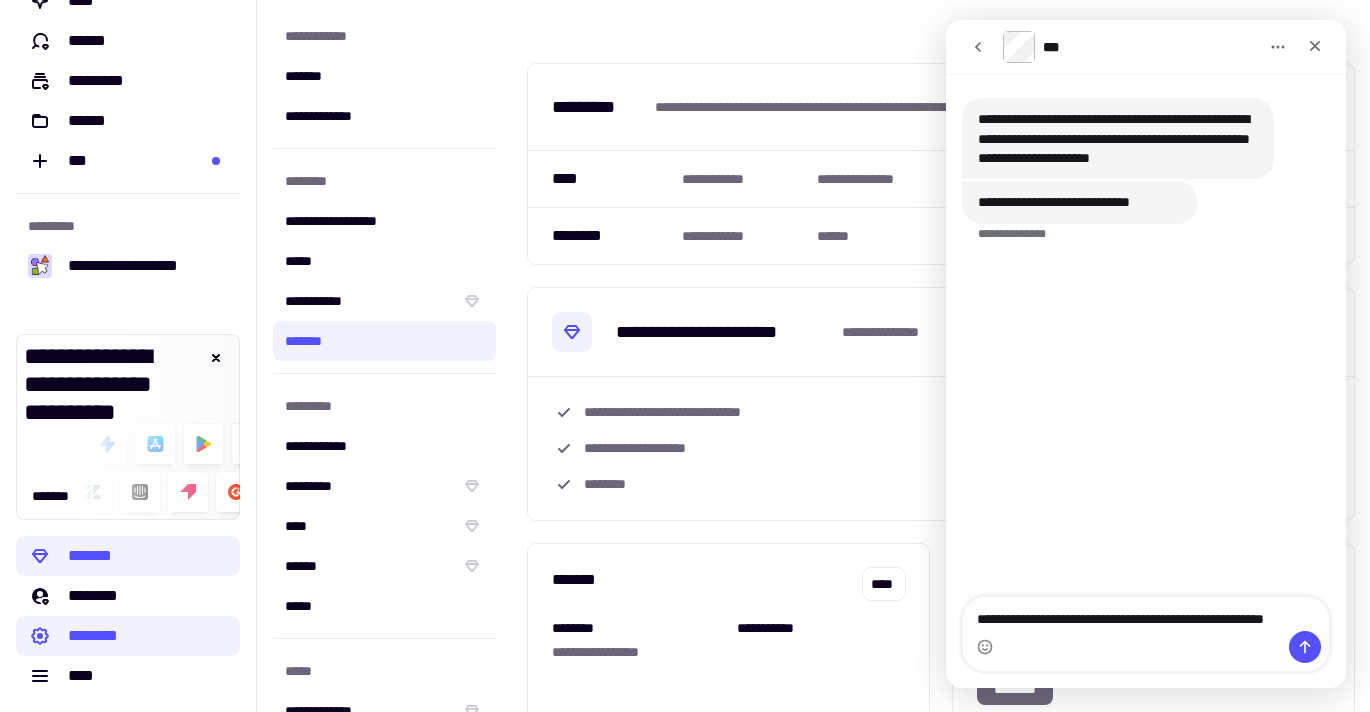 scroll, scrollTop: 0, scrollLeft: 0, axis: both 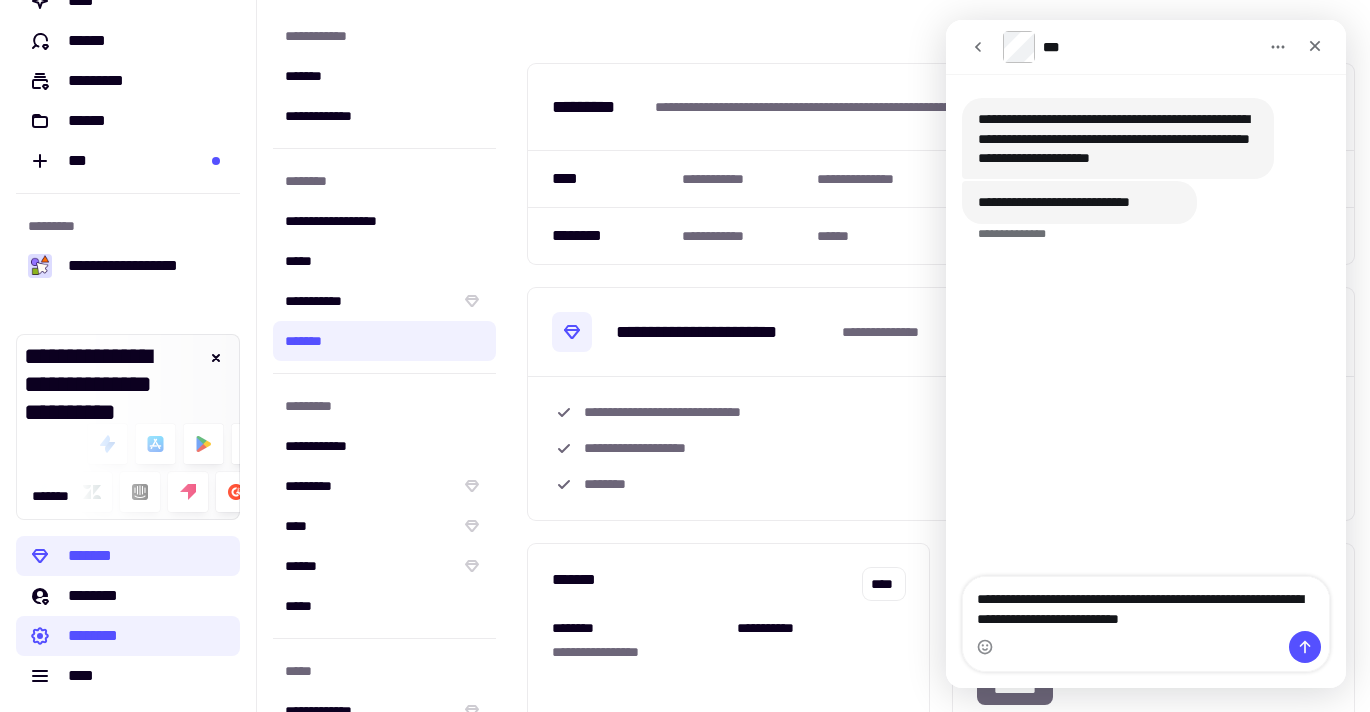 type on "**********" 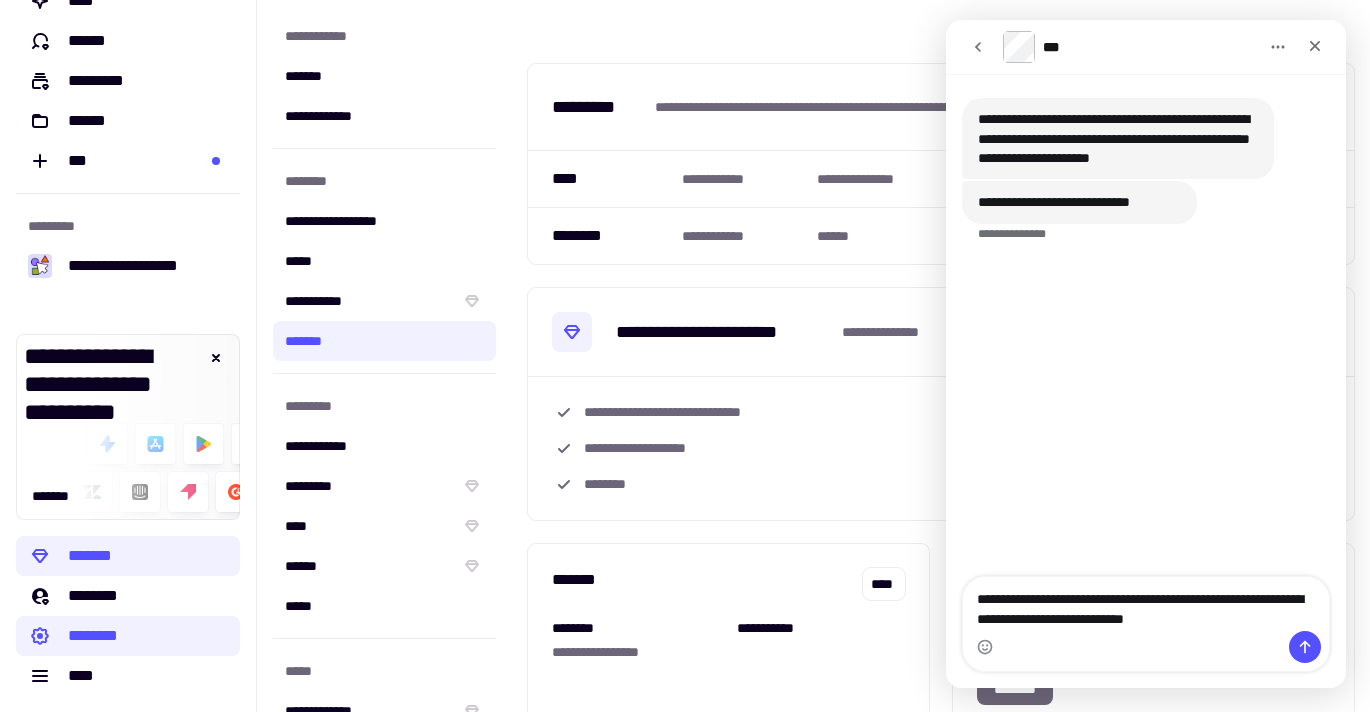 type 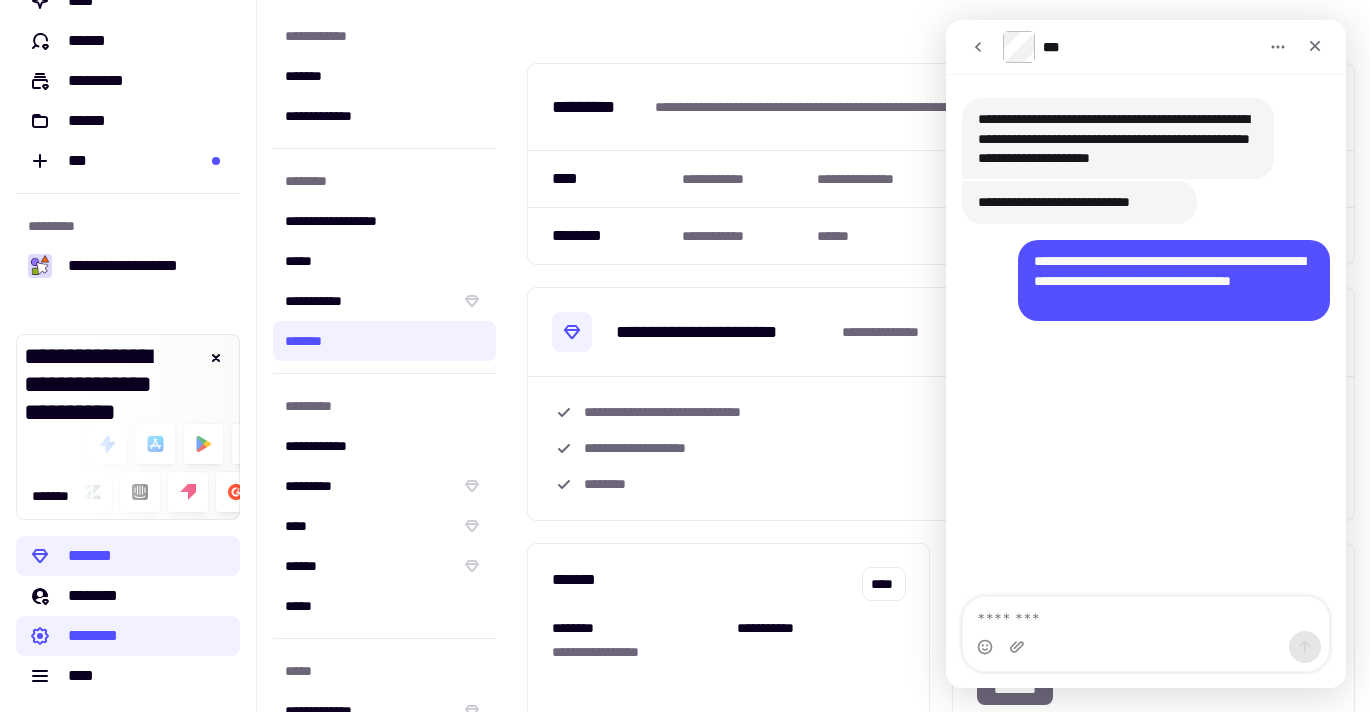 scroll, scrollTop: 3, scrollLeft: 0, axis: vertical 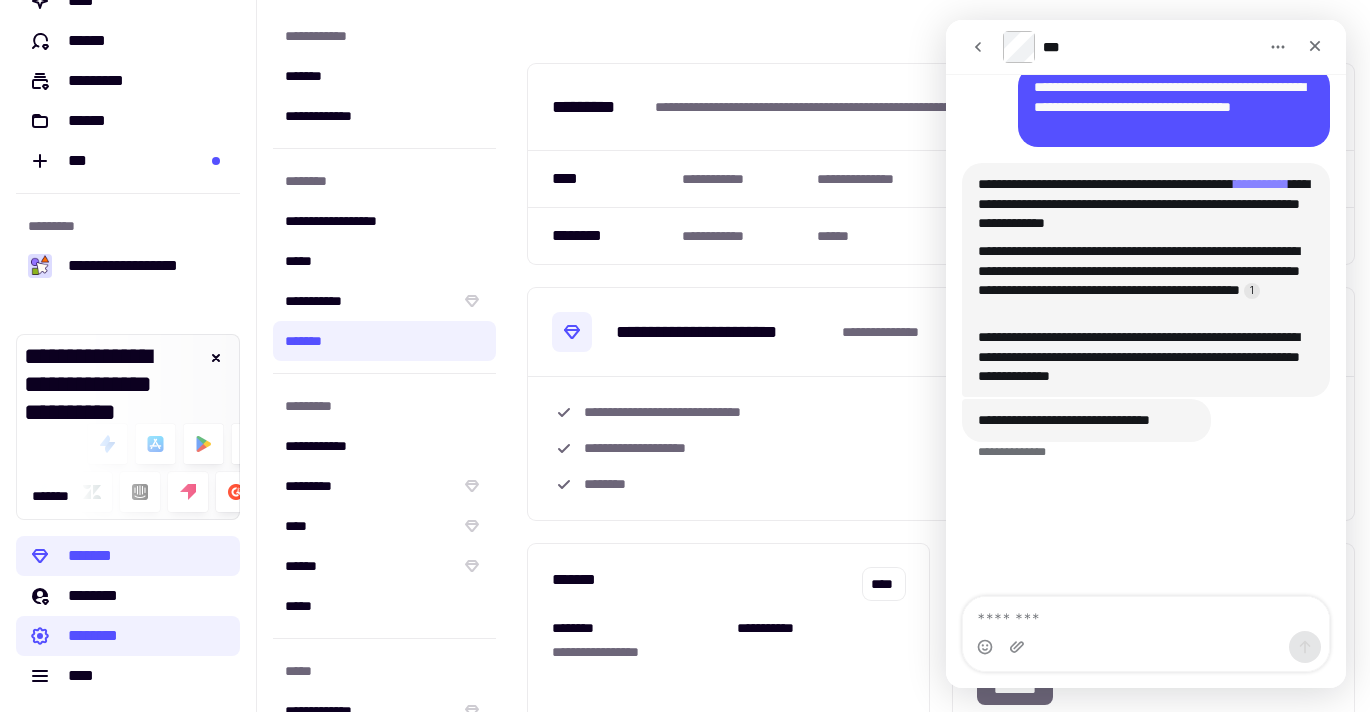 click on "**********" 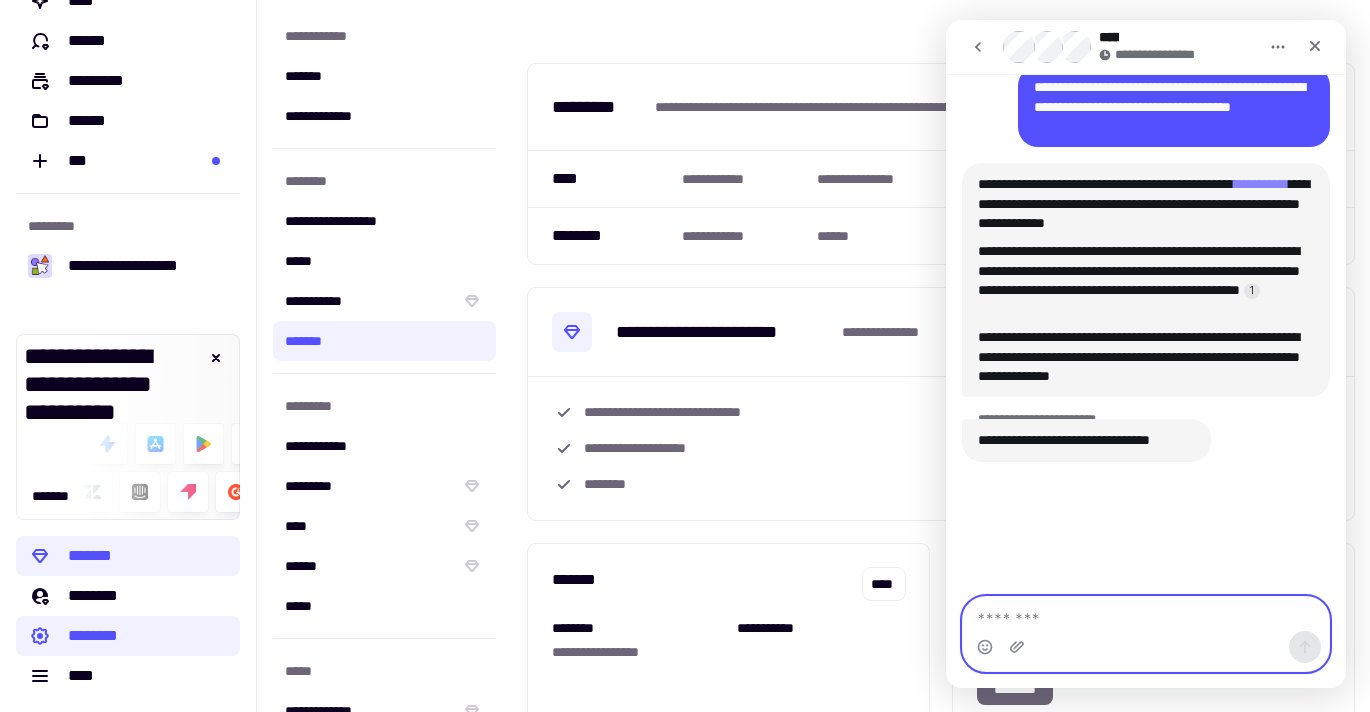 scroll, scrollTop: 151, scrollLeft: 0, axis: vertical 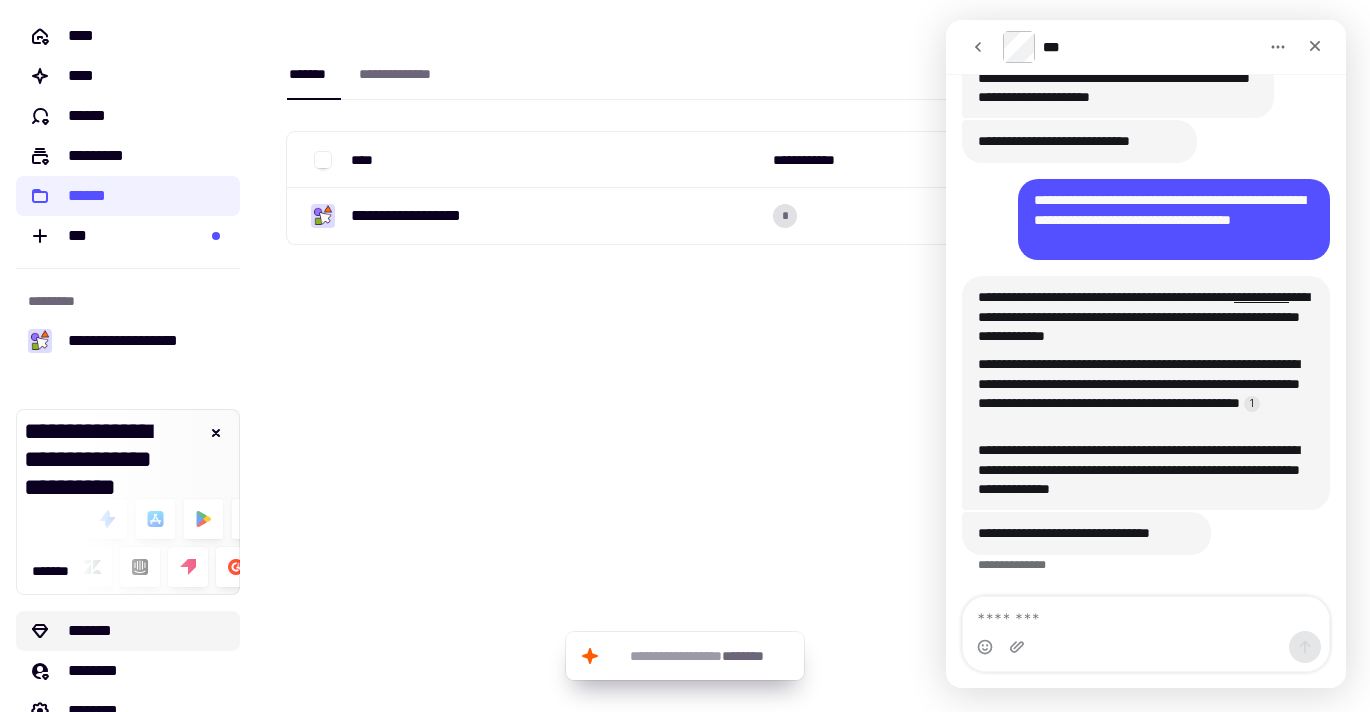 click on "*******" 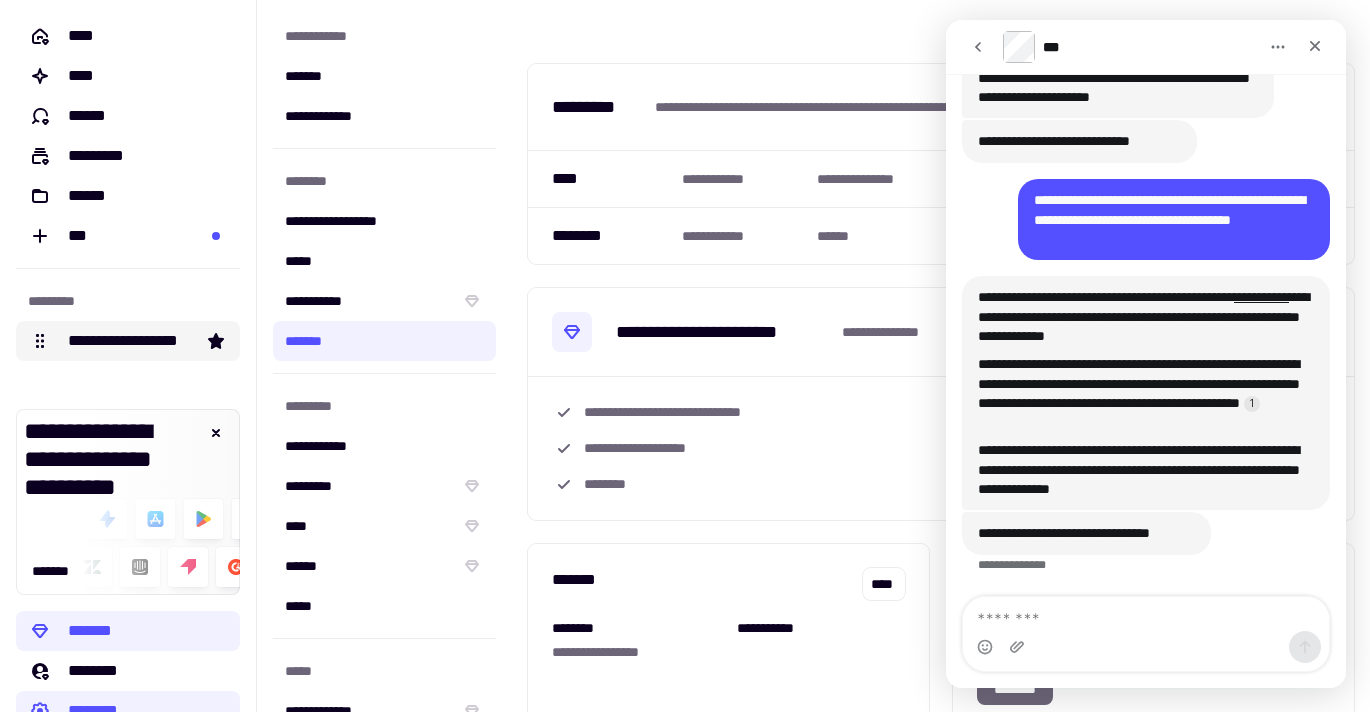 click on "**********" 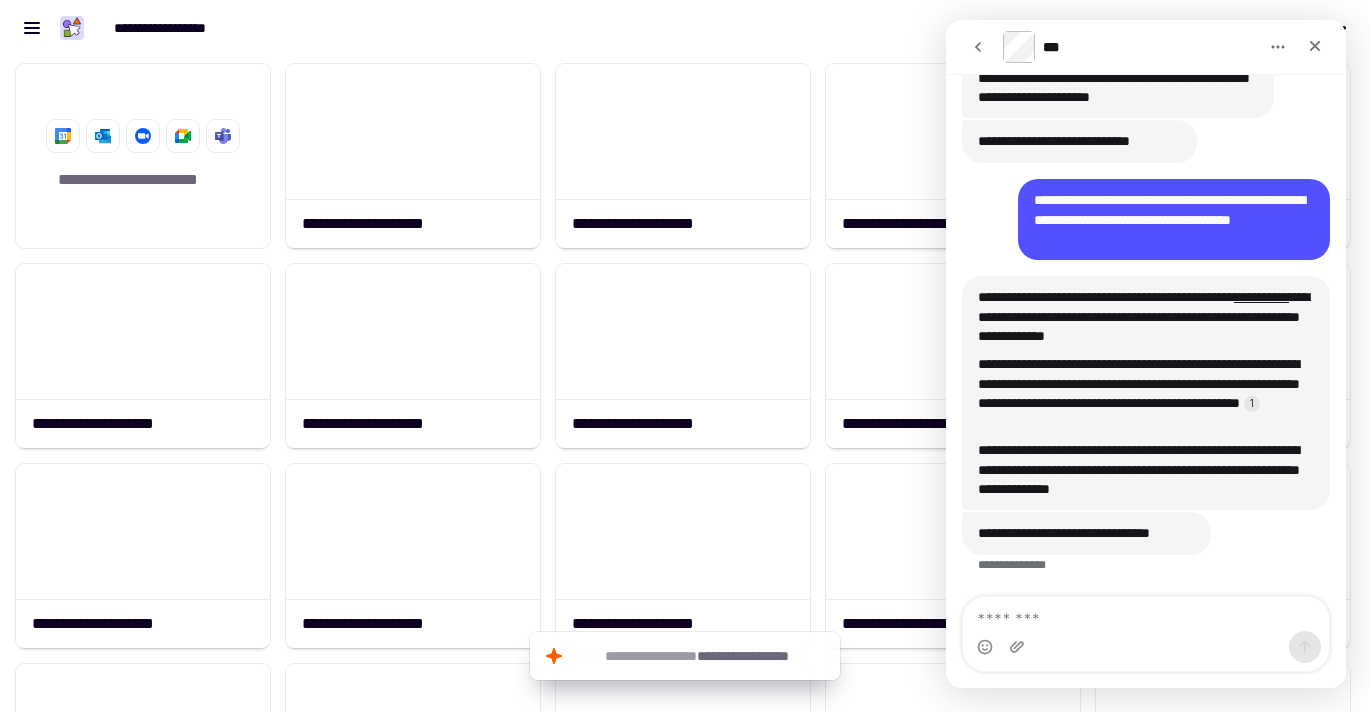 scroll, scrollTop: 1, scrollLeft: 1, axis: both 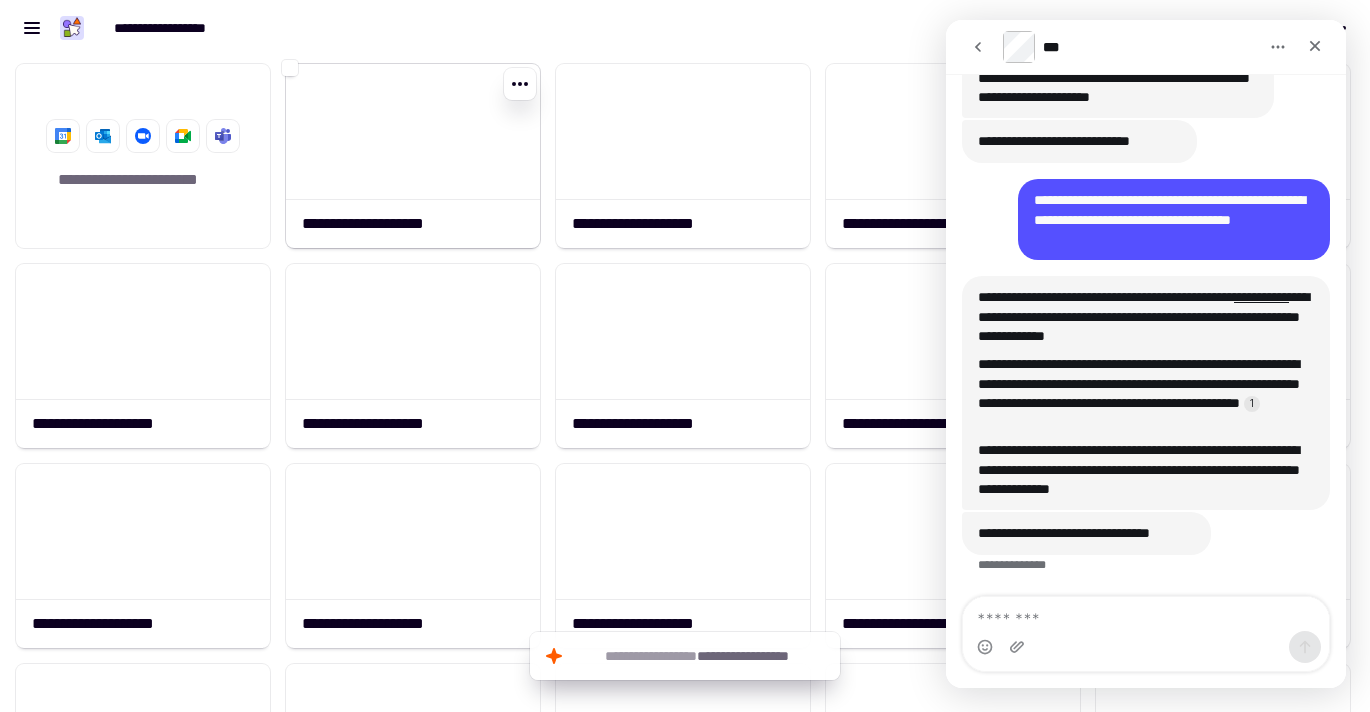 click 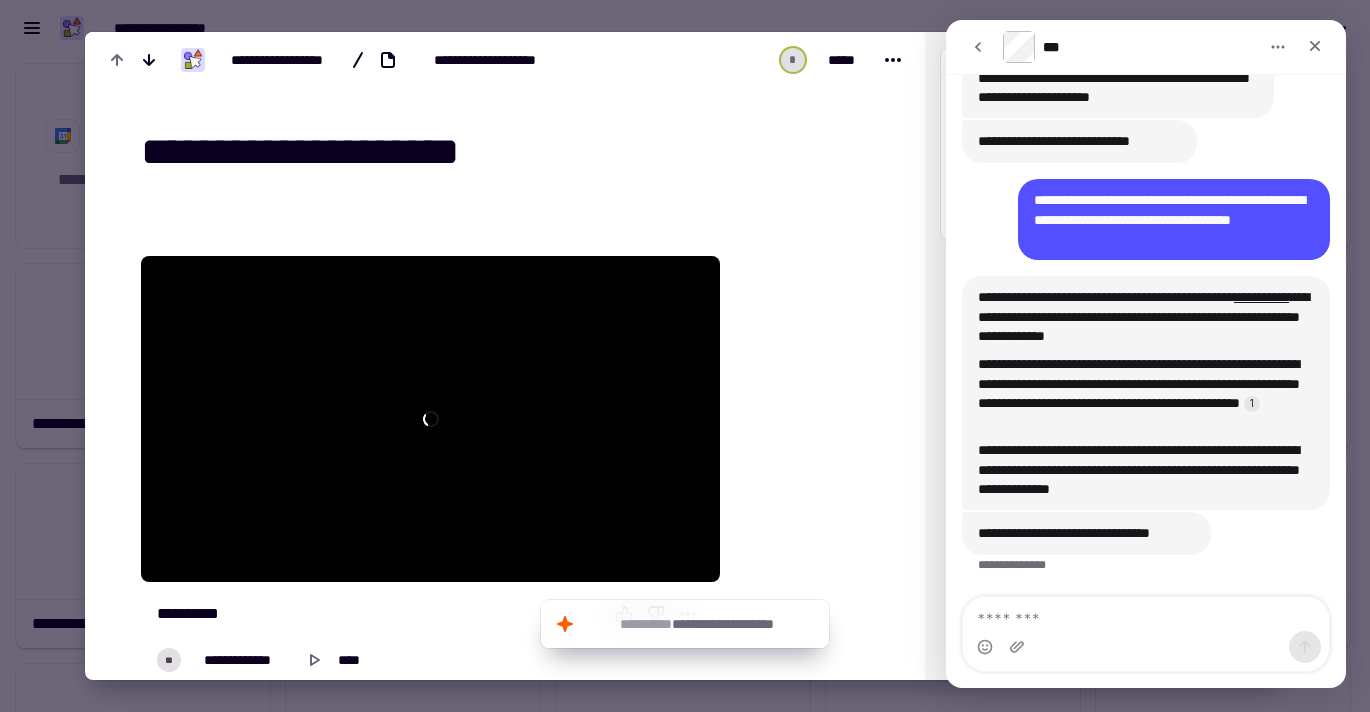 drag, startPoint x: 1149, startPoint y: 48, endPoint x: 907, endPoint y: 87, distance: 245.12242 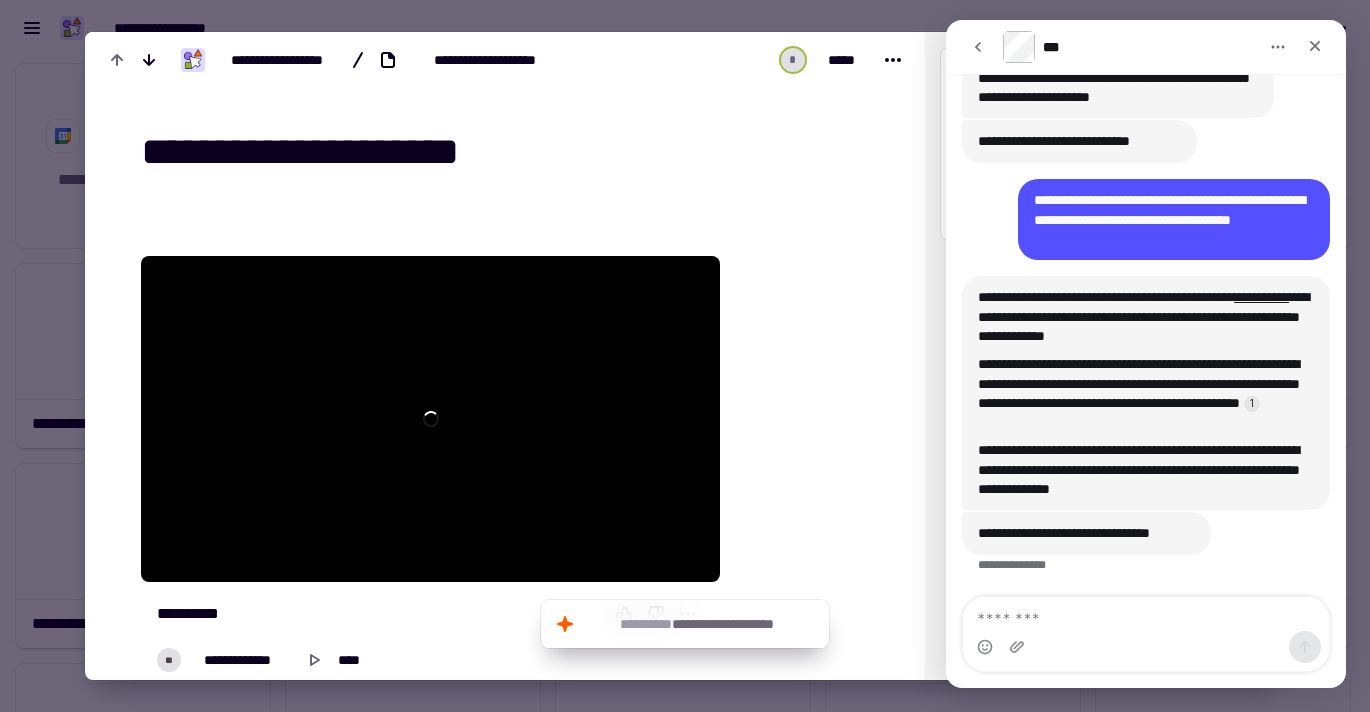 click on "**********" 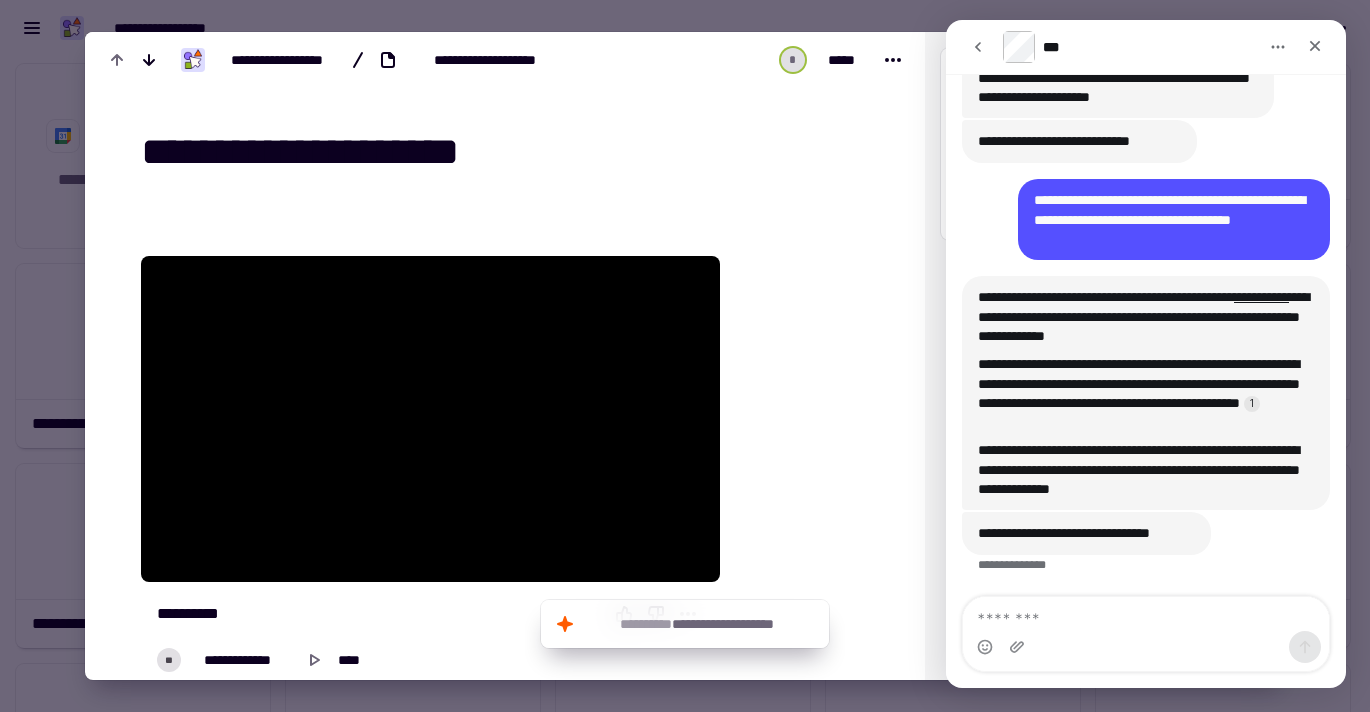 click 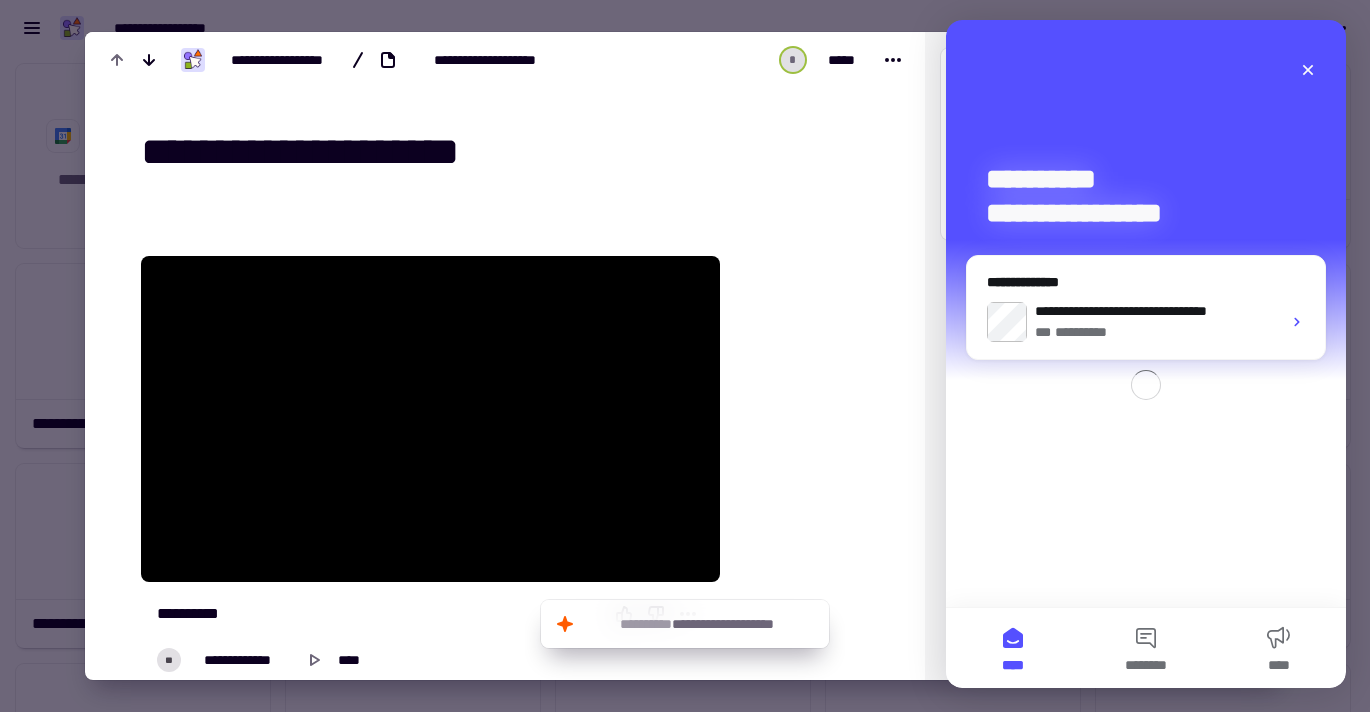 scroll, scrollTop: 0, scrollLeft: 0, axis: both 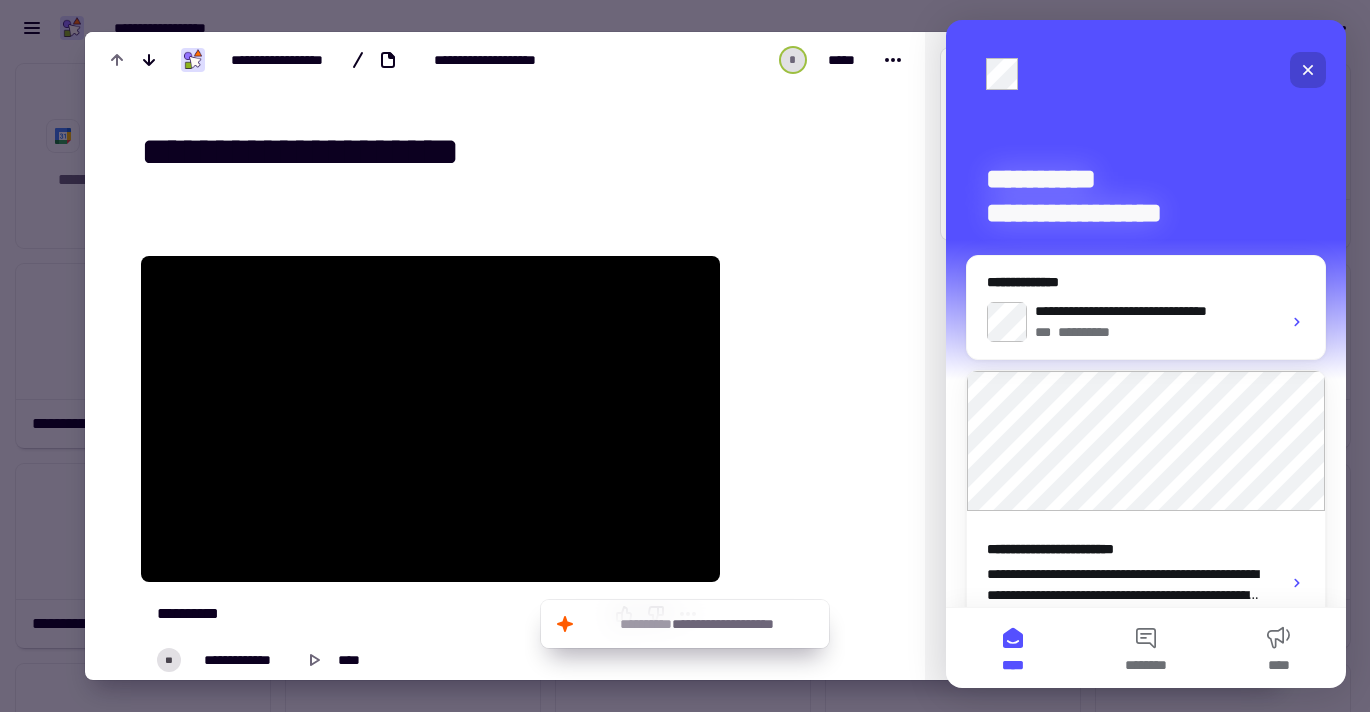 click 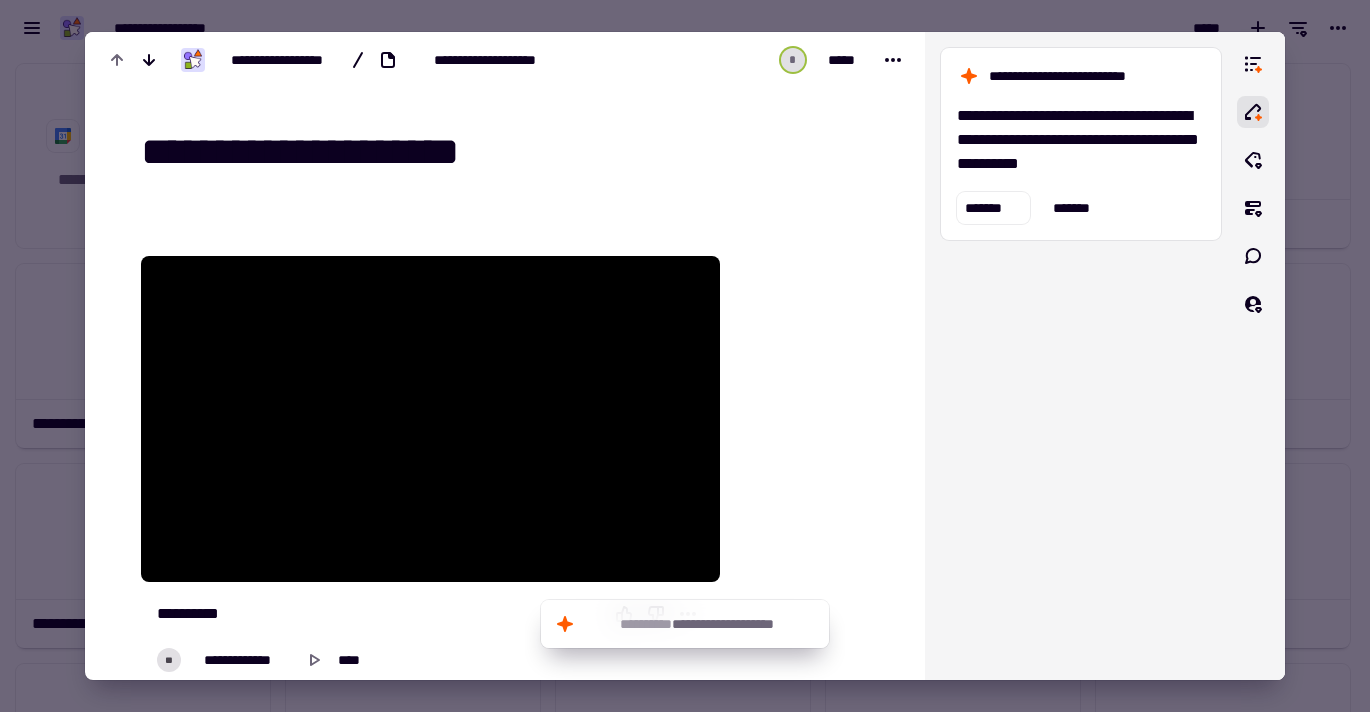 scroll, scrollTop: 0, scrollLeft: 0, axis: both 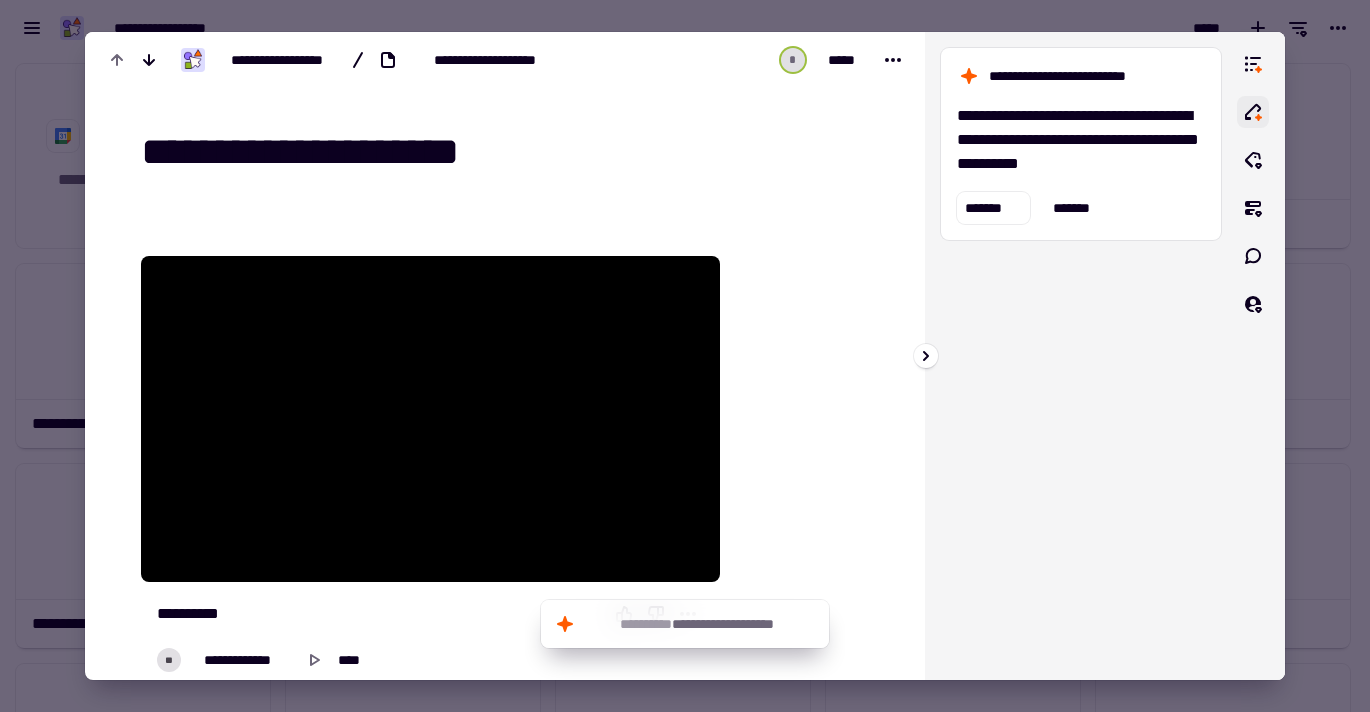 click 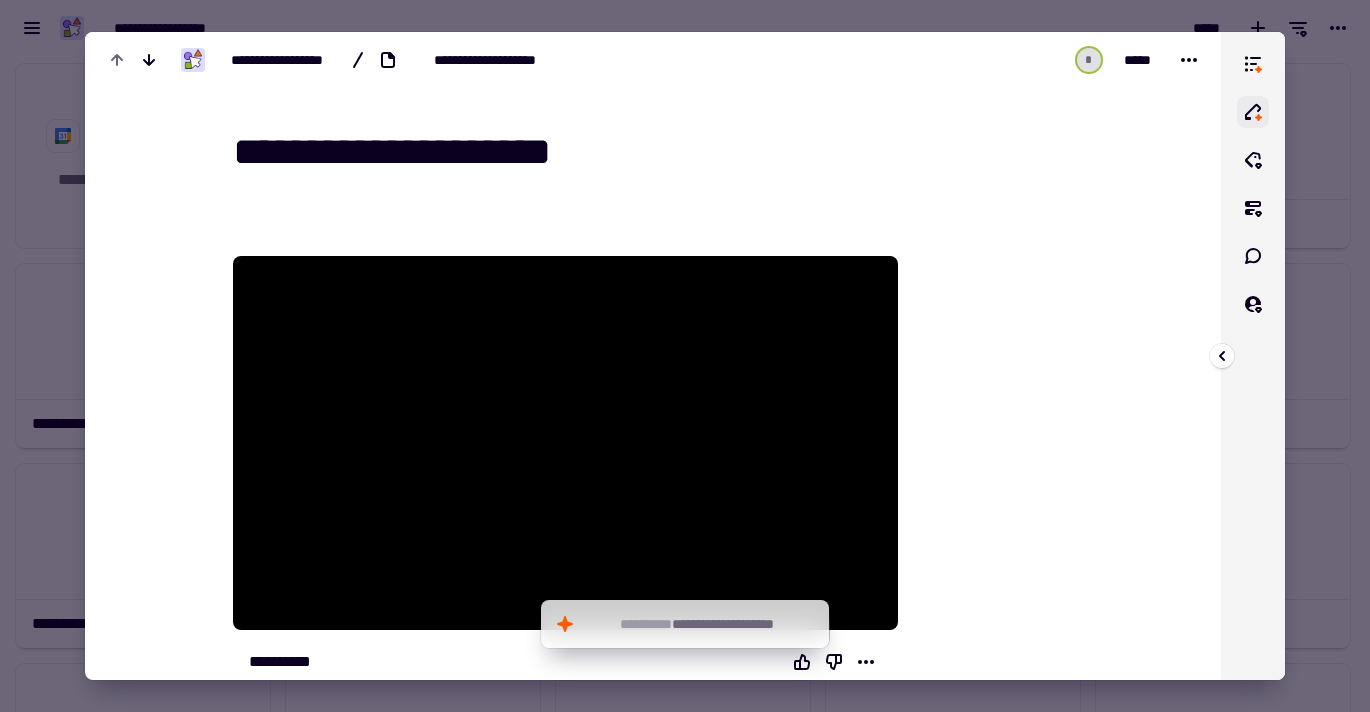 click 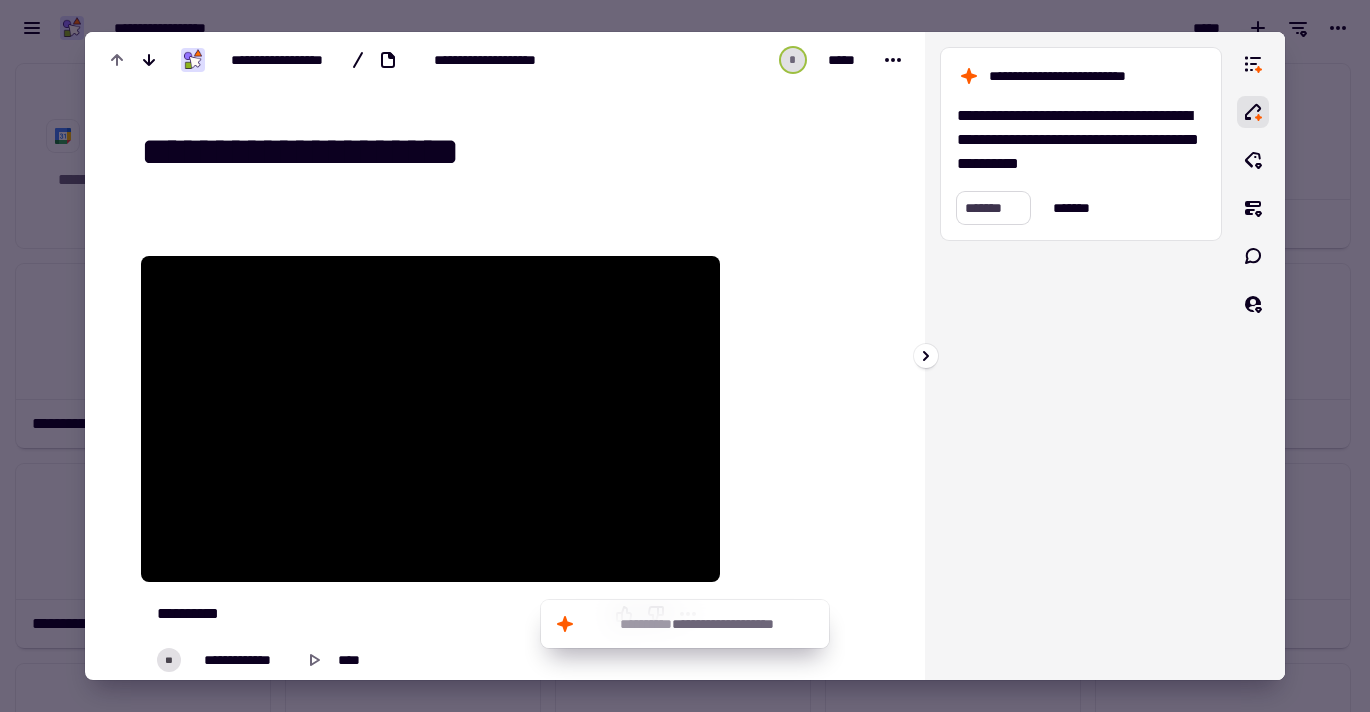 click on "*******" 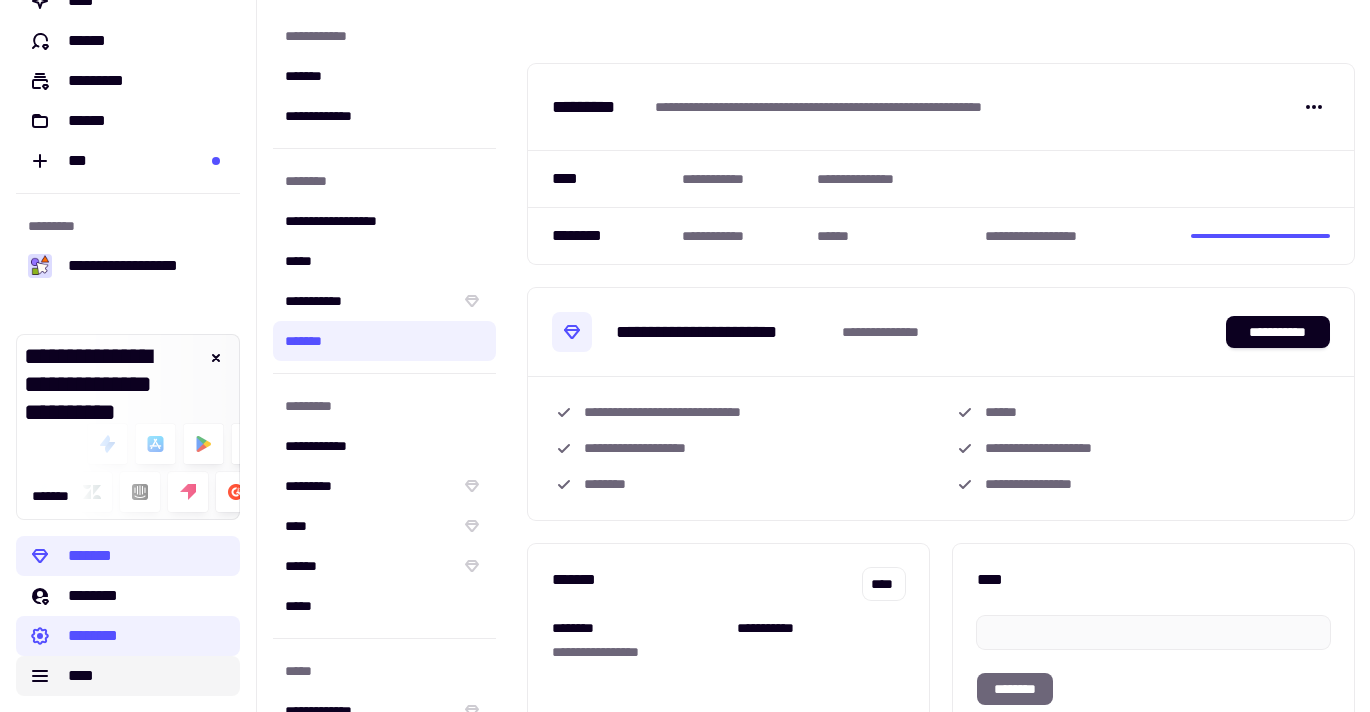 scroll, scrollTop: 75, scrollLeft: 0, axis: vertical 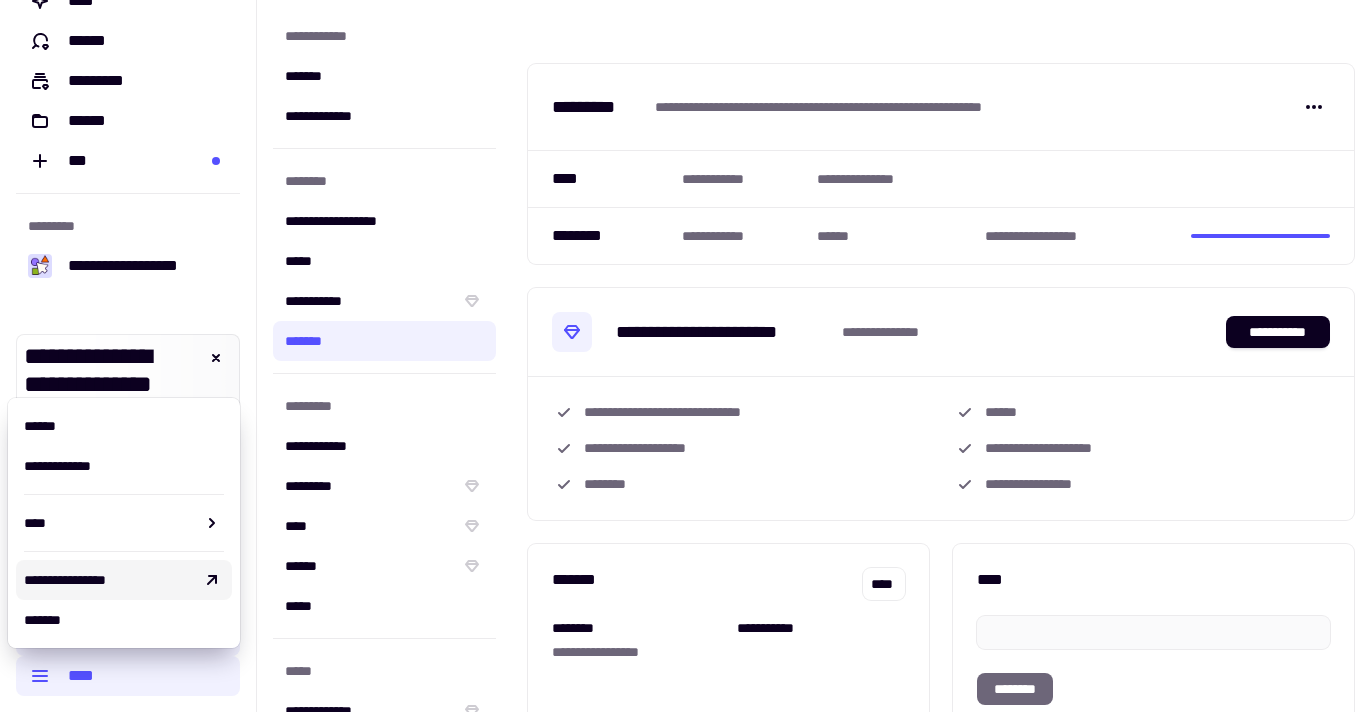 click on "**********" at bounding box center [65, 580] 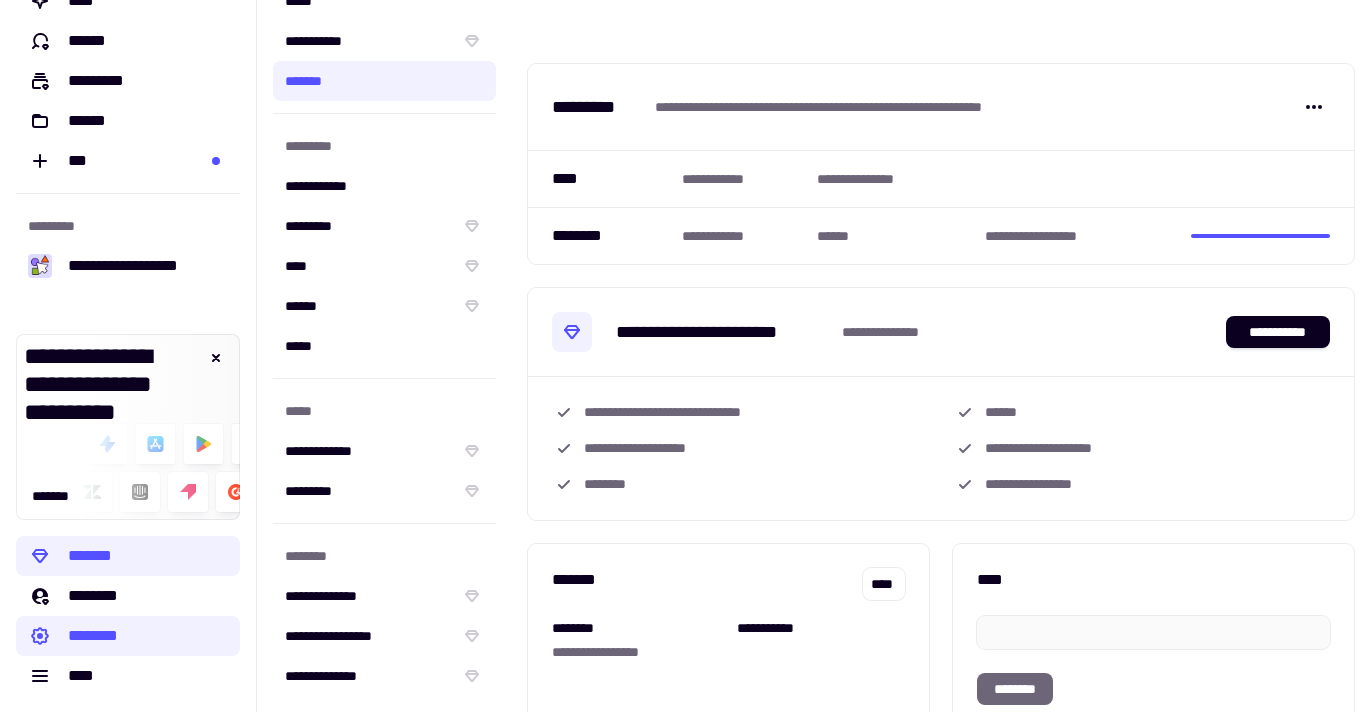 scroll, scrollTop: 260, scrollLeft: 0, axis: vertical 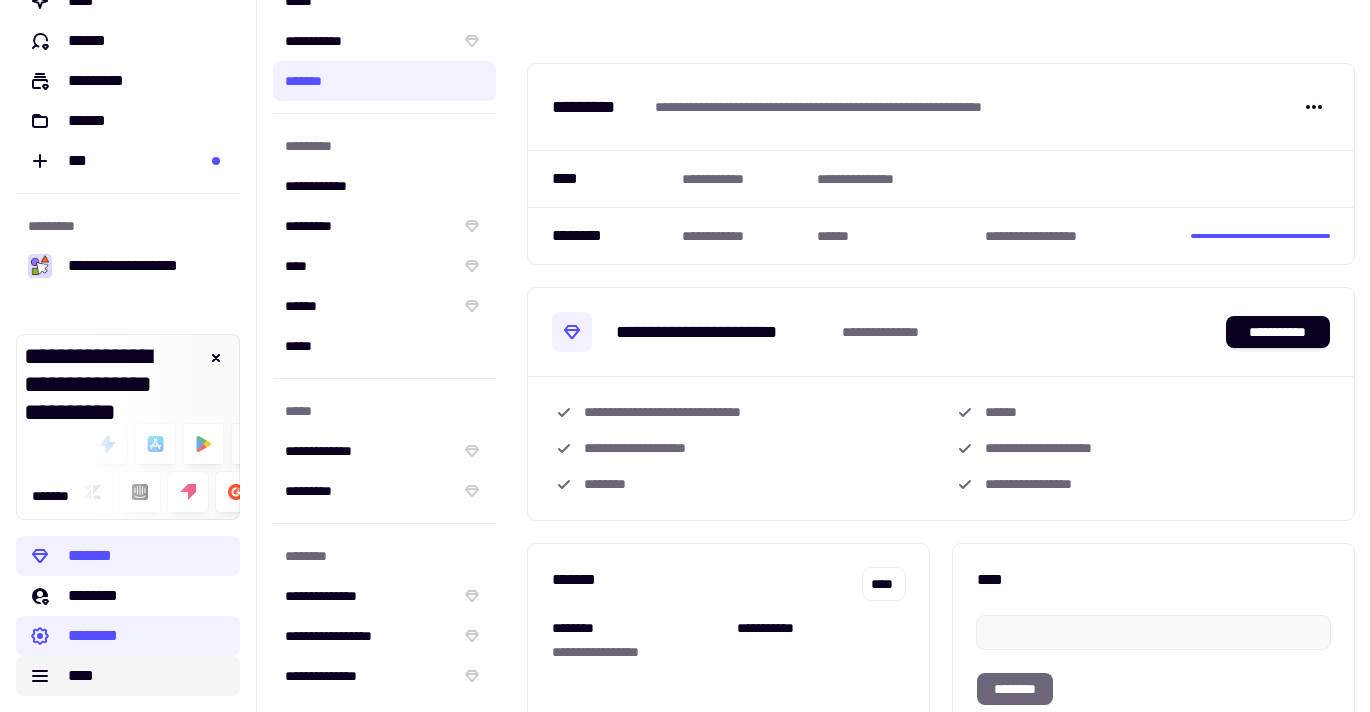 click on "****" 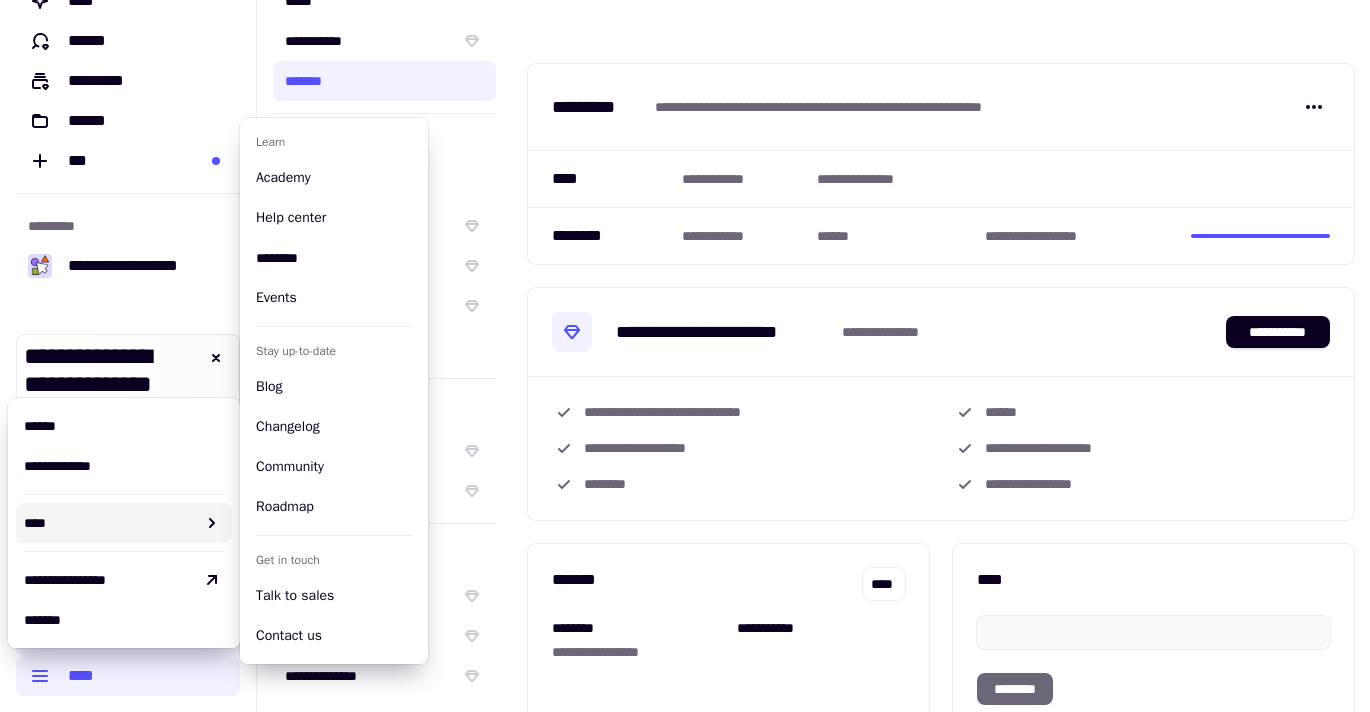 click on "****" at bounding box center [110, 523] 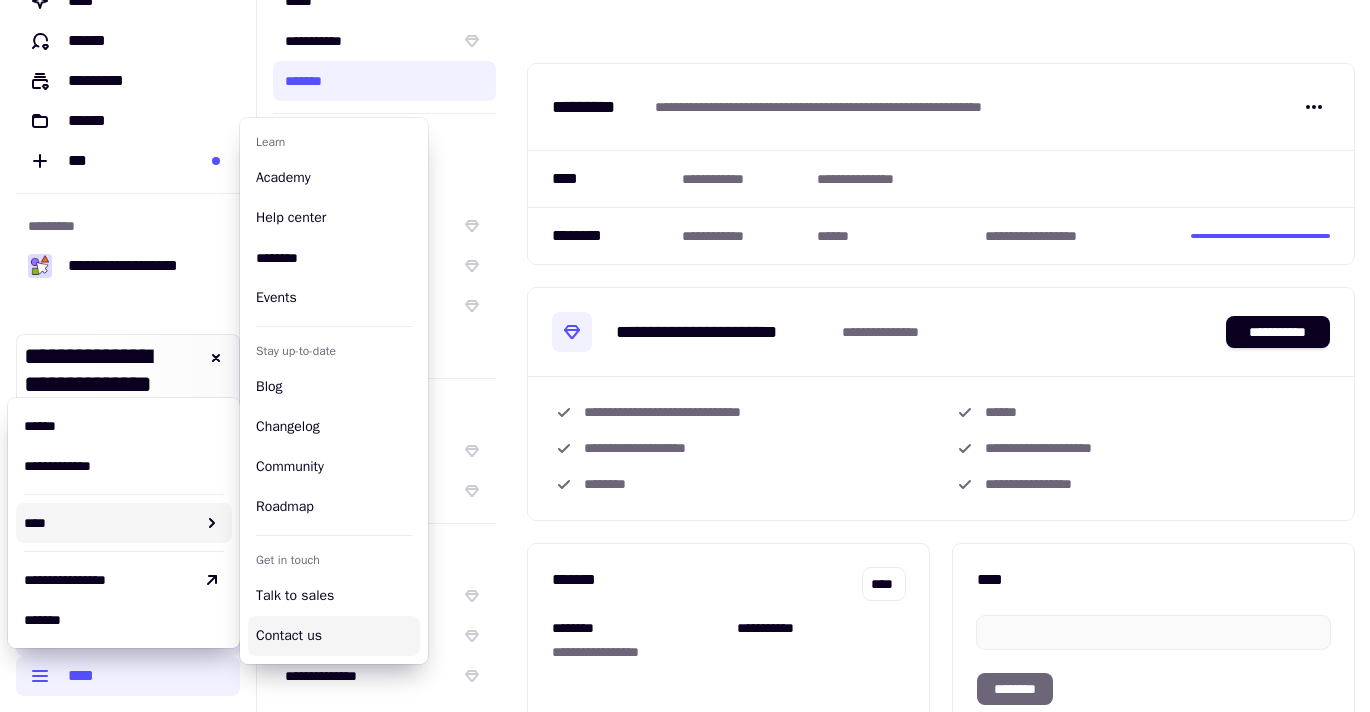 click on "Contact us" at bounding box center (334, 636) 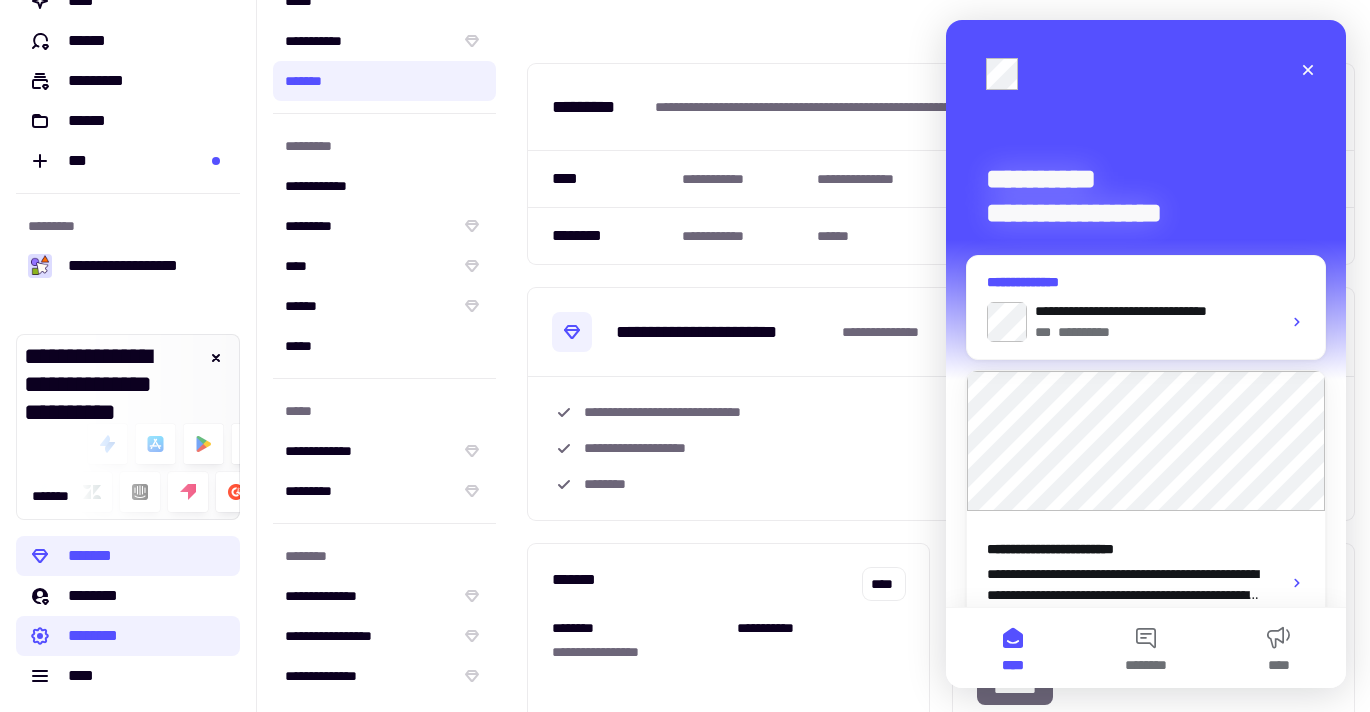 click on "**********" 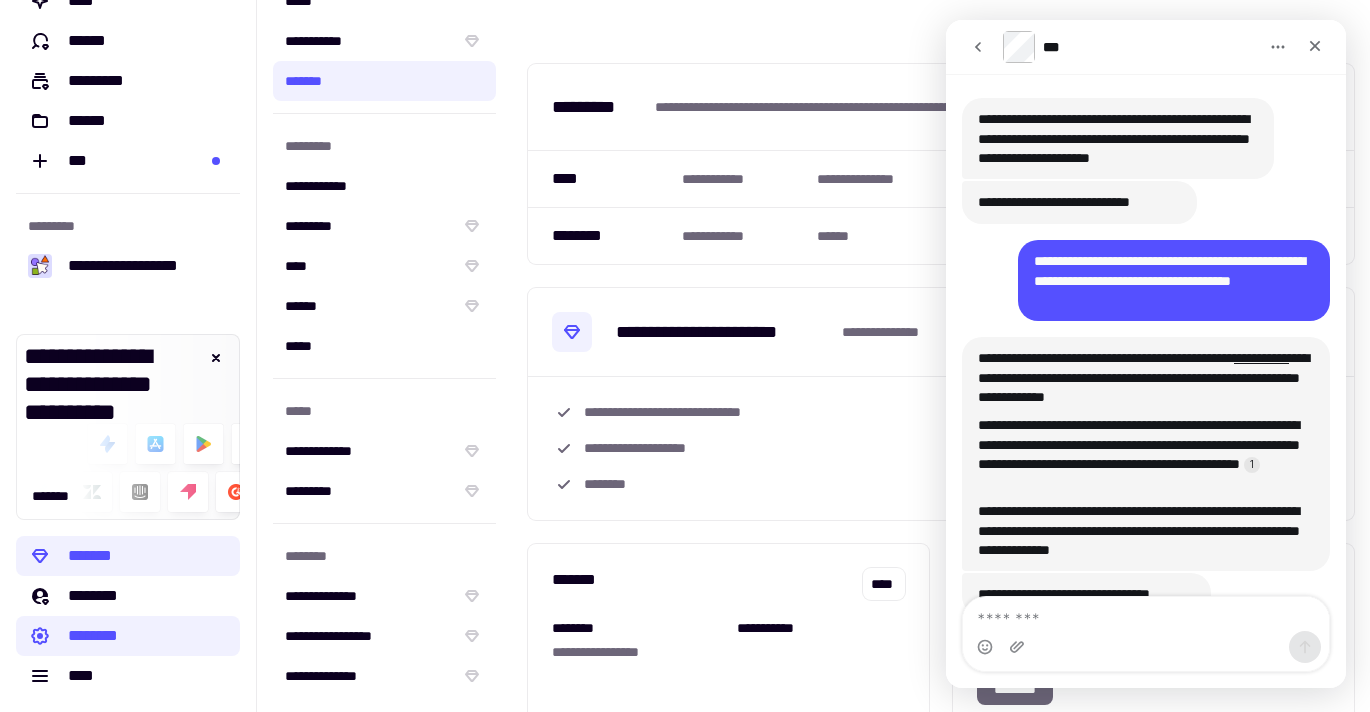 scroll, scrollTop: 61, scrollLeft: 0, axis: vertical 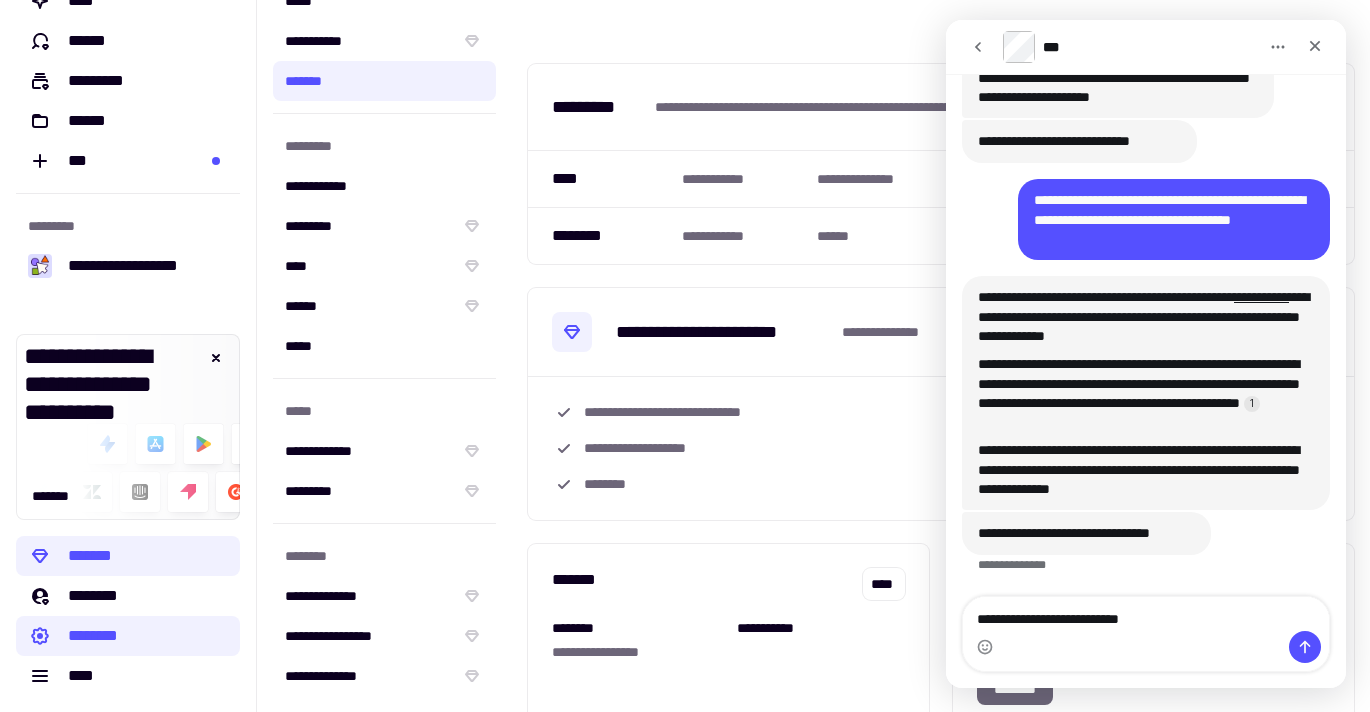 type on "**********" 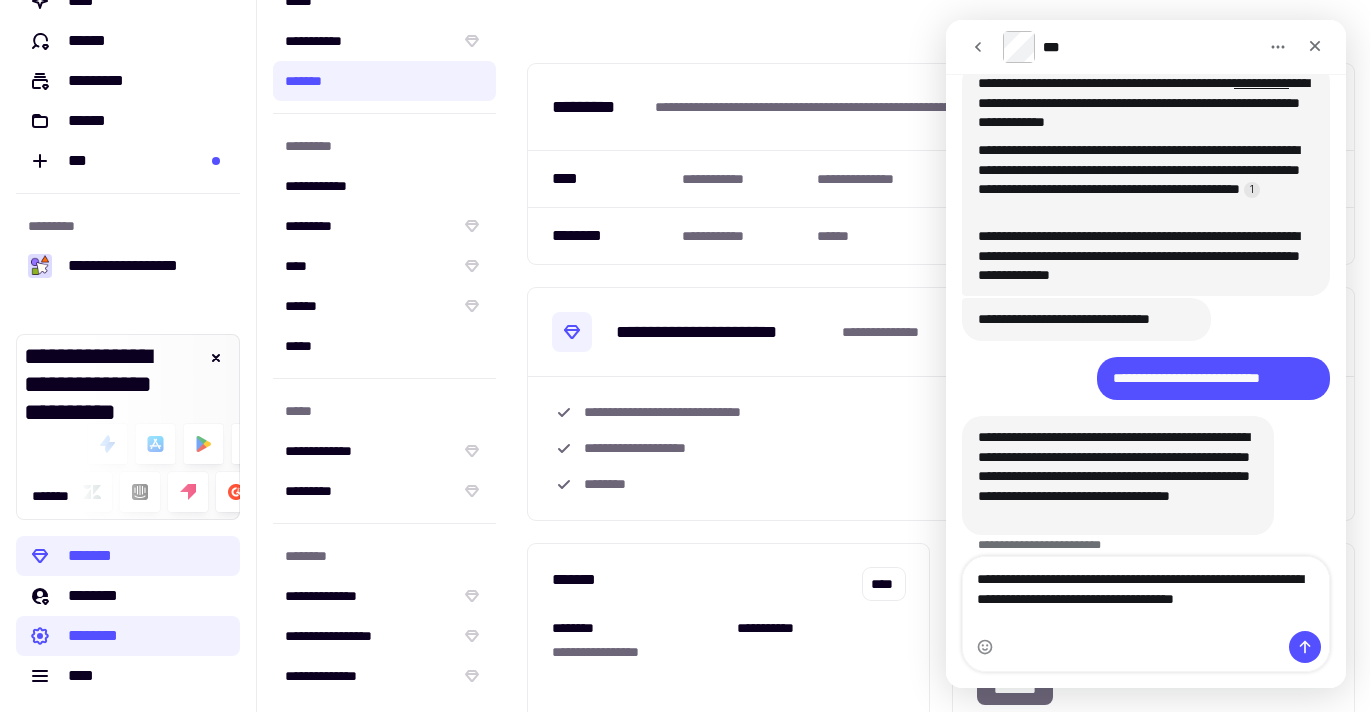 scroll, scrollTop: 295, scrollLeft: 0, axis: vertical 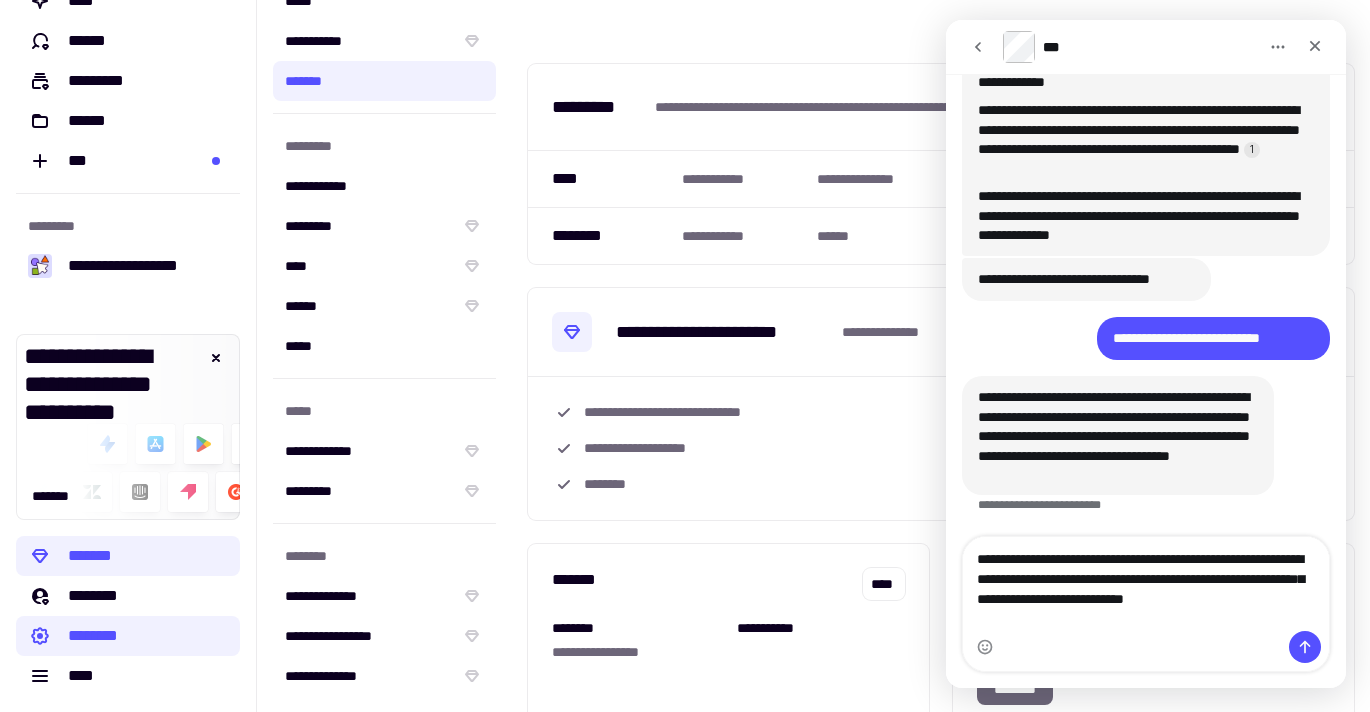 type on "**********" 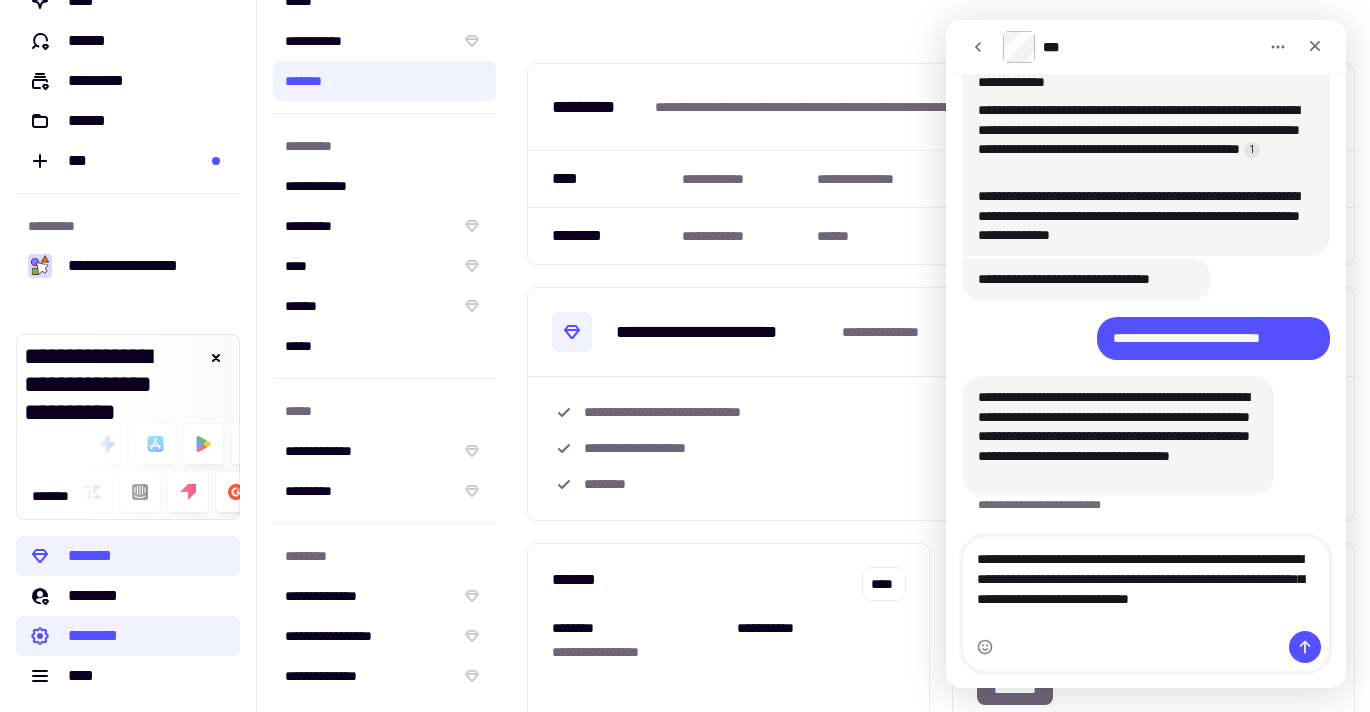 type 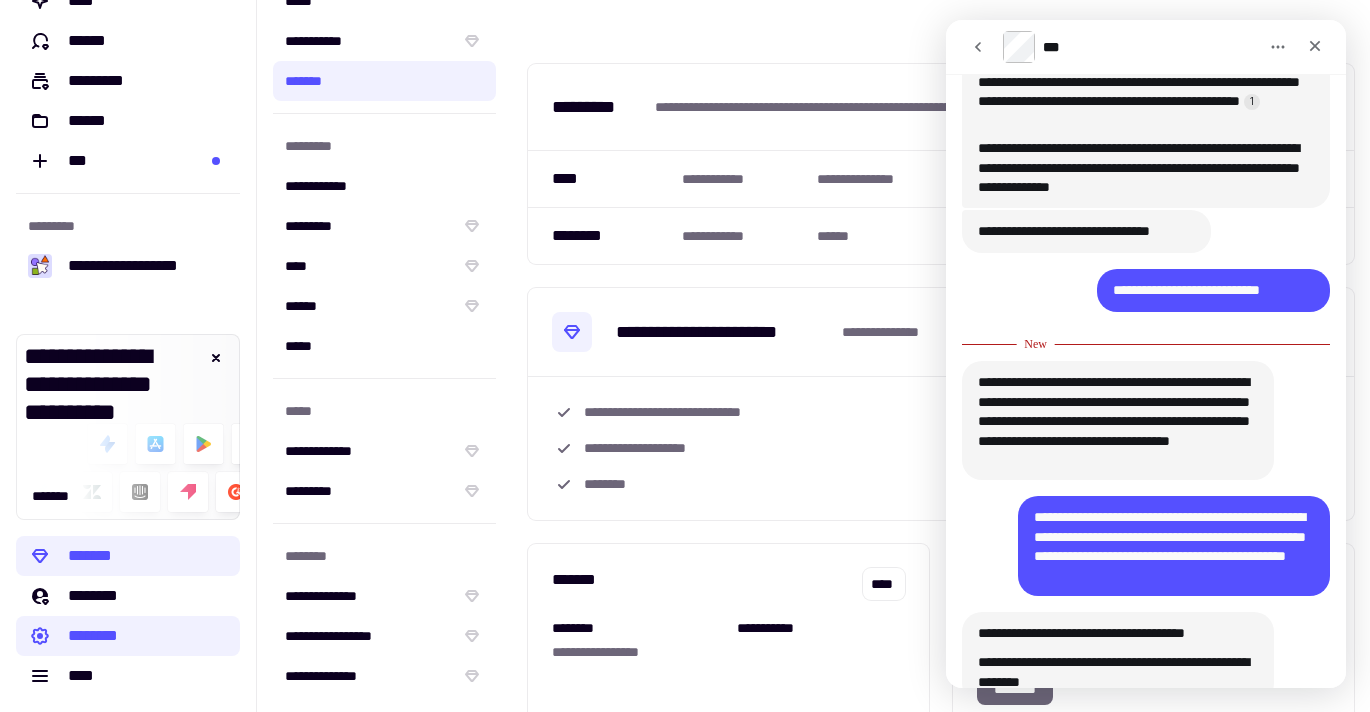 scroll, scrollTop: 588, scrollLeft: 0, axis: vertical 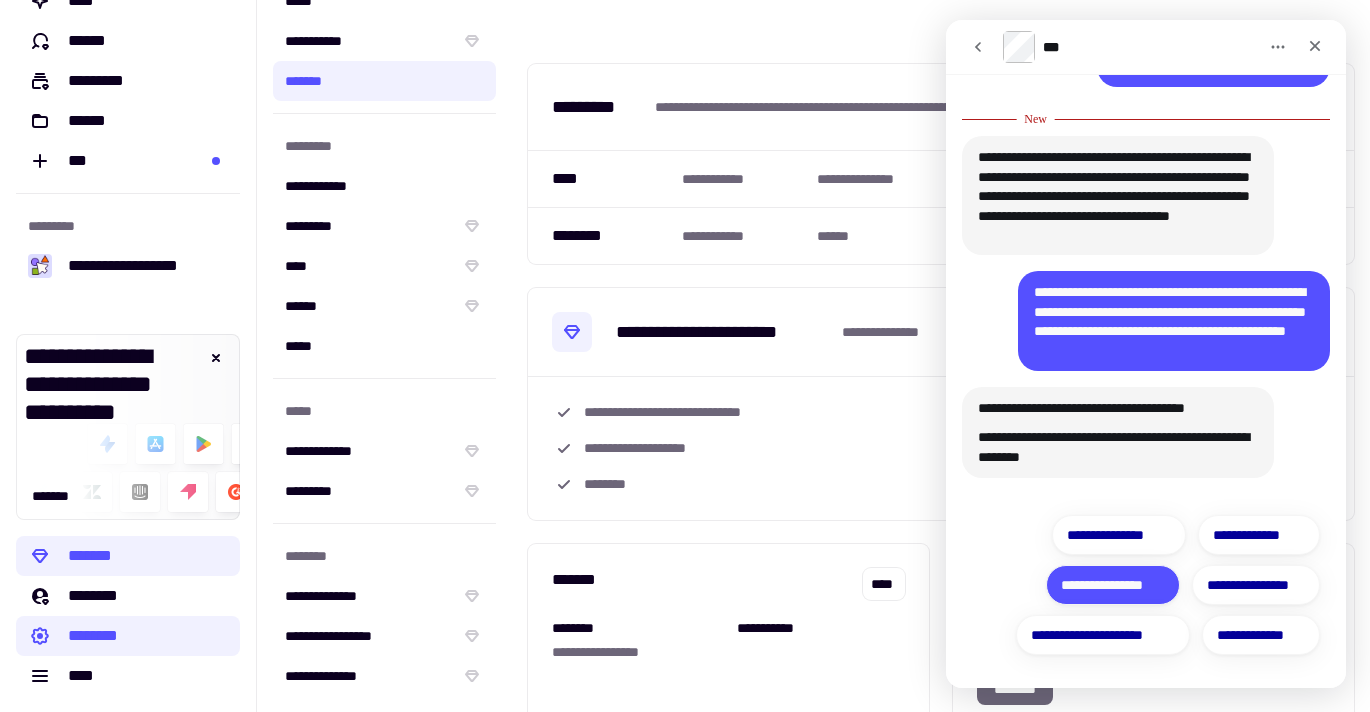 click on "**********" 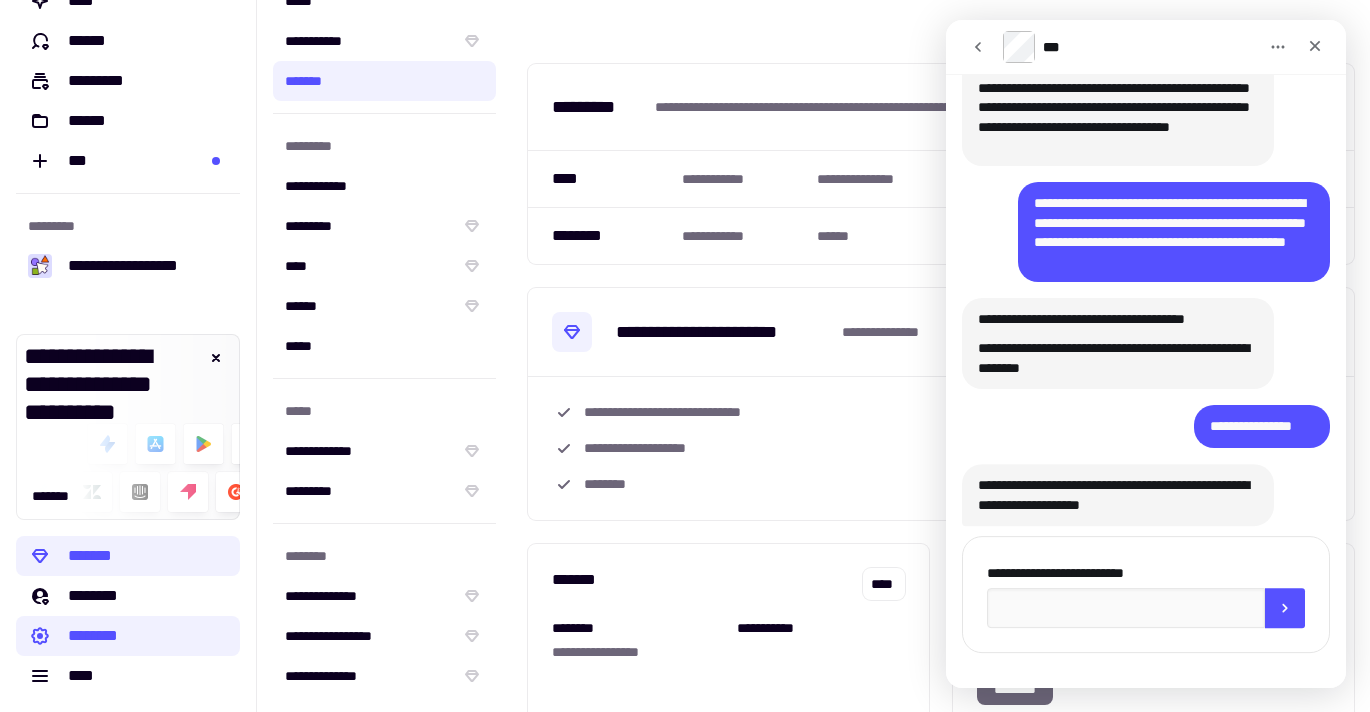 scroll, scrollTop: 662, scrollLeft: 0, axis: vertical 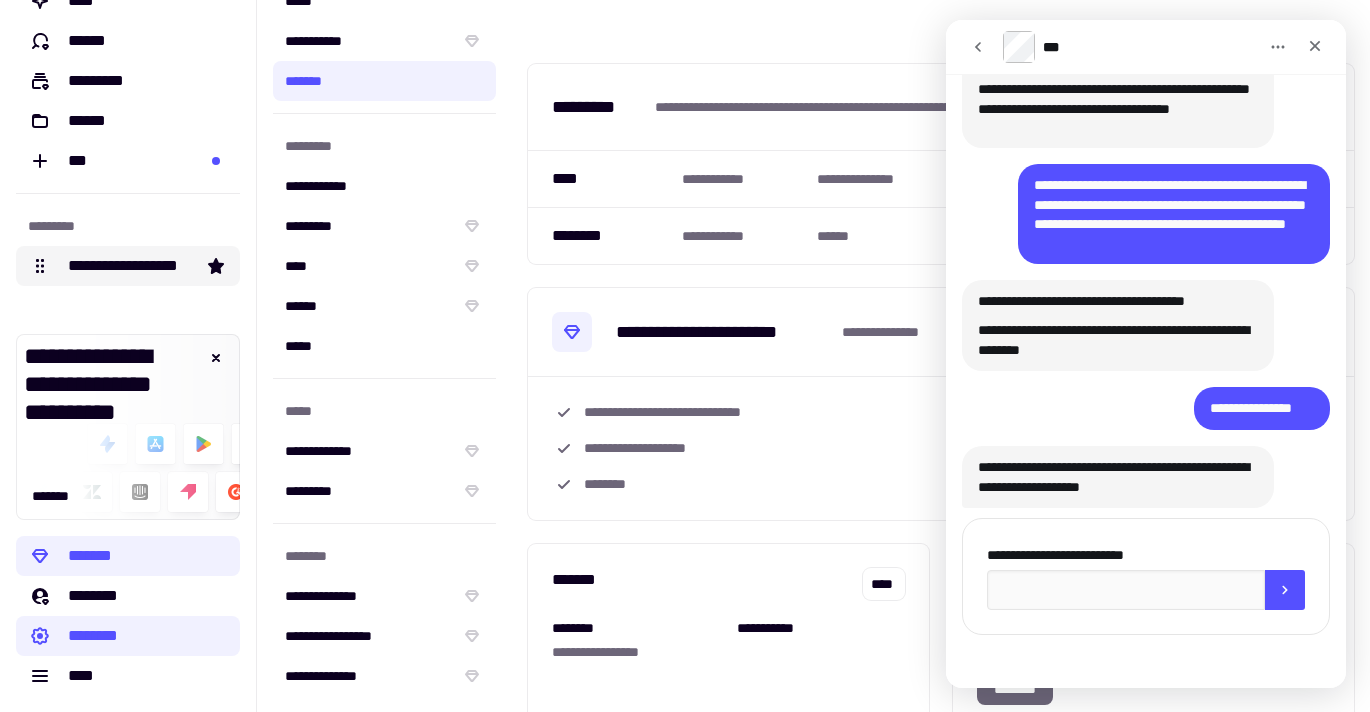 click on "**********" 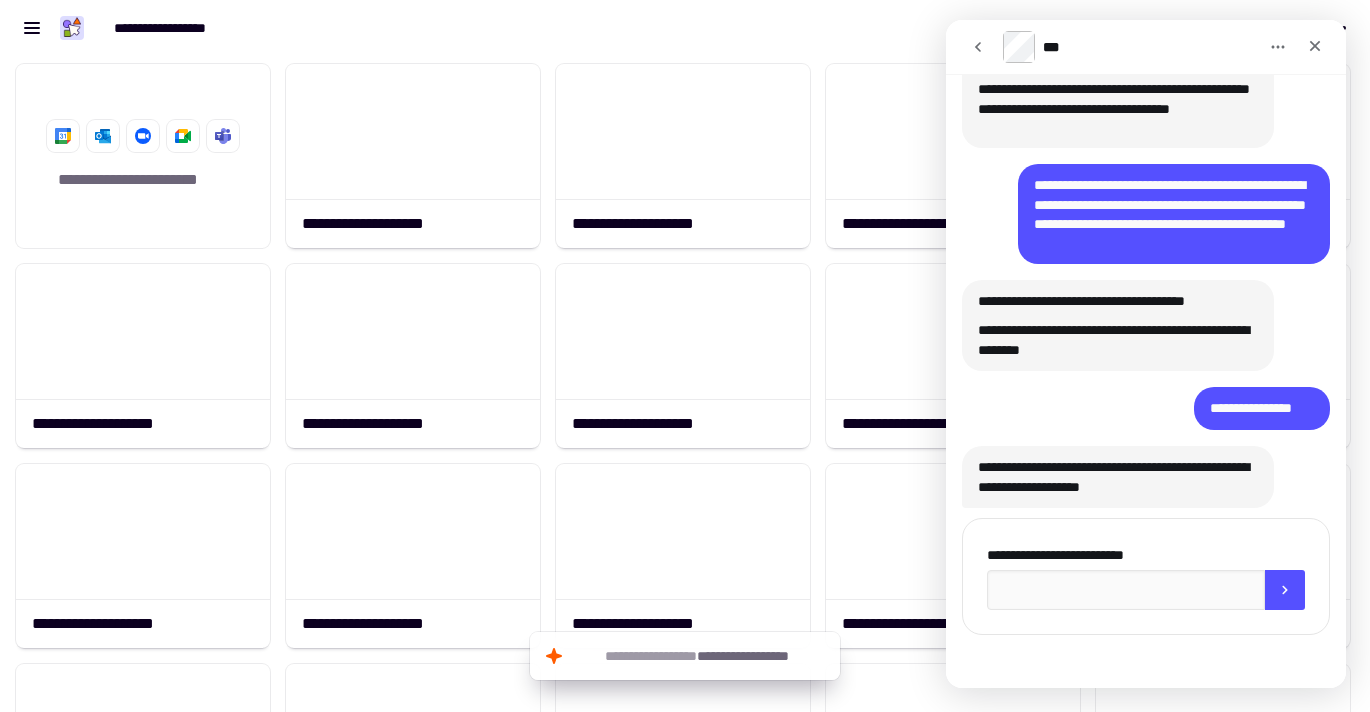 scroll, scrollTop: 1, scrollLeft: 1, axis: both 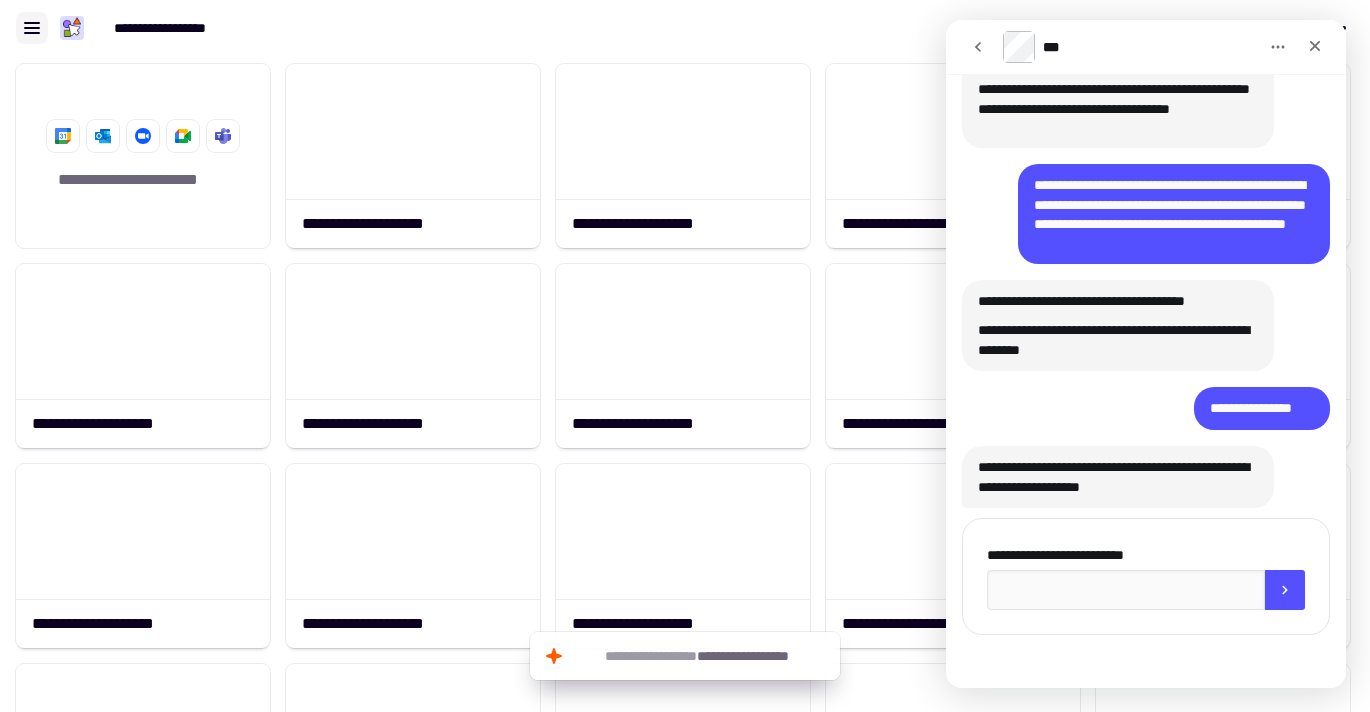 click 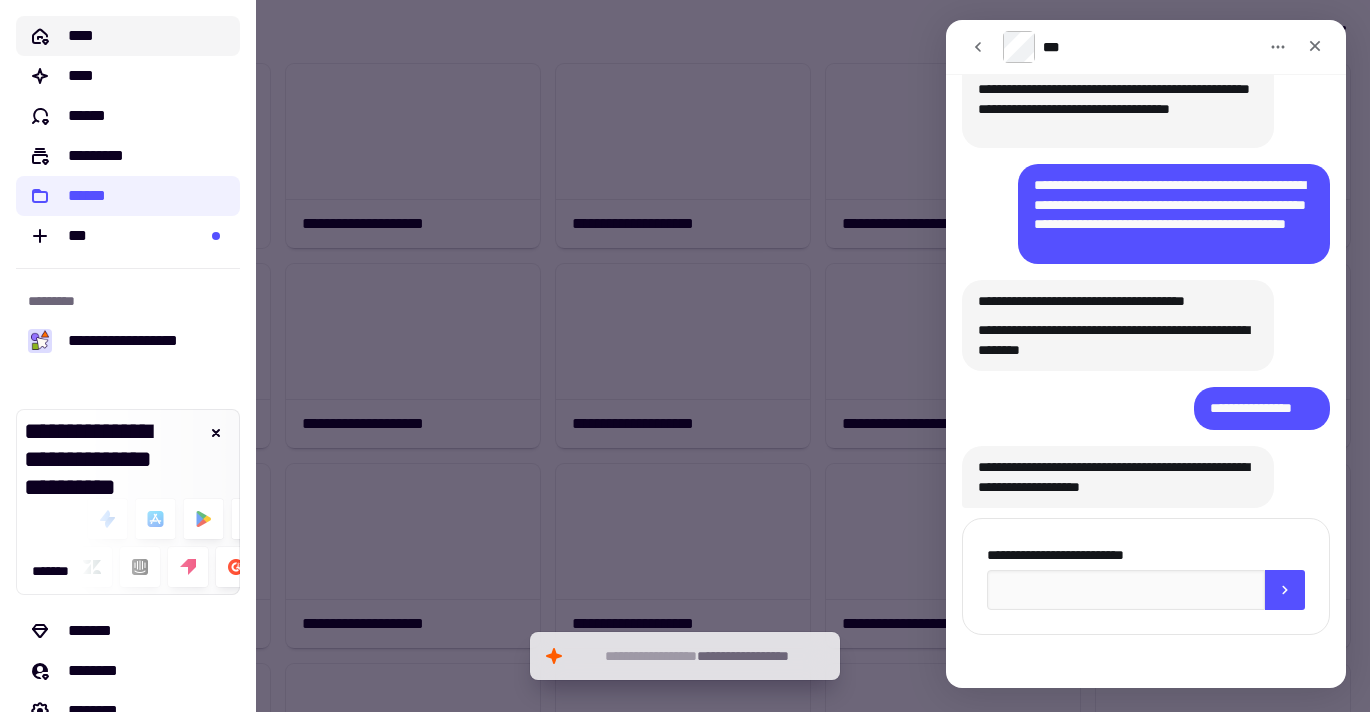 click on "****" 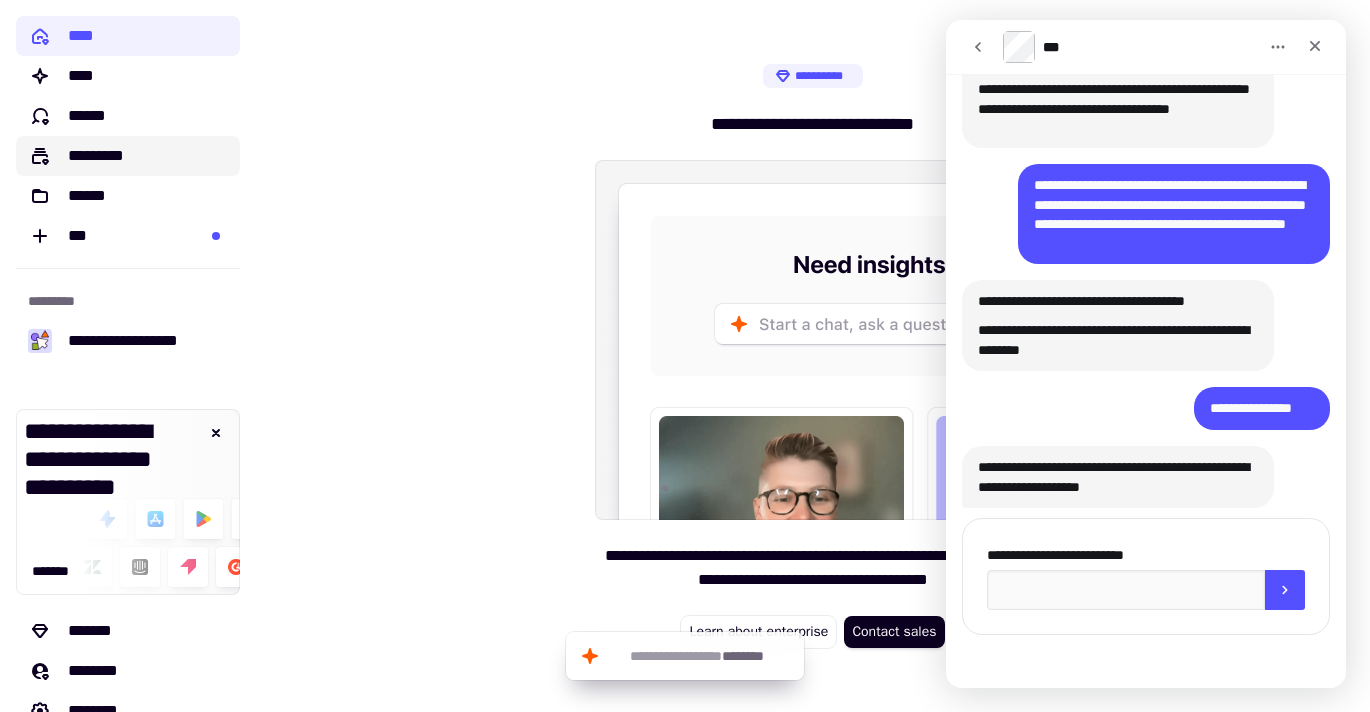 click on "*********" 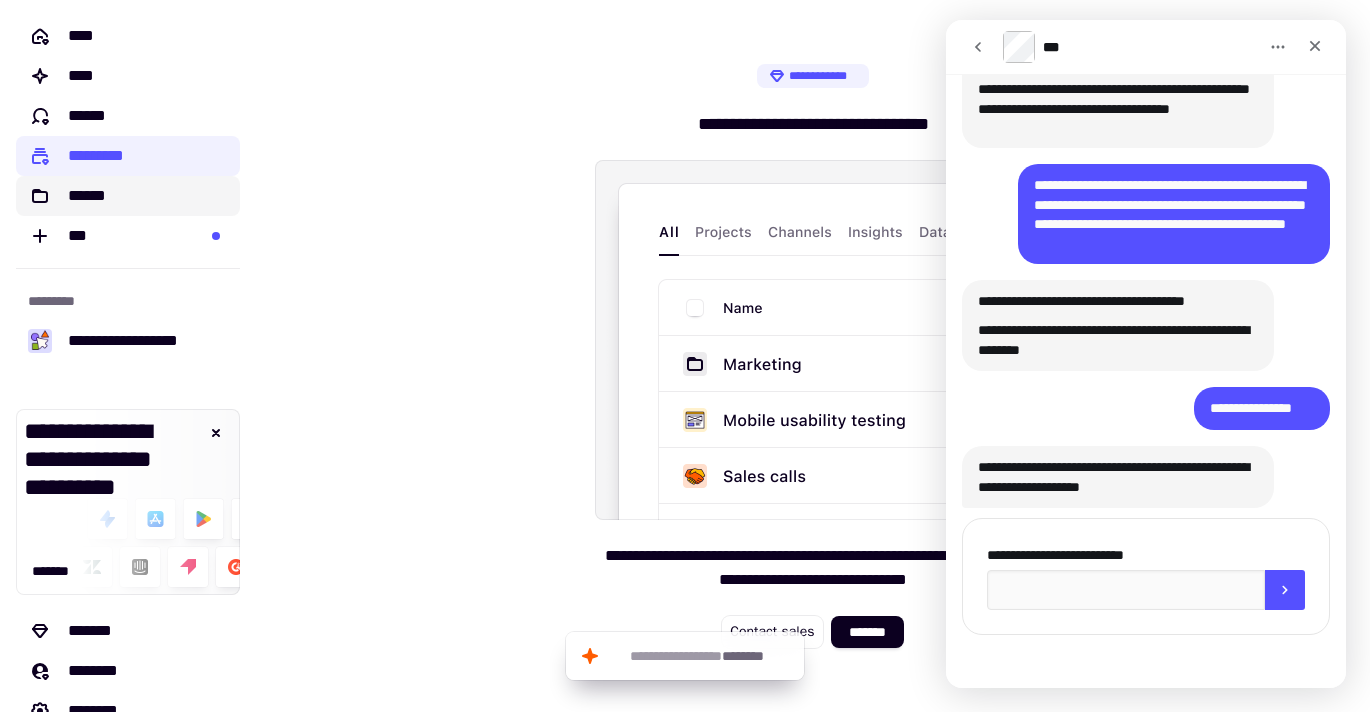 click on "******" 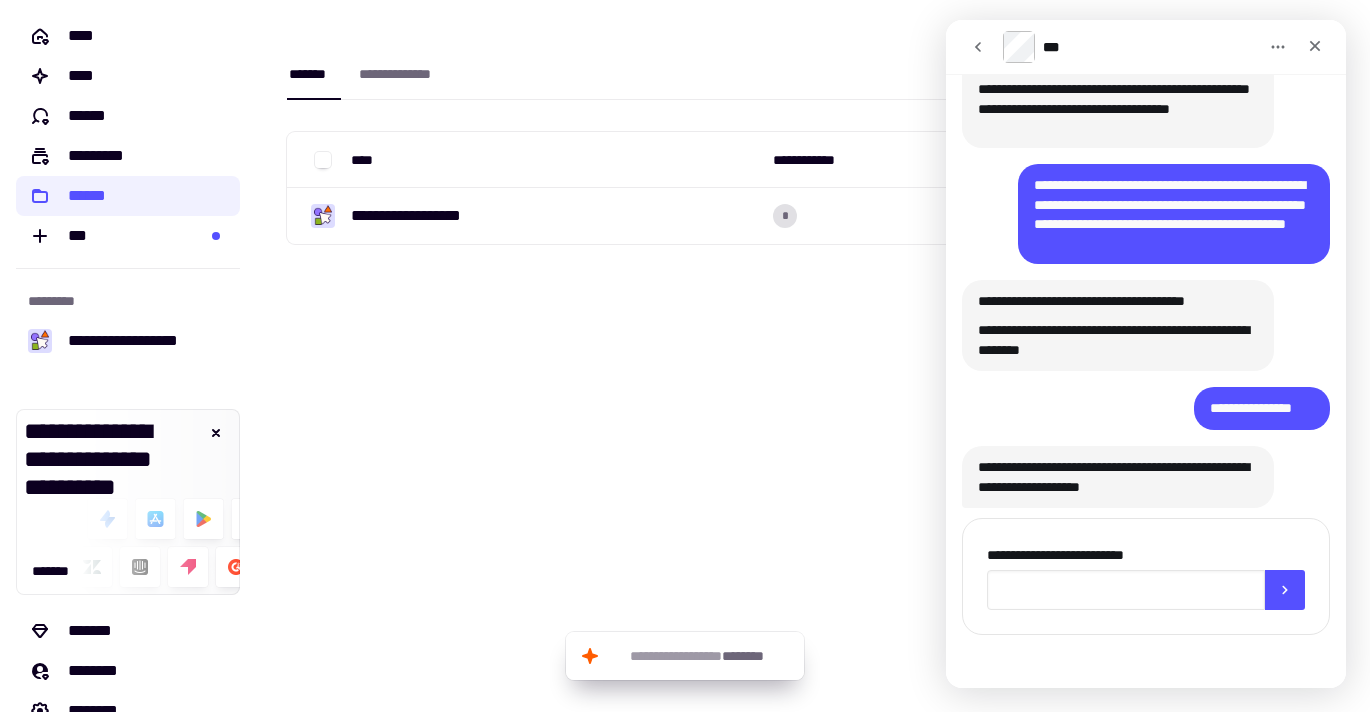 click 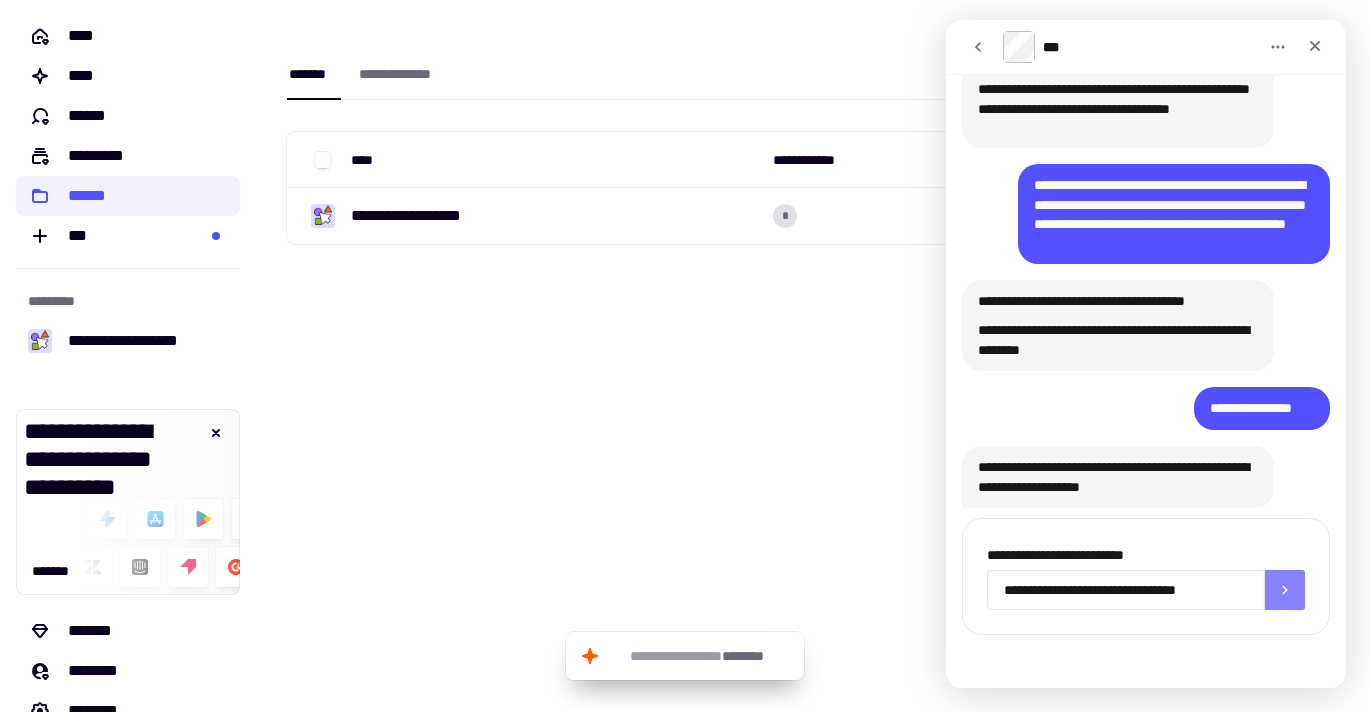 type on "**********" 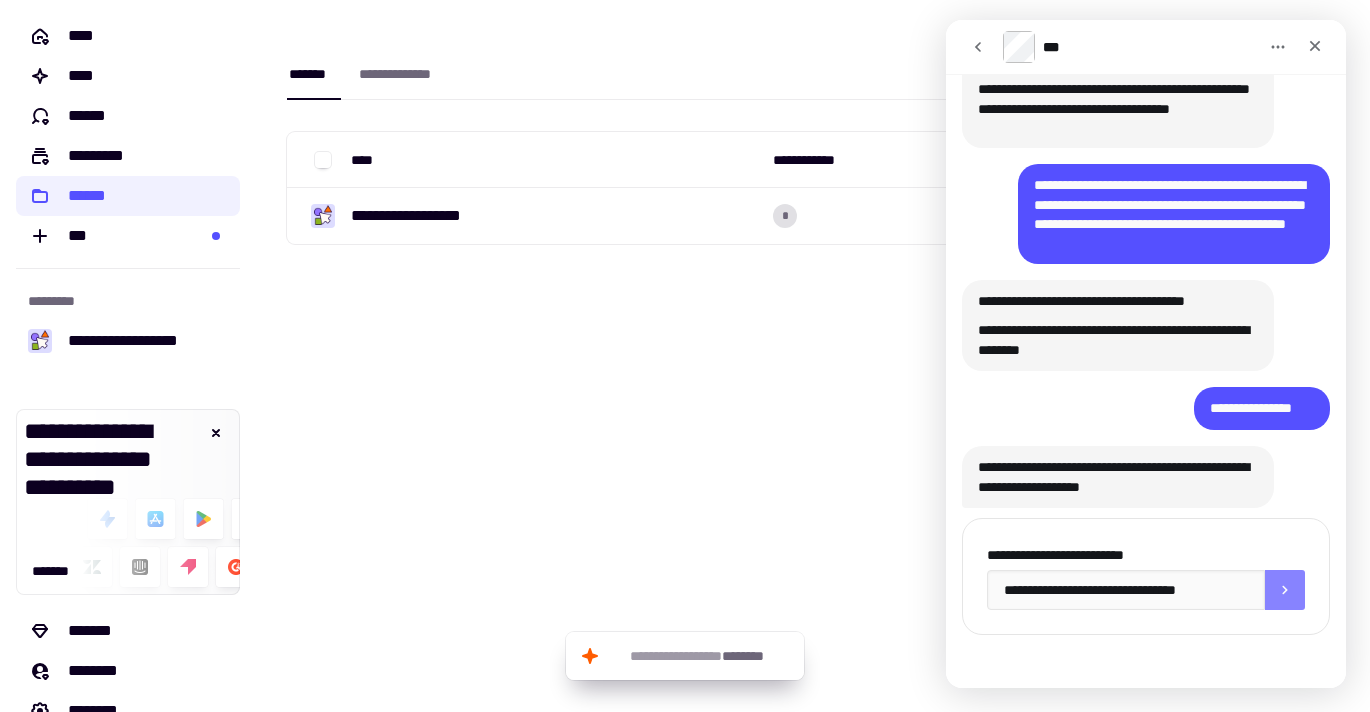 click 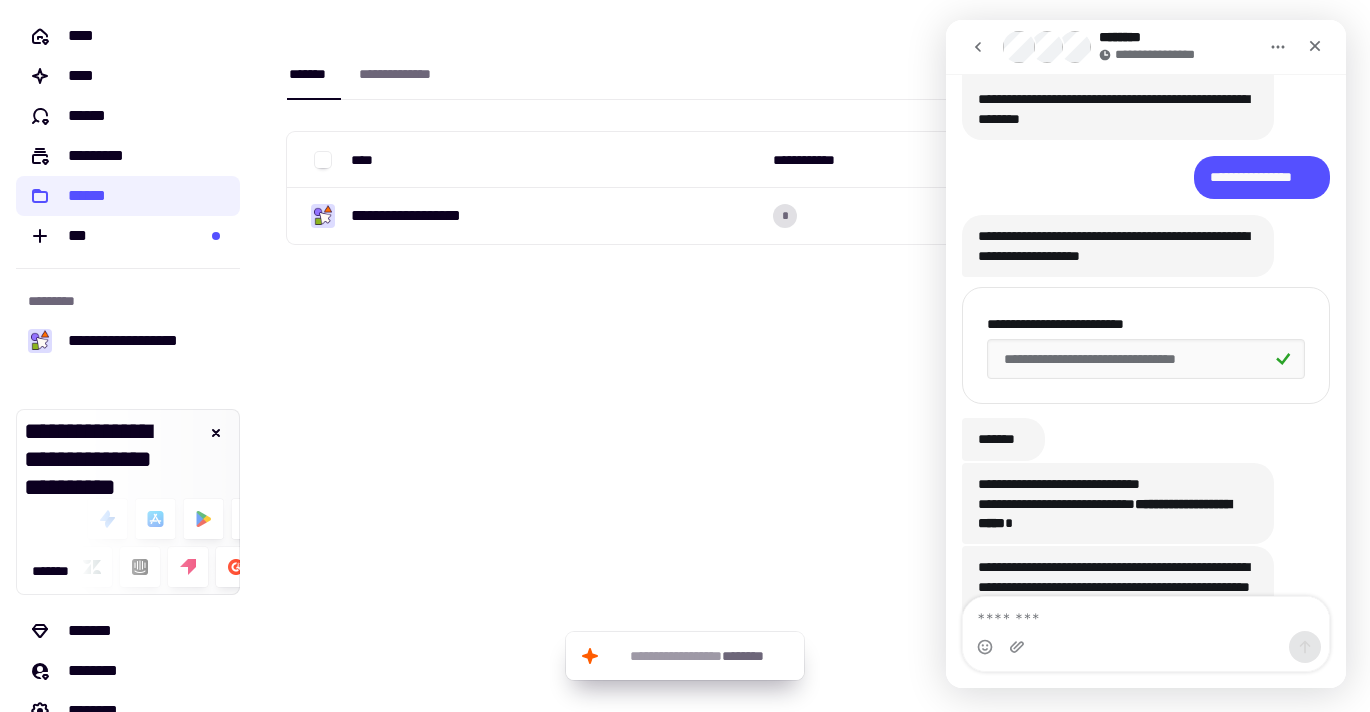 scroll, scrollTop: 965, scrollLeft: 0, axis: vertical 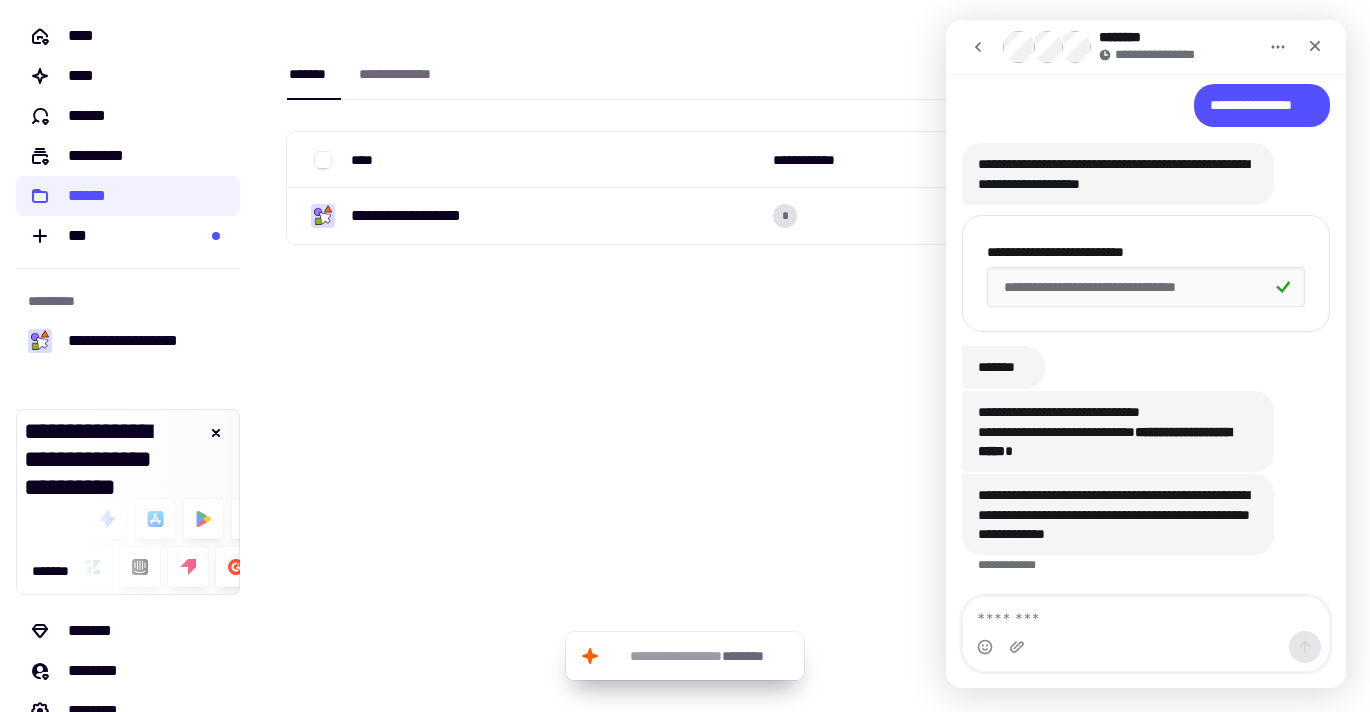 click on "**********" at bounding box center [813, 170] 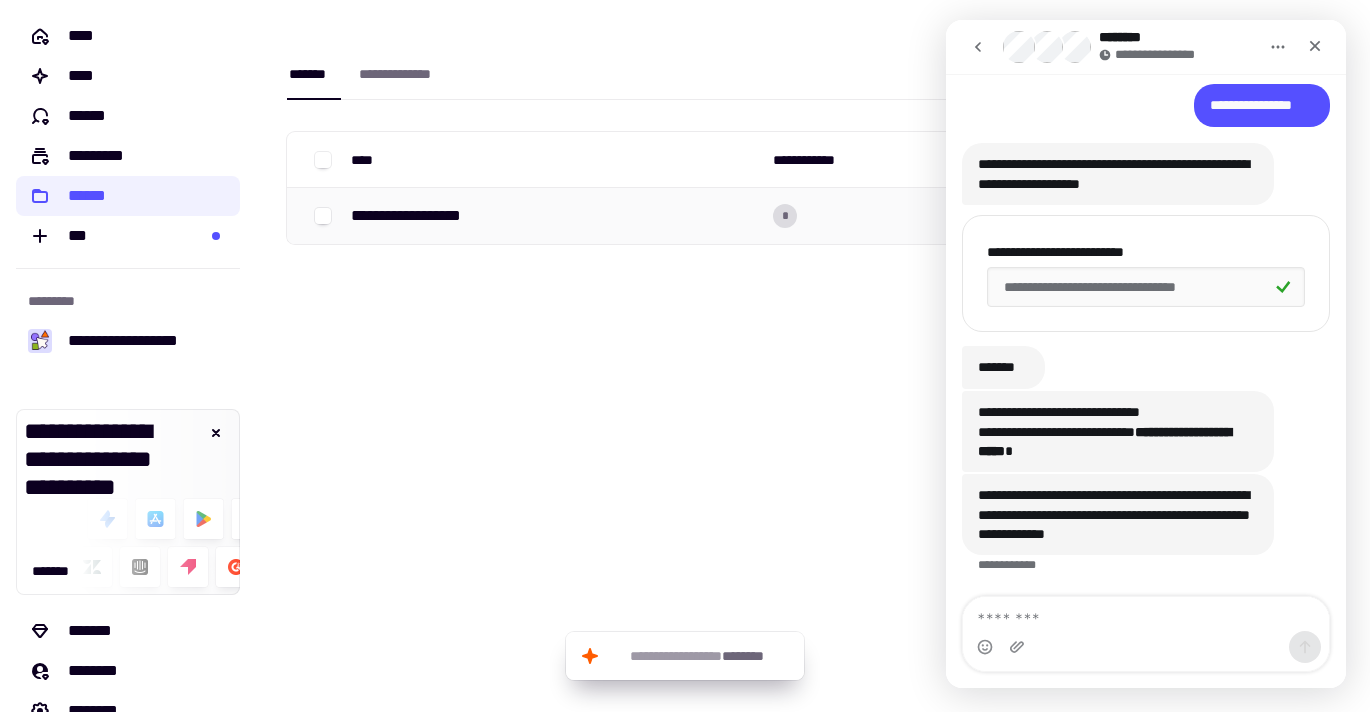click on "**********" at bounding box center [554, 216] 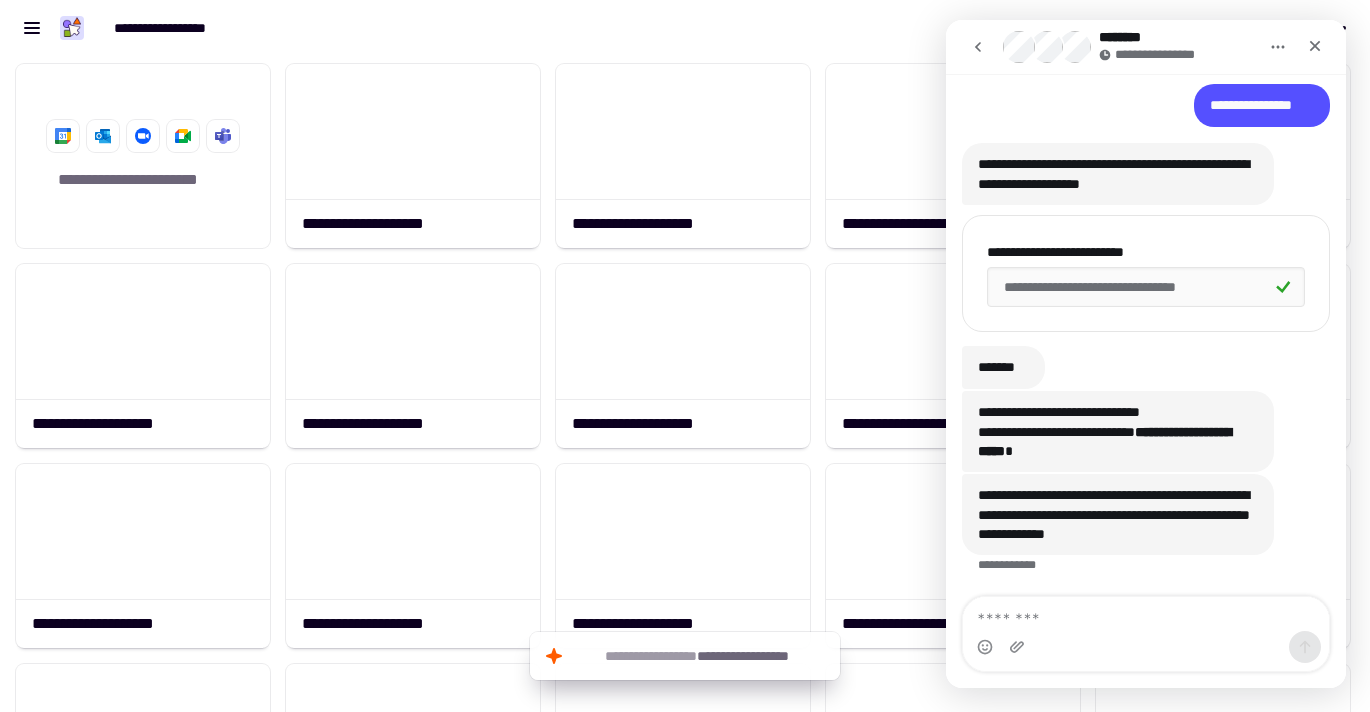 scroll, scrollTop: 1, scrollLeft: 1, axis: both 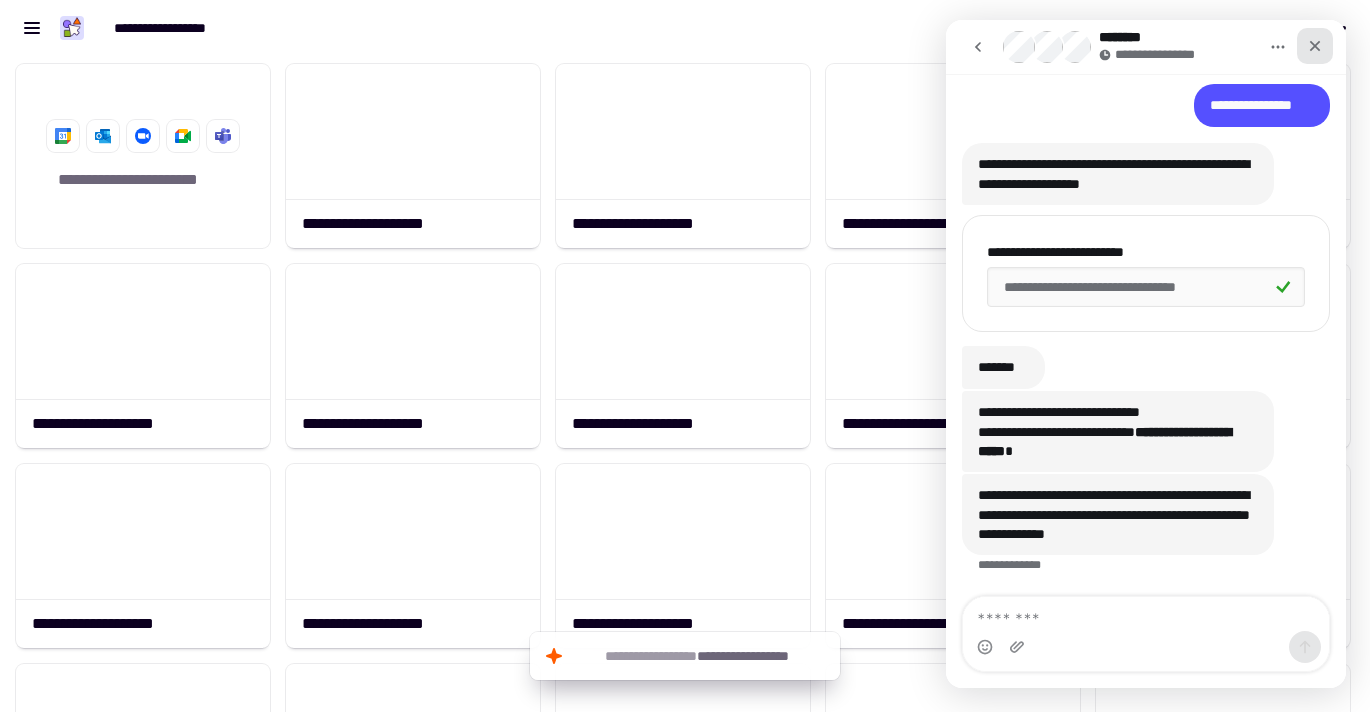 click 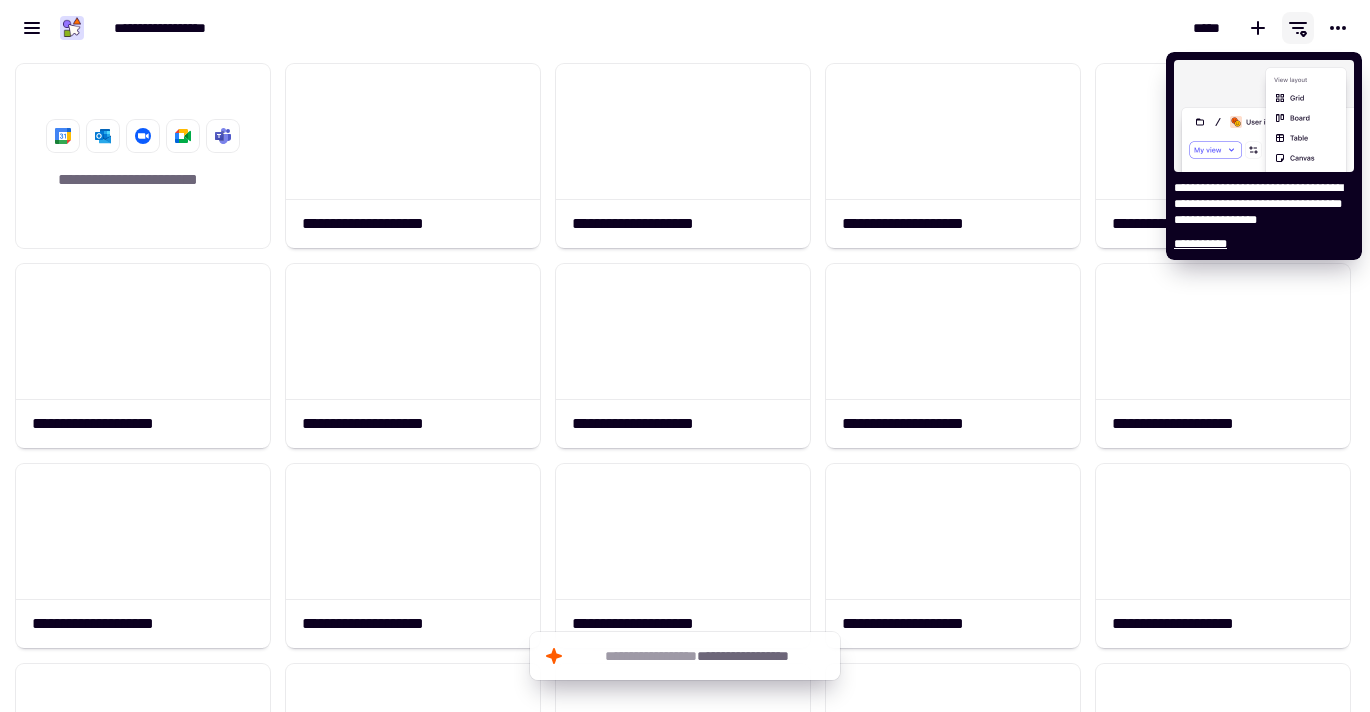 click 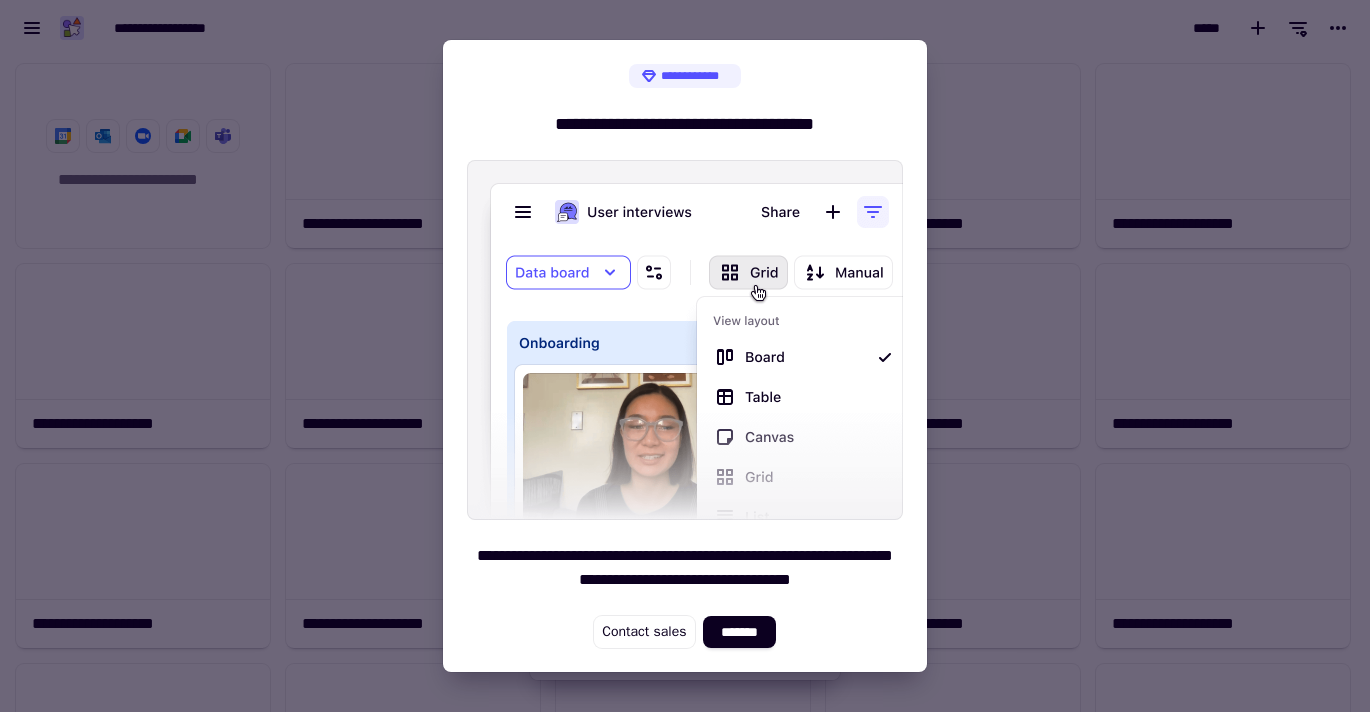 click at bounding box center [685, 356] 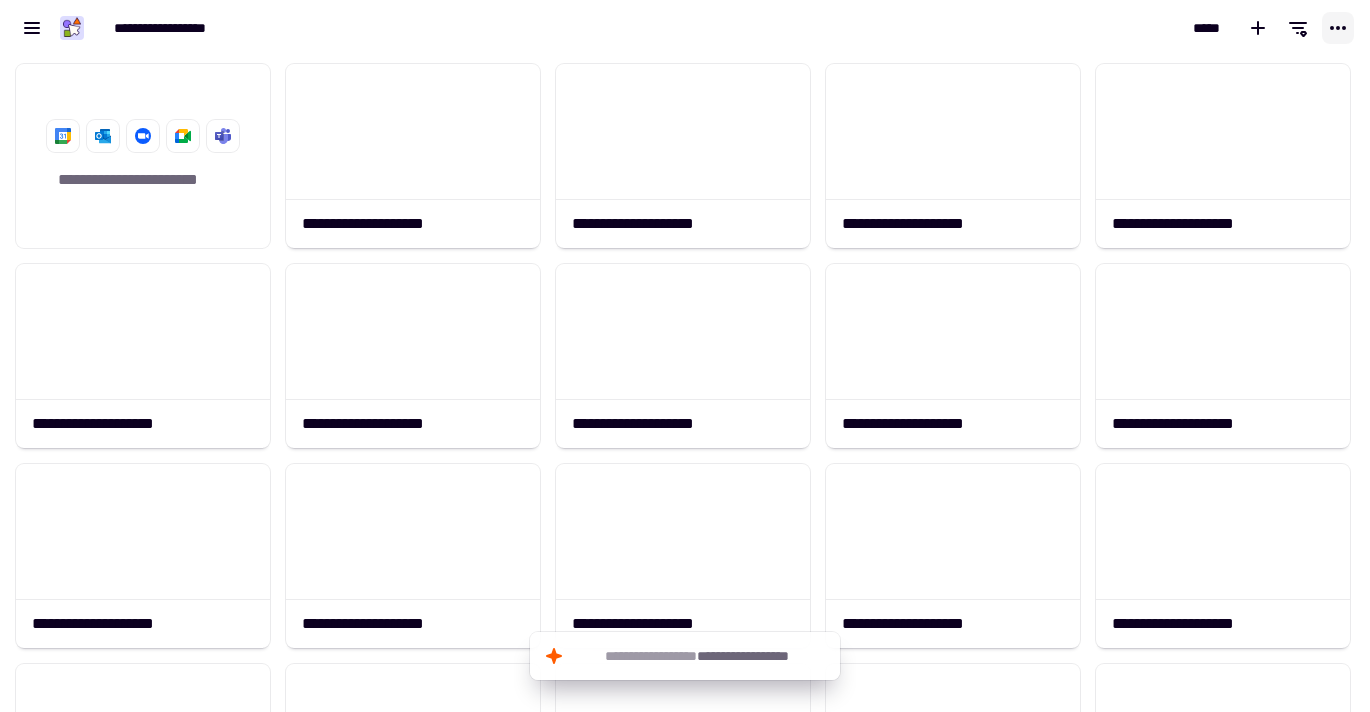 click 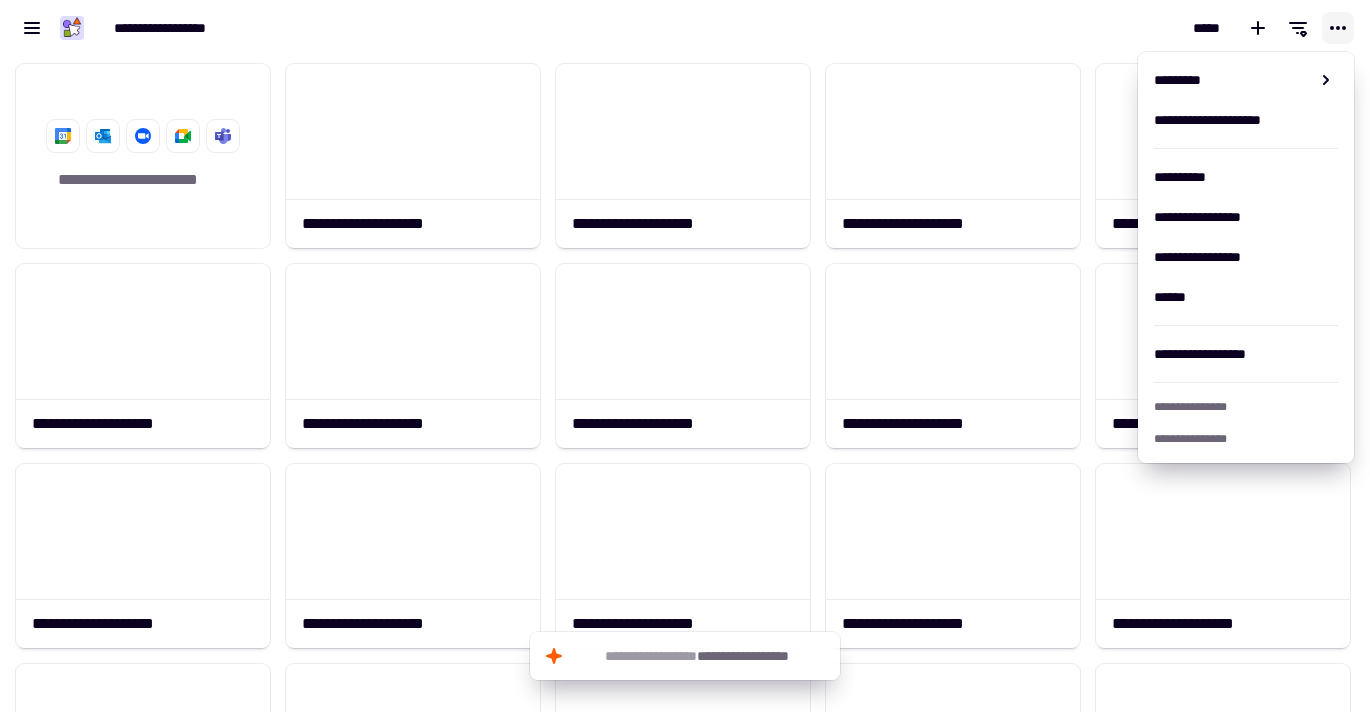 click 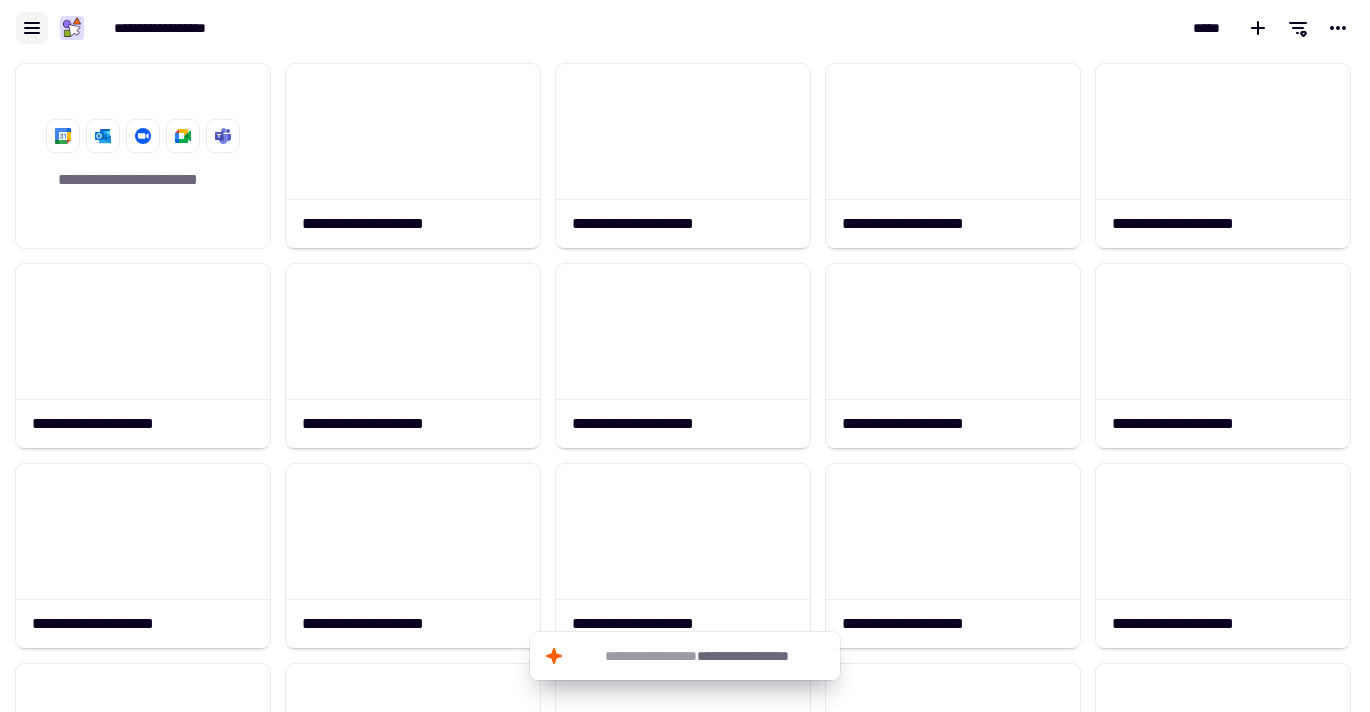 click 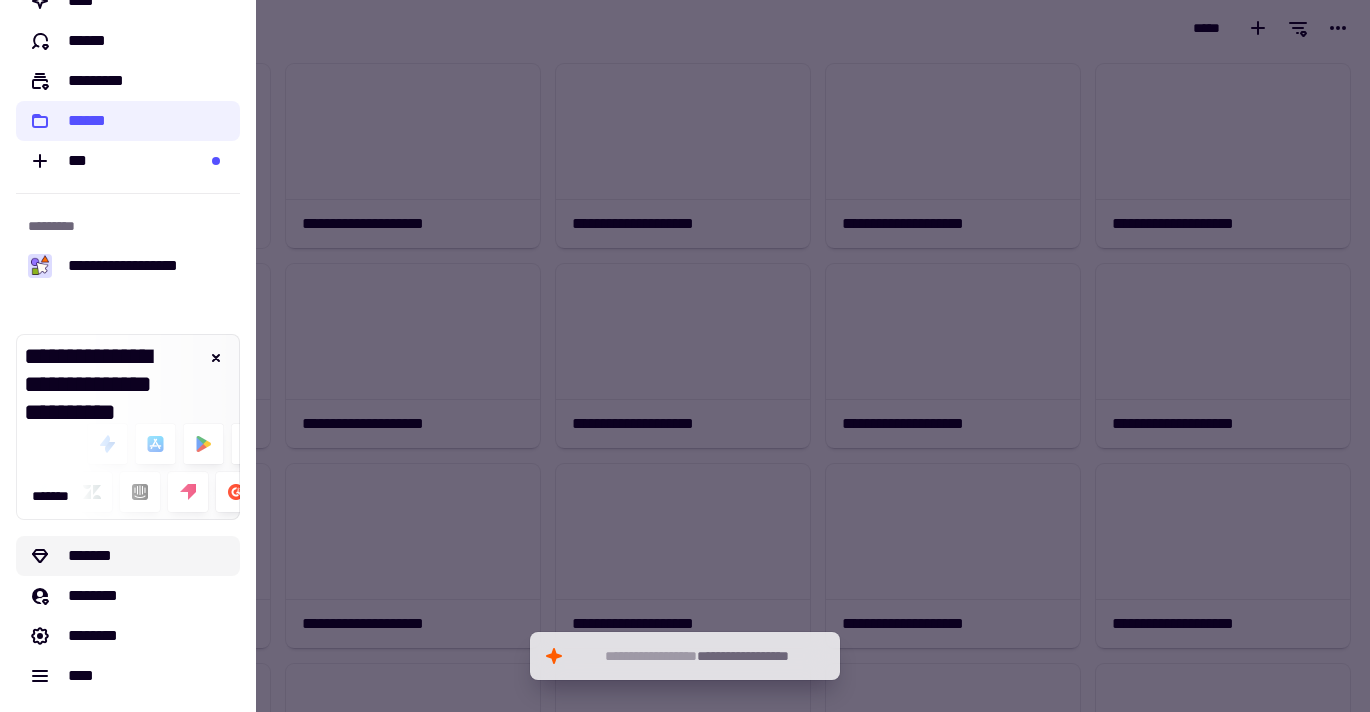 scroll, scrollTop: 75, scrollLeft: 0, axis: vertical 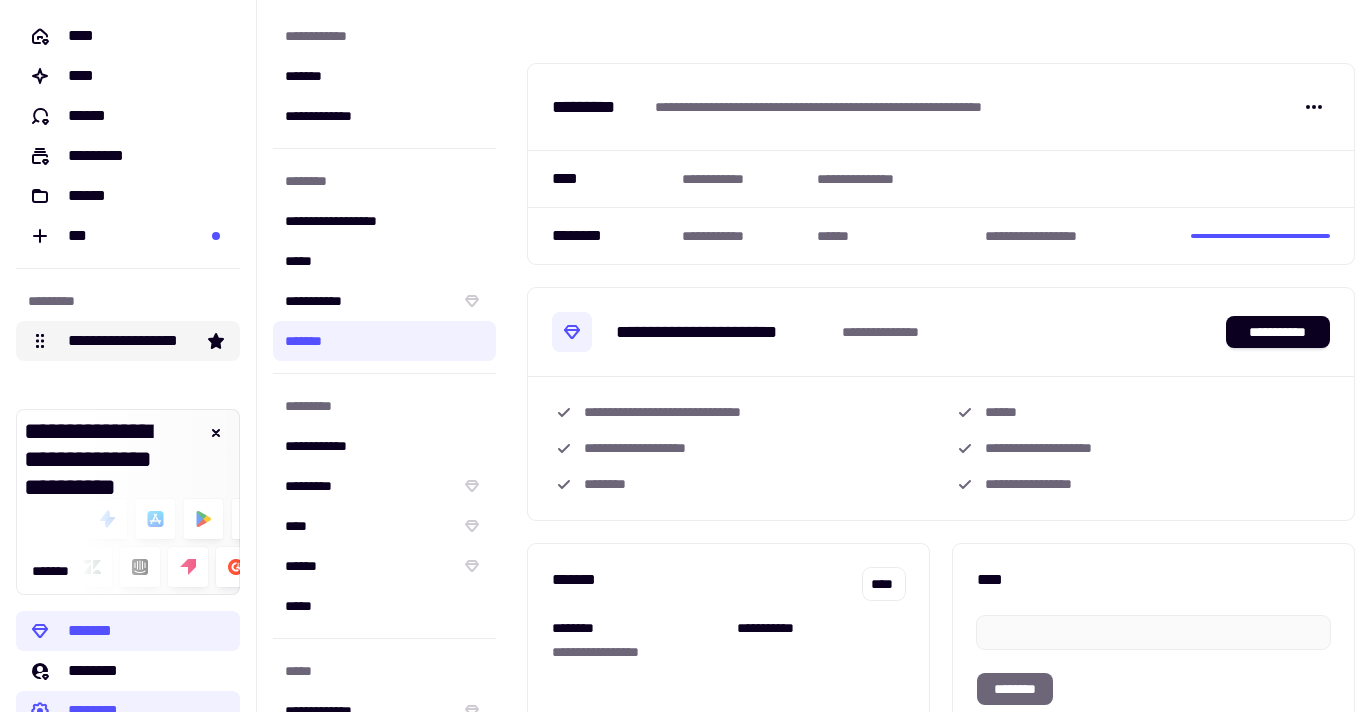 click on "**********" 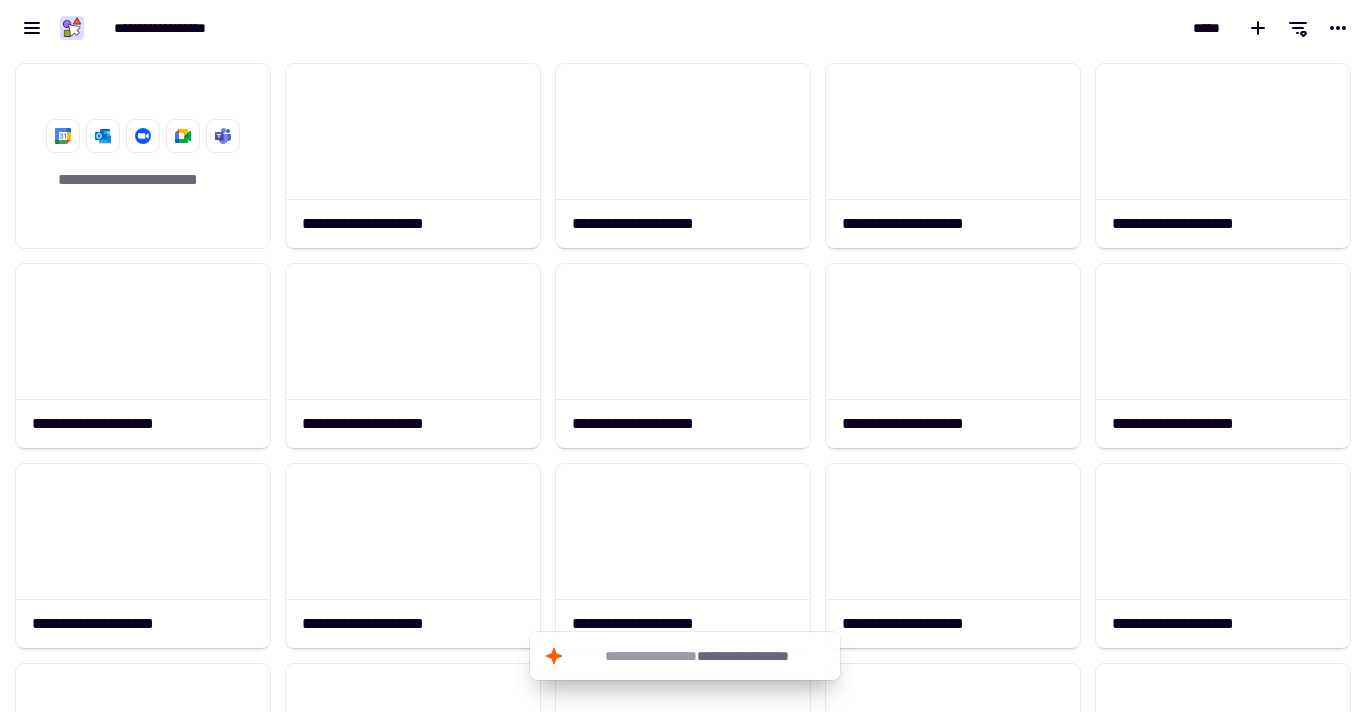 scroll, scrollTop: 1, scrollLeft: 1, axis: both 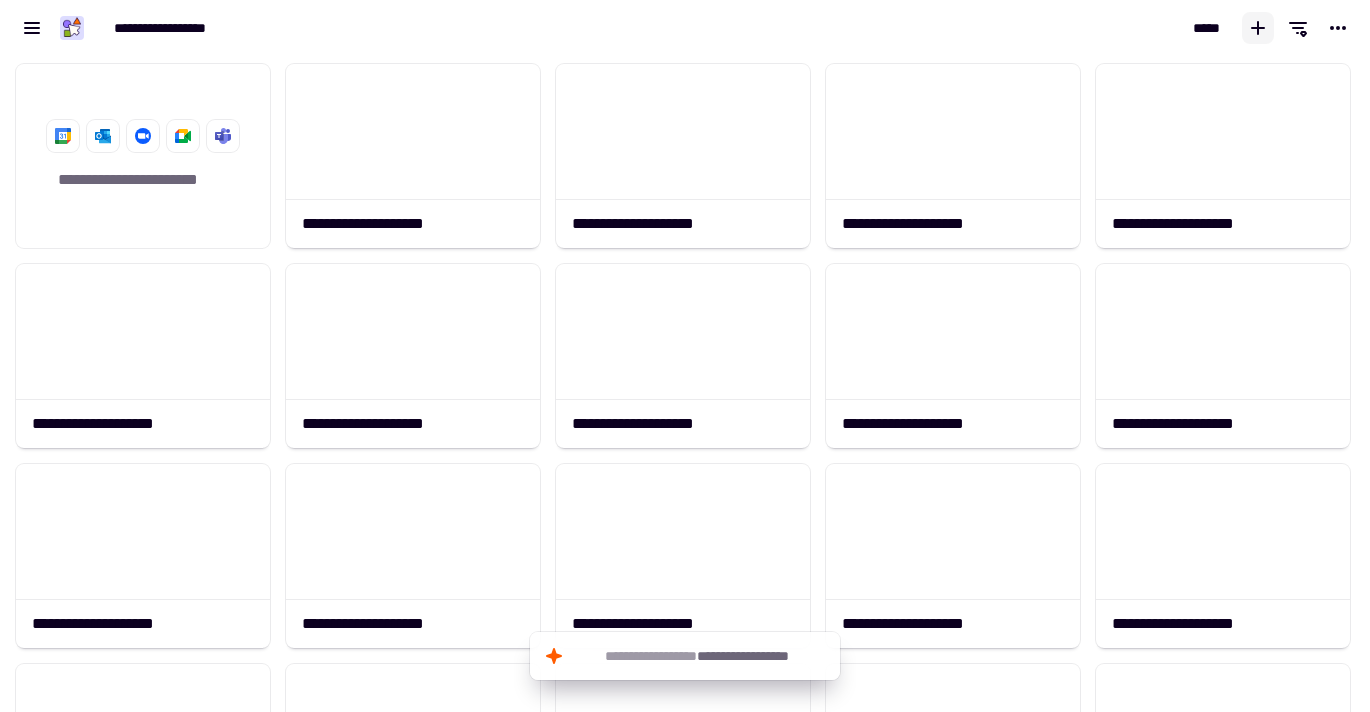 click 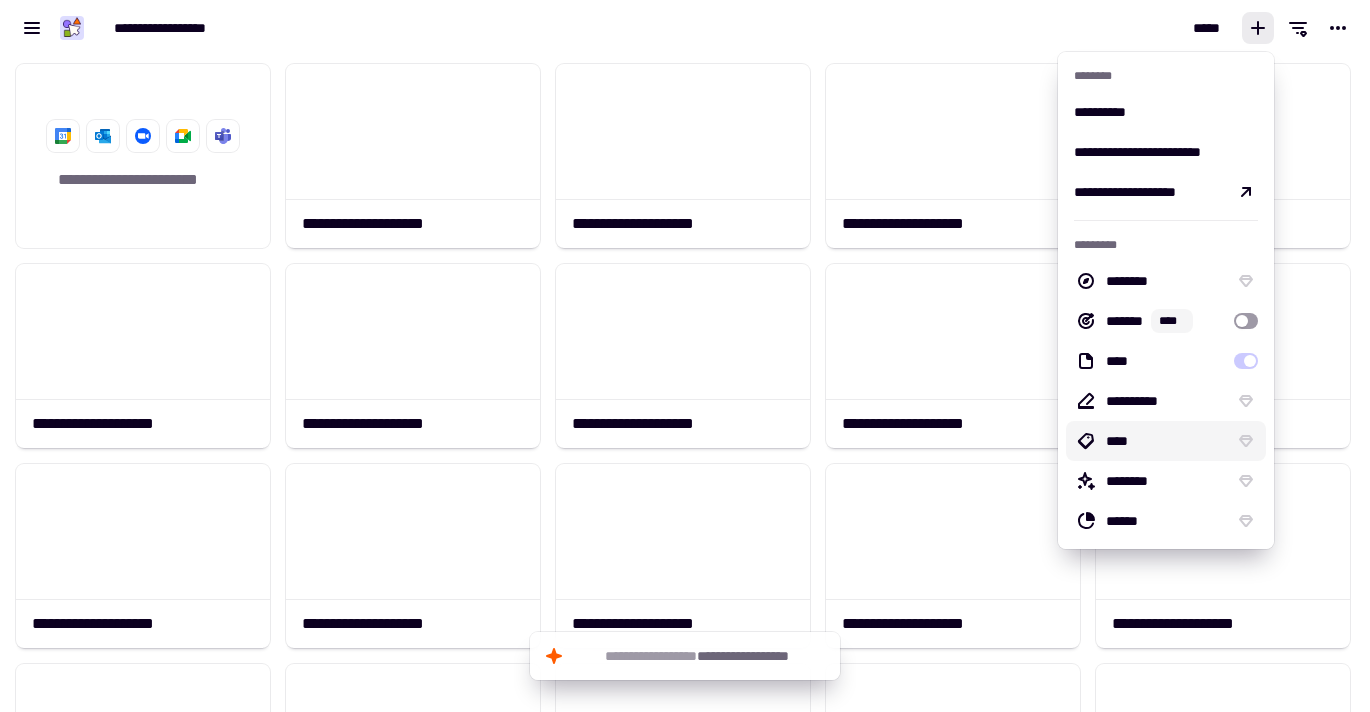 click on "****" at bounding box center (1166, 441) 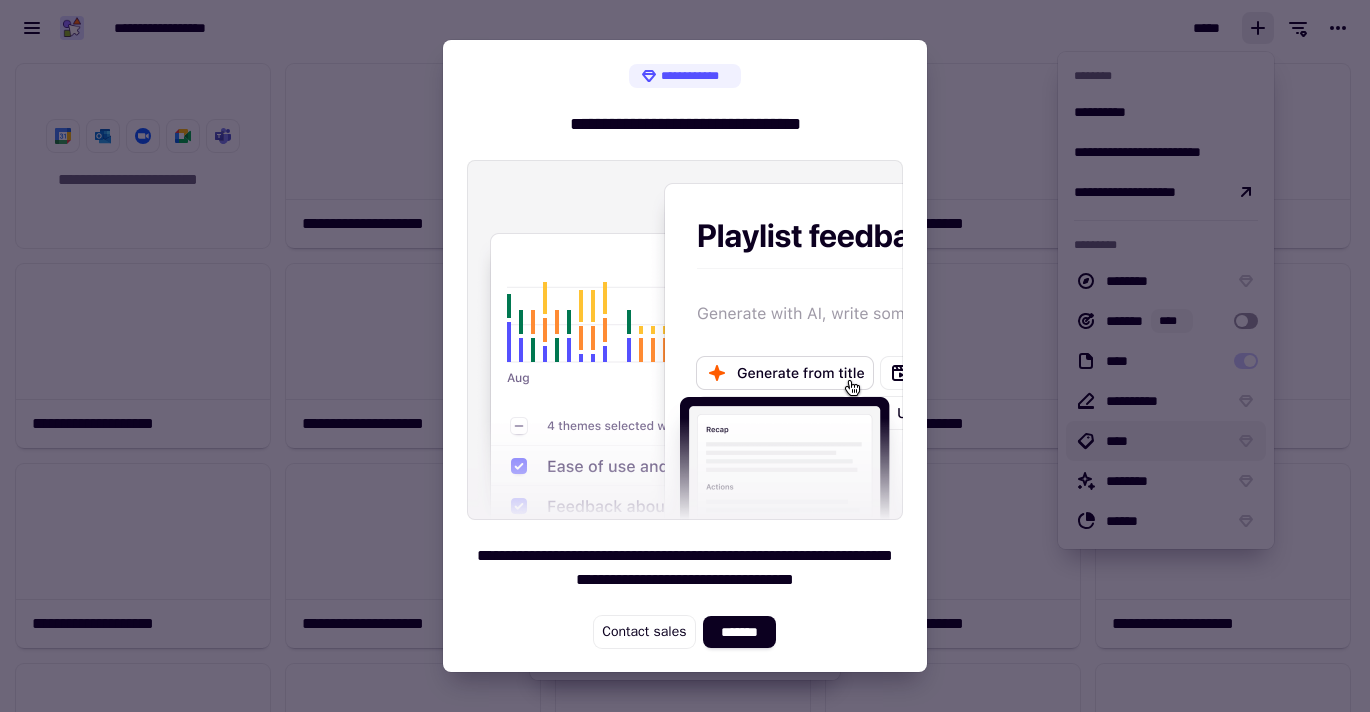click at bounding box center (685, 356) 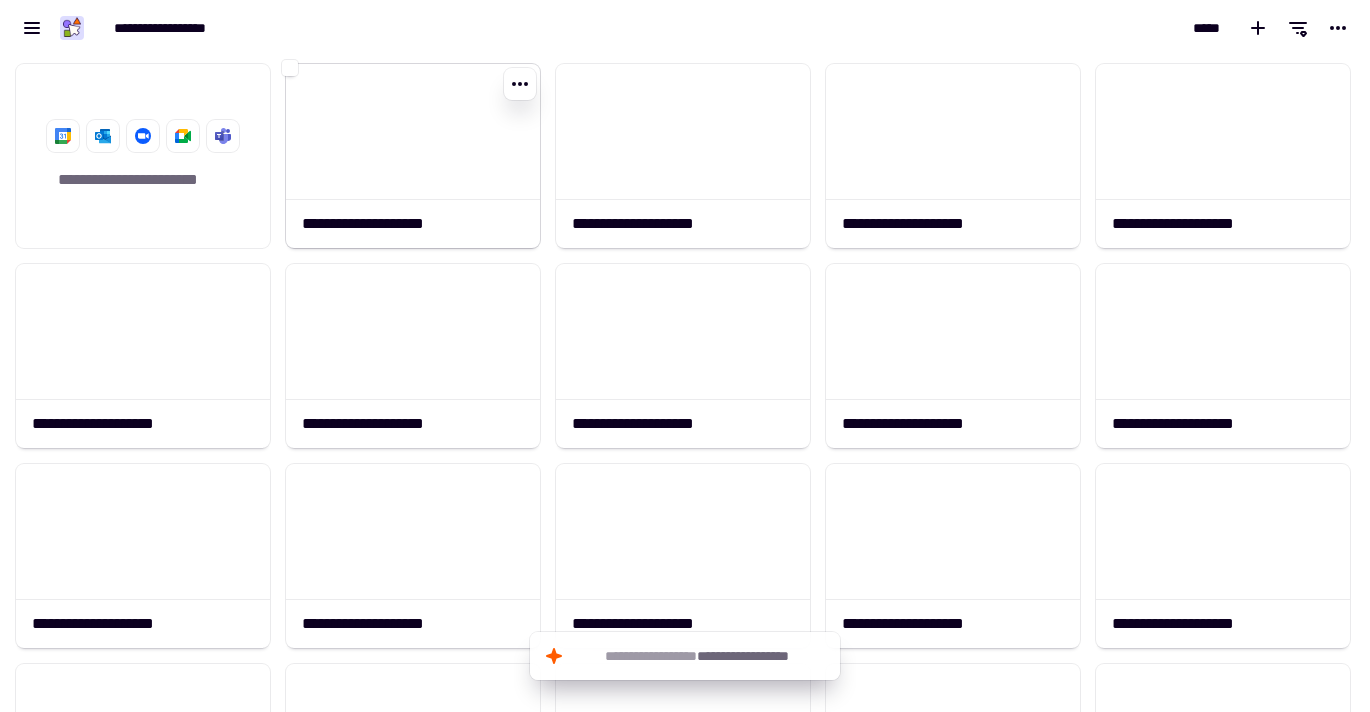 click 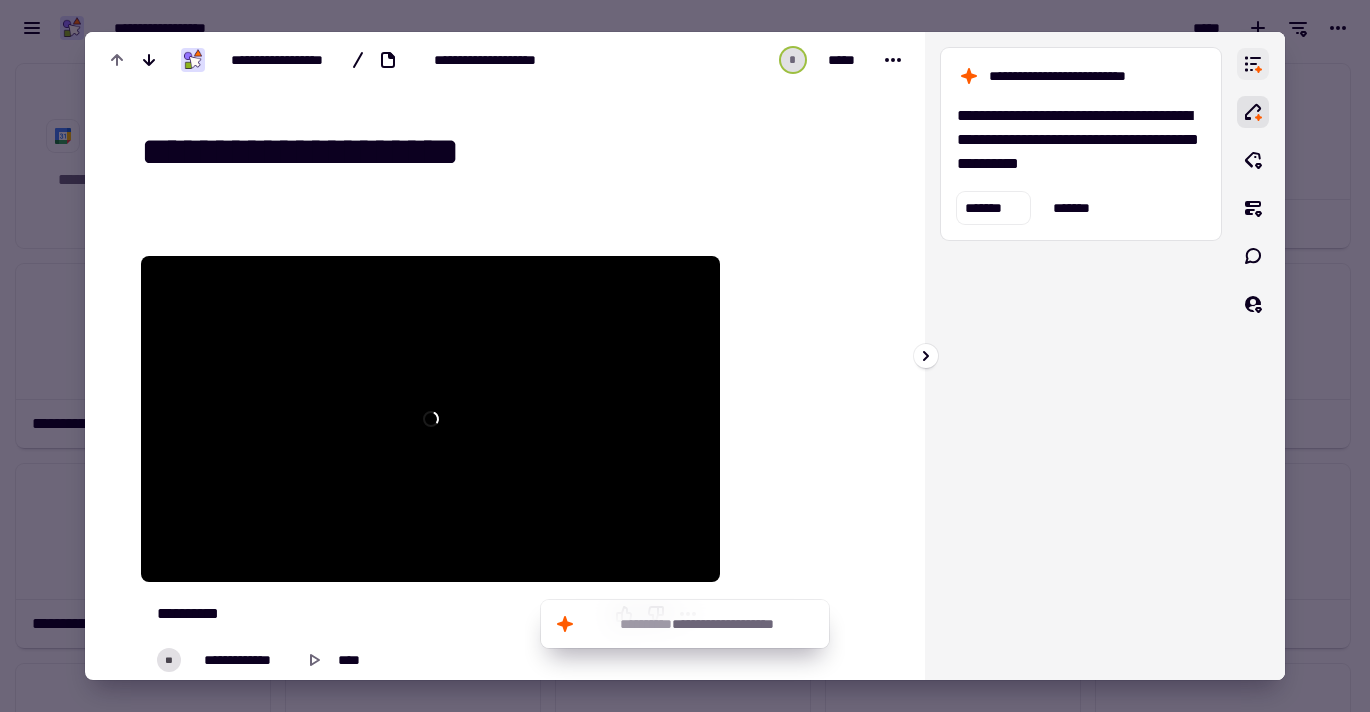 click 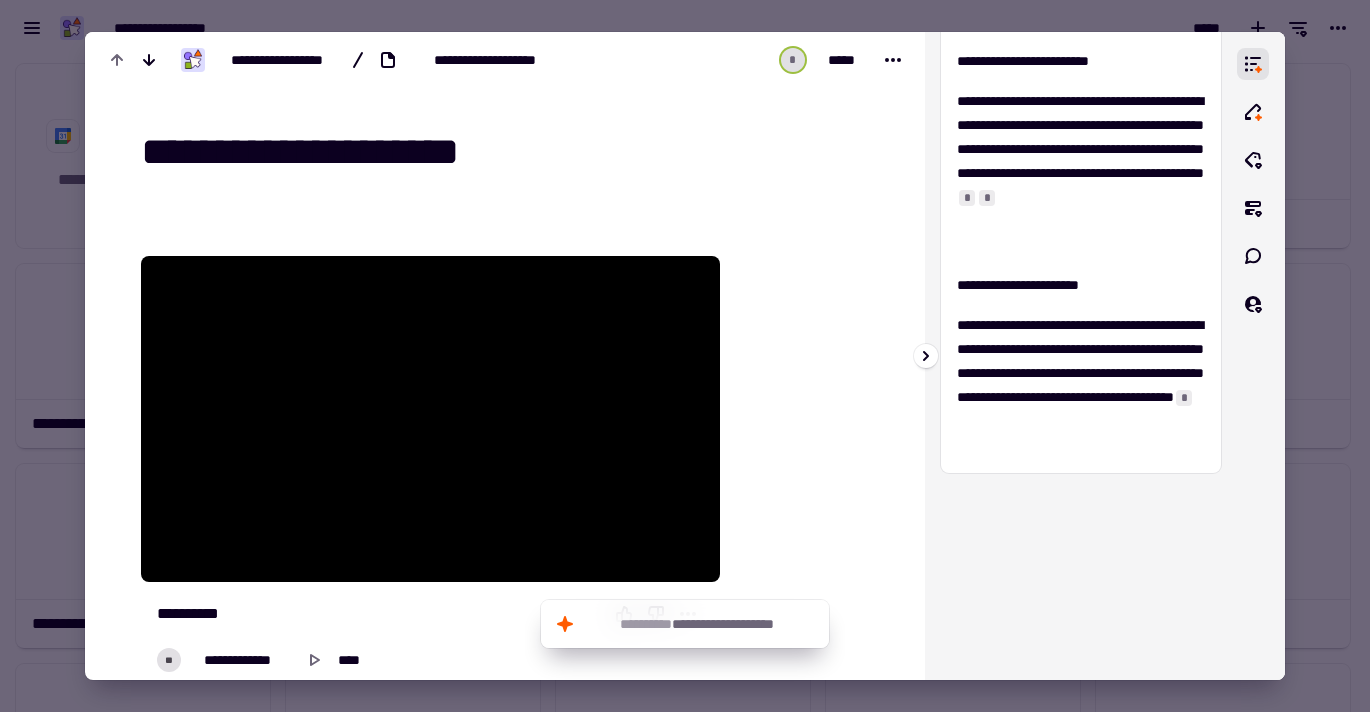 scroll, scrollTop: 487, scrollLeft: 0, axis: vertical 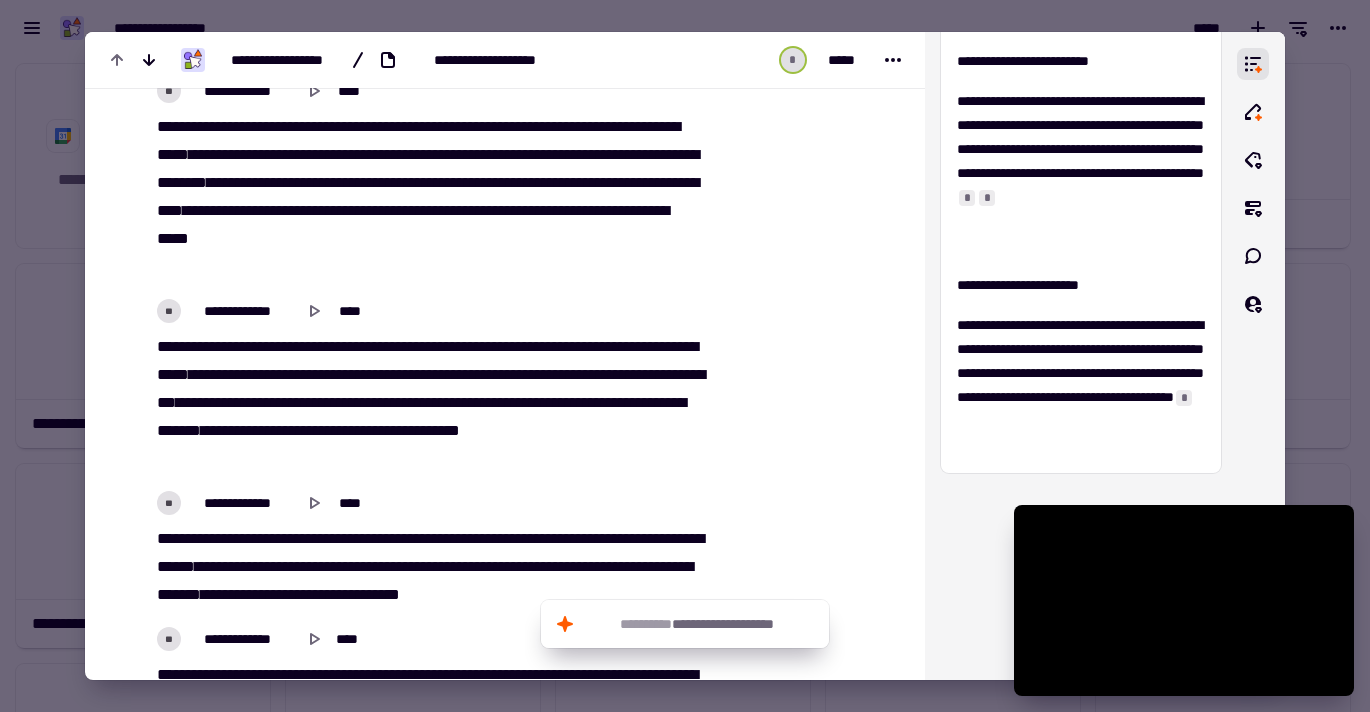 click at bounding box center [685, 356] 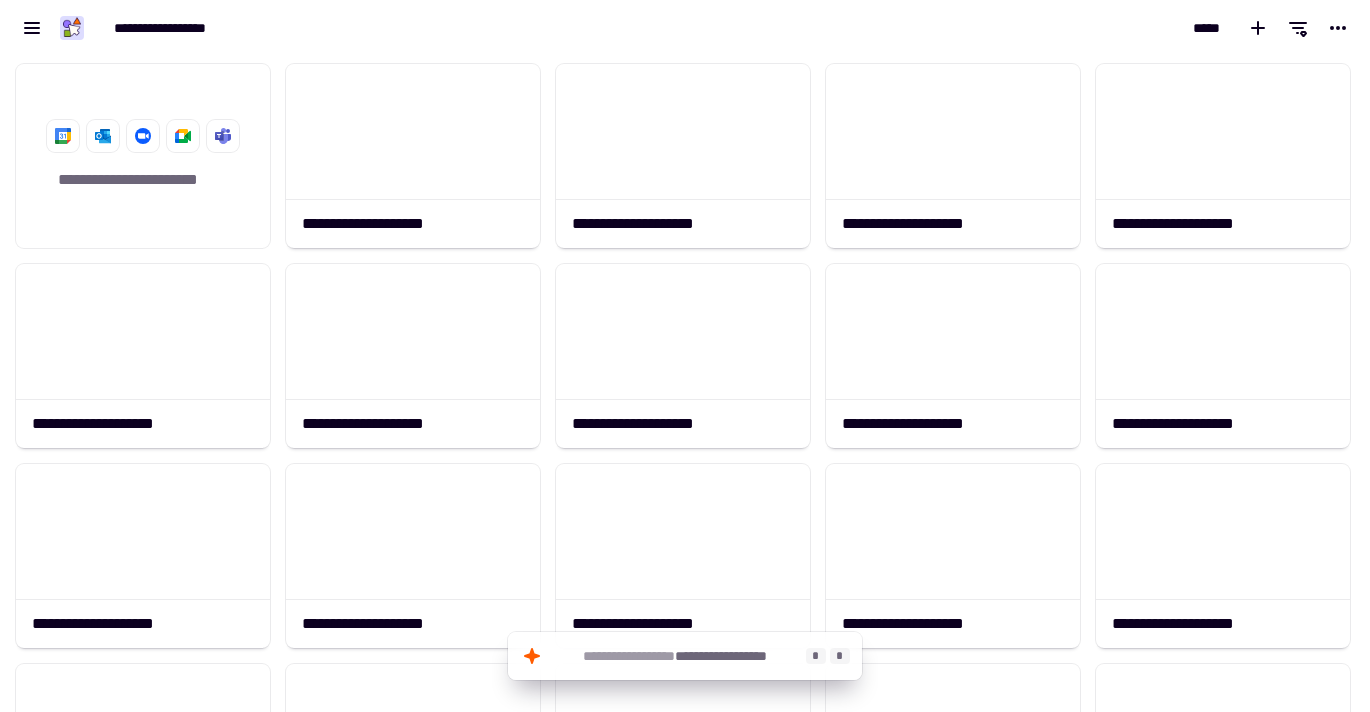 click on "**********" 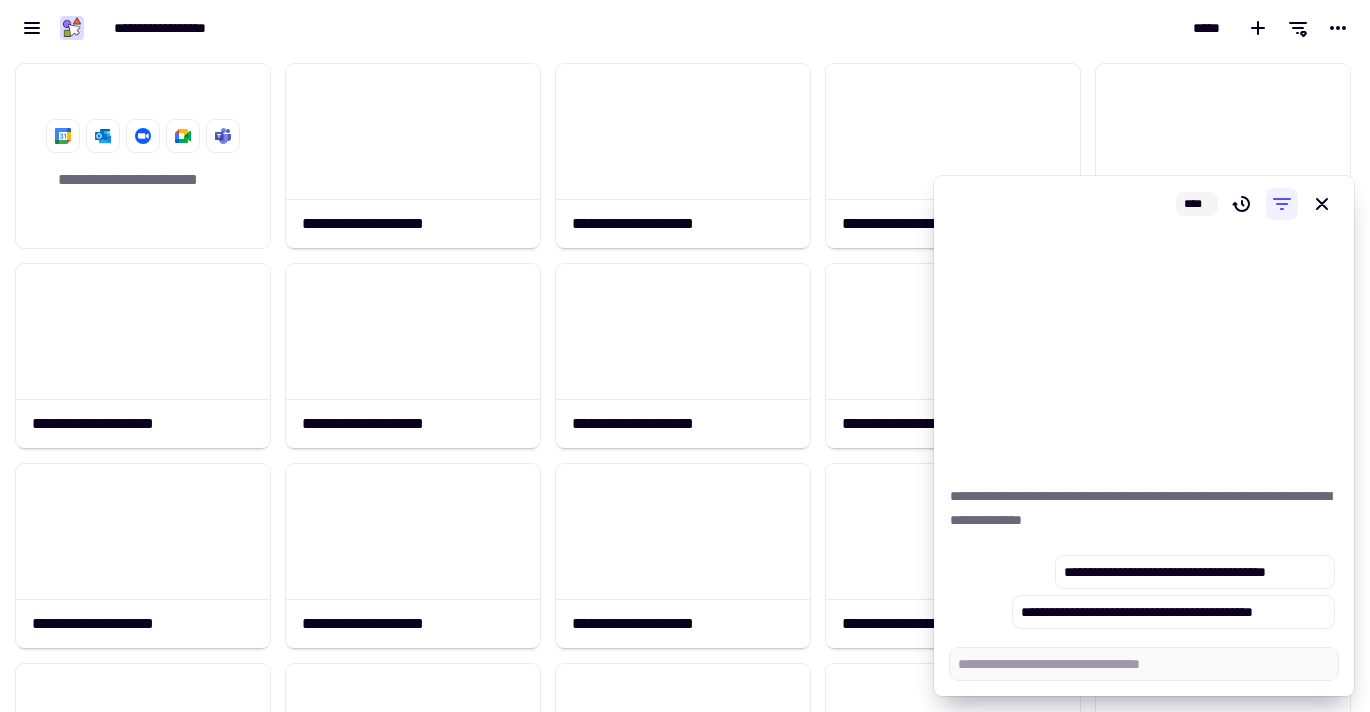 type on "*" 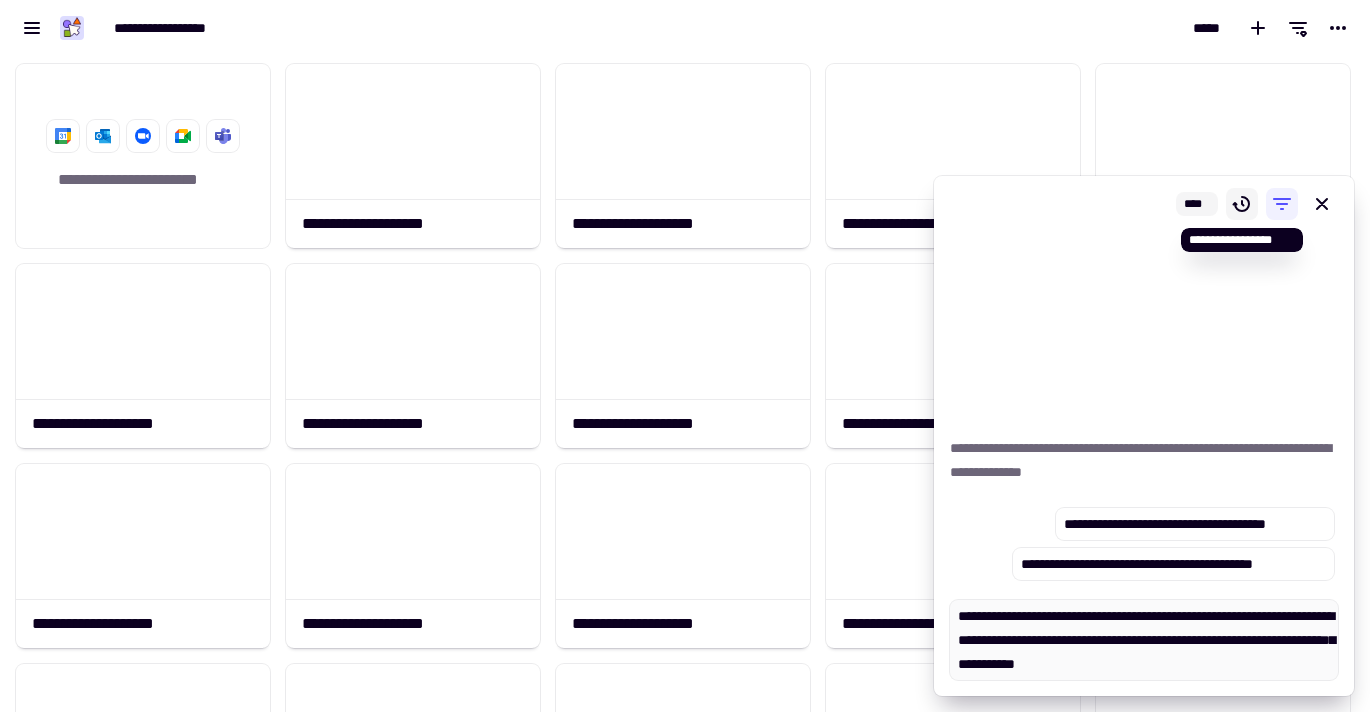 type on "**********" 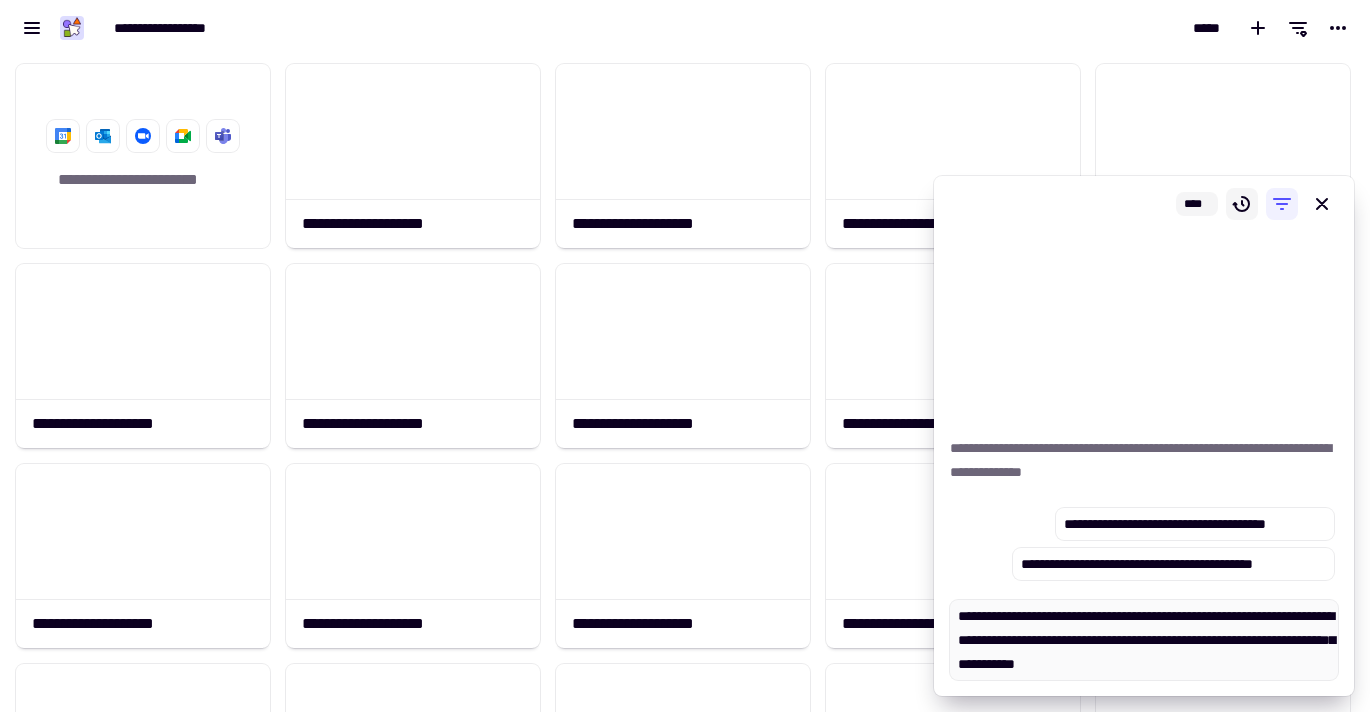 click 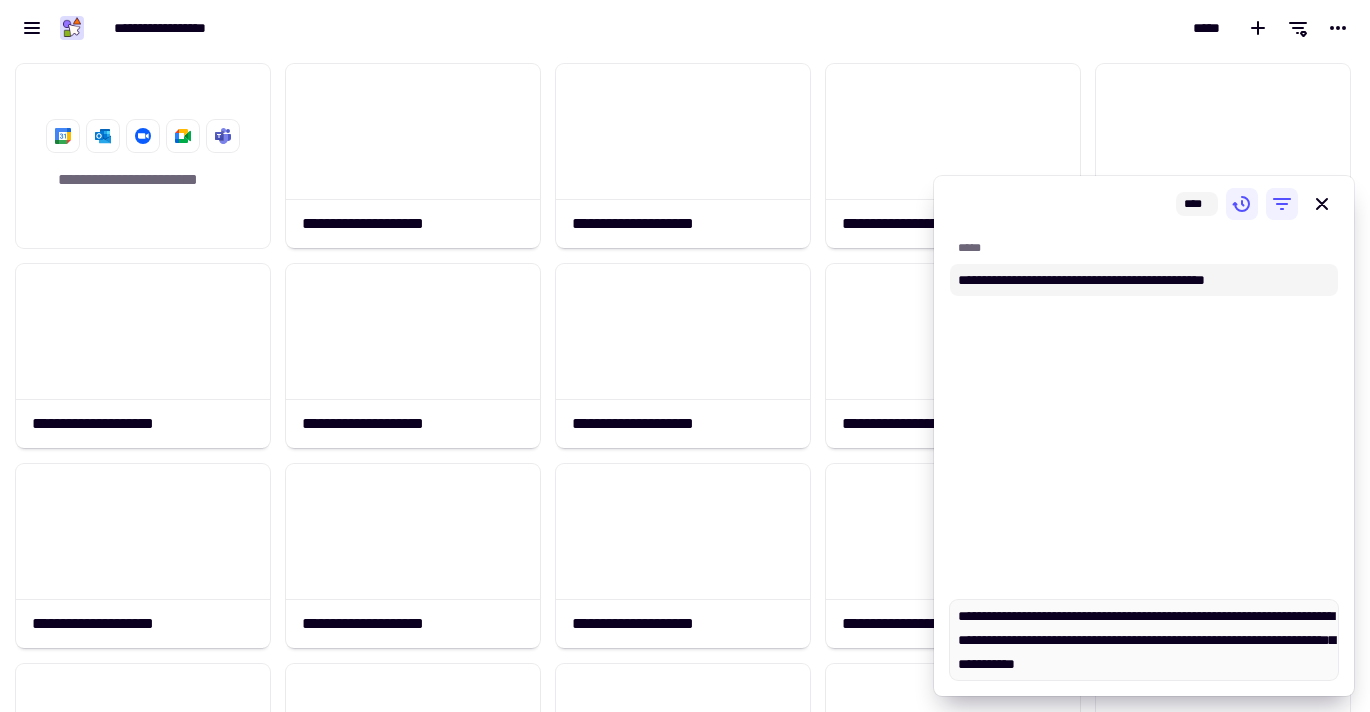 click on "**********" at bounding box center [1127, 280] 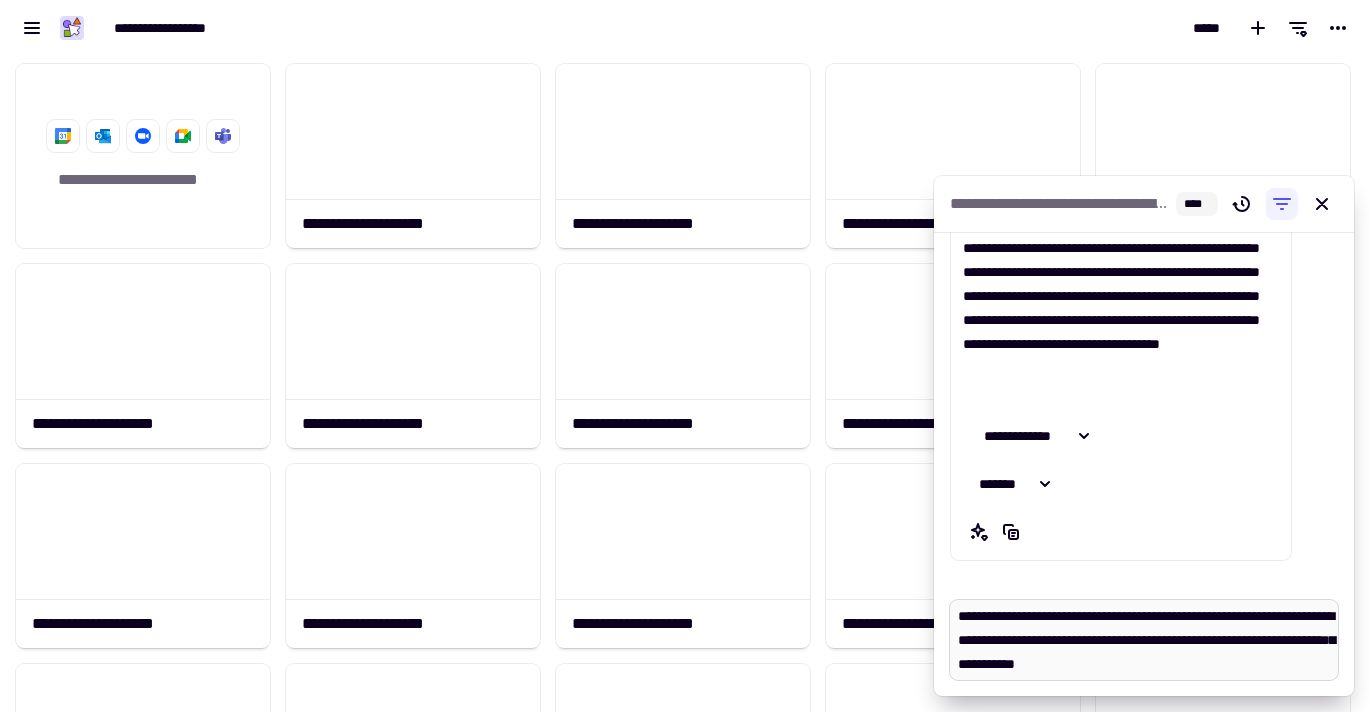 scroll, scrollTop: 3761, scrollLeft: 0, axis: vertical 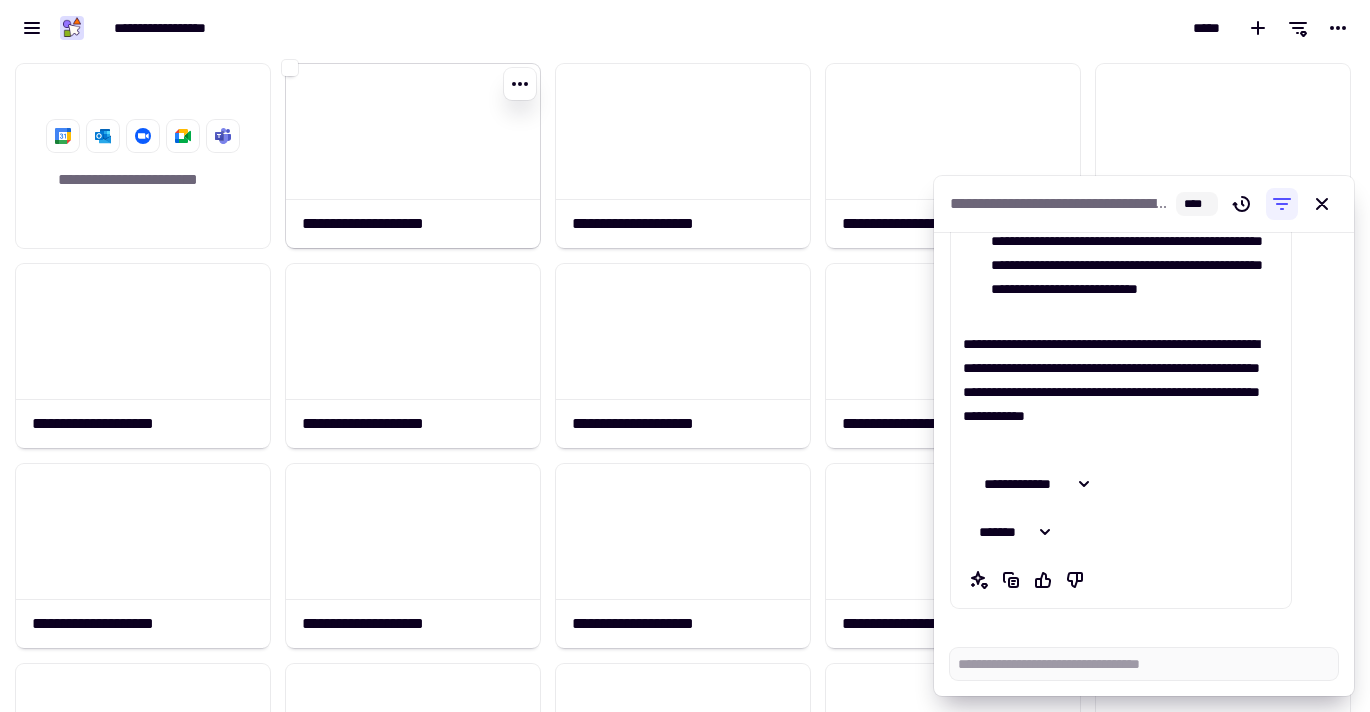 click 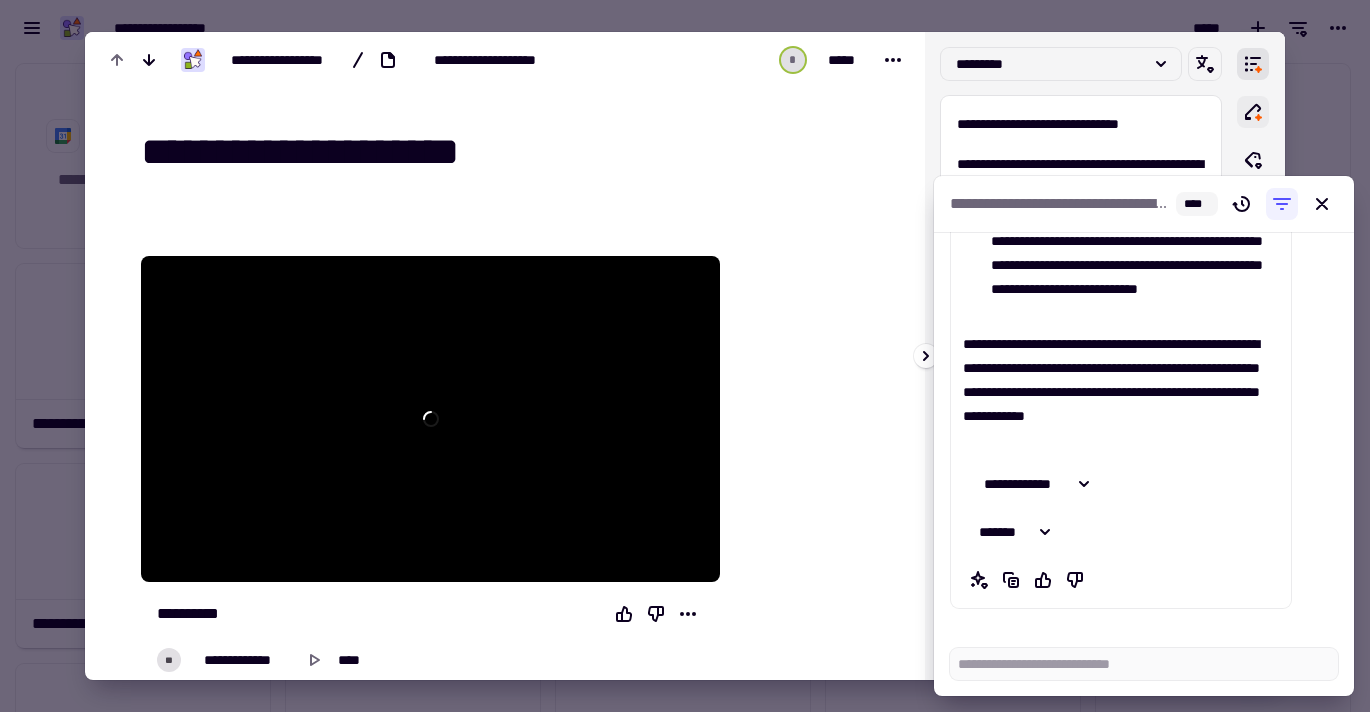 click 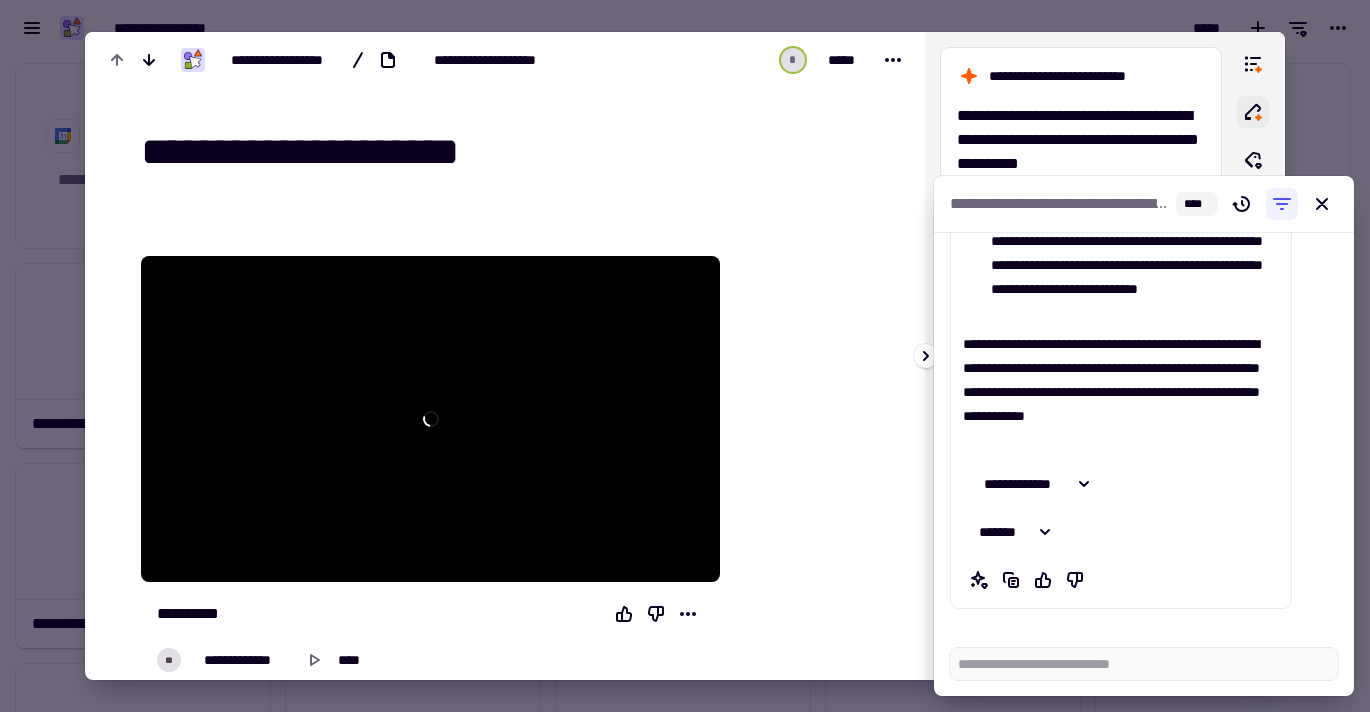 type on "*" 